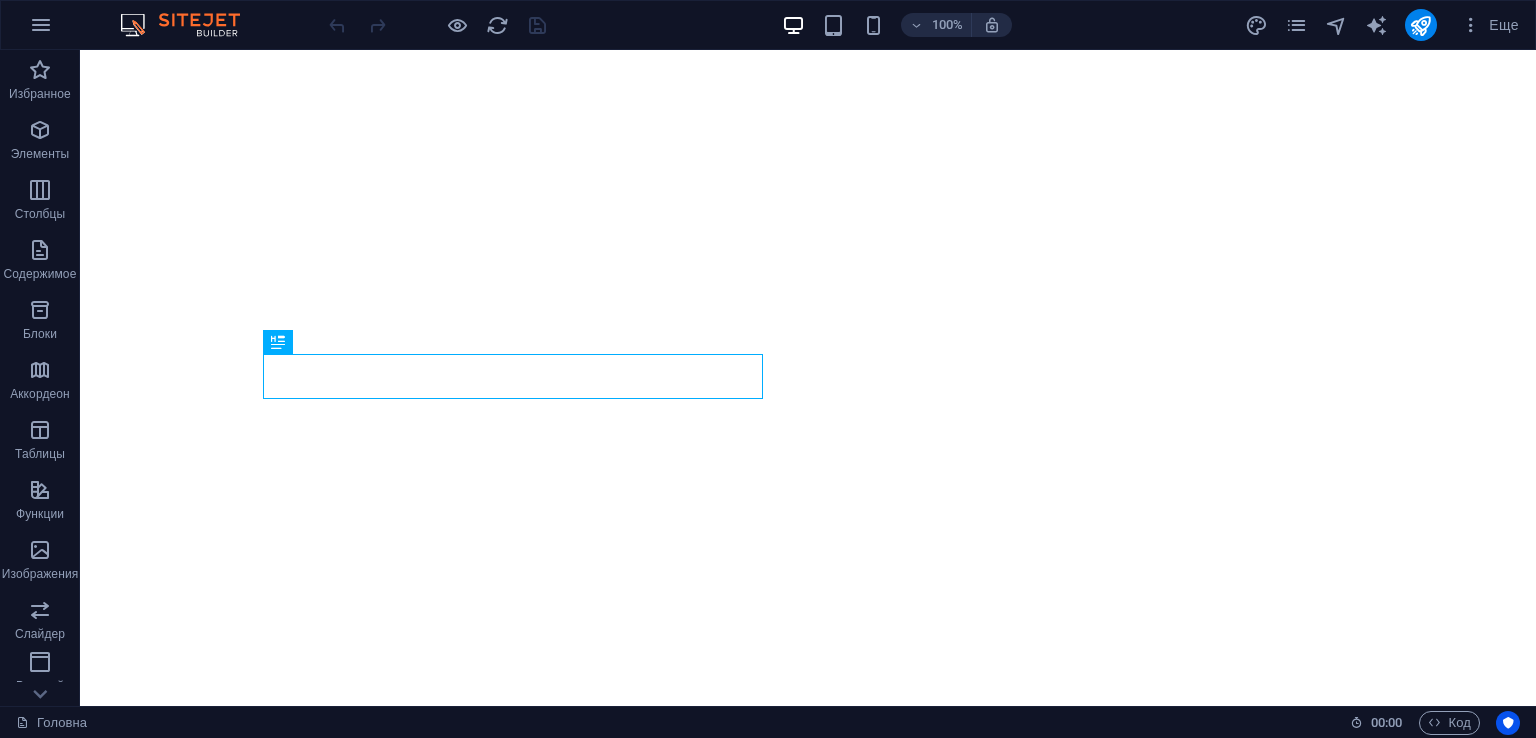 scroll, scrollTop: 0, scrollLeft: 0, axis: both 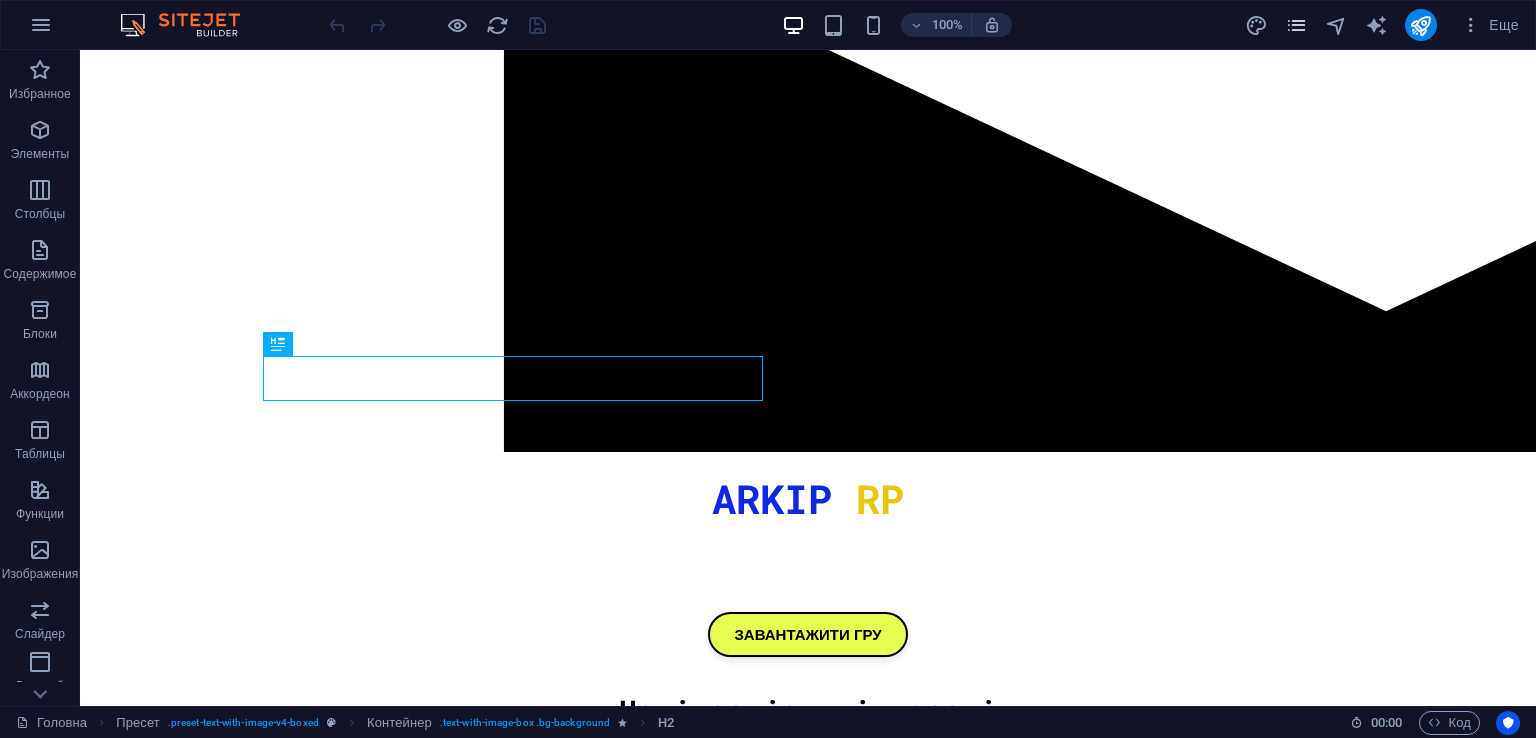 click at bounding box center (1296, 25) 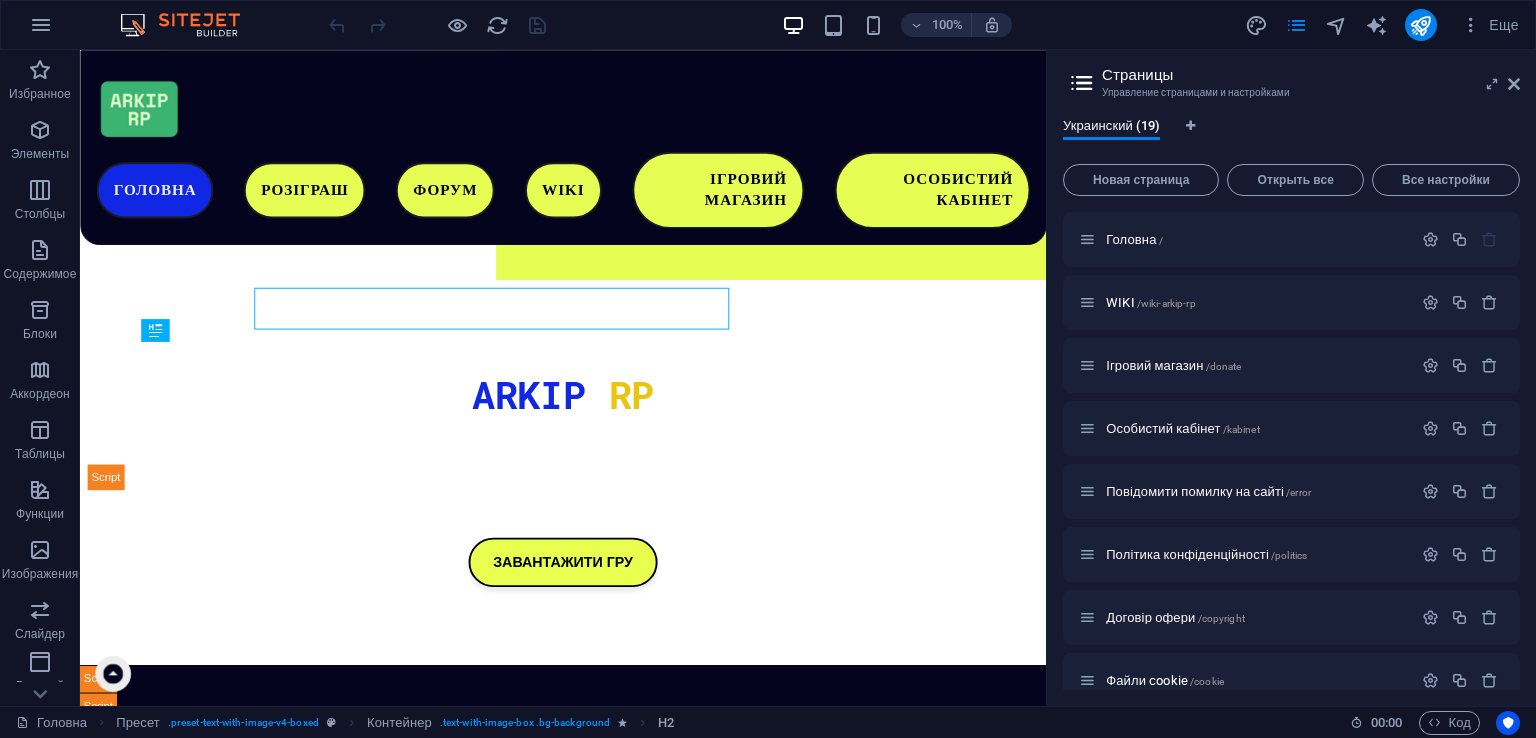 scroll, scrollTop: 630, scrollLeft: 0, axis: vertical 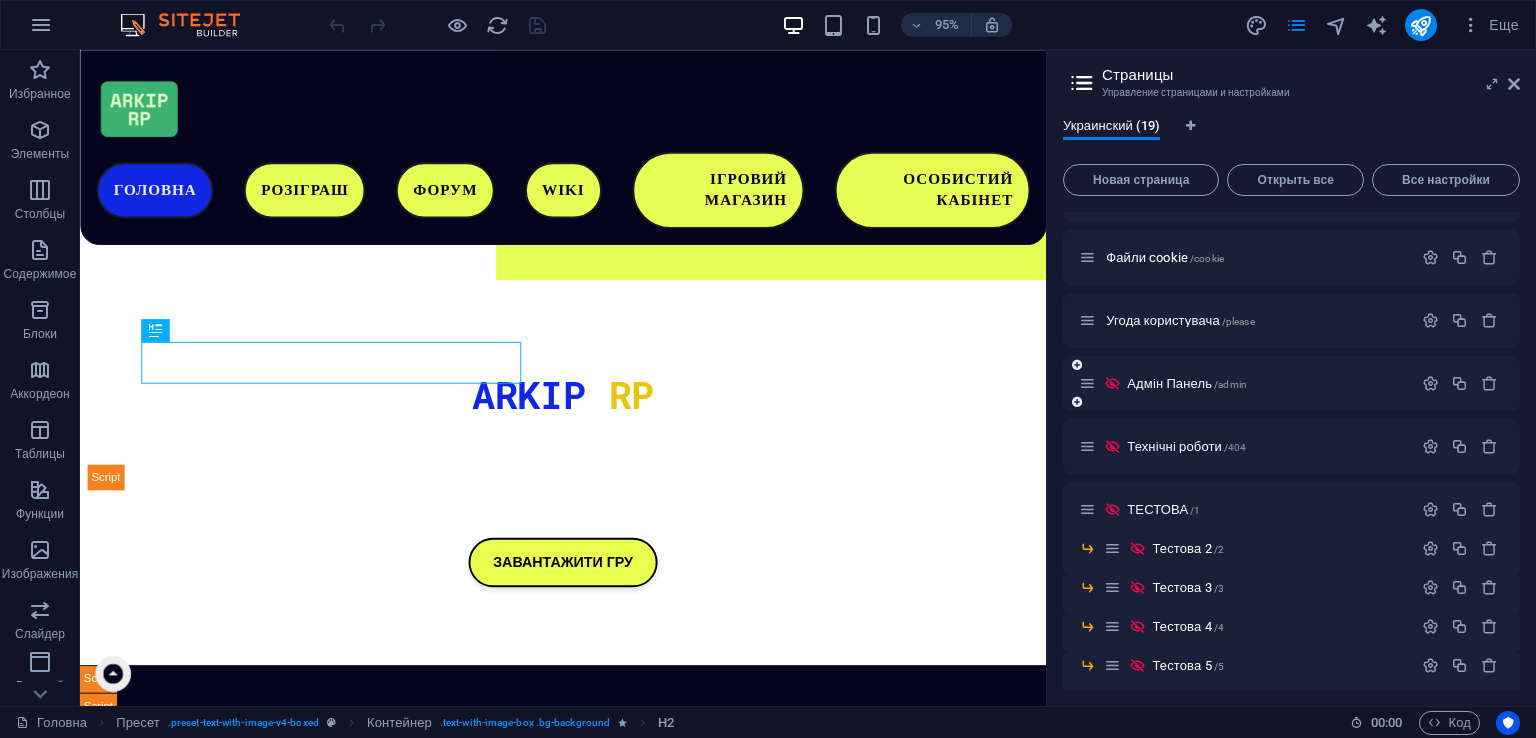 click on "Адмін Панель /admin" at bounding box center [1245, 383] 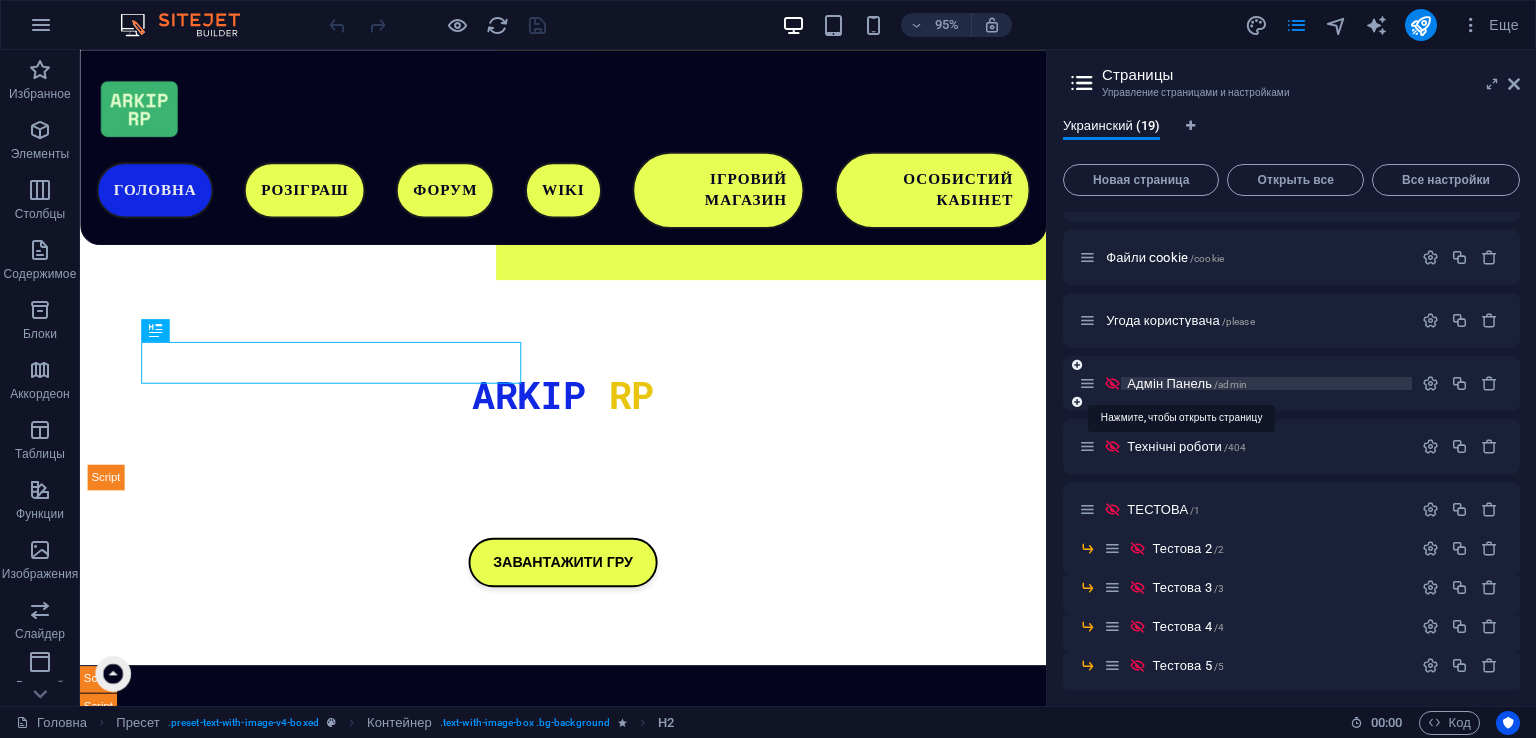 click on "/admin" at bounding box center [1230, 384] 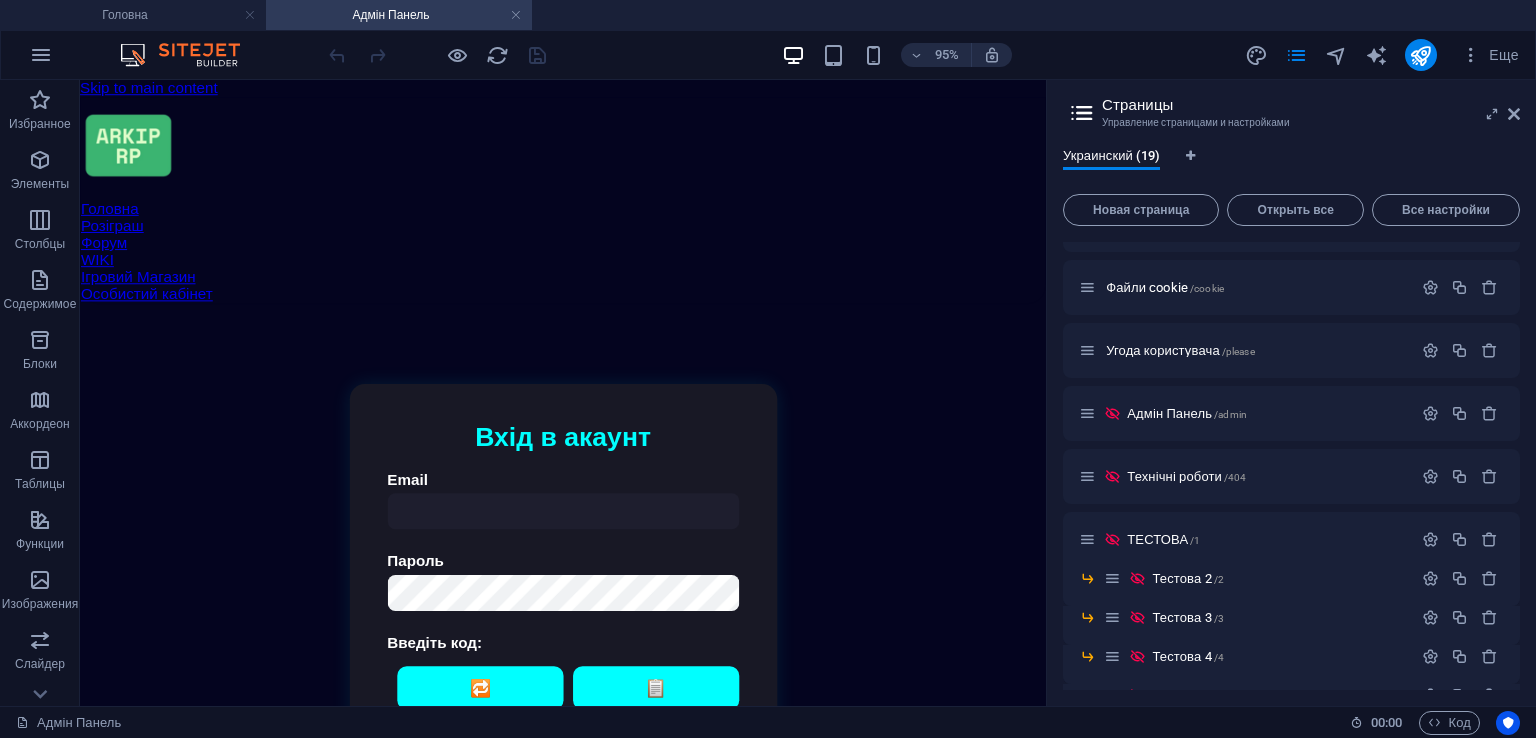 scroll, scrollTop: 0, scrollLeft: 0, axis: both 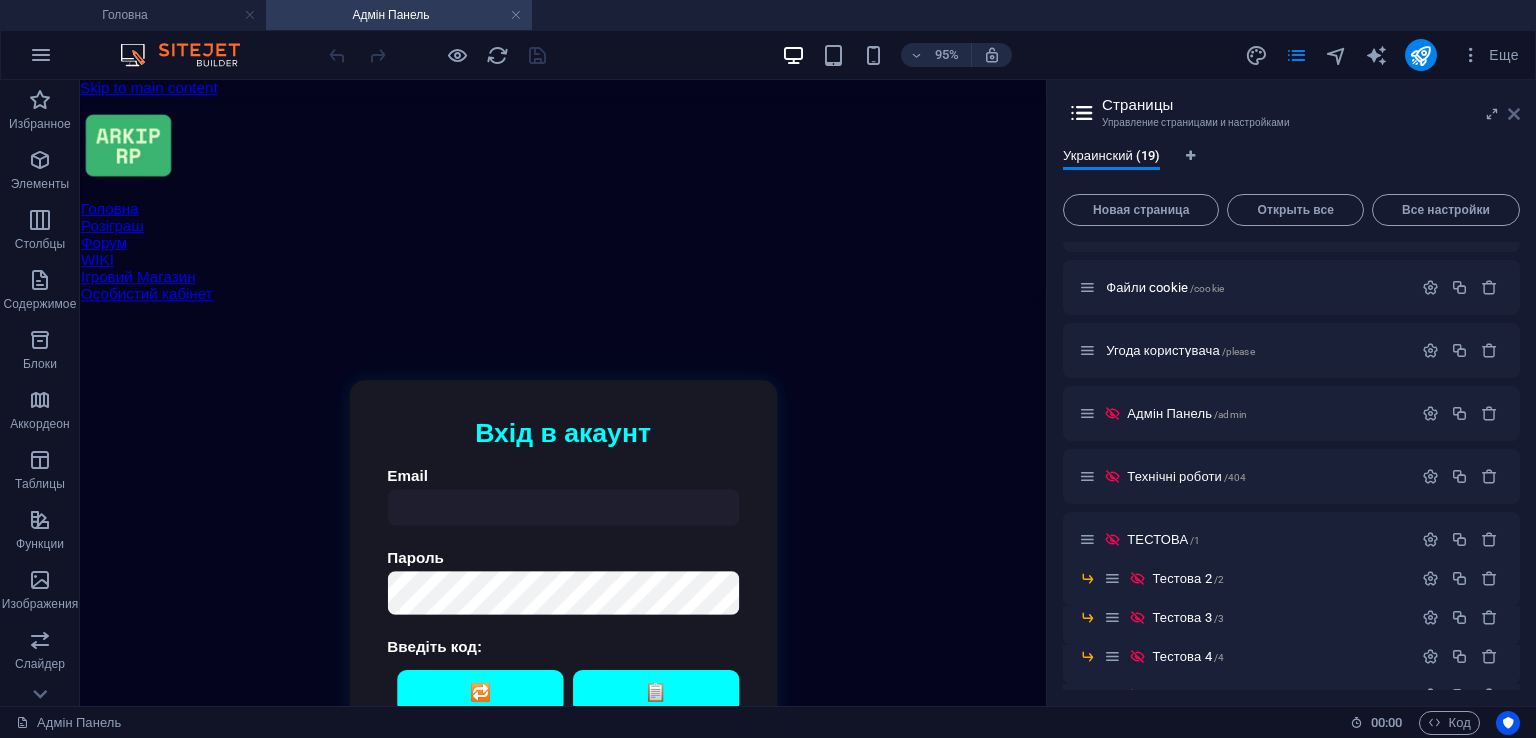 click at bounding box center (1514, 114) 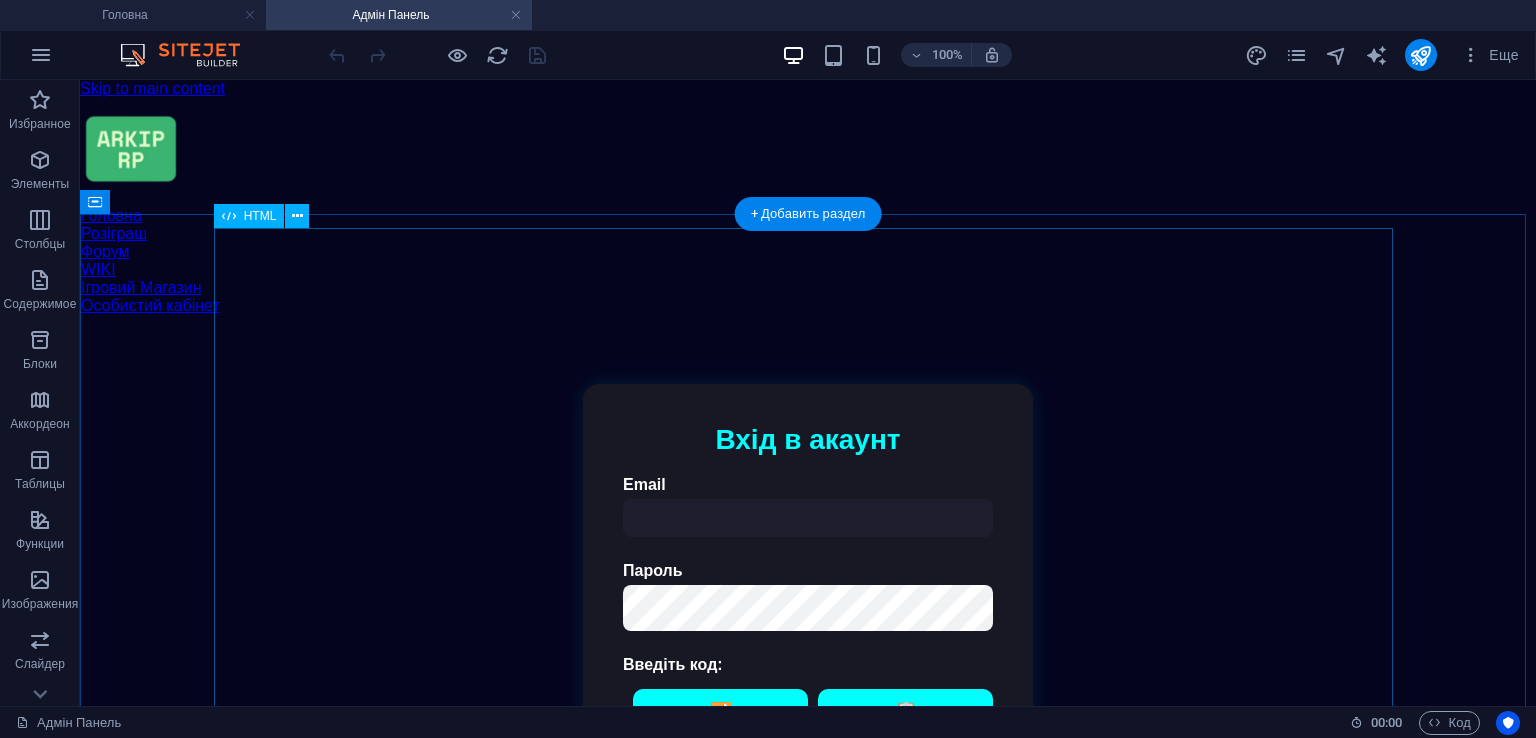 click on "Авторизація | ARKIP RP
Вхід в акаунт
Email
Пароль
Введіть код:
🔁
📋
Увійти
Адмін Панель ARKIP RP
Статистика Завантаження...
Логи Завантаження логів...
Скарги на баги Завантаження скарг...
Історія дій
📥 Експортувати історію
Пошук користувача
Знайти
🔄 Завантаження...
Редагування акаунту
Власник
Модератор
Хелпер" at bounding box center (808, 644) 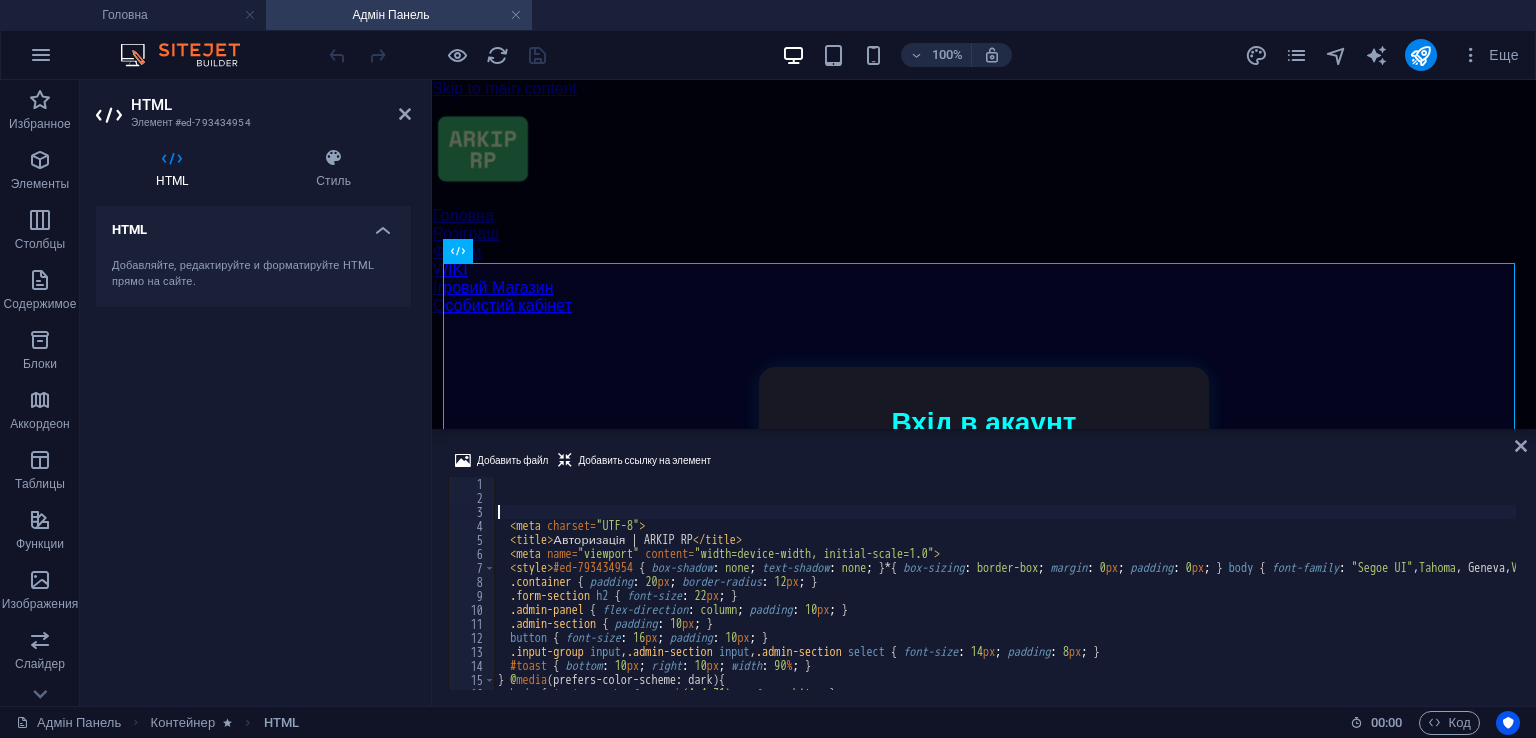 click on "﻿<meta charset="UTF-8">
<title>Авторизація | ARKIP RP</title>
<meta name="viewport" content="width=device-width, initial-scale=1.0">
<style> #ed-793434954 {
box-shadow: none;
text-shadow: none;
}
* {
box-sizing: border-box;
margin: 0px;
padding: 0px;
}
body {
font-family: "Segoe UI", Tahoma, Geneva, Verdana, sans-serif;
background-color: rgb(4, 4, 31);
color: rgb(255, 255, 255);
}
.sitejet-wrapper {
display: flex;
justify-content: center;
align-items: center;
min-height: 100vh;
padding: 40px 20px;
}
.container {
background-color: rgb(24, 24, 37);
padding: 40px;
border-radius: 16px;
box-shadow: rgba(0, 255, 255, 0.1) 0px 0px 20px;
max-width: 450px;
width: 100%;
}
.form-section h2 {
font-size: 28px;
margin-bottom: 20px;
text-align: center;
color" at bounding box center [8318, 595] 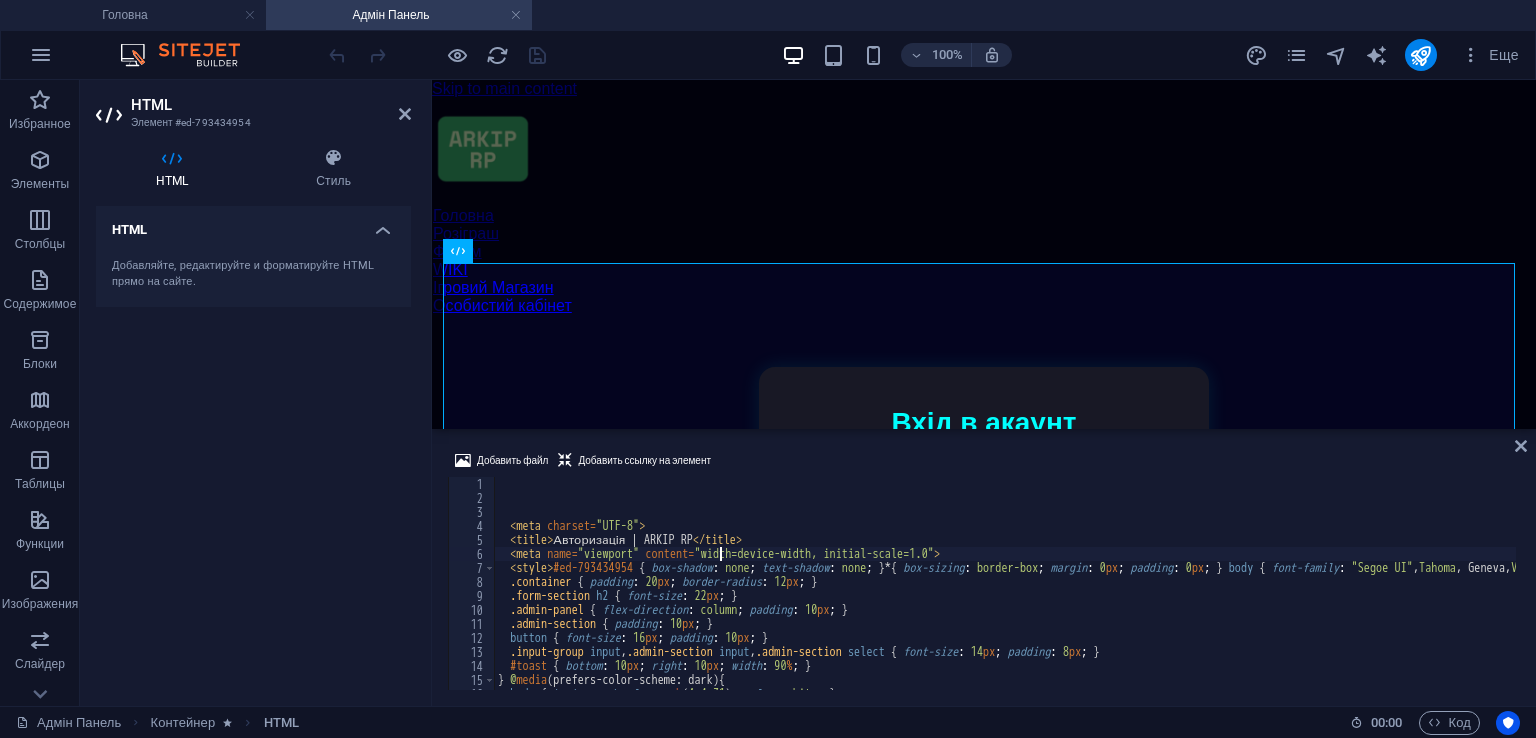 click on "﻿<meta charset="UTF-8">
<title>Авторизація | ARKIP RP</title>
<meta name="viewport" content="width=device-width, initial-scale=1.0">
<style> #ed-793434954 {
box-shadow: none;
text-shadow: none;
}
* {
box-sizing: border-box;
margin: 0px;
padding: 0px;
}
body {
font-family: "Segoe UI", Tahoma, Geneva, Verdana, sans-serif;
background-color: rgb(4, 4, 31);
color: rgb(255, 255, 255);
}
.sitejet-wrapper {
display: flex;
justify-content: center;
align-items: center;
min-height: 100vh;
padding: 40px 20px;
}
.container {
background-color: rgb(24, 24, 37);
padding: 40px;
border-radius: 16px;
box-shadow: rgba(0, 255, 255, 0.1) 0px 0px 20px;
max-width: 450px;
width: 100%;
}
.form-section h2 {
font-size: 28px;
margin-bottom: 20px;
text-align: center;
color" at bounding box center [8318, 595] 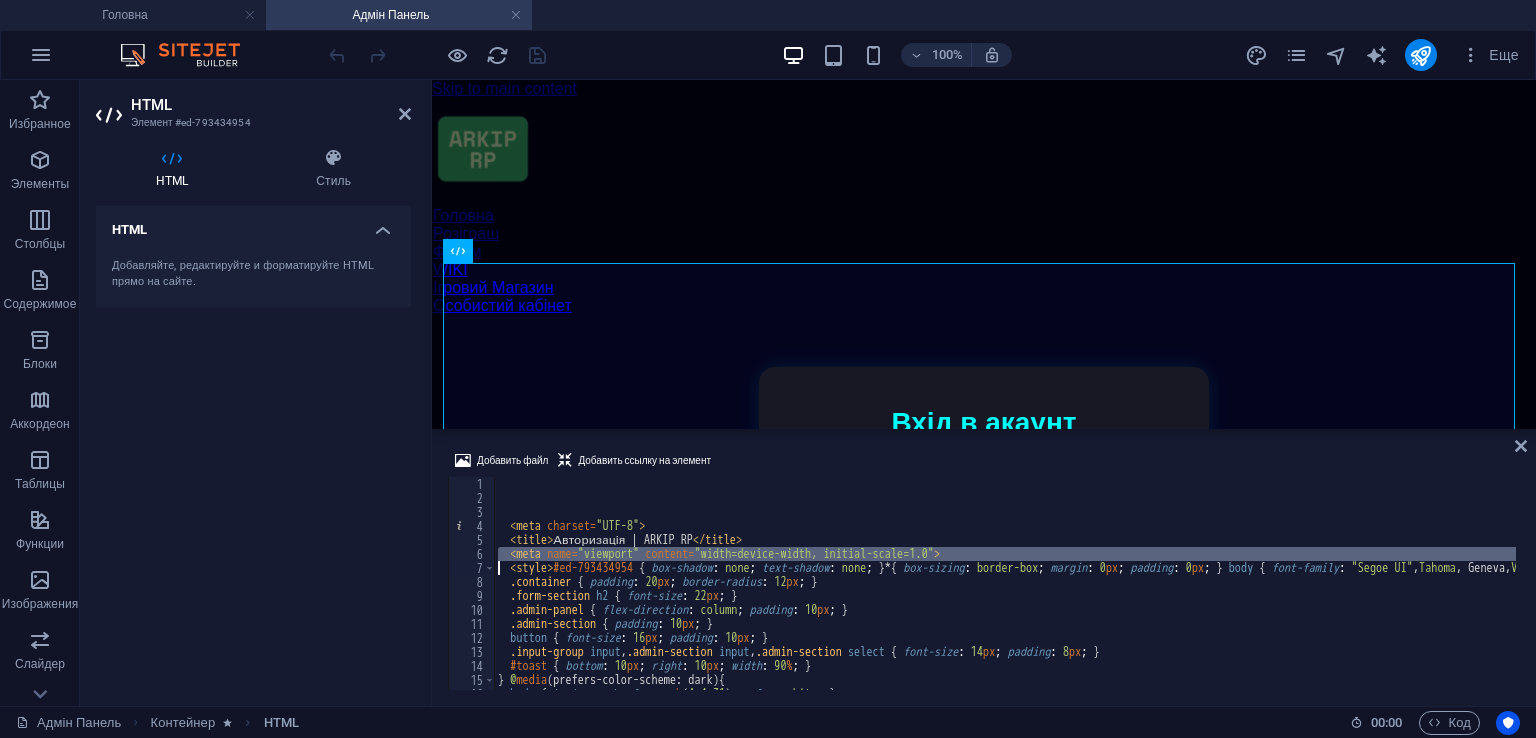 click on "﻿<meta charset="UTF-8">
<title>Авторизація | ARKIP RP</title>
<meta name="viewport" content="width=device-width, initial-scale=1.0">
<style> #ed-793434954 {
box-shadow: none;
text-shadow: none;
}
* {
box-sizing: border-box;
margin: 0px;
padding: 0px;
}
body {
font-family: "Segoe UI", Tahoma, Geneva, Verdana, sans-serif;
background-color: rgb(4, 4, 31);
color: rgb(255, 255, 255);
}
.sitejet-wrapper {
display: flex;
justify-content: center;
align-items: center;
min-height: 100vh;
padding: 40px 20px;
}
.container {
background-color: rgb(24, 24, 37);
padding: 40px;
border-radius: 16px;
box-shadow: rgba(0, 255, 255, 0.1) 0px 0px 20px;
max-width: 450px;
width: 100%;
}
.form-section h2 {
font-size: 28px;
margin-bottom: 20px;
text-align: center;
color" at bounding box center [8318, 595] 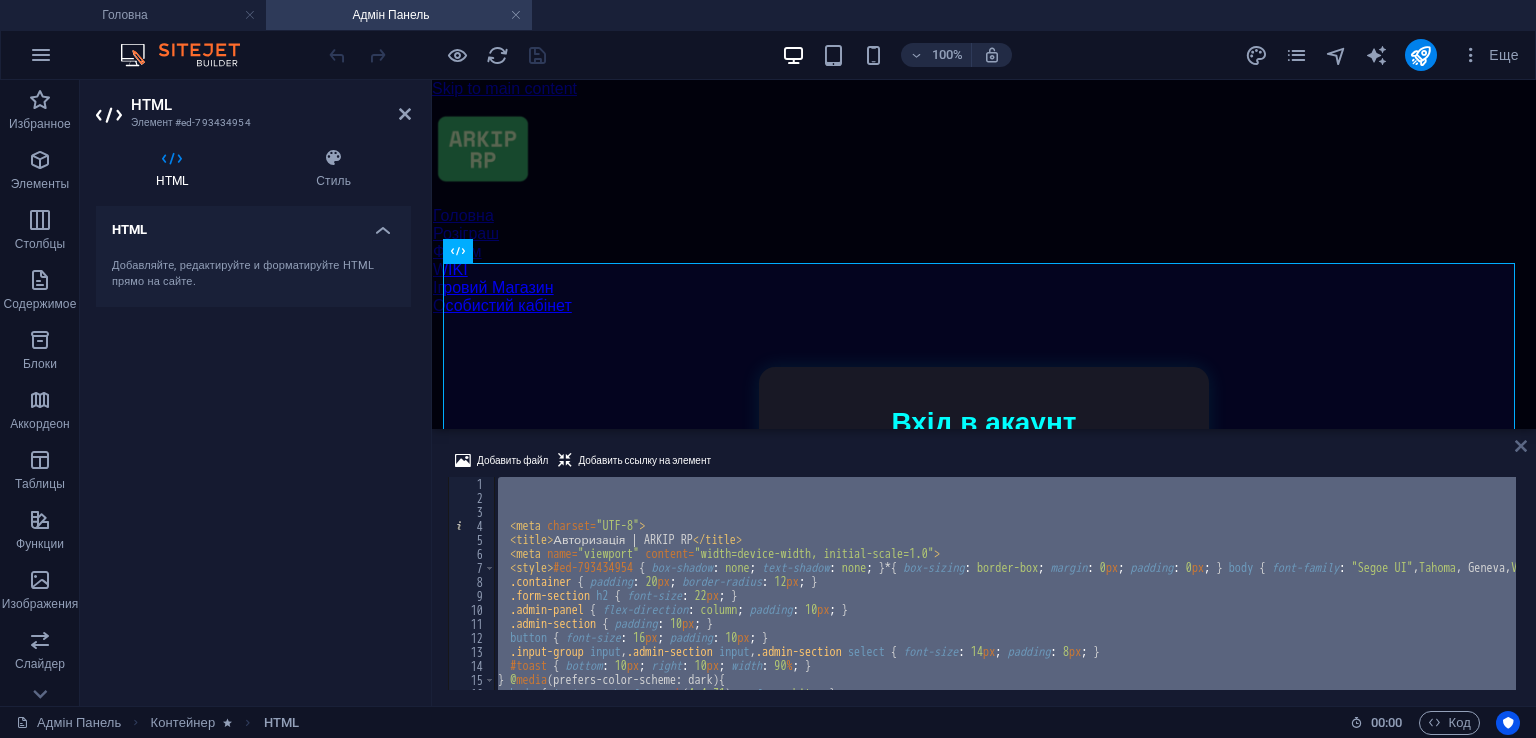 drag, startPoint x: 1519, startPoint y: 452, endPoint x: 1069, endPoint y: 31, distance: 616.23126 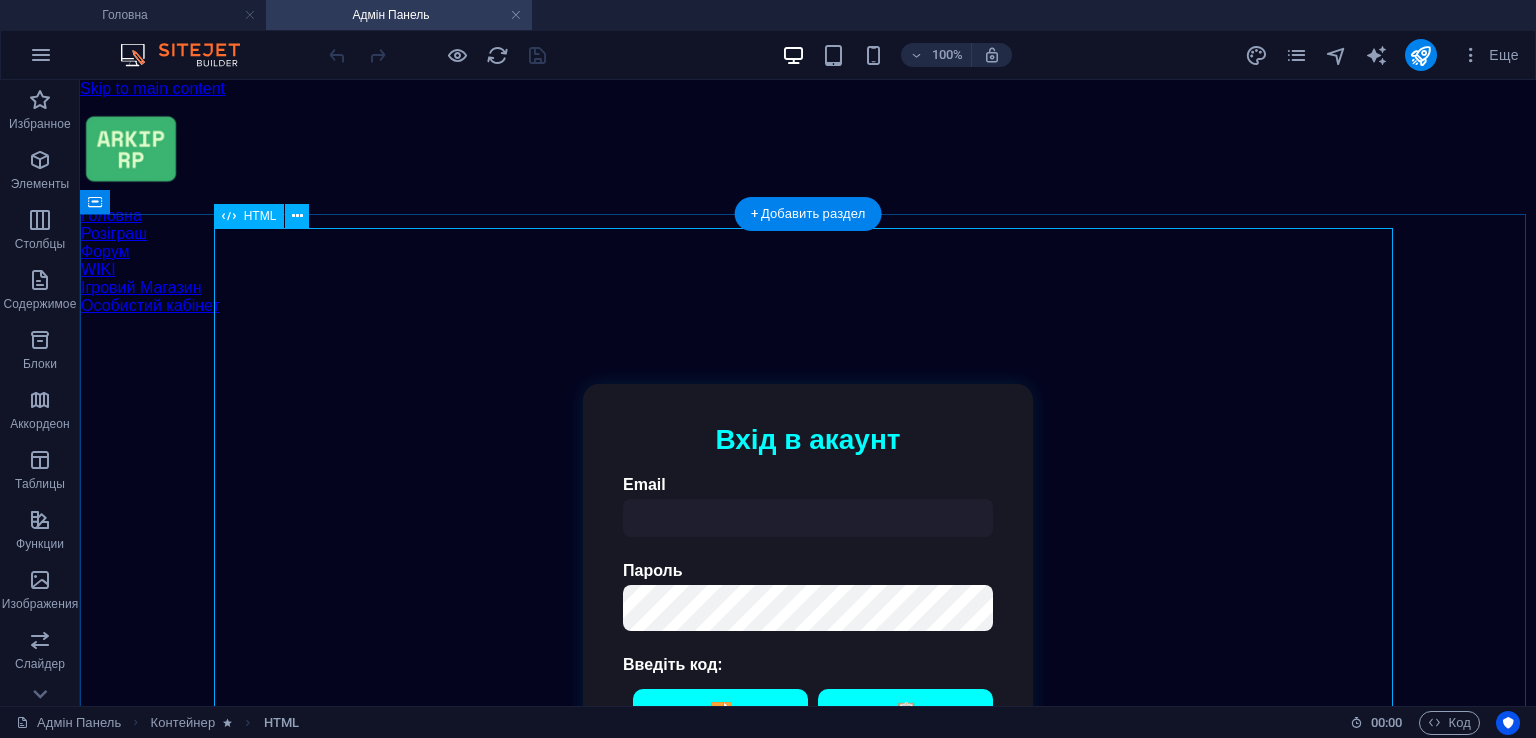 click on "Авторизація | ARKIP RP
Вхід в акаунт
Email
Пароль
Введіть код:
🔁
📋
Увійти
Адмін Панель ARKIP RP
Статистика Завантаження...
Логи Завантаження логів...
Скарги на баги Завантаження скарг...
Історія дій
📥 Експортувати історію
Пошук користувача
Знайти
🔄 Завантаження...
Редагування акаунту
Власник
Модератор
Хелпер" at bounding box center (808, 644) 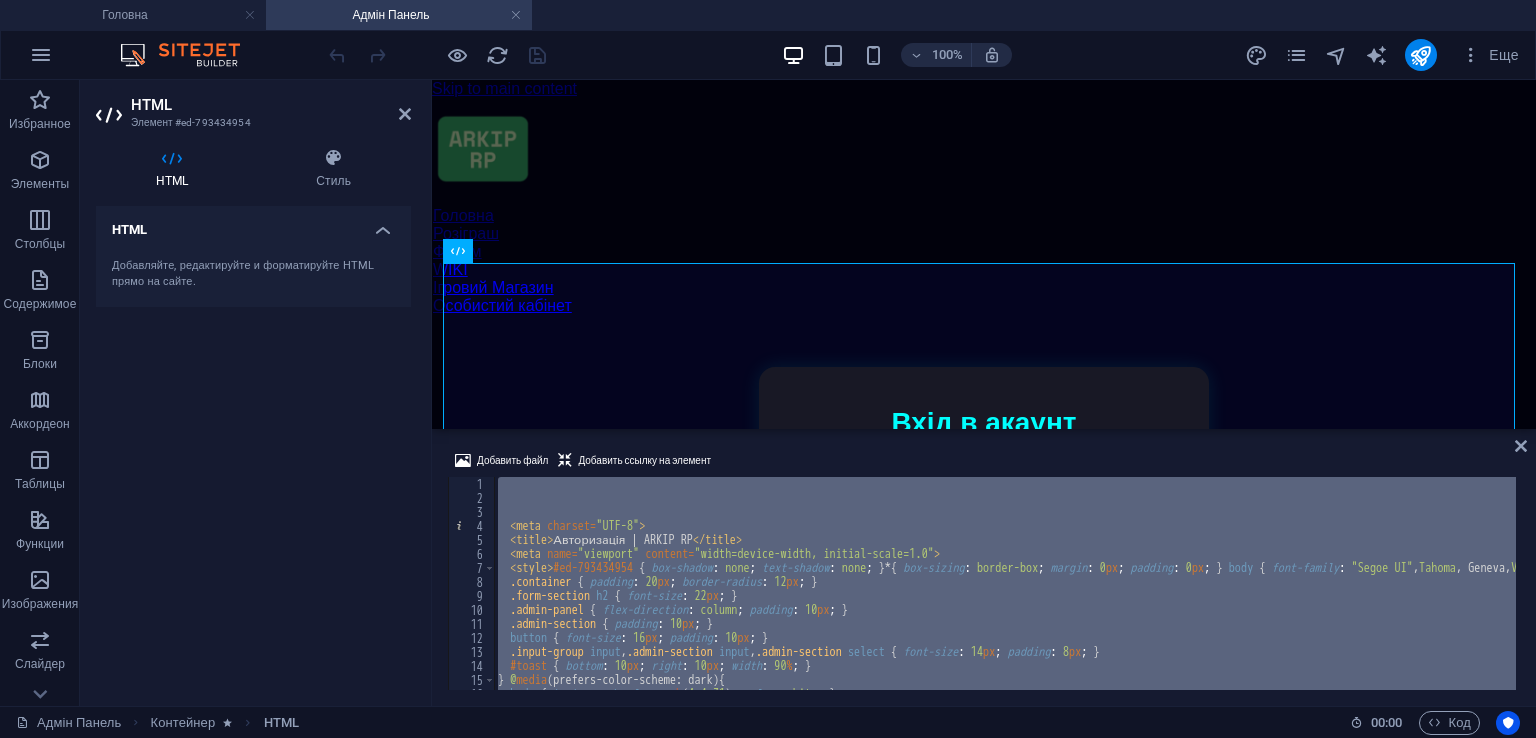 click on "﻿<meta charset="UTF-8">
<title>Авторизація | ARKIP RP</title>
<meta name="viewport" content="width=device-width, initial-scale=1.0">
<style> #ed-793434954 {
box-shadow: none;
text-shadow: none;
}
* {
box-sizing: border-box;
margin: 0px;
padding: 0px;
}
body {
font-family: "Segoe UI", Tahoma, Geneva, Verdana, sans-serif;
background-color: rgb(4, 4, 31);
color: rgb(255, 255, 255);
}
.sitejet-wrapper {
display: flex;
justify-content: center;
align-items: center;
min-height: 100vh;
padding: 40px 20px;
}
.container {
background-color: rgb(24, 24, 37);
padding: 40px;
border-radius: 16px;
box-shadow: rgba(0, 255, 255, 0.1) 0px 0px 20px;
max-width: 450px;
width: 100%;
}
.form-section h2 {
font-size: 28px;
margin-bottom: 20px;
text-align: center;
color" at bounding box center (1005, 583) 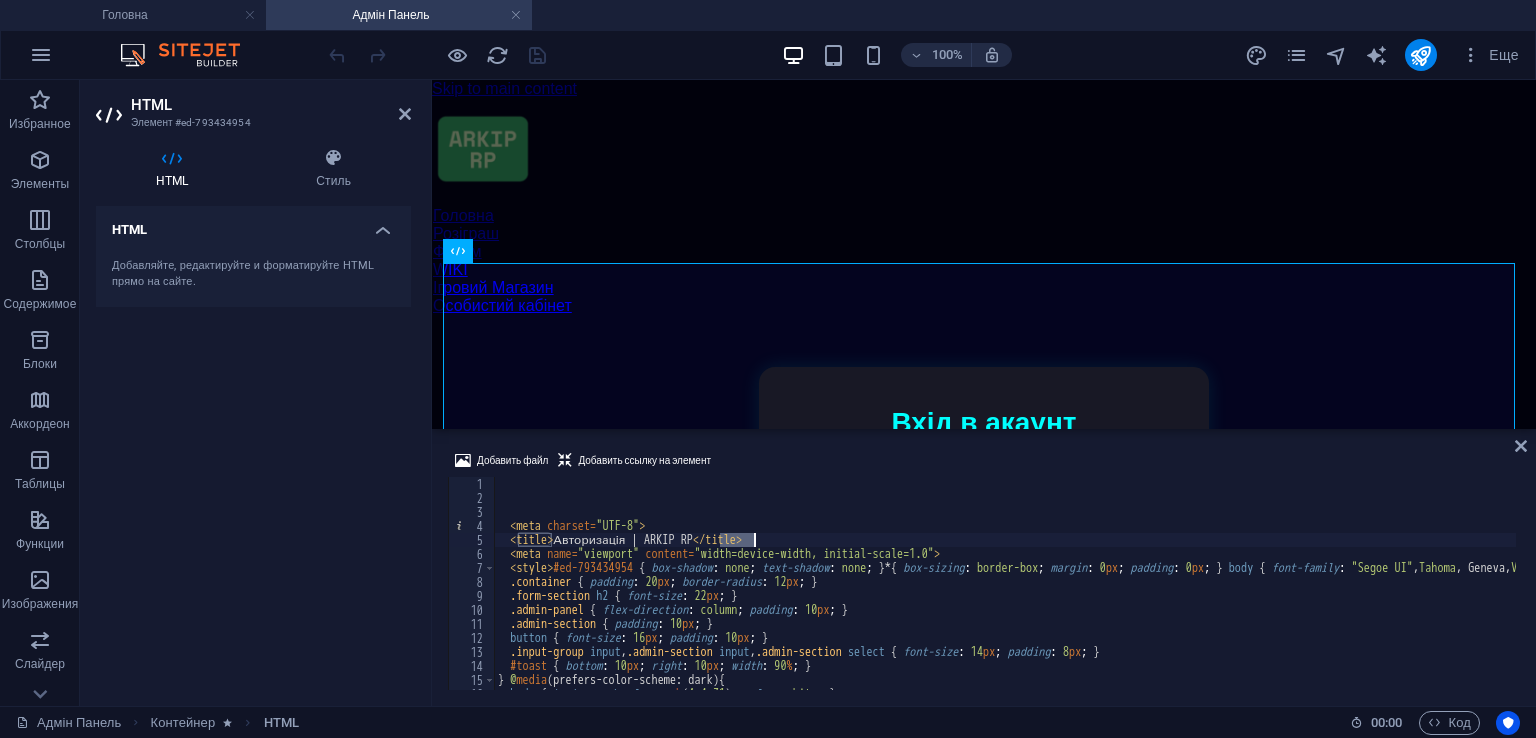 click on "﻿<meta charset="UTF-8">
<title>Авторизація | ARKIP RP</title>
<meta name="viewport" content="width=device-width, initial-scale=1.0">
<style> #ed-793434954 {
box-shadow: none;
text-shadow: none;
}
* {
box-sizing: border-box;
margin: 0px;
padding: 0px;
}
body {
font-family: "Segoe UI", Tahoma, Geneva, Verdana, sans-serif;
background-color: rgb(4, 4, 31);
color: rgb(255, 255, 255);
}
.sitejet-wrapper {
display: flex;
justify-content: center;
align-items: center;
min-height: 100vh;
padding: 40px 20px;
}
.container {
background-color: rgb(24, 24, 37);
padding: 40px;
border-radius: 16px;
box-shadow: rgba(0, 255, 255, 0.1) 0px 0px 20px;
max-width: 450px;
width: 100%;
}
.form-section h2 {
font-size: 28px;
margin-bottom: 20px;
text-align: center;
color" at bounding box center [8318, 595] 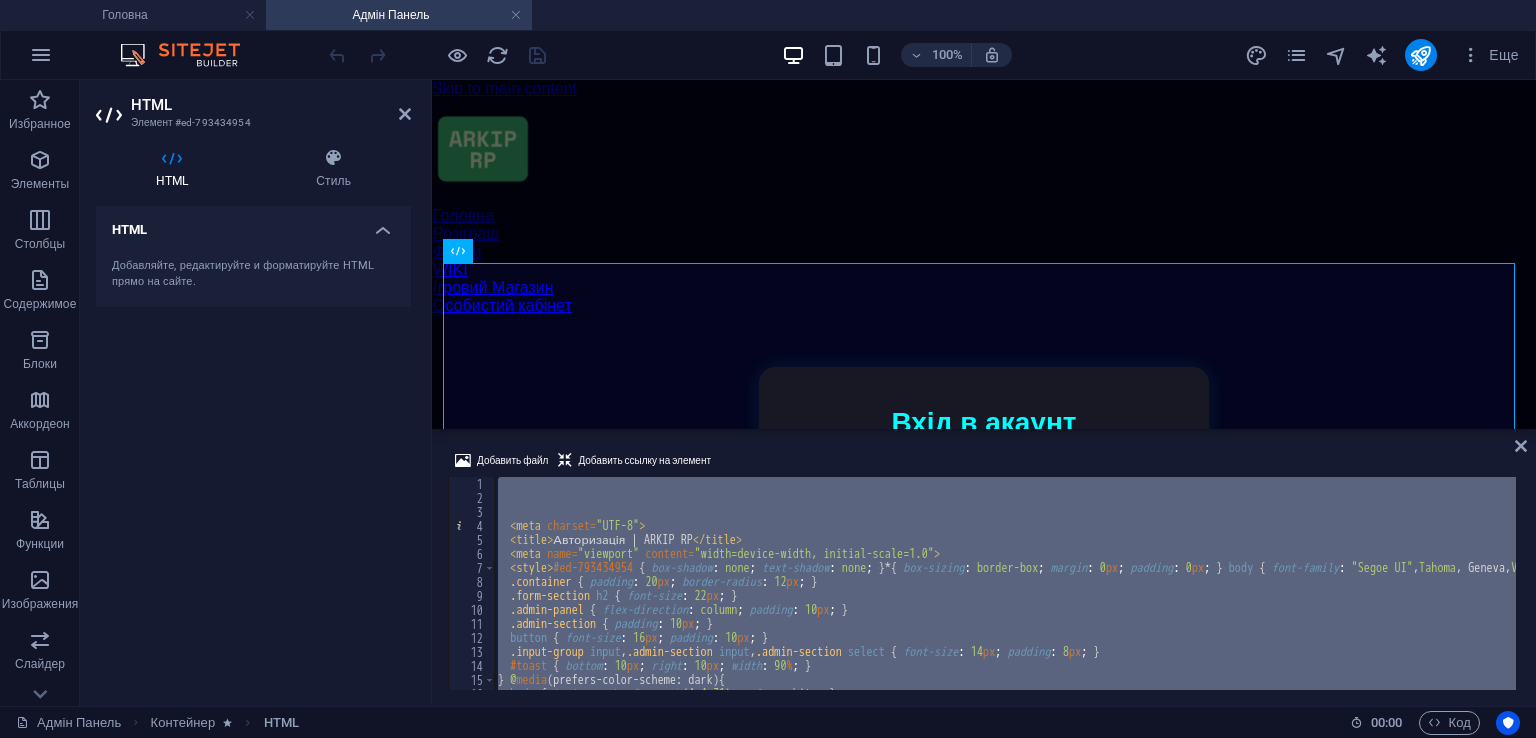 click on "﻿<meta charset="UTF-8">
<title>Авторизація | ARKIP RP</title>
<meta name="viewport" content="width=device-width, initial-scale=1.0">
<style> #ed-793434954 {
box-shadow: none;
text-shadow: none;
}
* {
box-sizing: border-box;
margin: 0px;
padding: 0px;
}
body {
font-family: "Segoe UI", Tahoma, Geneva, Verdana, sans-serif;
background-color: rgb(4, 4, 31);
color: rgb(255, 255, 255);
}
.sitejet-wrapper {
display: flex;
justify-content: center;
align-items: center;
min-height: 100vh;
padding: 40px 20px;
}
.container {
background-color: rgb(24, 24, 37);
padding: 40px;
border-radius: 16px;
box-shadow: rgba(0, 255, 255, 0.1) 0px 0px 20px;
max-width: 450px;
width: 100%;
}
.form-section h2 {
font-size: 28px;
margin-bottom: 20px;
text-align: center;
color" at bounding box center [8318, 595] 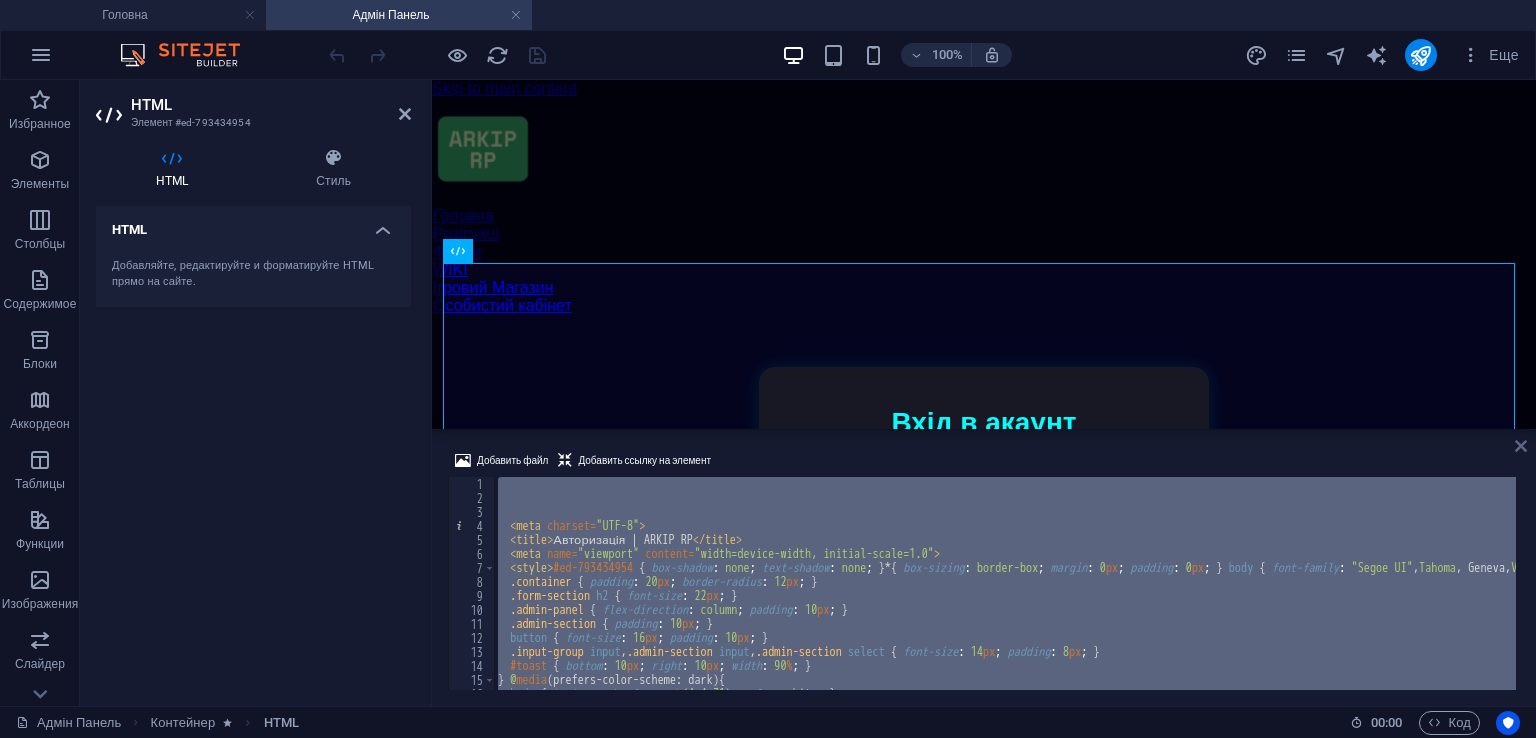 drag, startPoint x: 1524, startPoint y: 448, endPoint x: 1204, endPoint y: 112, distance: 464 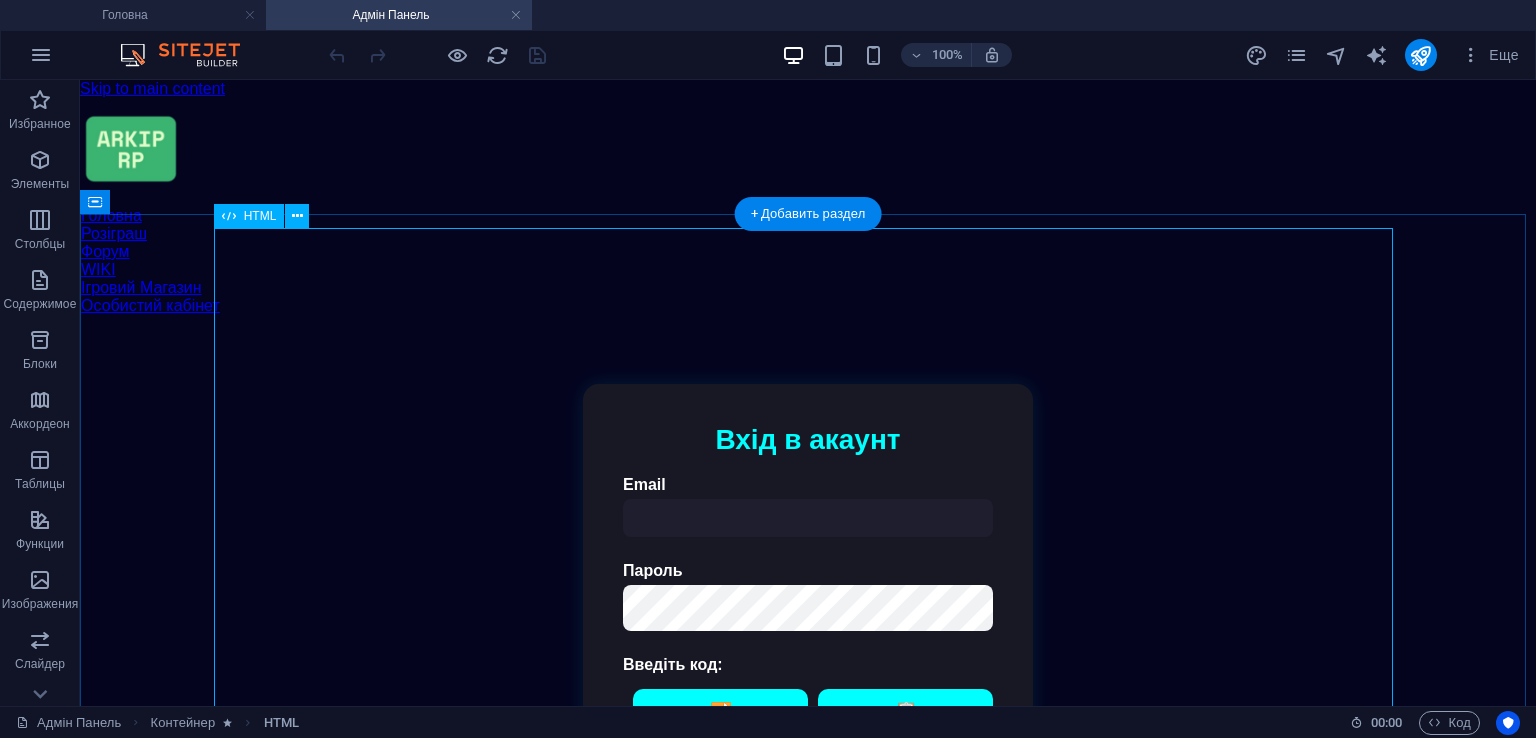 click on "Авторизація | ARKIP RP
Вхід в акаунт
Email
Пароль
Введіть код:
🔁
📋
Увійти
Адмін Панель ARKIP RP
Статистика Завантаження...
Логи Завантаження логів...
Скарги на баги Завантаження скарг...
Історія дій
📥 Експортувати історію
Пошук користувача
Знайти
🔄 Завантаження...
Редагування акаунту
Власник
Модератор
Хелпер" at bounding box center (808, 644) 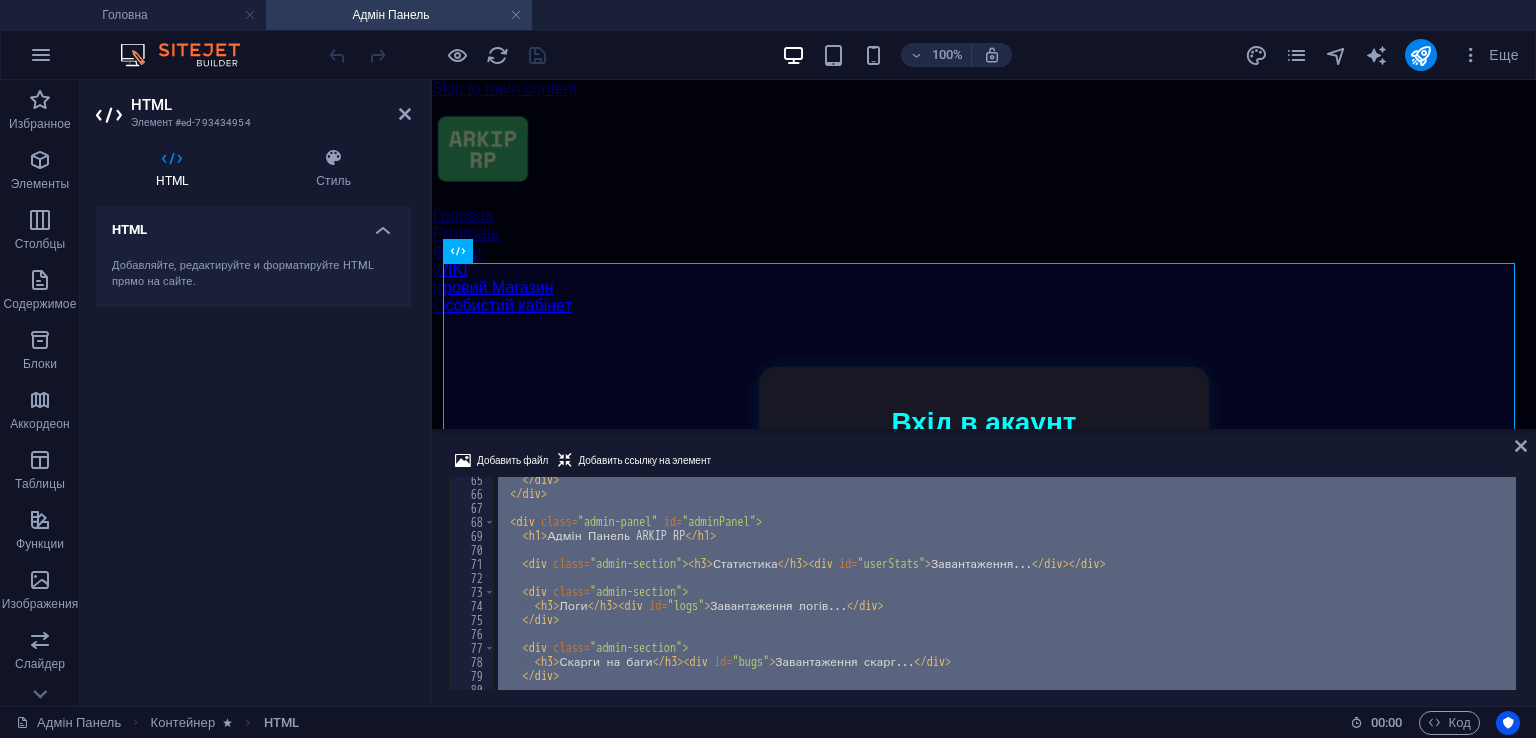 scroll, scrollTop: 1440, scrollLeft: 0, axis: vertical 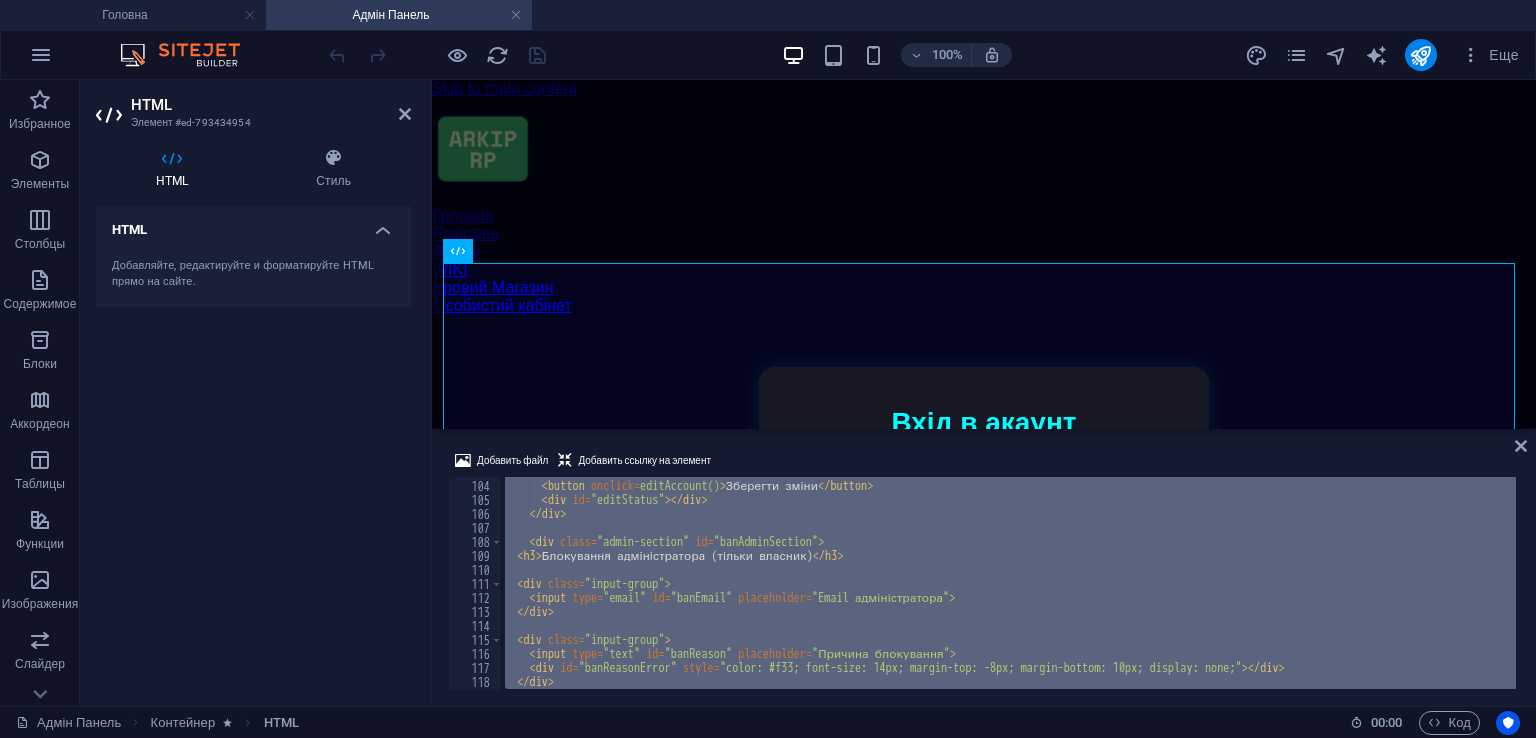 click on "</ select >         < button   onclick = "editAccount()" > Зберегти зміни </ button >         < div   id = "editStatus" > </ div >      </ div >      < div   class = "admin-section"   id = "banAdminSection" >    < h3 > Блокування адміністратора (тільки власник) </ h3 >    < div   class = "input-group" >      < input   type = "email"   id = "banEmail"   placeholder = "Email адміністратора" >    </ div >    < div   class = "input-group" >      < input   type = "text"   id = "banReason"   placeholder = "Причина блокування" >      < div   id = "banReasonError"   style = "color: #f33; font-size: 14px; margin-top: -8px; margin-bottom: 10px; display: none;" > </ div >    </ div >" at bounding box center (1008, 583) 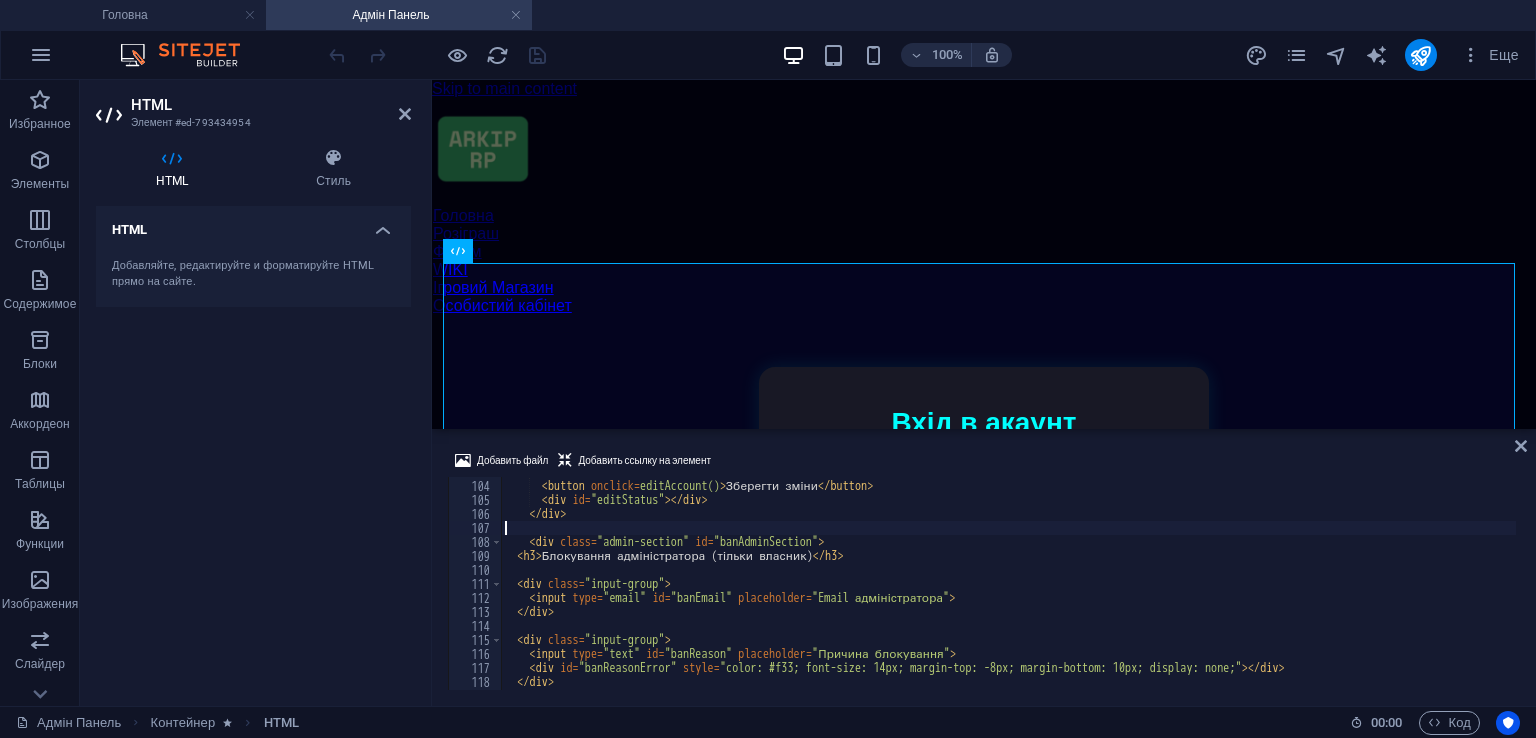 click at bounding box center (1515, 2474) 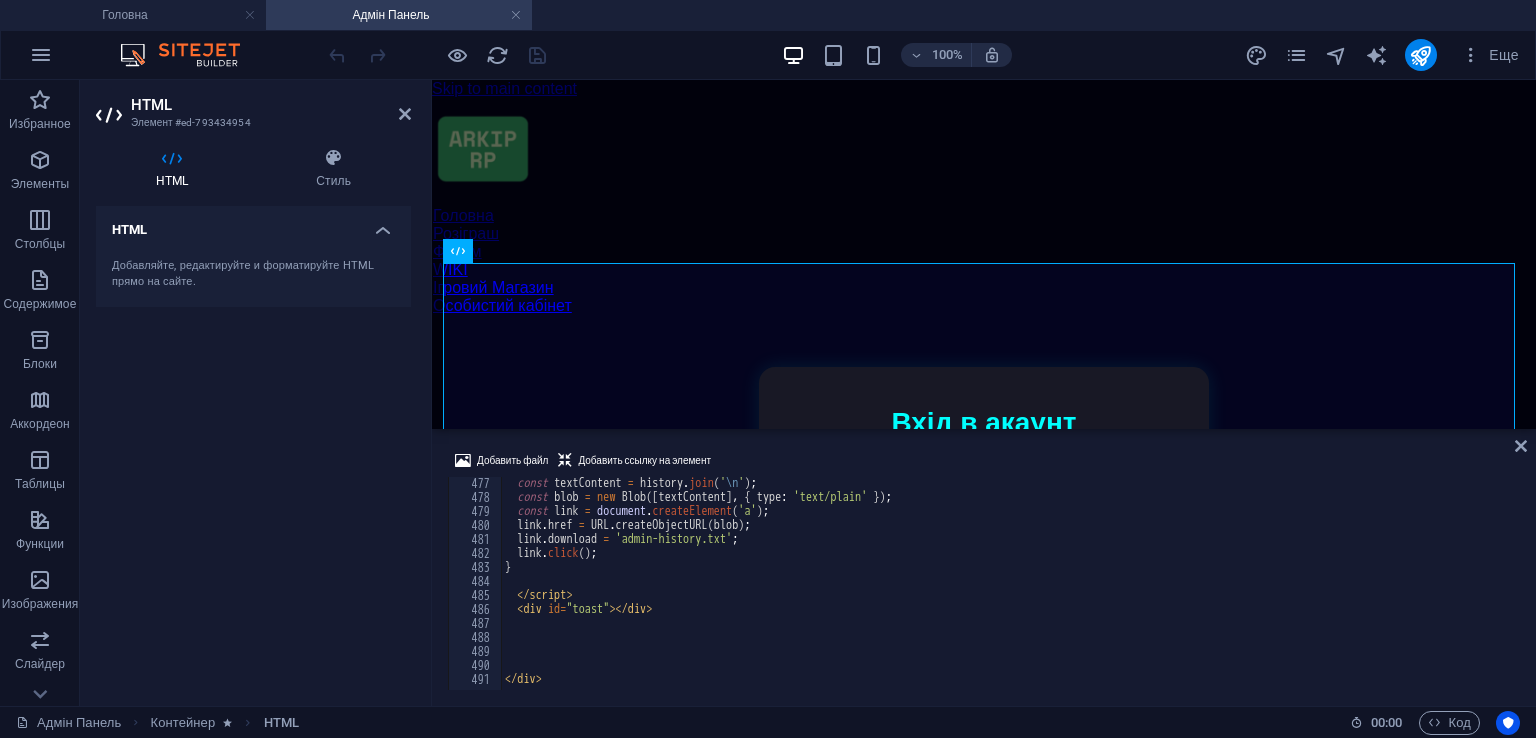 scroll, scrollTop: 6664, scrollLeft: 0, axis: vertical 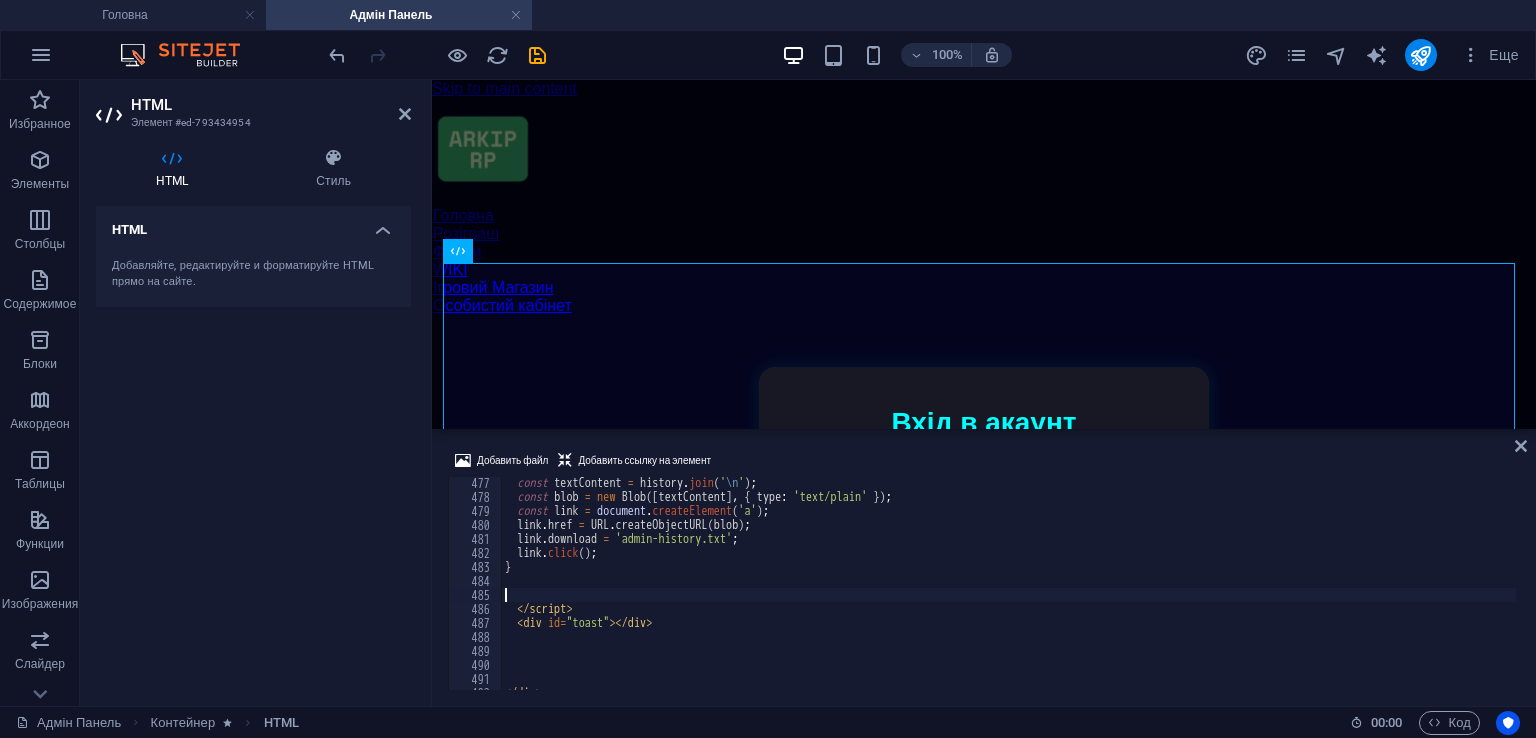 paste on "console.log("✅ Firebase ініціалізовано");" 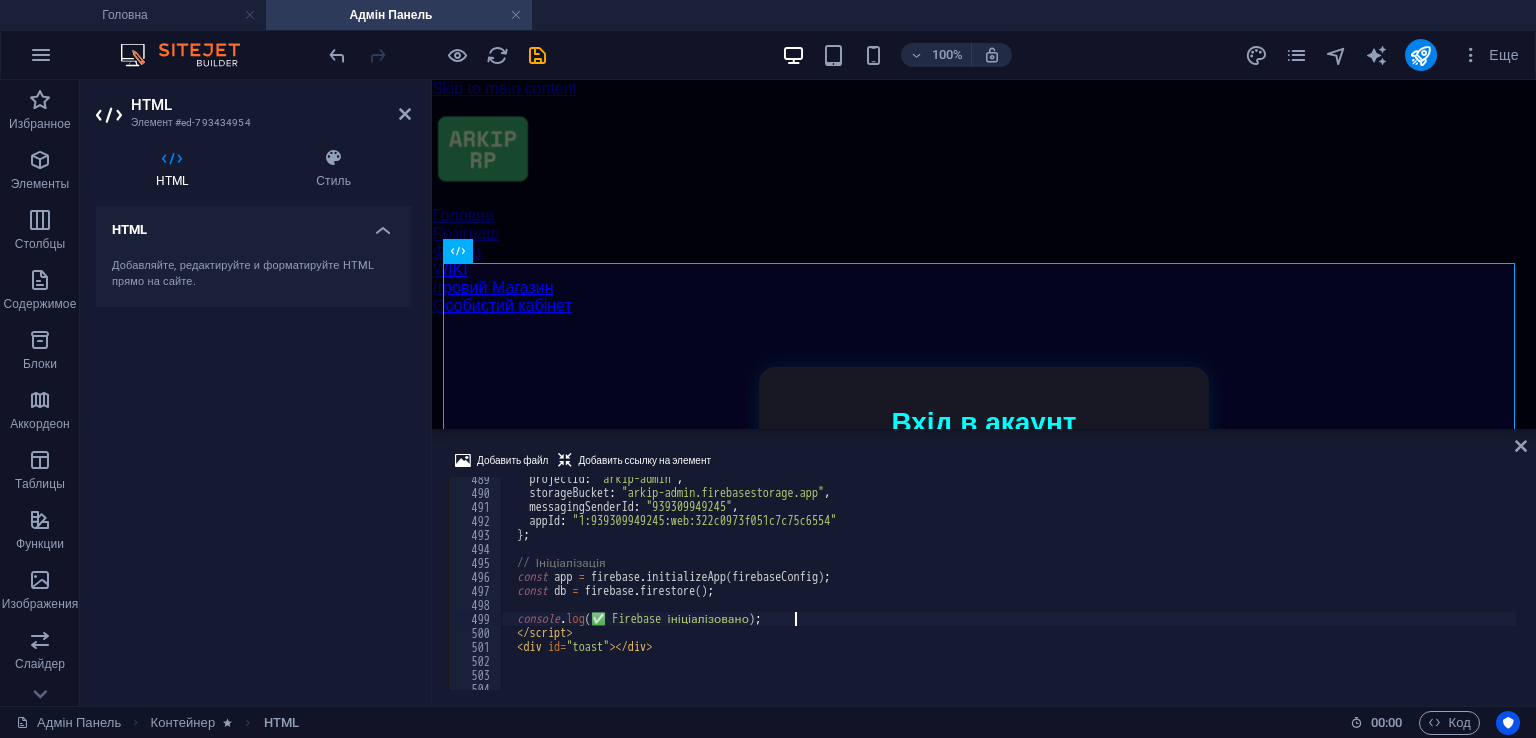 scroll, scrollTop: 6836, scrollLeft: 0, axis: vertical 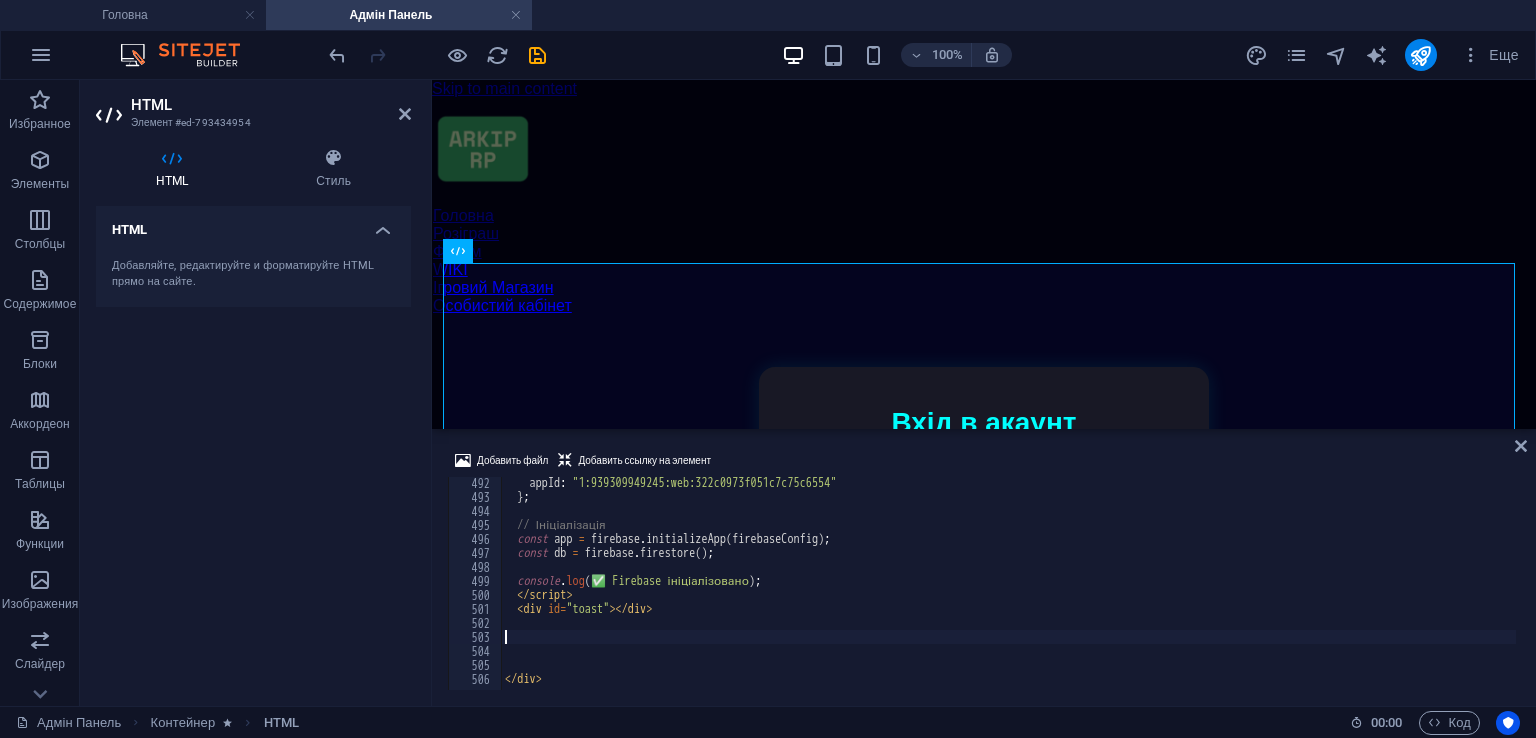 click on "appId : "1:939309949245:web:322c0973f051c7c75c6554" } ; // Ініціалізація const app = firebase.initializeApp(firebaseConfig); const db = firebase.firestore(); console.log("✅ Firebase ініціалізовано"); </script> <div id="toast"></div> </div>" at bounding box center (8325, 594) 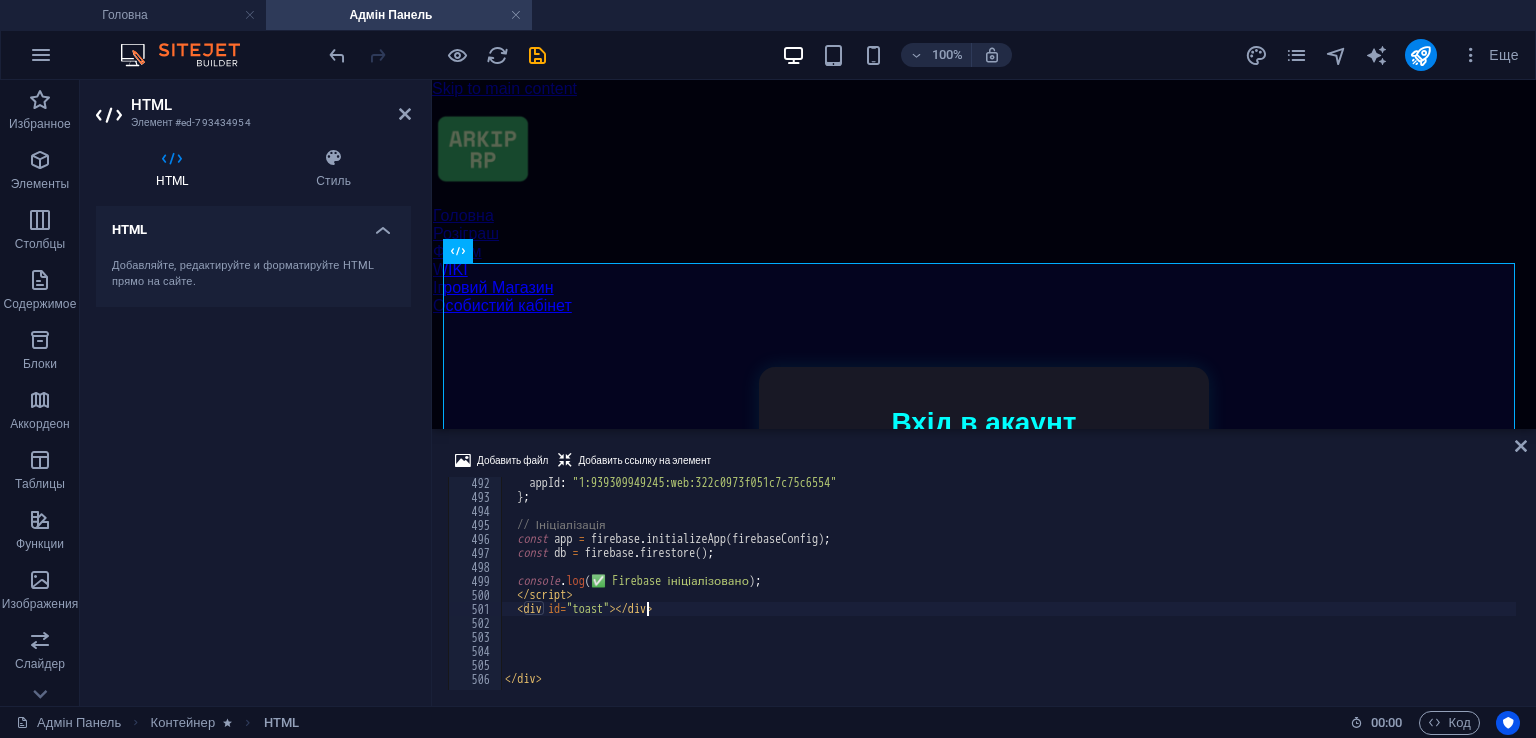 click on "appId : "1:939309949245:web:322c0973f051c7c75c6554" } ; // Ініціалізація const app = firebase.initializeApp(firebaseConfig); const db = firebase.firestore(); console.log("✅ Firebase ініціалізовано"); </script> <div id="toast"></div> </div>" at bounding box center (8325, 594) 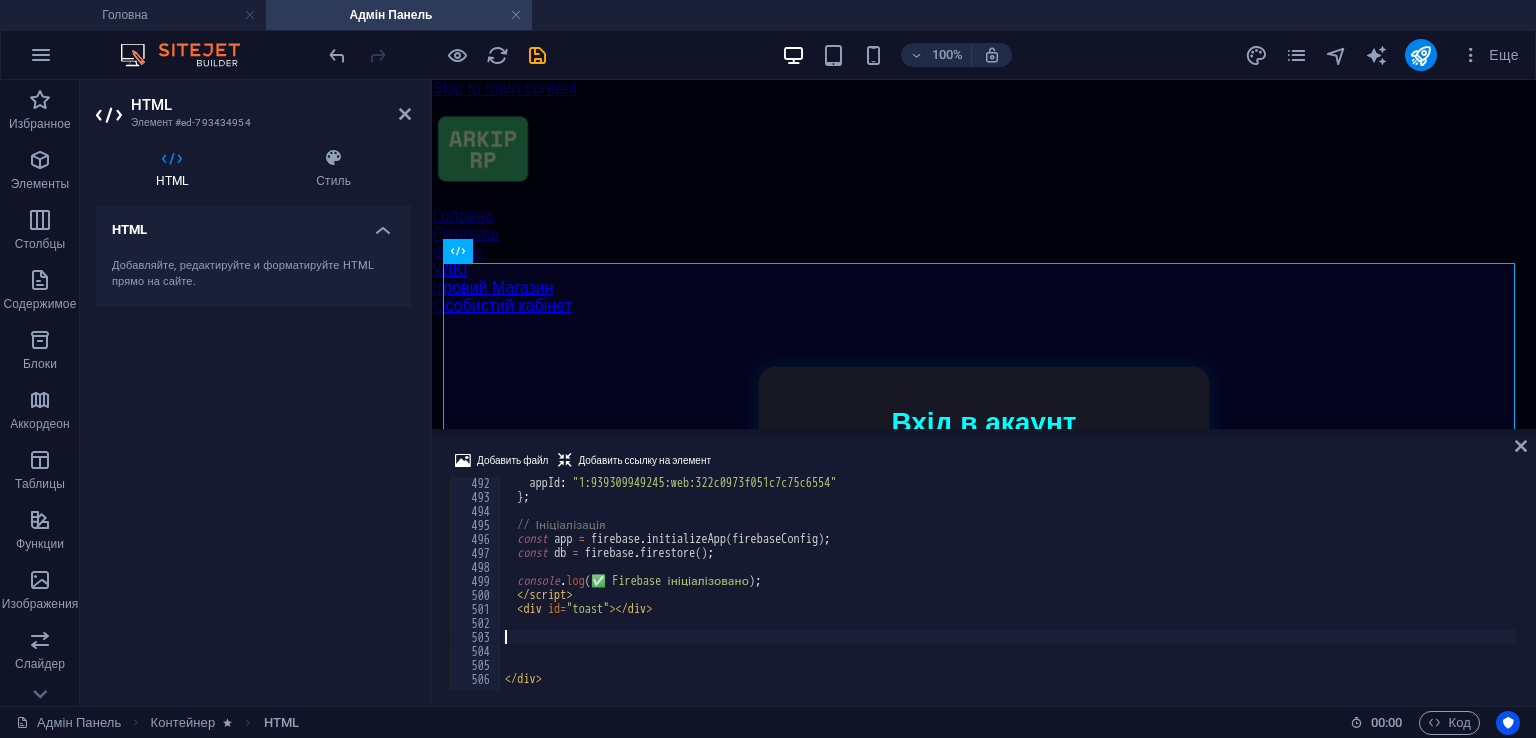 click on "appId : "1:939309949245:web:322c0973f051c7c75c6554" } ; // Ініціалізація const app = firebase.initializeApp(firebaseConfig); const db = firebase.firestore(); console.log("✅ Firebase ініціалізовано"); </script> <div id="toast"></div> </div>" at bounding box center (8325, 594) 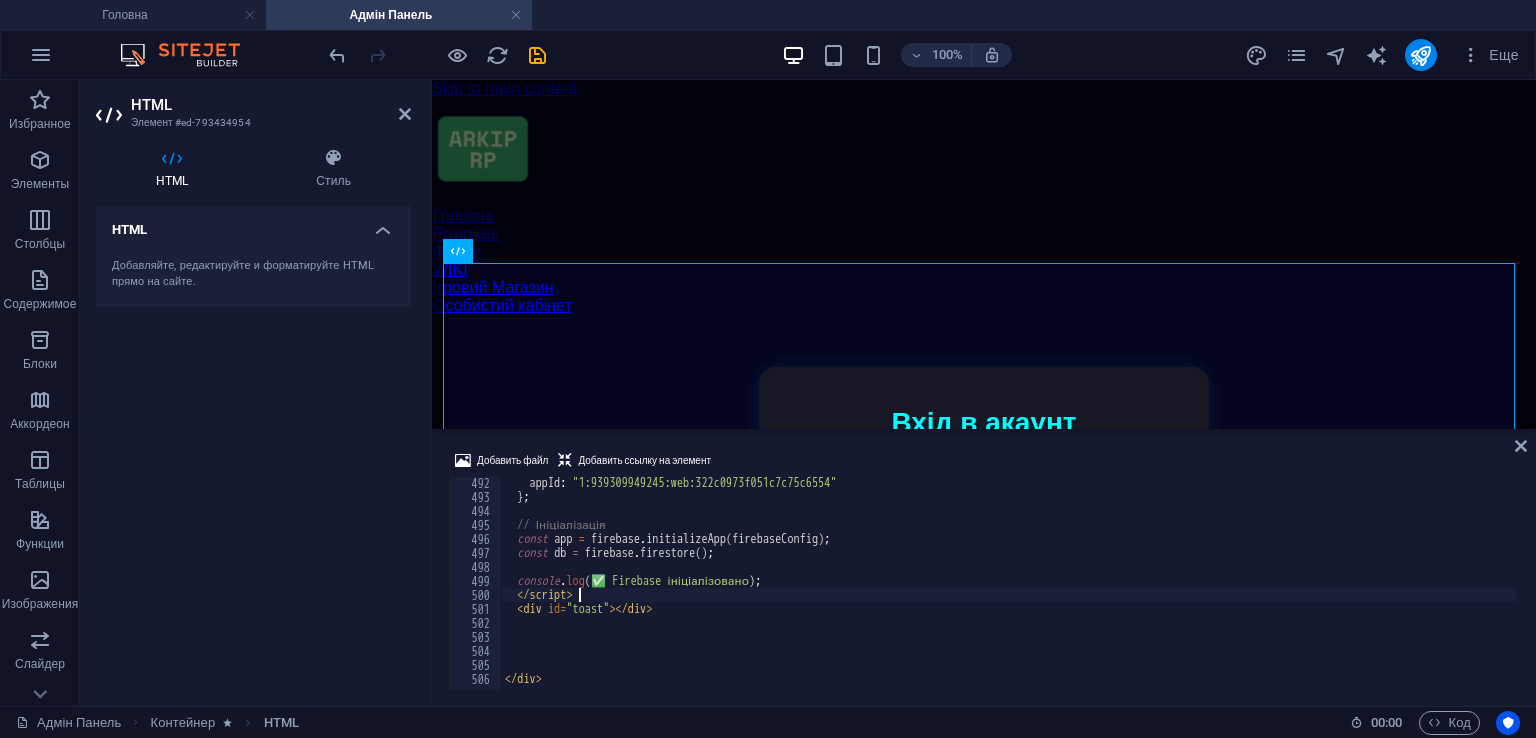 click on "appId : "1:939309949245:web:322c0973f051c7c75c6554" } ; // Ініціалізація const app = firebase.initializeApp(firebaseConfig); const db = firebase.firestore(); console.log("✅ Firebase ініціалізовано"); </script> <div id="toast"></div> </div>" at bounding box center (8325, 594) 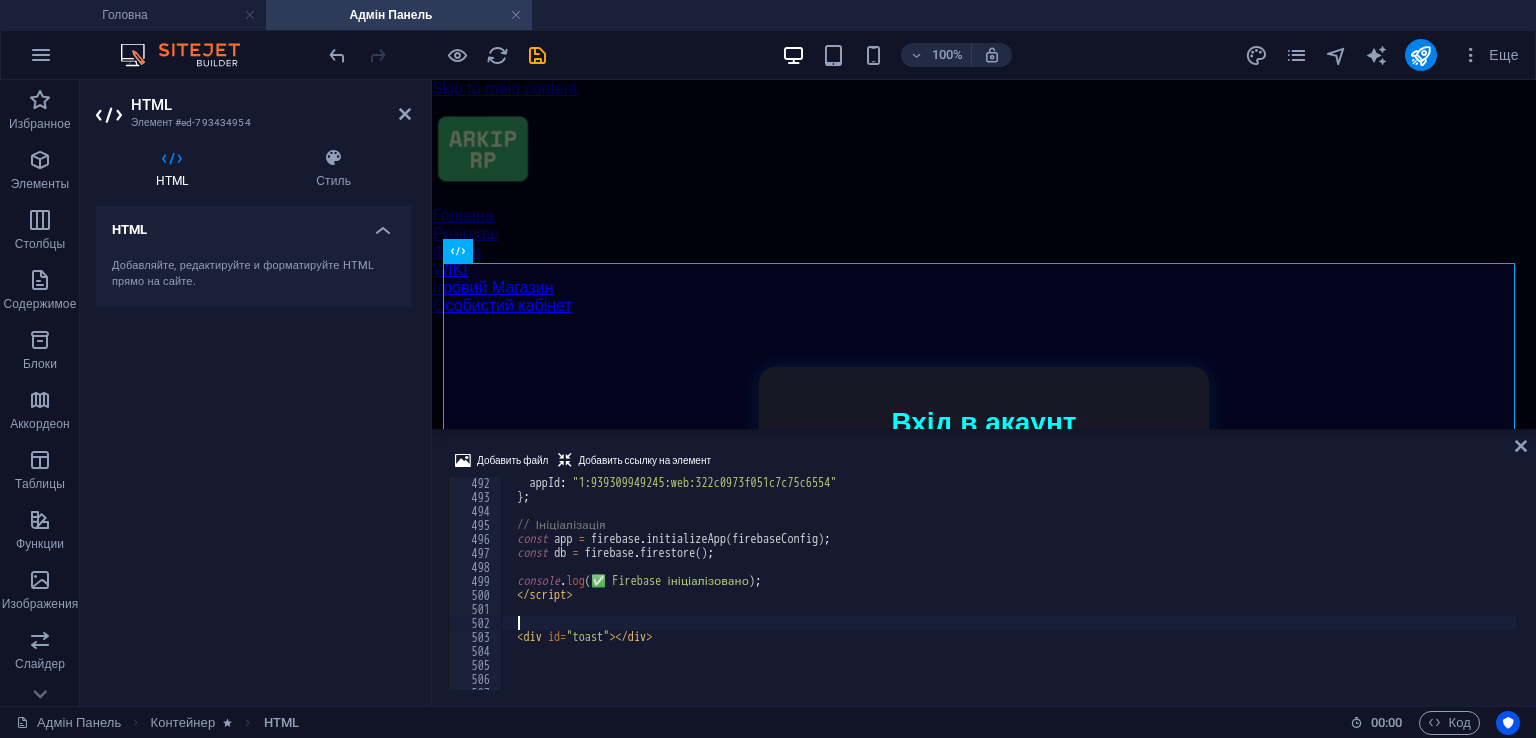 paste on "<script src="https://www.gstatic.com/firebasejs/10.12.2/firebase-firestore.js"></script>" 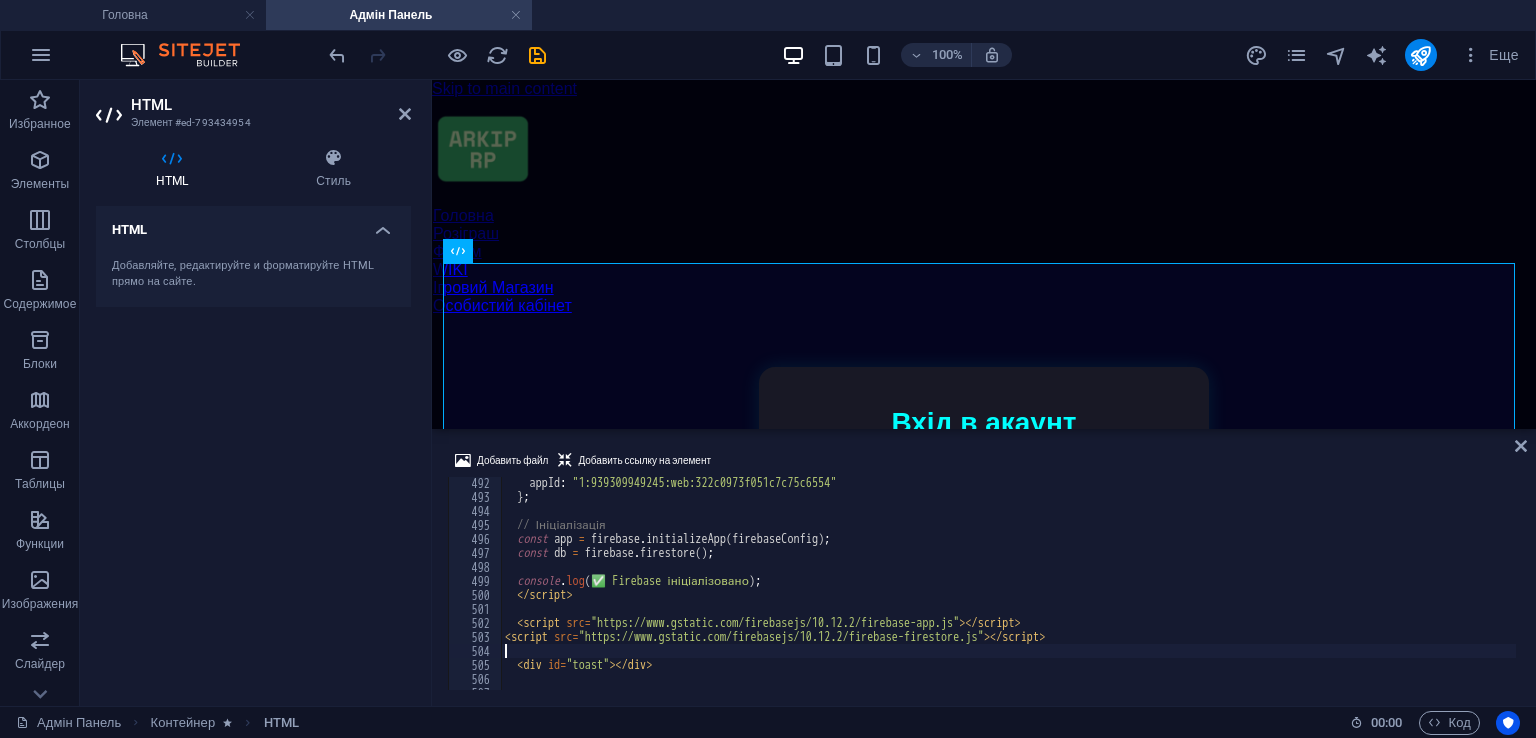 click on "appId :   "1:939309949245:web:322c0973f051c7c75c6554"    } ;    // Ініціалізація    const   app   =   firebase . initializeApp ( firebaseConfig ) ;    const   db   =   firebase . firestore ( ) ;    console . log ( "✅ Firebase ініціалізовано" ) ;    </ script >       < script   src = "https://www.gstatic.com/firebasejs/10.12.2/firebase-app.js" > </ script > < script   src = "https://www.gstatic.com/firebasejs/10.12.2/firebase-firestore.js" > </ script >    < div   id = "toast" > </ div >" at bounding box center [8325, 594] 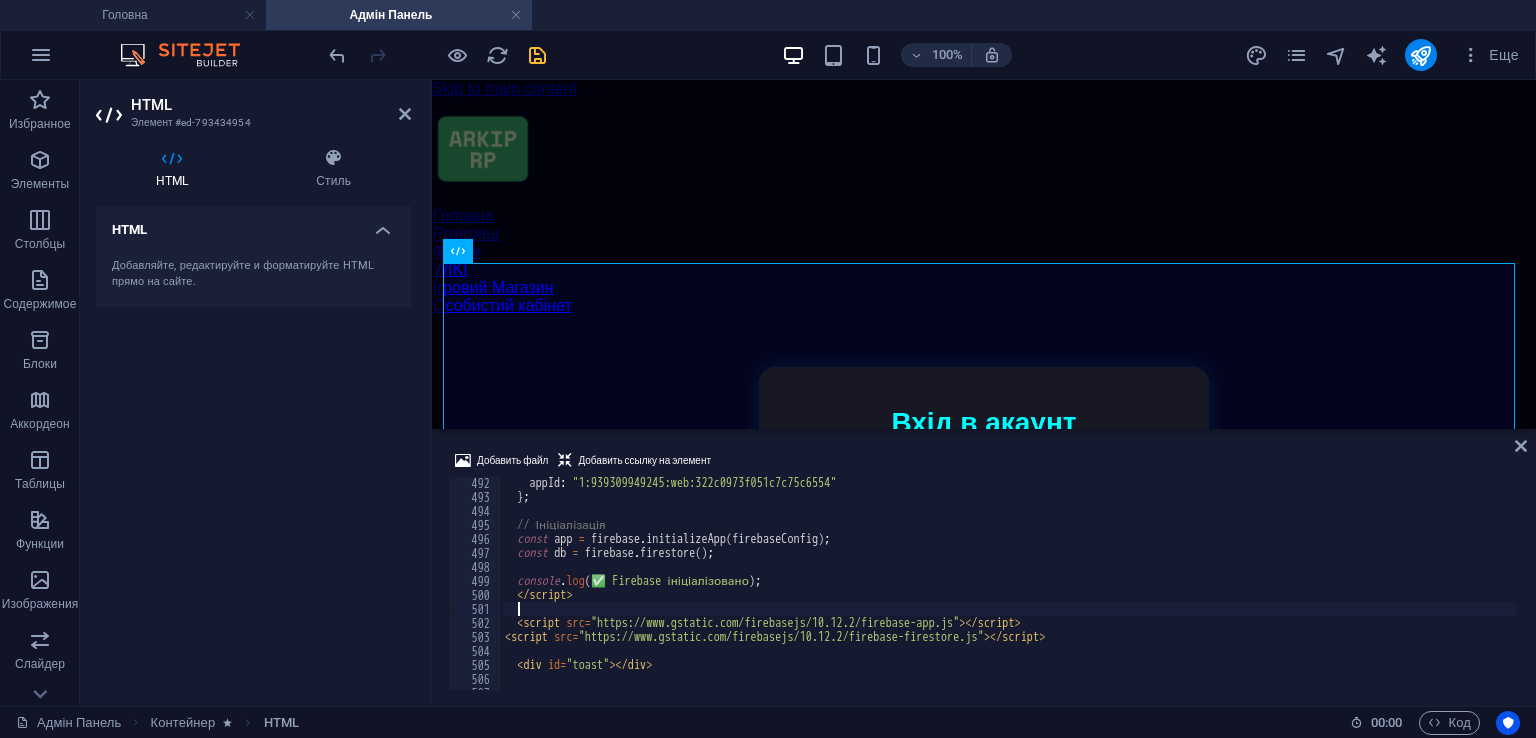 type 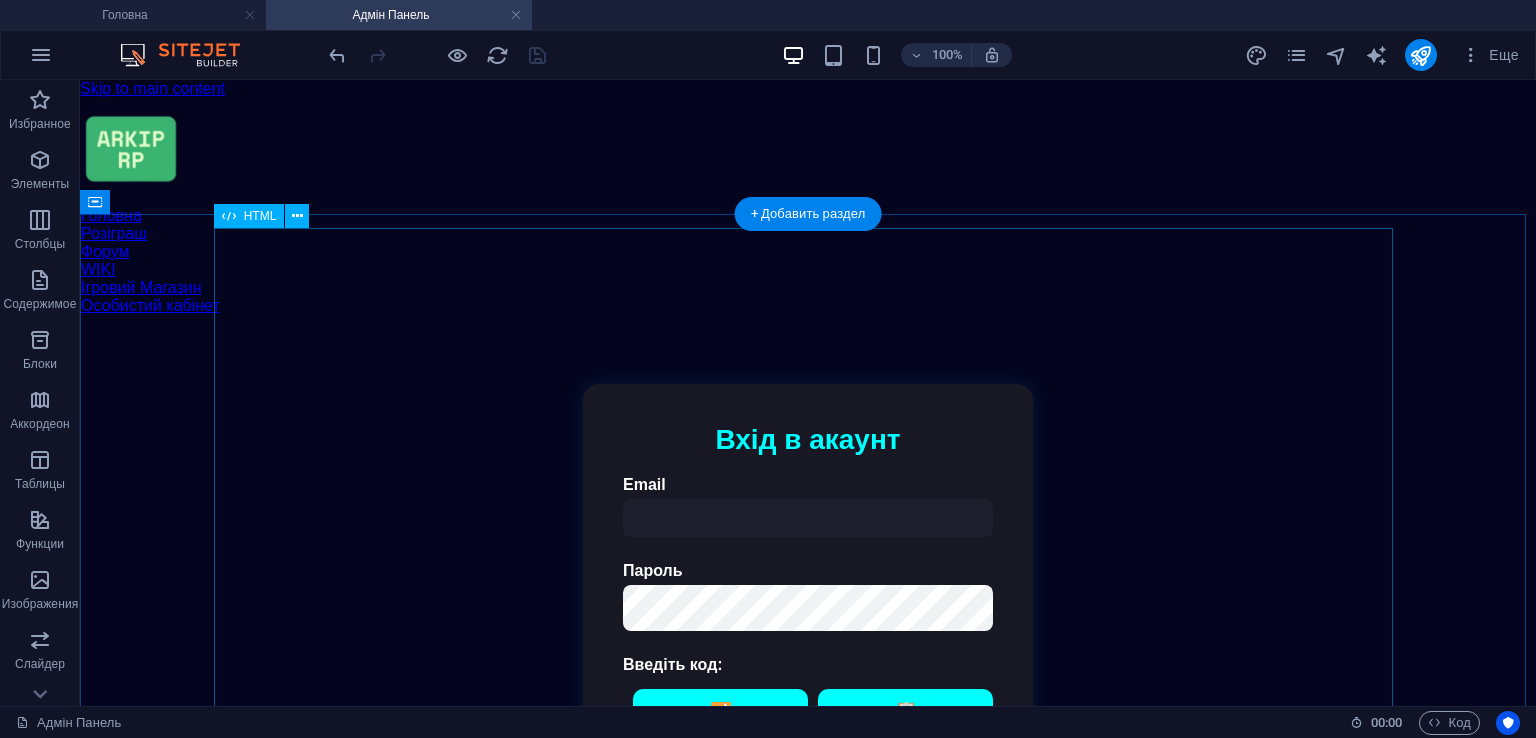 click on "Авторизація | ARKIP RP
Вхід в акаунт
Email
Пароль
Введіть код:
🔁
📋
Увійти
Адмін Панель ARKIP RP
Статистика Завантаження...
Логи Завантаження логів...
Скарги на баги Завантаження скарг...
Історія дій
📥 Експортувати історію
Пошук користувача
Знайти
🔄 Завантаження...
Редагування акаунту
Власник
Модератор
Хелпер" at bounding box center (808, 644) 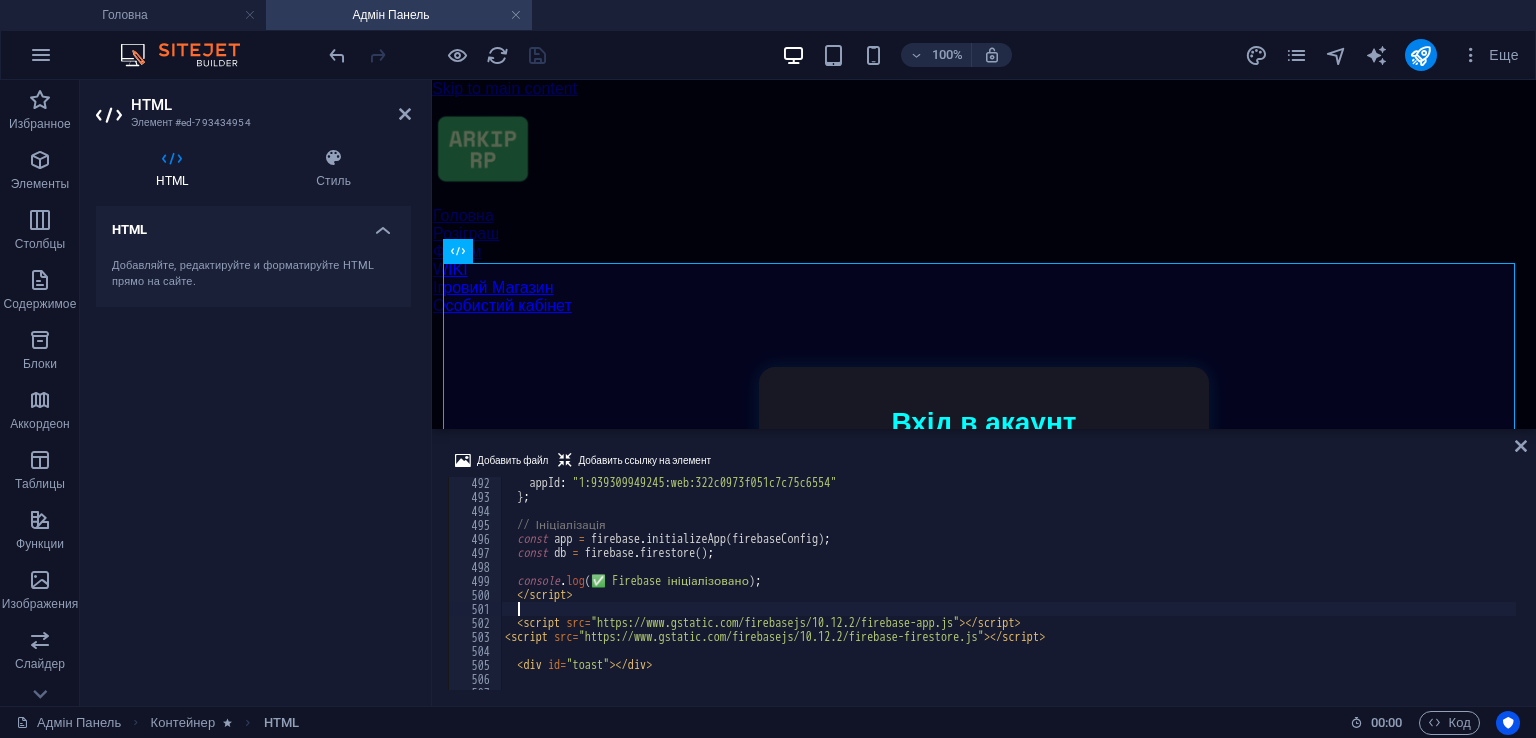 scroll, scrollTop: 6931, scrollLeft: 0, axis: vertical 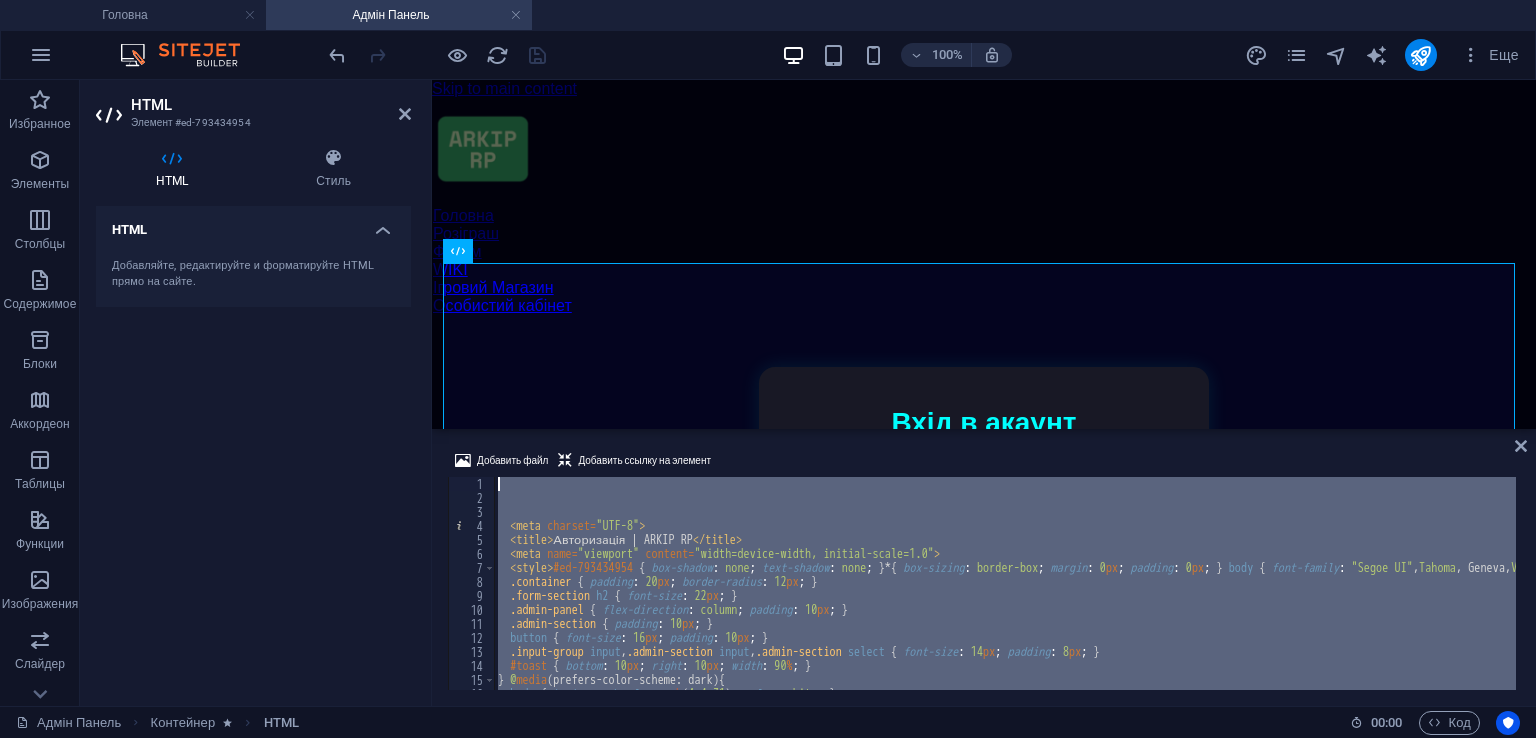 drag, startPoint x: 642, startPoint y: 678, endPoint x: 100, endPoint y: 133, distance: 768.628 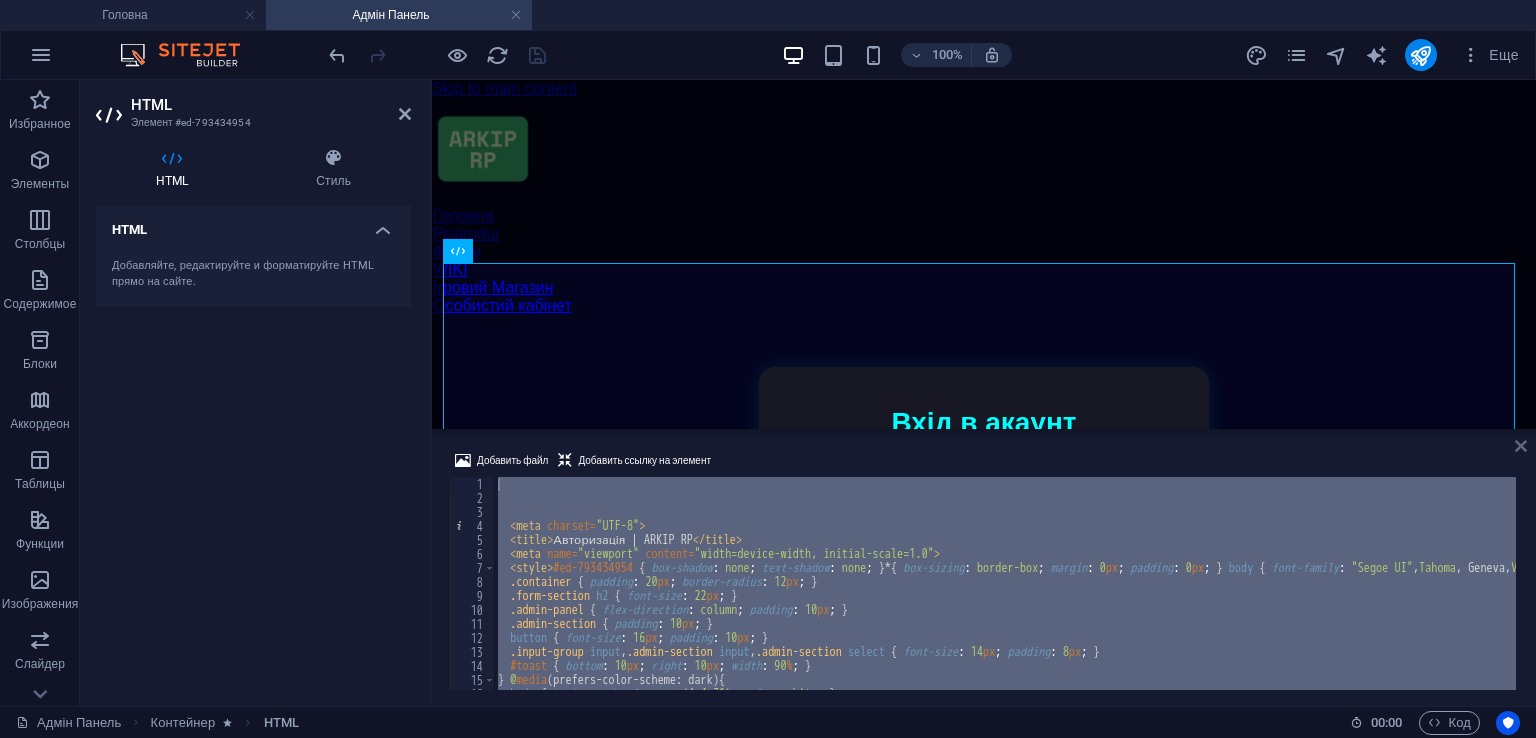 click at bounding box center [1521, 446] 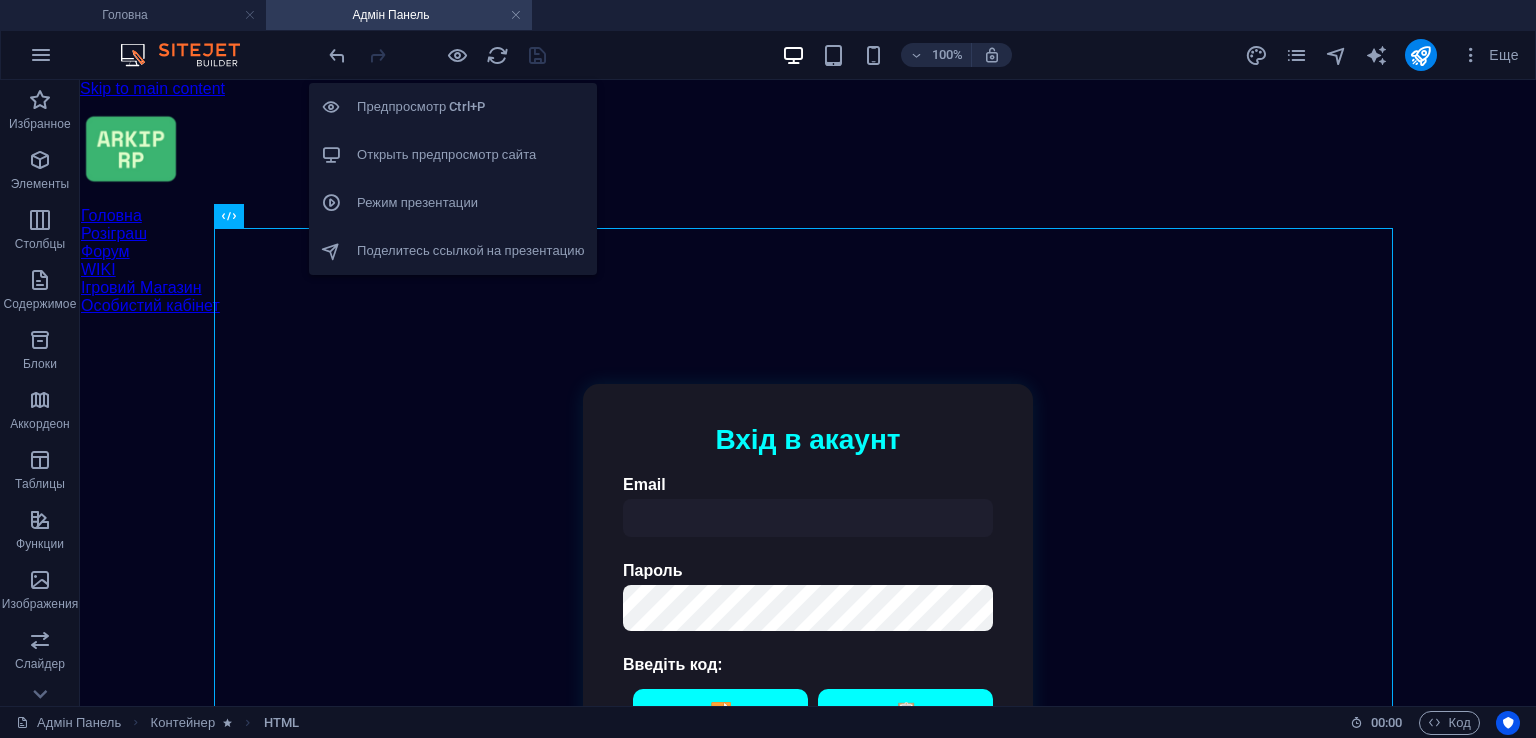 click on "Открыть предпросмотр сайта" at bounding box center [471, 155] 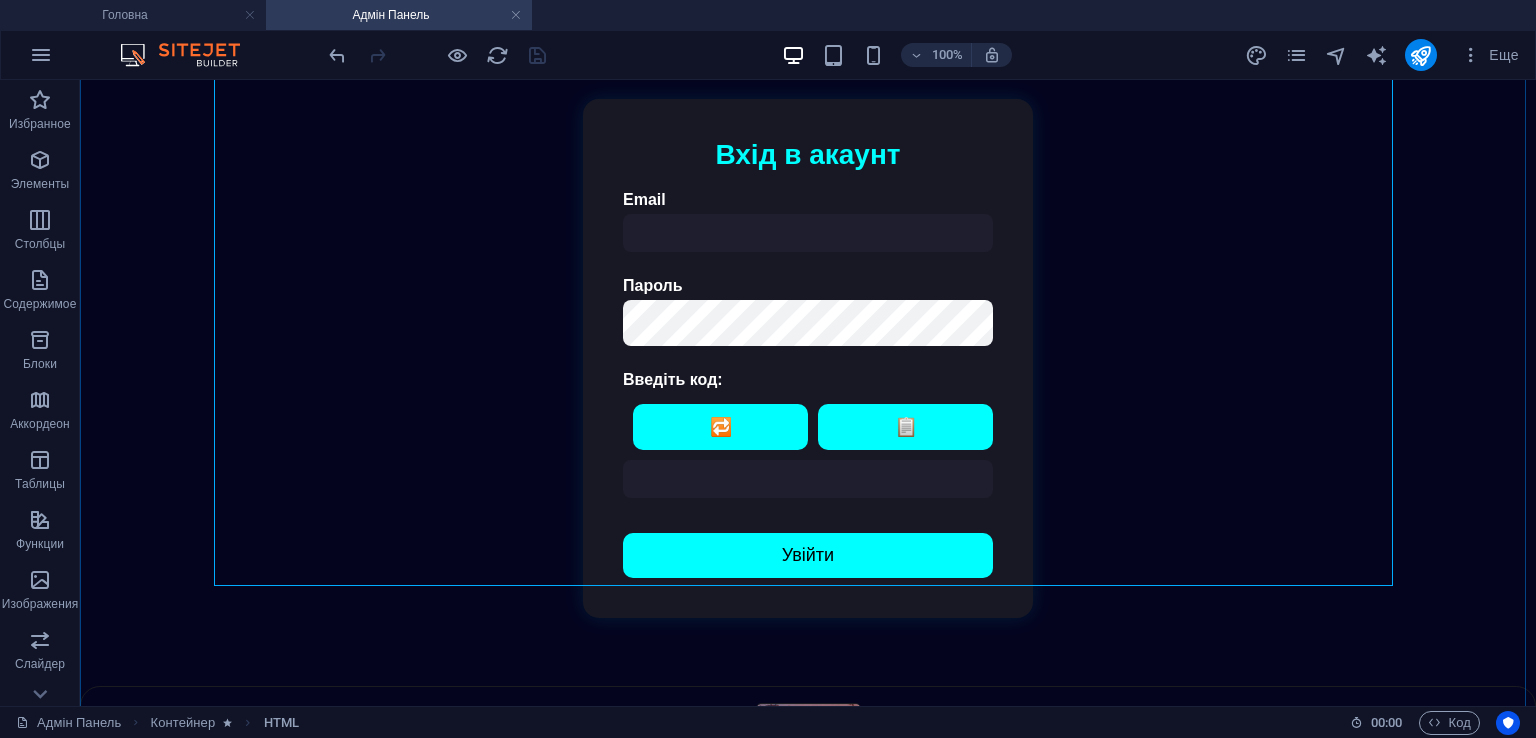 scroll, scrollTop: 300, scrollLeft: 0, axis: vertical 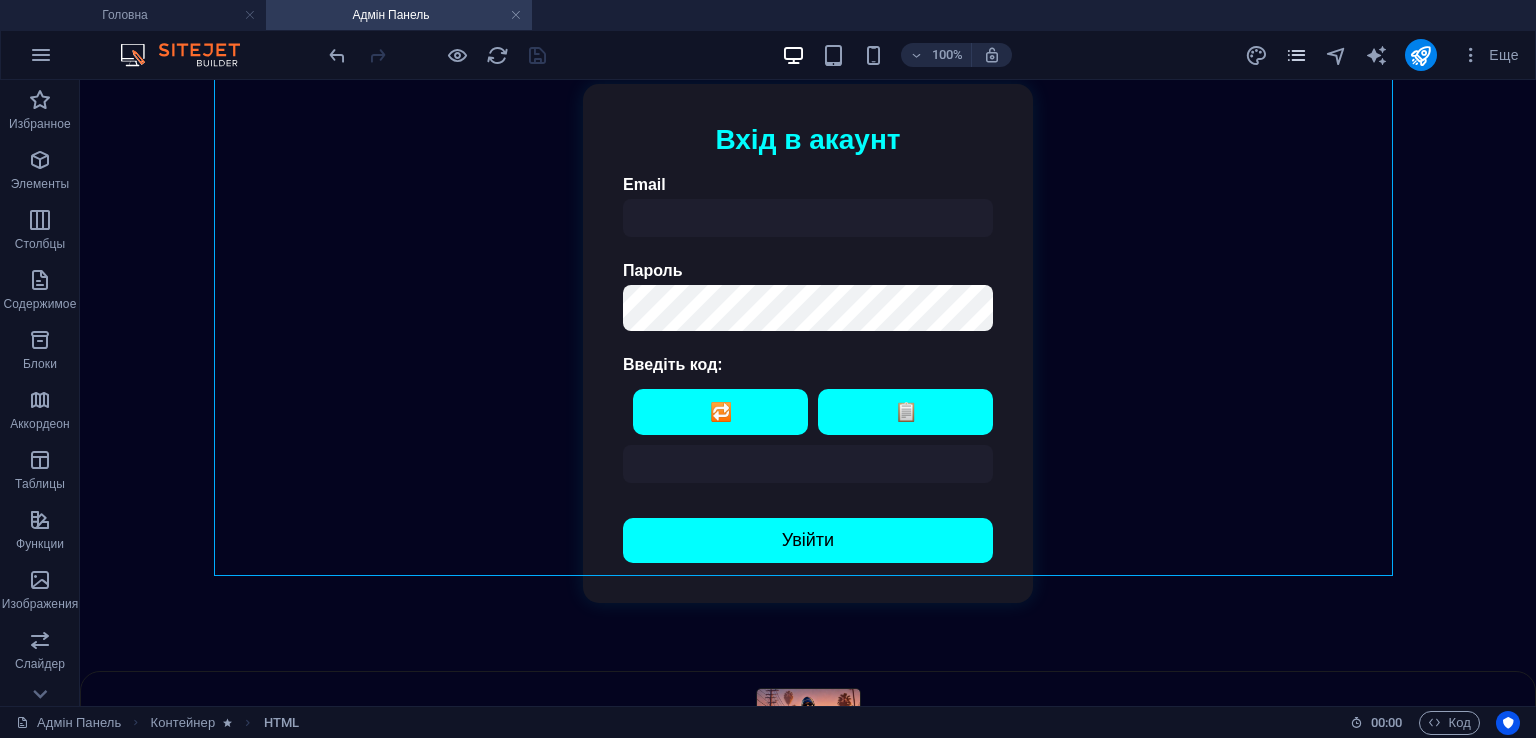 click at bounding box center (1296, 55) 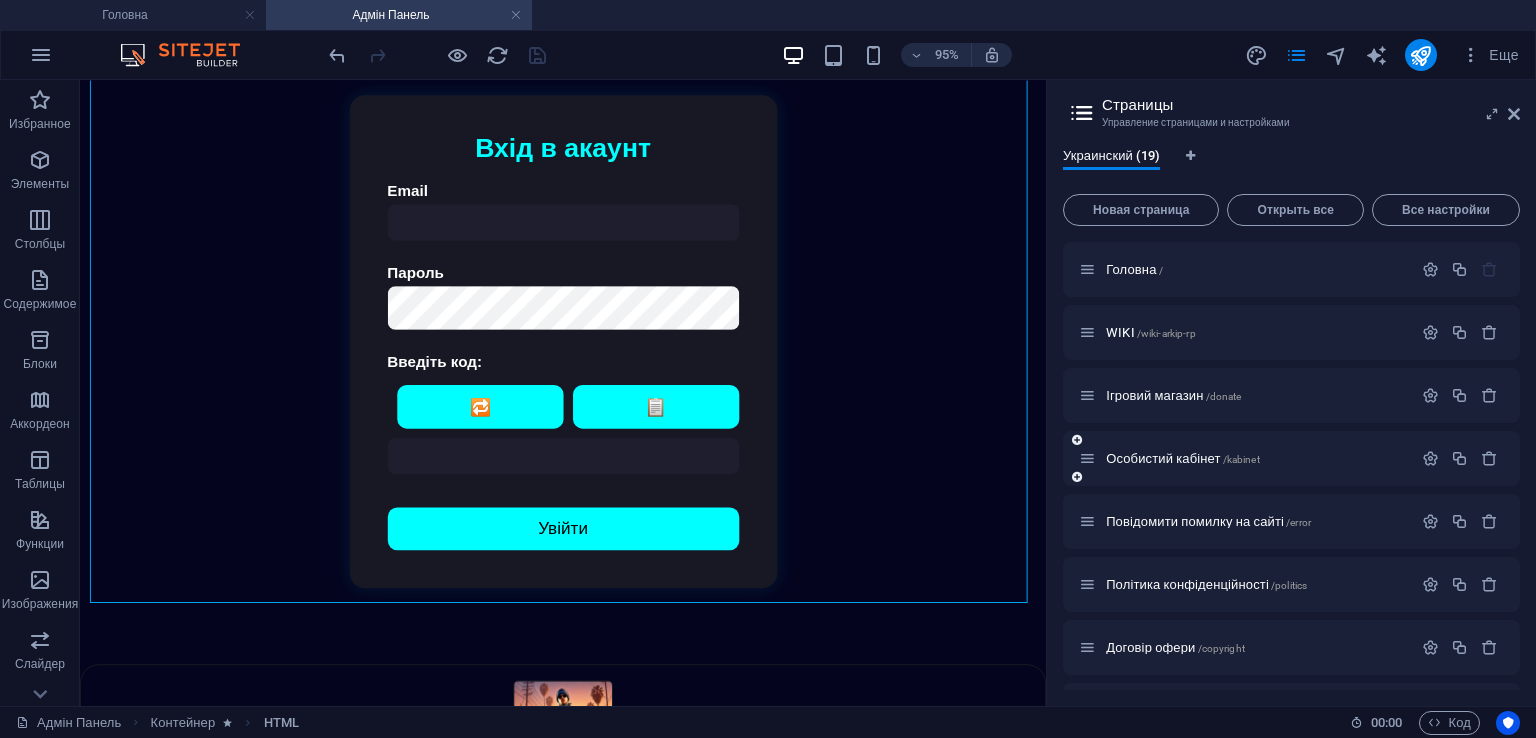 scroll, scrollTop: 652, scrollLeft: 0, axis: vertical 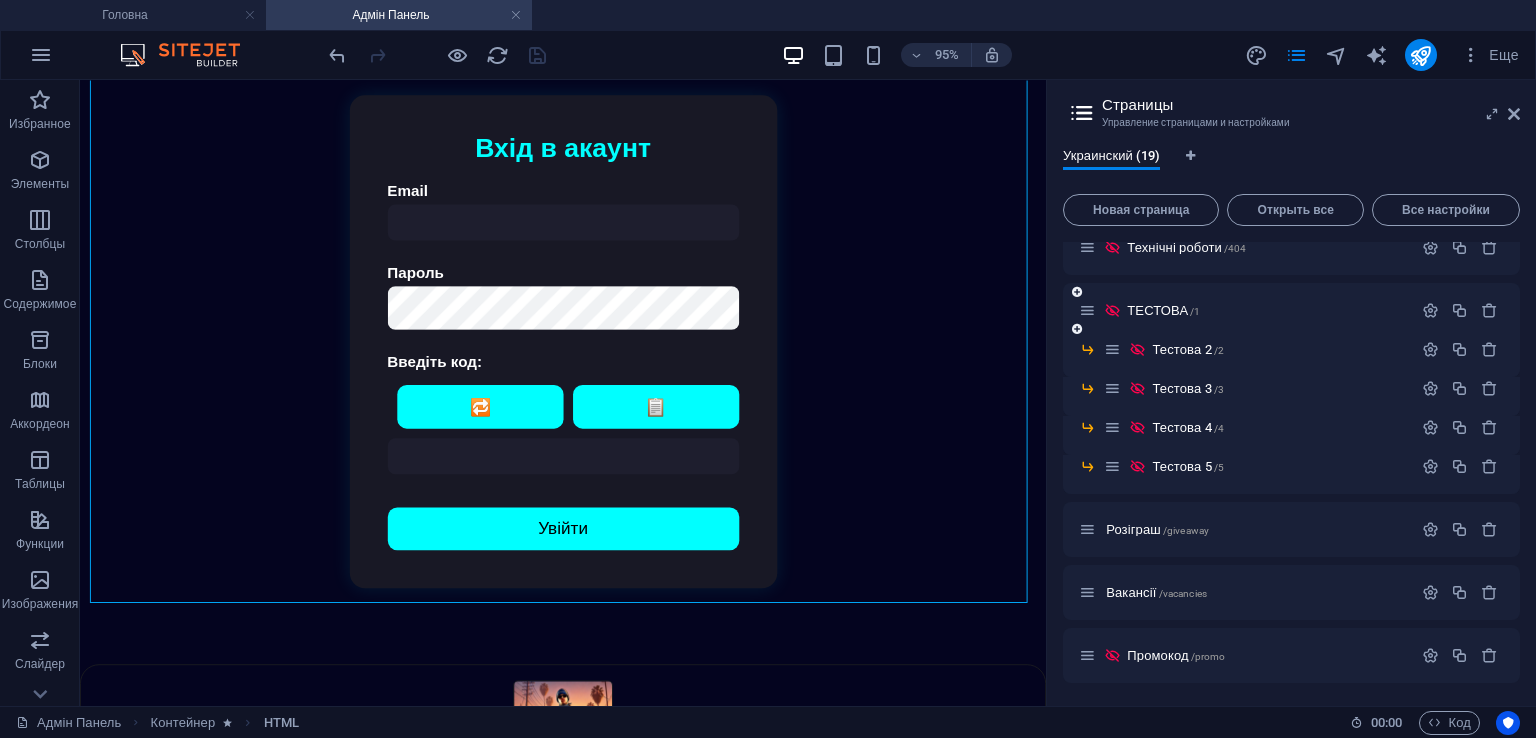 click on "ТЕСТОВА /1" at bounding box center [1245, 310] 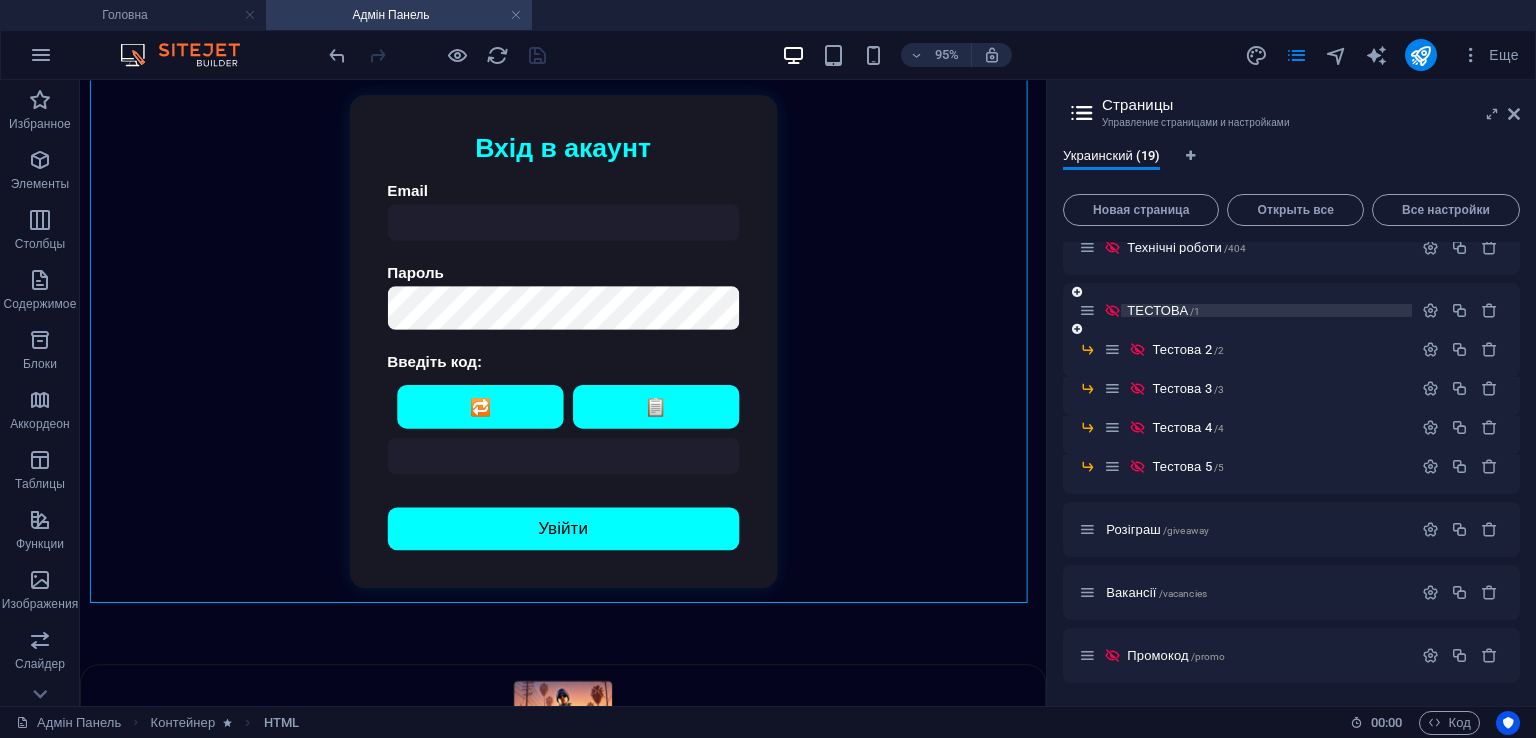 click on "ТЕСТОВА /1" at bounding box center [1266, 310] 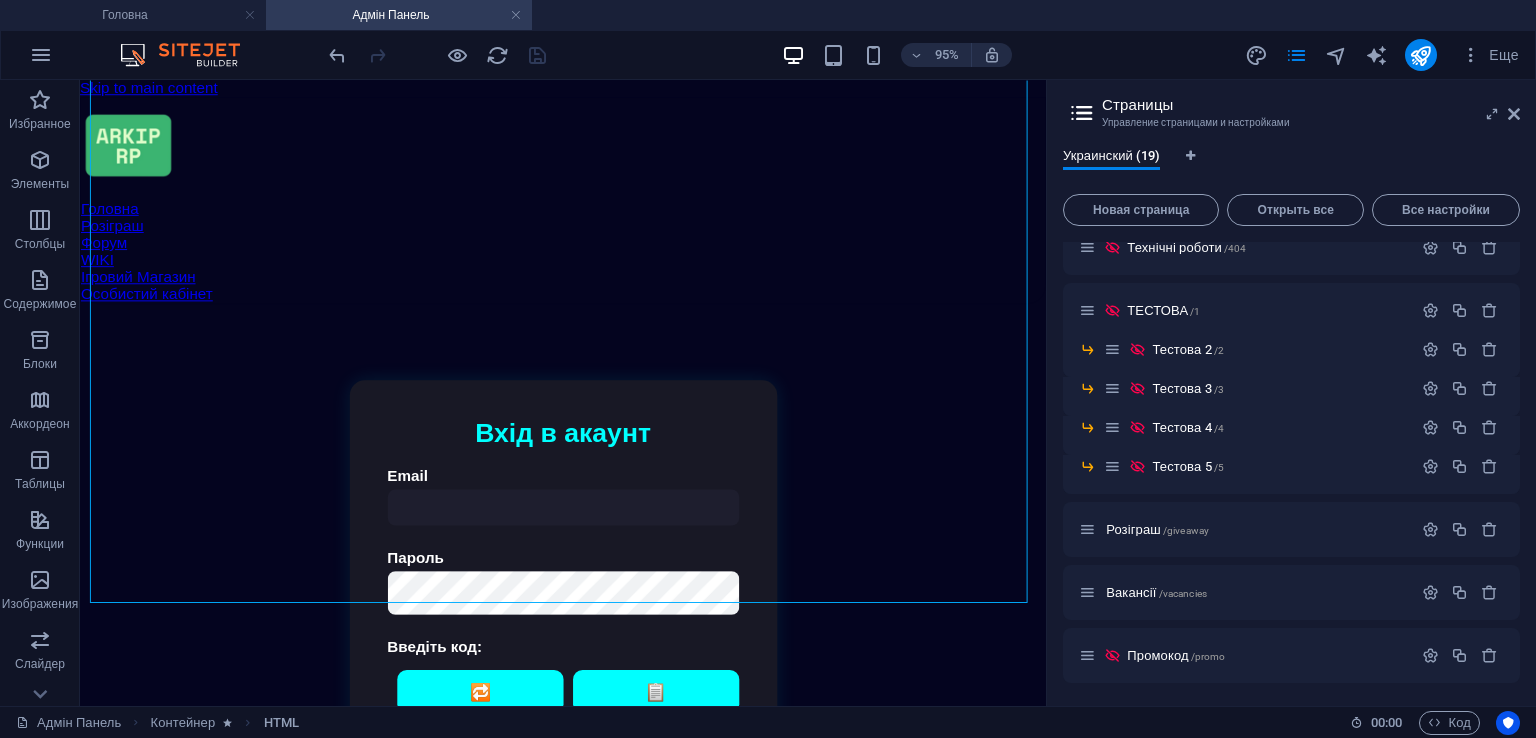 scroll, scrollTop: 572, scrollLeft: 0, axis: vertical 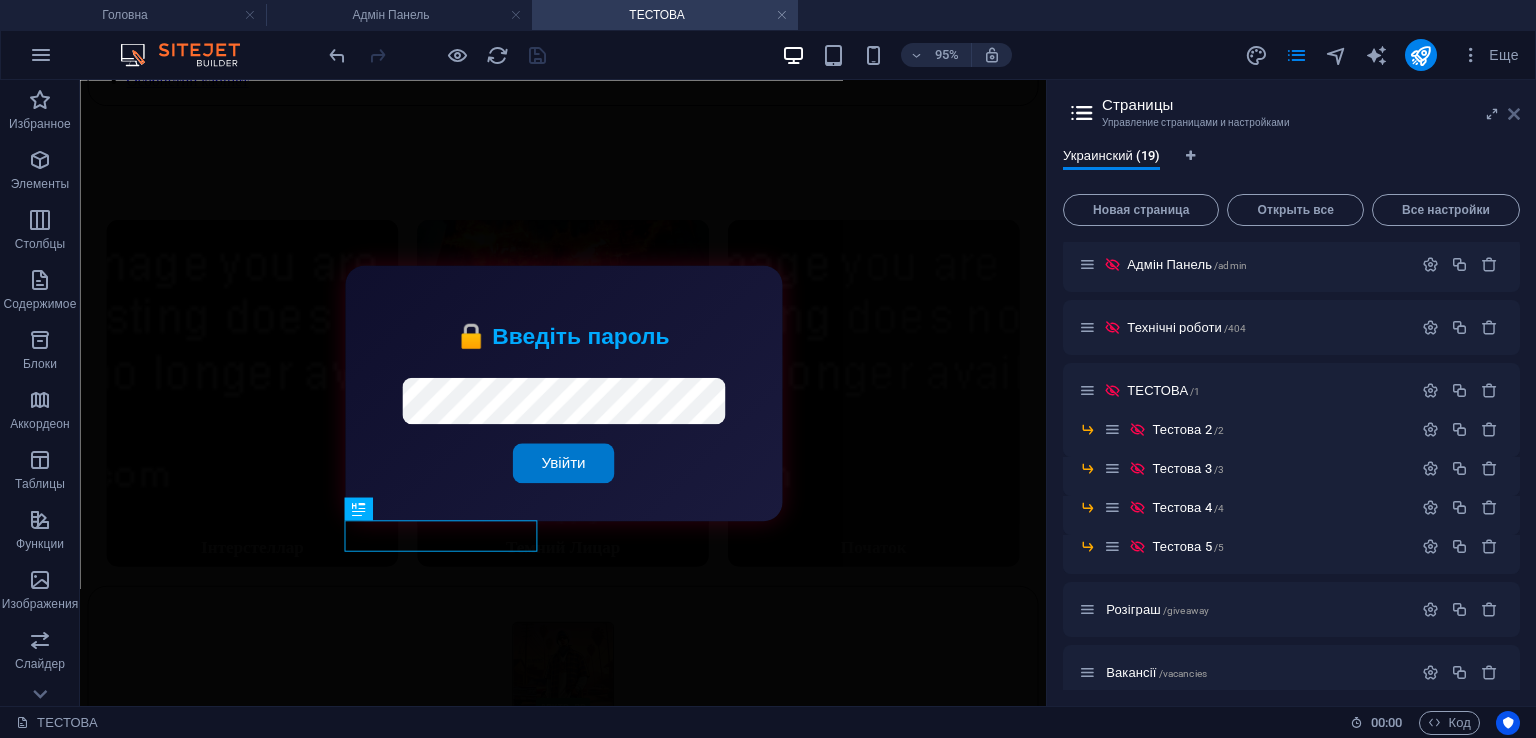 click at bounding box center (1514, 114) 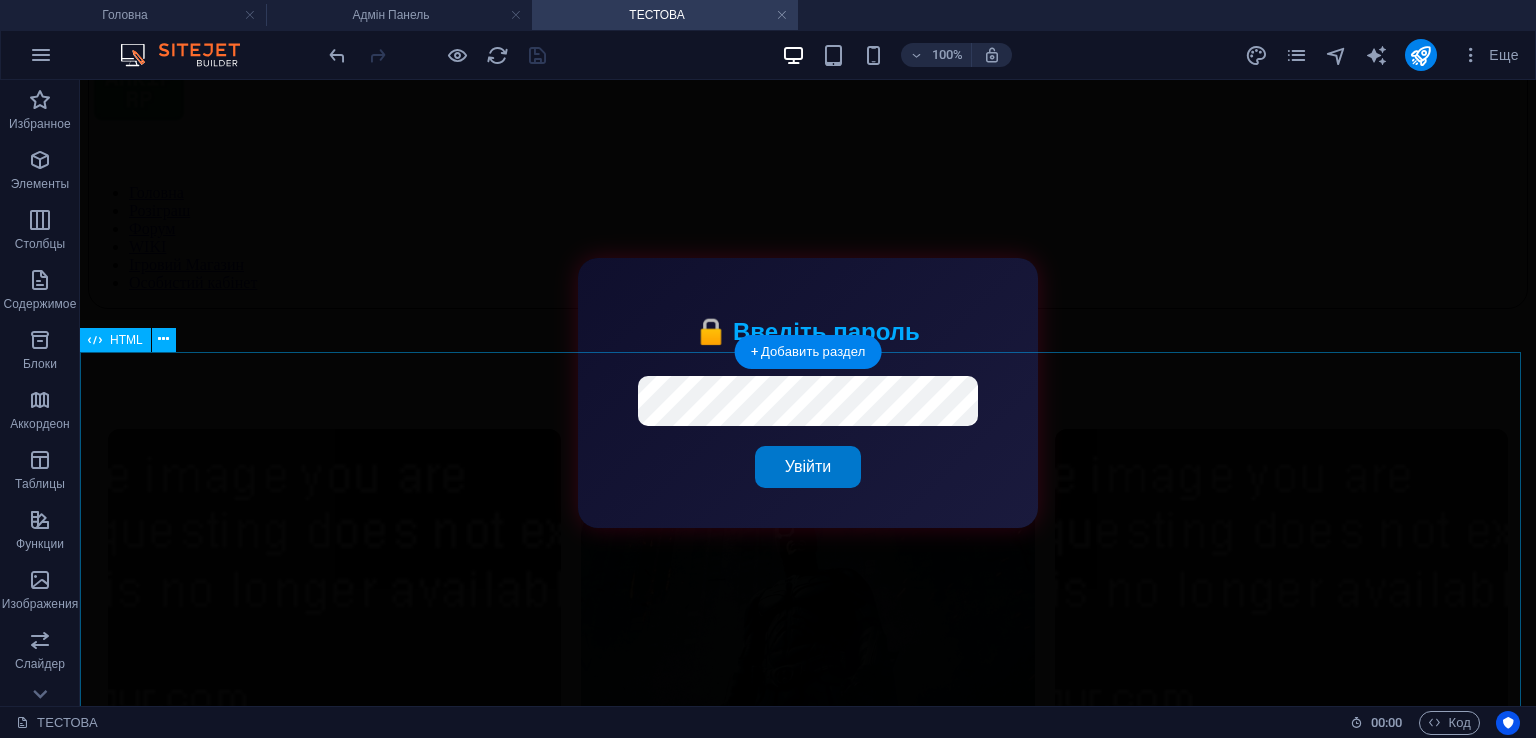 scroll, scrollTop: 0, scrollLeft: 0, axis: both 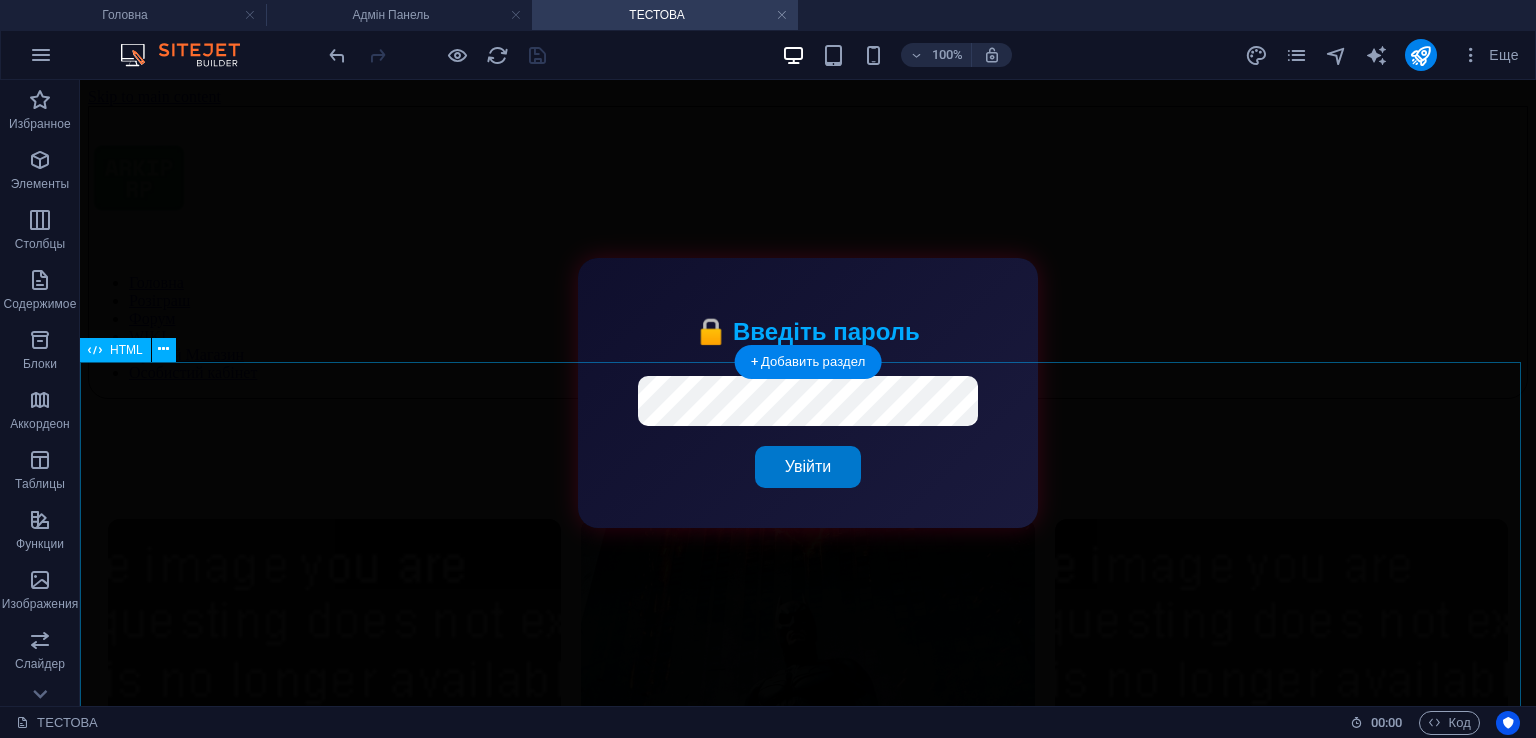 click on "Інтерстеллар
Темний Лицар
Початок
×" at bounding box center [808, 701] 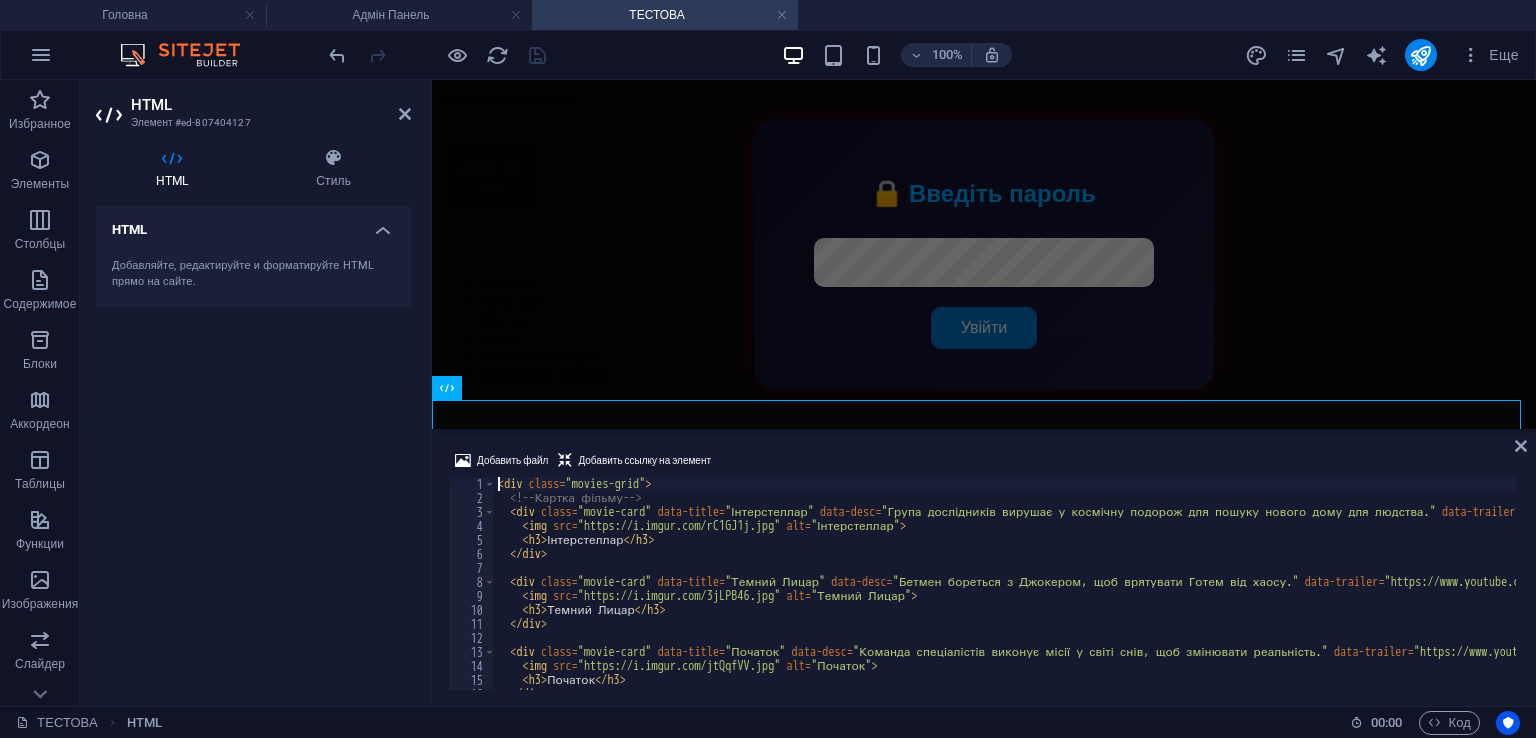 click on "< div   class = "movies-grid" >    <!--  Картка фільму  -->    < div   class = "movie-card"   data-title = "Інтерстеллар"   data-desc = "Група дослідників вирушає у космічну подорож для пошуку нового дому для людства."   data-trailer = "https://www.youtube.com/embed/zSWdZVtXT7E" >      < img   src = "https://i.imgur.com/rC1GJ1j.jpg"   alt = "Інтерстеллар" >      < h3 > Інтерстеллар </ h3 >    </ div >    < div   class = "movie-card"   data-title = "Темний Лицар"   data-desc = "Бетмен бореться з Джокером, щоб врятувати Готем від хаосу."   data-trailer = "https://www.youtube.com/embed/EXeTwQWrcwY" >      < img   src = "https://i.imgur.com/3jLPB46.jpg"   alt = "Темний Лицар" >      < h3 > Темний Лицар </ h3 >    </ div >    < div   class = "movie-card"   data-title = "Початок"   data-desc =   data-trailer = > <" at bounding box center [1178, 595] 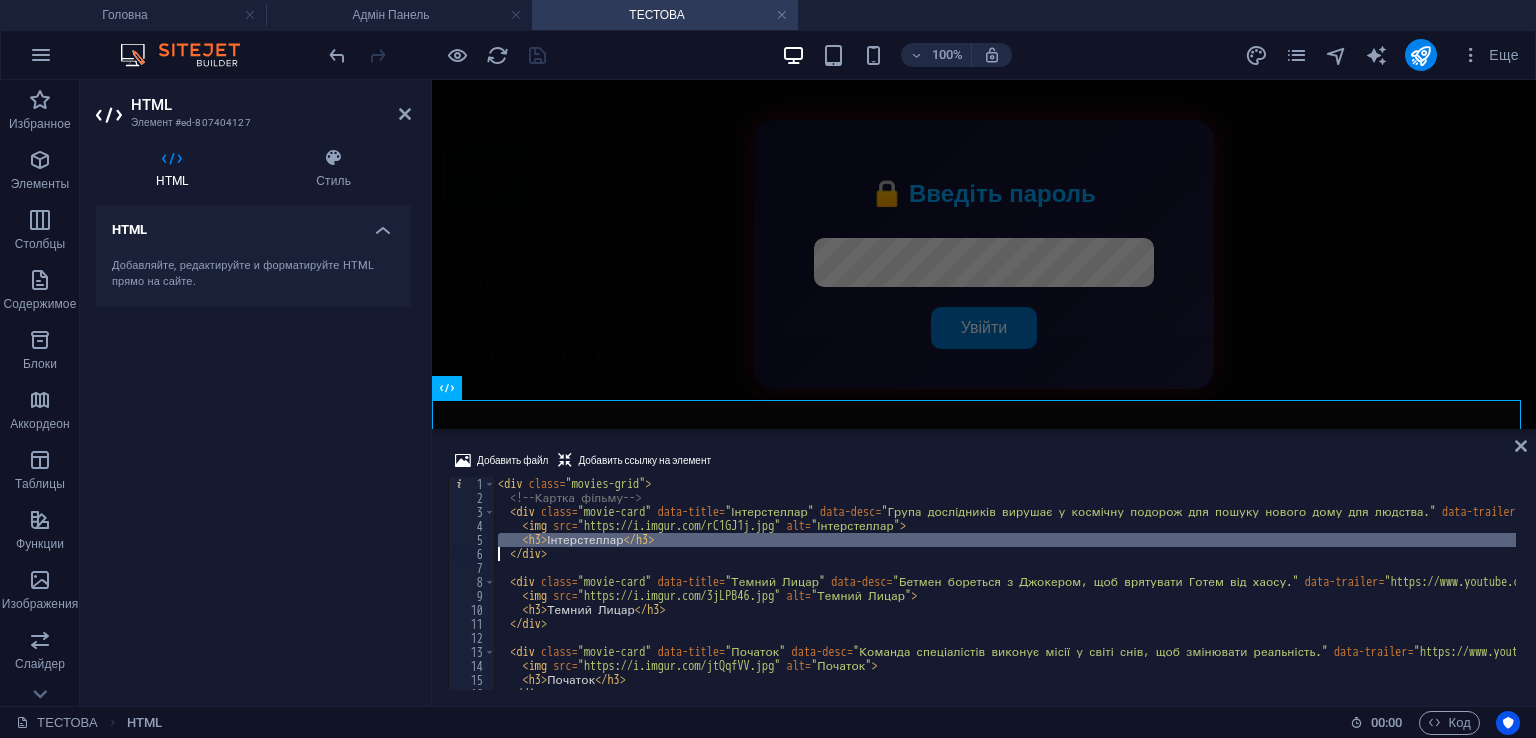 click on "< div   class = "movies-grid" >    <!--  Картка фільму  -->    < div   class = "movie-card"   data-title = "Інтерстеллар"   data-desc = "Група дослідників вирушає у космічну подорож для пошуку нового дому для людства."   data-trailer = "https://www.youtube.com/embed/zSWdZVtXT7E" >      < img   src = "https://i.imgur.com/rC1GJ1j.jpg"   alt = "Інтерстеллар" >      < h3 > Інтерстеллар </ h3 >    </ div >    < div   class = "movie-card"   data-title = "Темний Лицар"   data-desc = "Бетмен бореться з Джокером, щоб врятувати Готем від хаосу."   data-trailer = "https://www.youtube.com/embed/EXeTwQWrcwY" >      < img   src = "https://i.imgur.com/3jLPB46.jpg"   alt = "Темний Лицар" >      < h3 > Темний Лицар </ h3 >    </ div >    < div   class = "movie-card"   data-title = "Початок"   data-desc =   data-trailer = > <" at bounding box center [1178, 595] 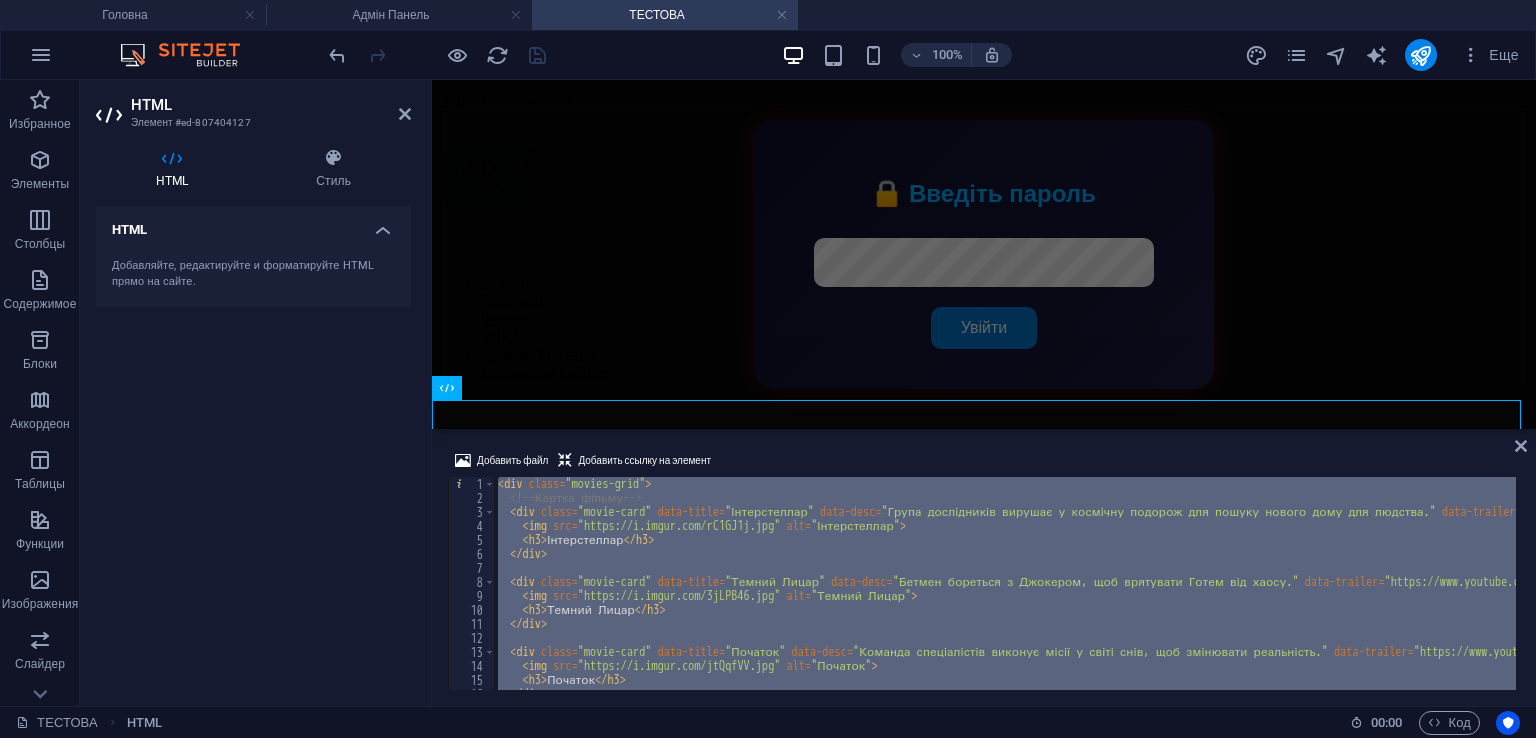 type 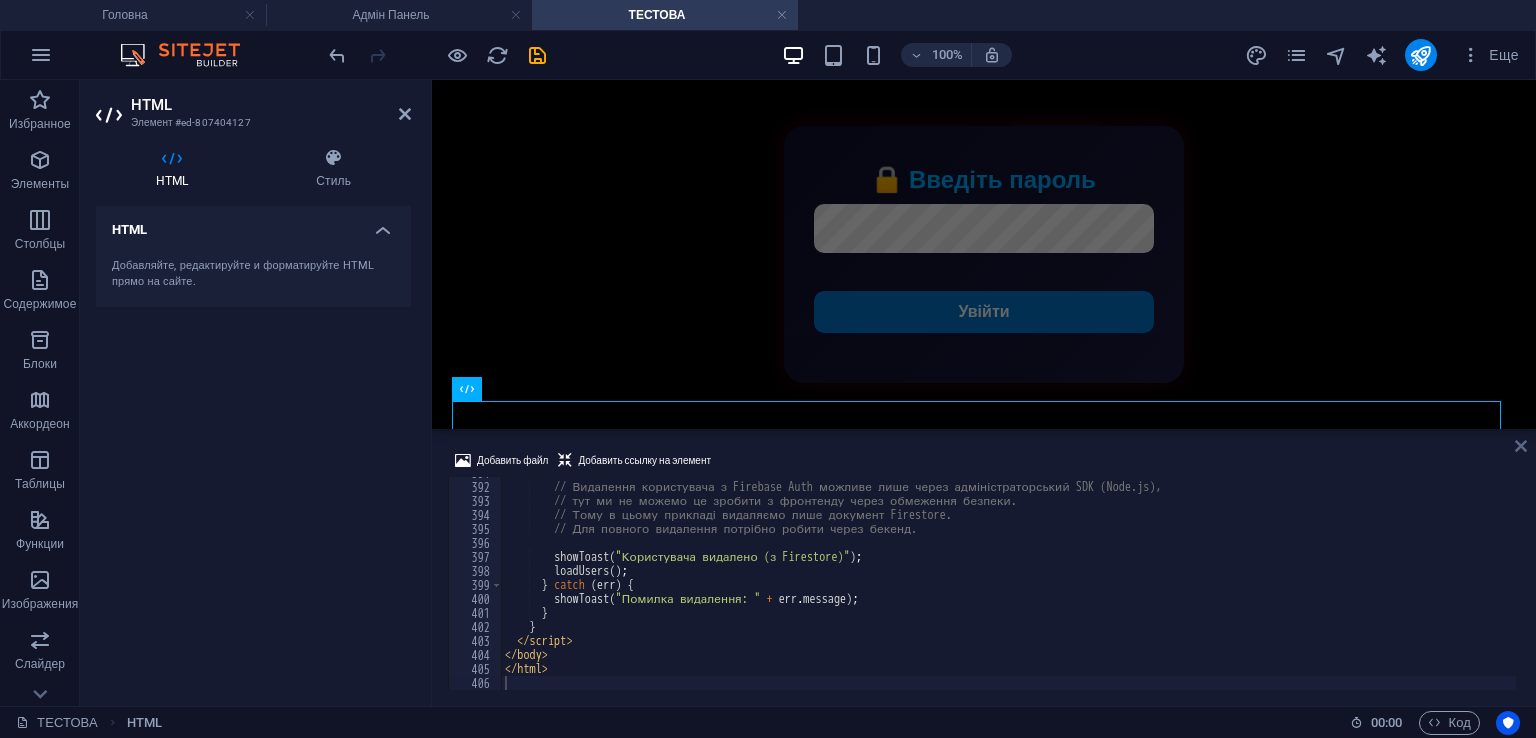click at bounding box center (1521, 446) 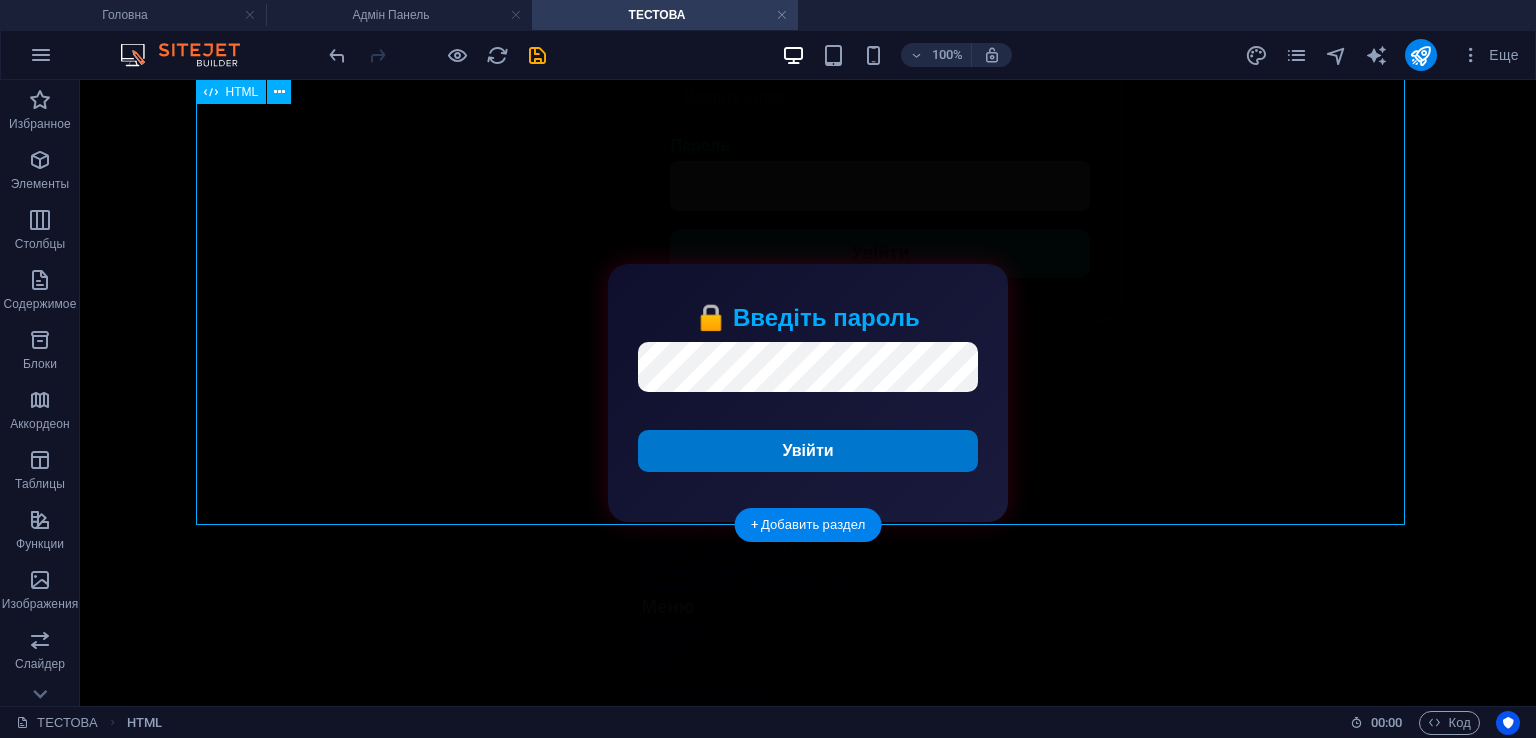 scroll, scrollTop: 272, scrollLeft: 0, axis: vertical 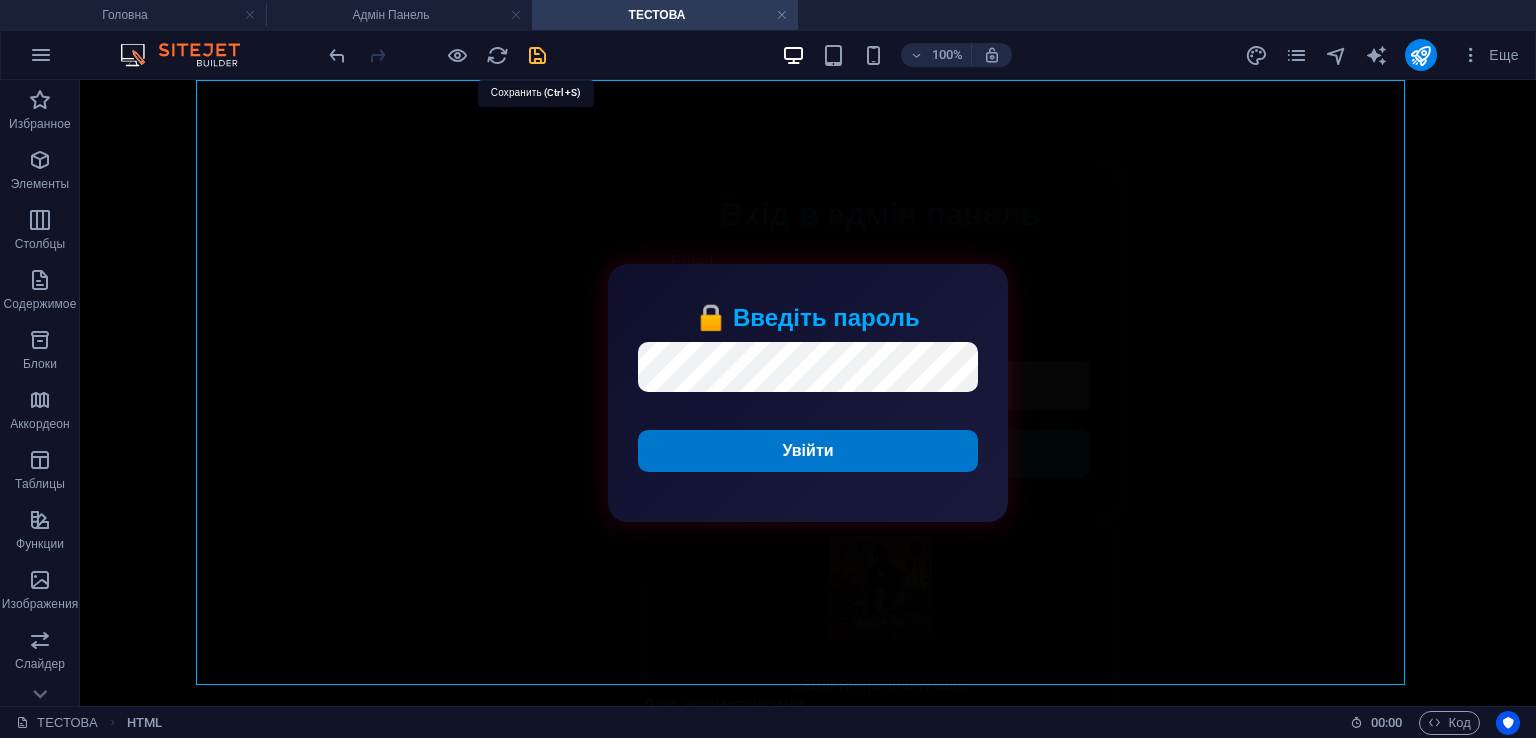click at bounding box center [537, 55] 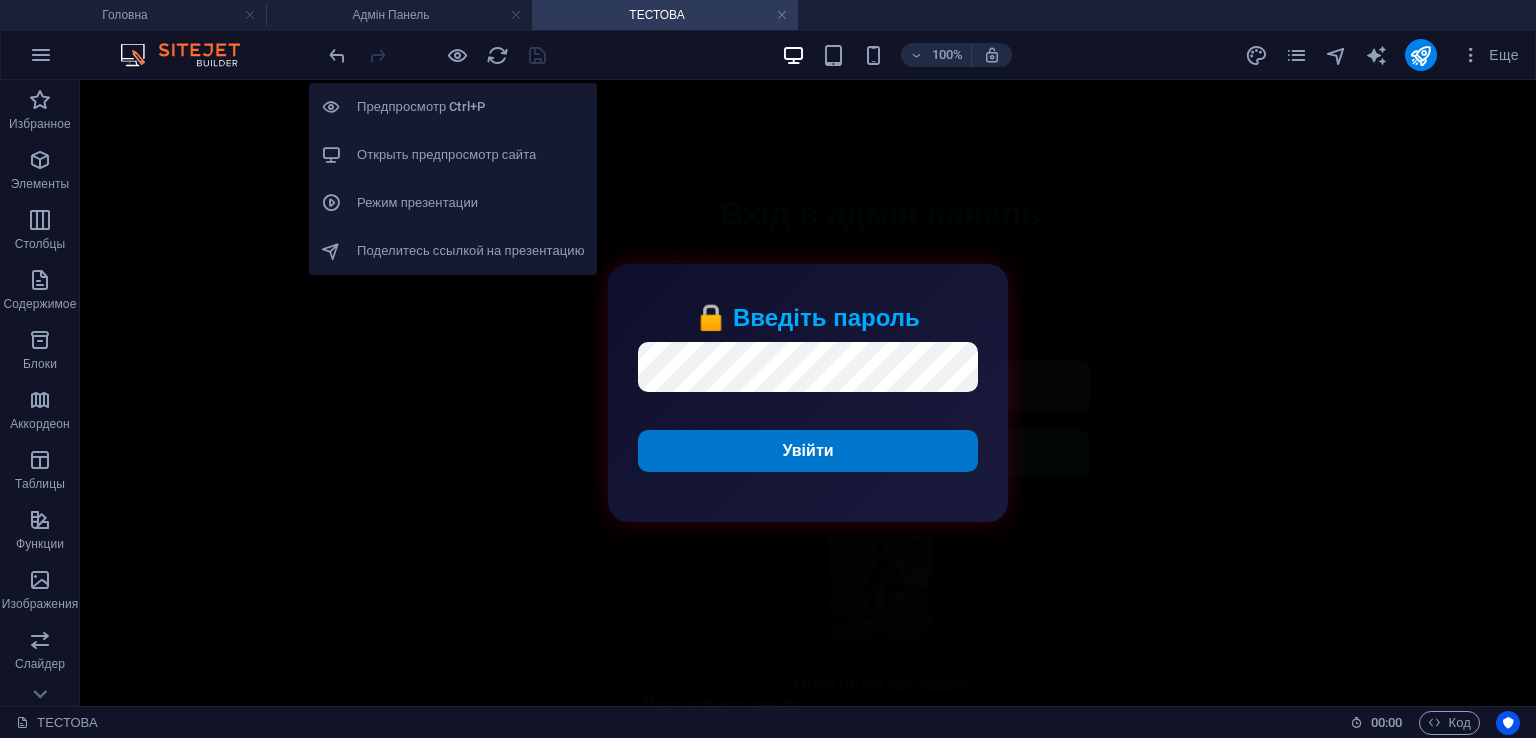 click on "Открыть предпросмотр сайта" at bounding box center (471, 155) 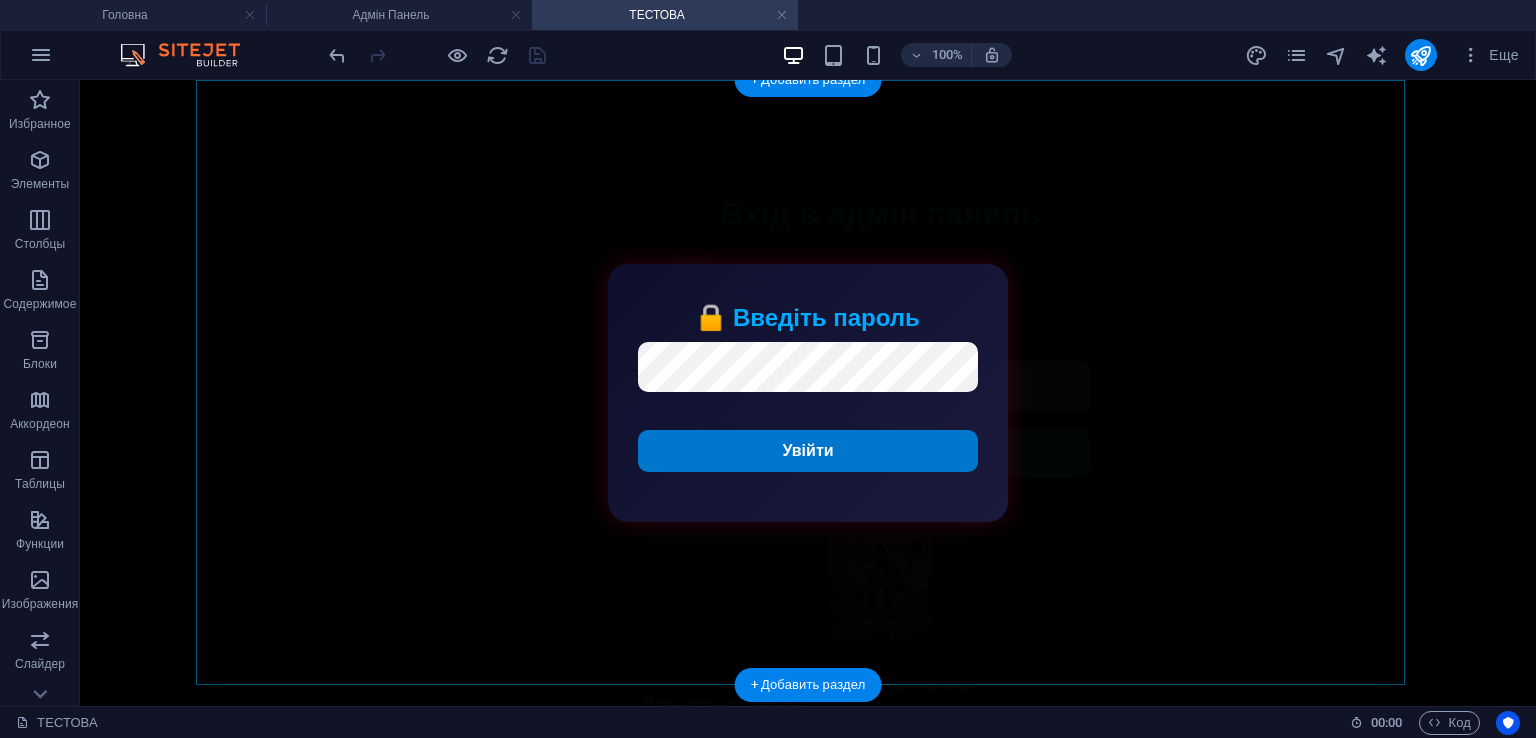 click on "Адмін Панель ARKIP RP
Вхід в адмін панель
Email
Пароль
Увійти
Адмін Панель ARKIP RP
Вийти
Додати користувача
Додати користувача
Список користувачів" at bounding box center (880, 342) 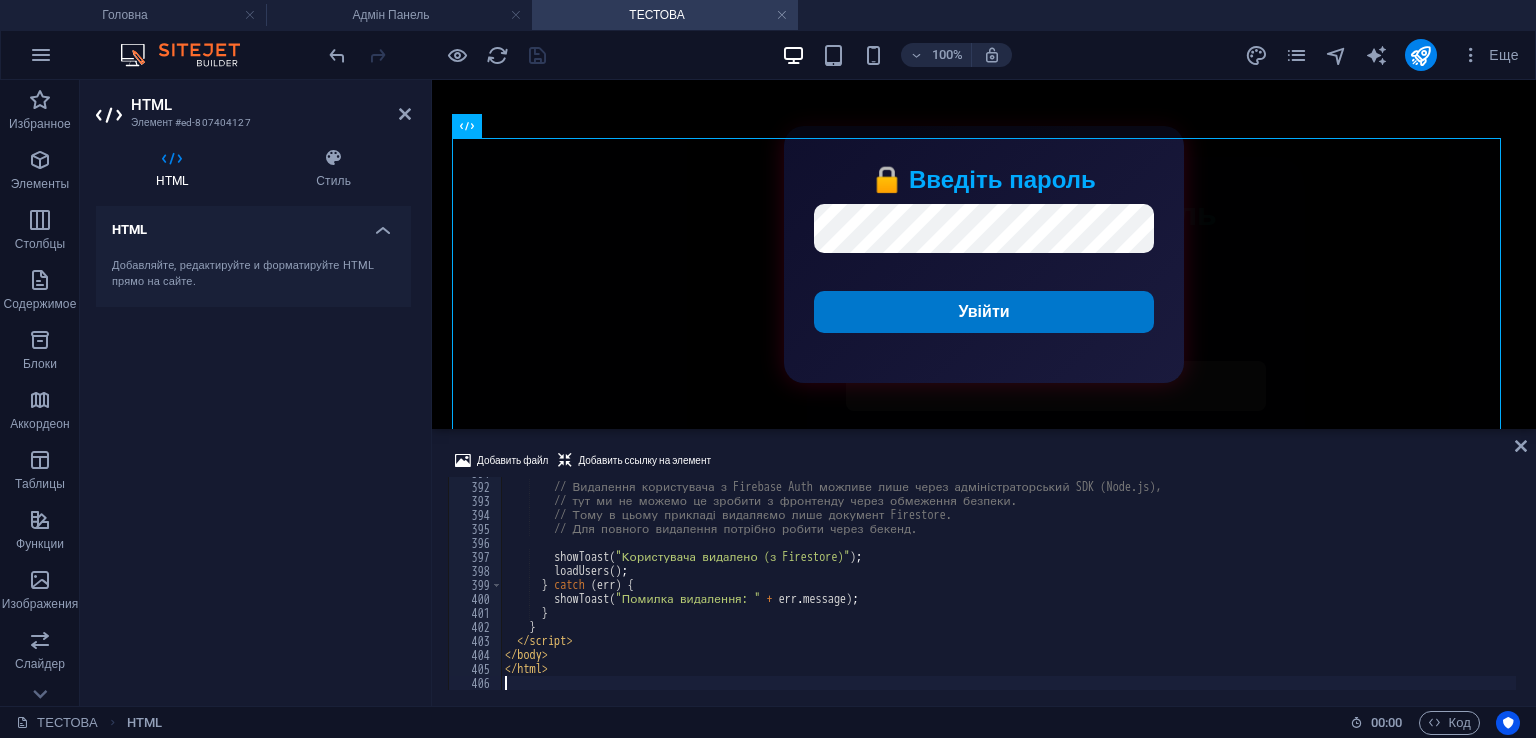 click on "// Якщо в allowedUsers, виконуємо вхід через Firebase
auth.signOut()
// Видалення користувача з Firebase Auth можливе лише через адміністраторський SDK (Node.js),
// тут ми не можемо це зробити з фронтенду через обмеження безпеки.
// Тому в цьому прикладі видаляємо лише документ Firestore.
// Для повного видалення потрібно робити через бекенд.
showToast ( "Користувача видалено (з Firestore)" ) ;
loadUsers ( ) ;
} catch ( err ) {
showToast ( "Помилка видалення: " + err.message )
}
}" at bounding box center [1008, 586] 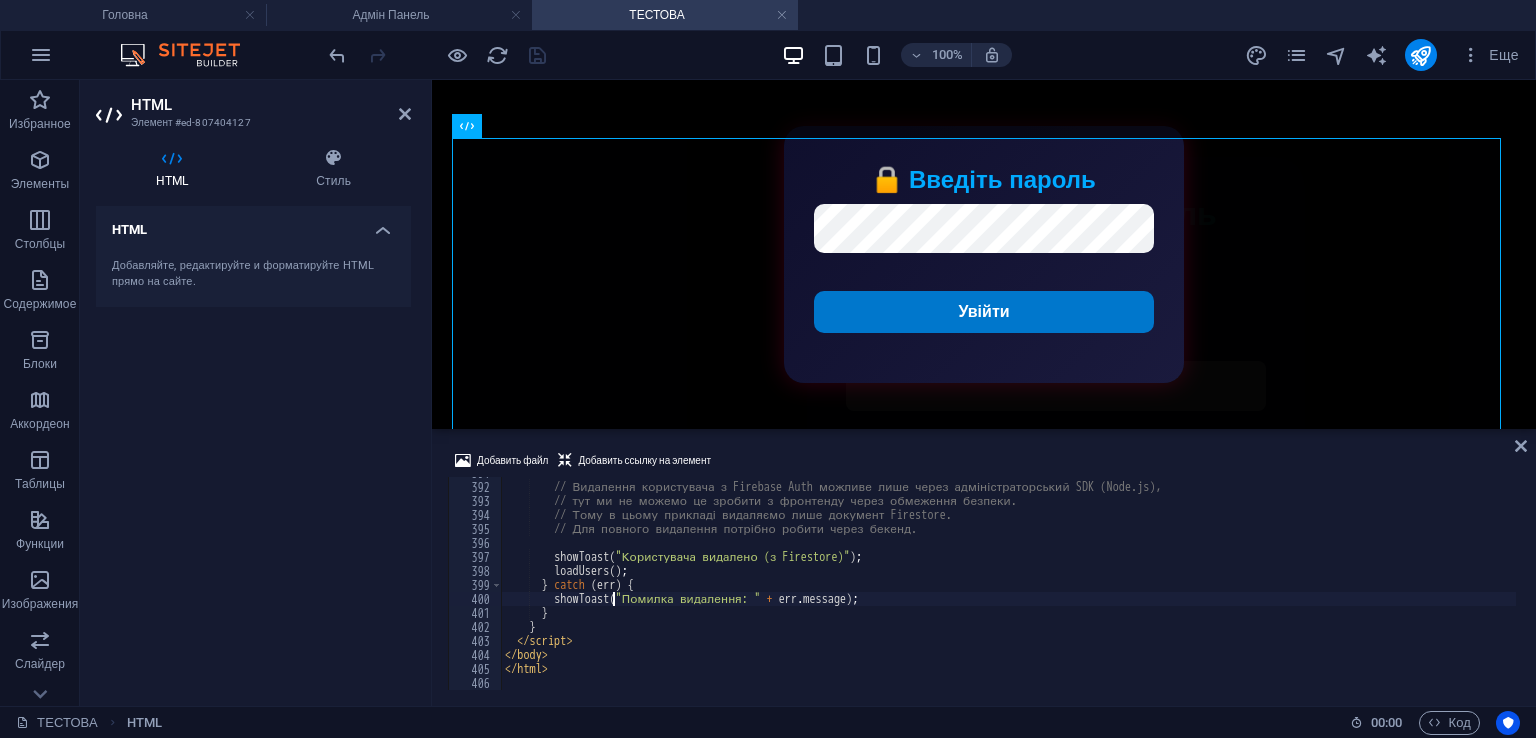 click on "// Якщо в allowedUsers, виконуємо вхід через Firebase
auth.signOut()
// Видалення користувача з Firebase Auth можливе лише через адміністраторський SDK (Node.js),
// тут ми не можемо це зробити з фронтенду через обмеження безпеки.
// Тому в цьому прикладі видаляємо лише документ Firestore.
// Для повного видалення потрібно робити через бекенд.
showToast ( "Користувача видалено (з Firestore)" ) ;
loadUsers ( ) ;
} catch ( err ) {
showToast ( "Помилка видалення: " + err.message )
}
}" at bounding box center [1008, 586] 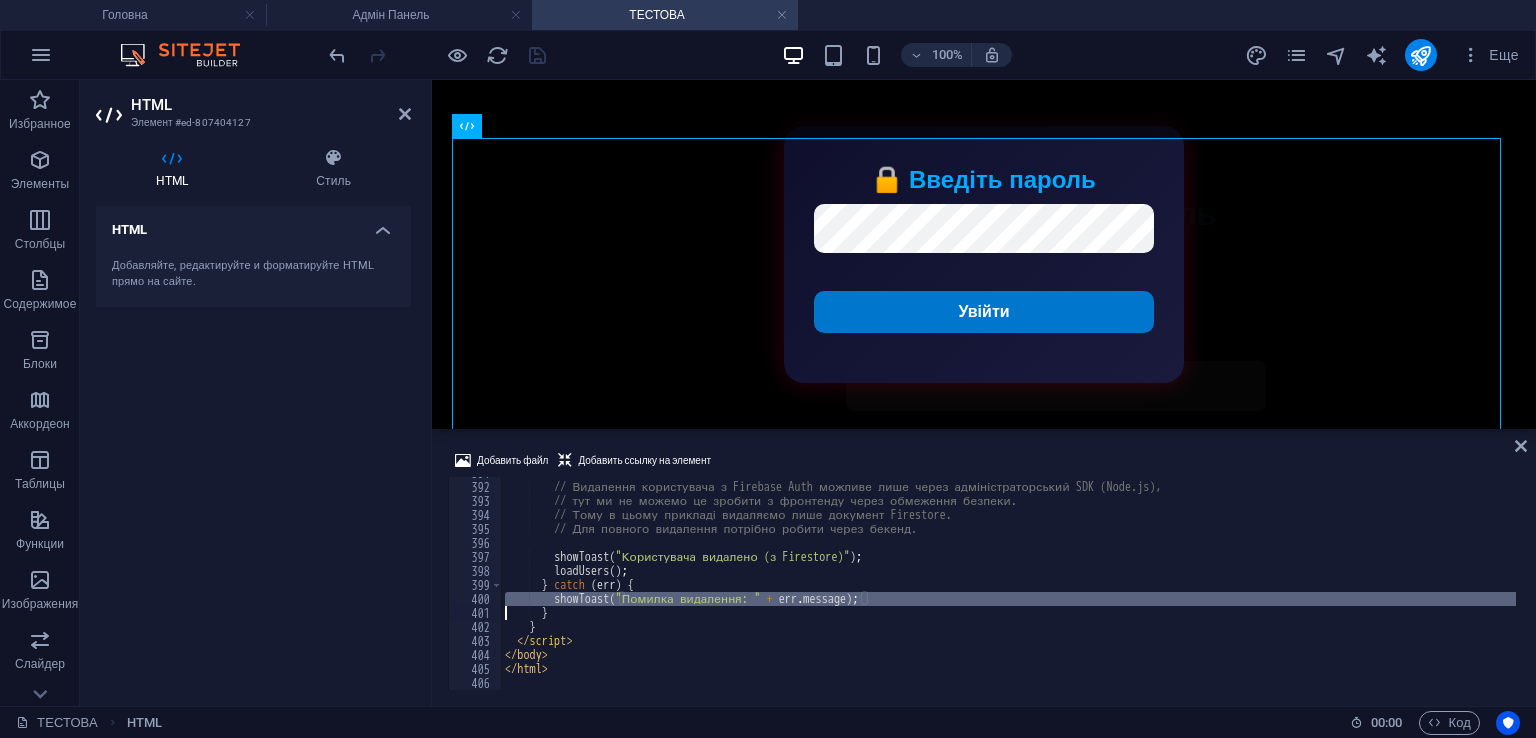 click on "// Якщо в allowedUsers, виконуємо вхід через Firebase
auth.signOut()
// Видалення користувача з Firebase Auth можливе лише через адміністраторський SDK (Node.js),
// тут ми не можемо це зробити з фронтенду через обмеження безпеки.
// Тому в цьому прикладі видаляємо лише документ Firestore.
// Для повного видалення потрібно робити через бекенд.
showToast ( "Користувача видалено (з Firestore)" ) ;
loadUsers ( ) ;
} catch ( err ) {
showToast ( "Помилка видалення: " + err.message )
}
}" at bounding box center (1008, 586) 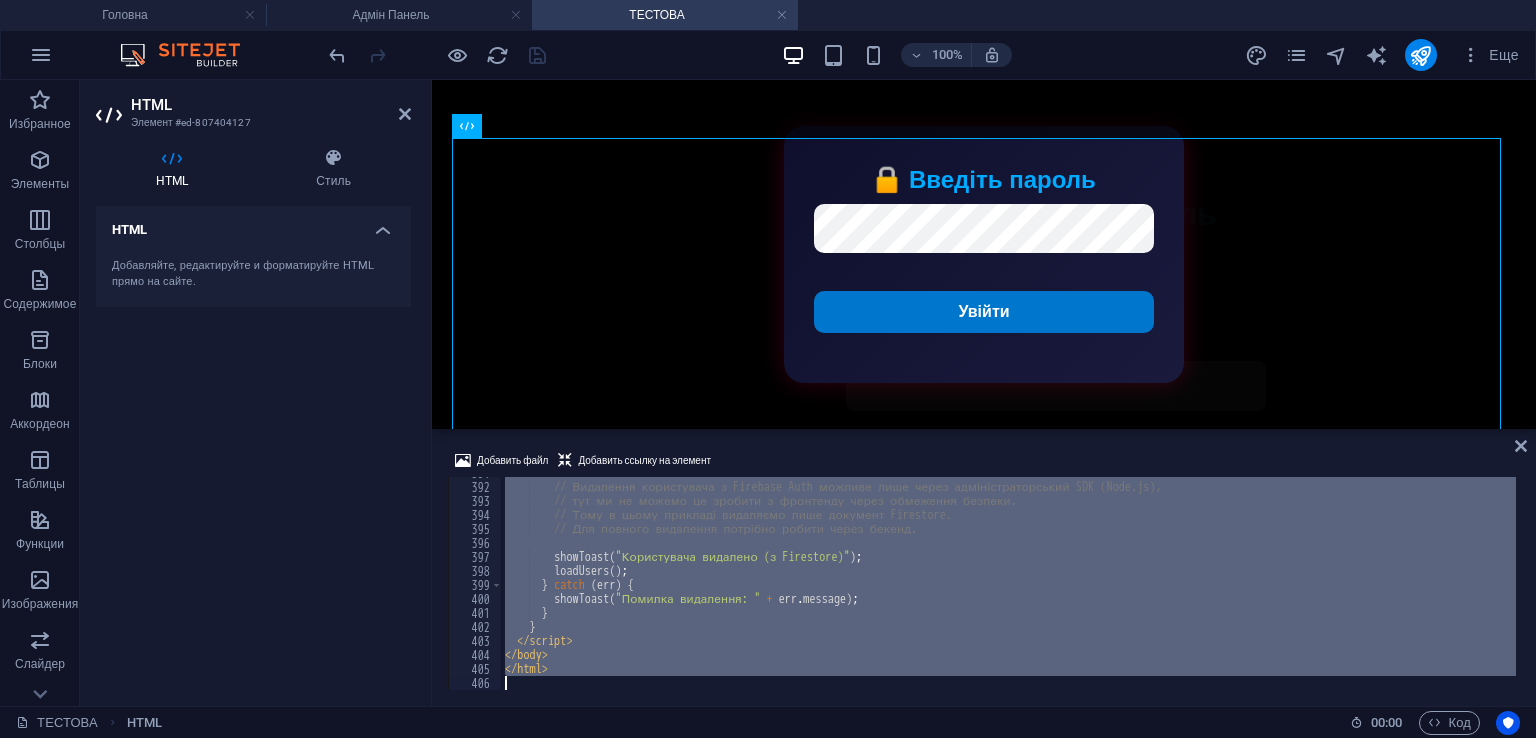 type 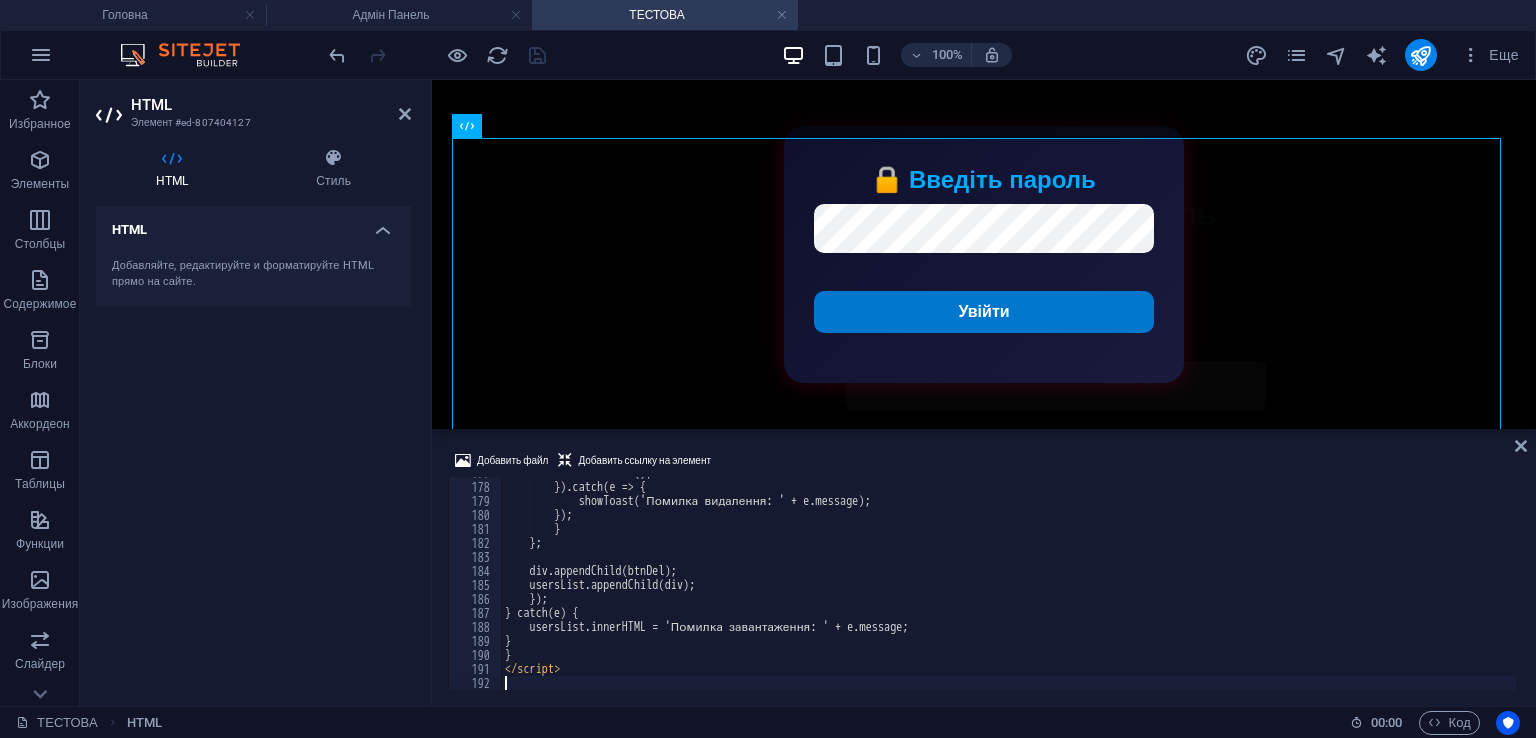 scroll, scrollTop: 2475, scrollLeft: 0, axis: vertical 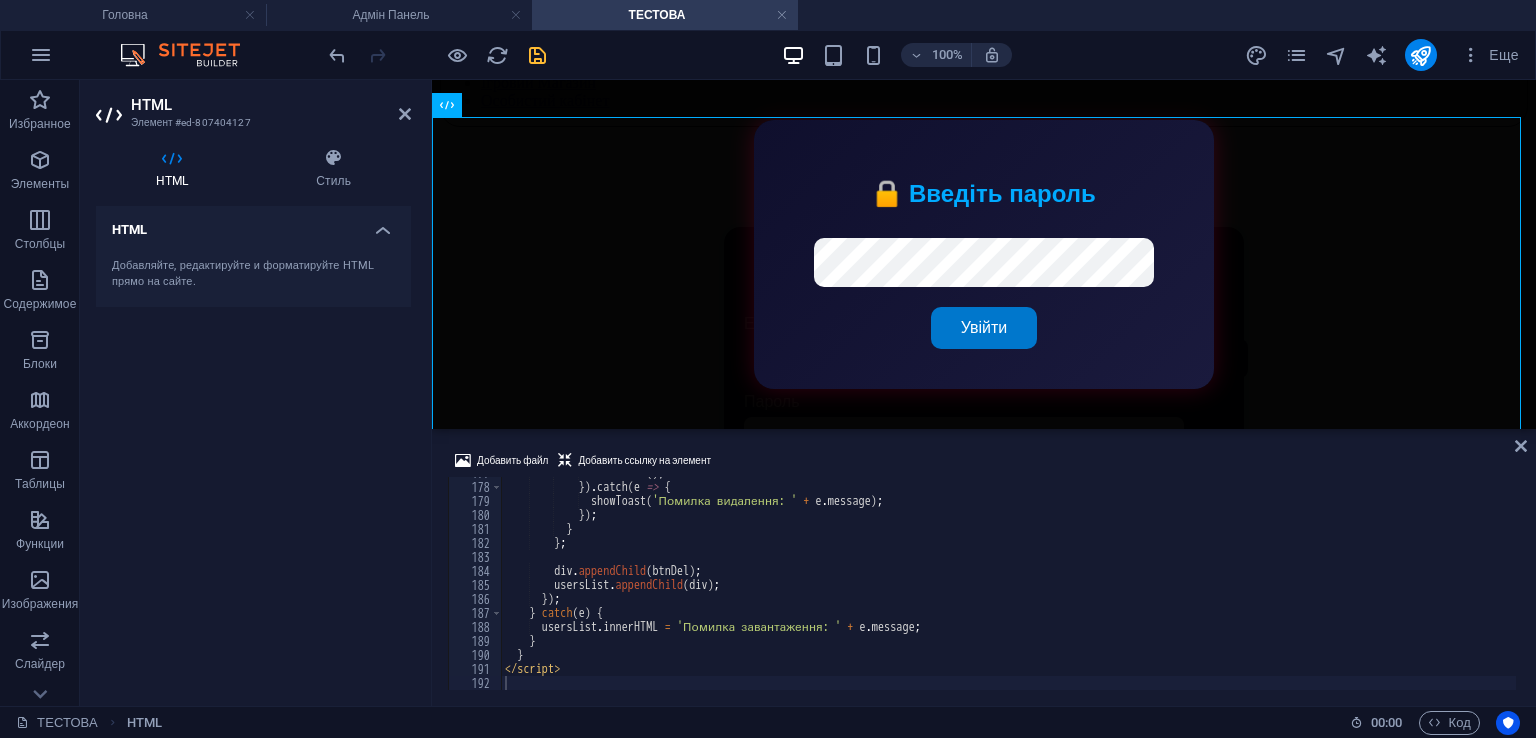 click on "Добавить файл Добавить ссылку на элемент 177 178 179 180 181 182 183 184 185 186 187 188 189 190 191 192                   loadUsers ( ) ;                }) . catch ( e   =>   {                   showToast ( 'Помилка видалення: '   +   e . message ) ;                }) ;              }           } ;           div . appendChild ( btnDel ) ;           usersList . appendChild ( div ) ;         }) ;      }   catch ( e )   {         usersList . innerHTML   =   'Помилка завантаження: '   +   e . message ;      }    } </ script >     XXXXXXXXXXXXXXXXXXXXXXXXXXXXXXXXXXXXXXXXXXXXXXXXXXXXXXXXXXXXXXXXXXXXXXXXXXXXXXXXXXXXXXXXXXXXXXXXXXXXXXXXXXXXXXXXXXXXXXXXXXXXXXXXXXXXXXXXXXXXXXXXXXXXXXXXXXXXXXXXXXXXXXXXXXXXXXXXXXXXXXXXXXXXXXXXXXXXXXXXXXXXXXXXXXXXXXXXXXXXXXXXXXXXXXXXXXXXXXXXXXXXXXXXXXXXXXXX" at bounding box center (984, 569) 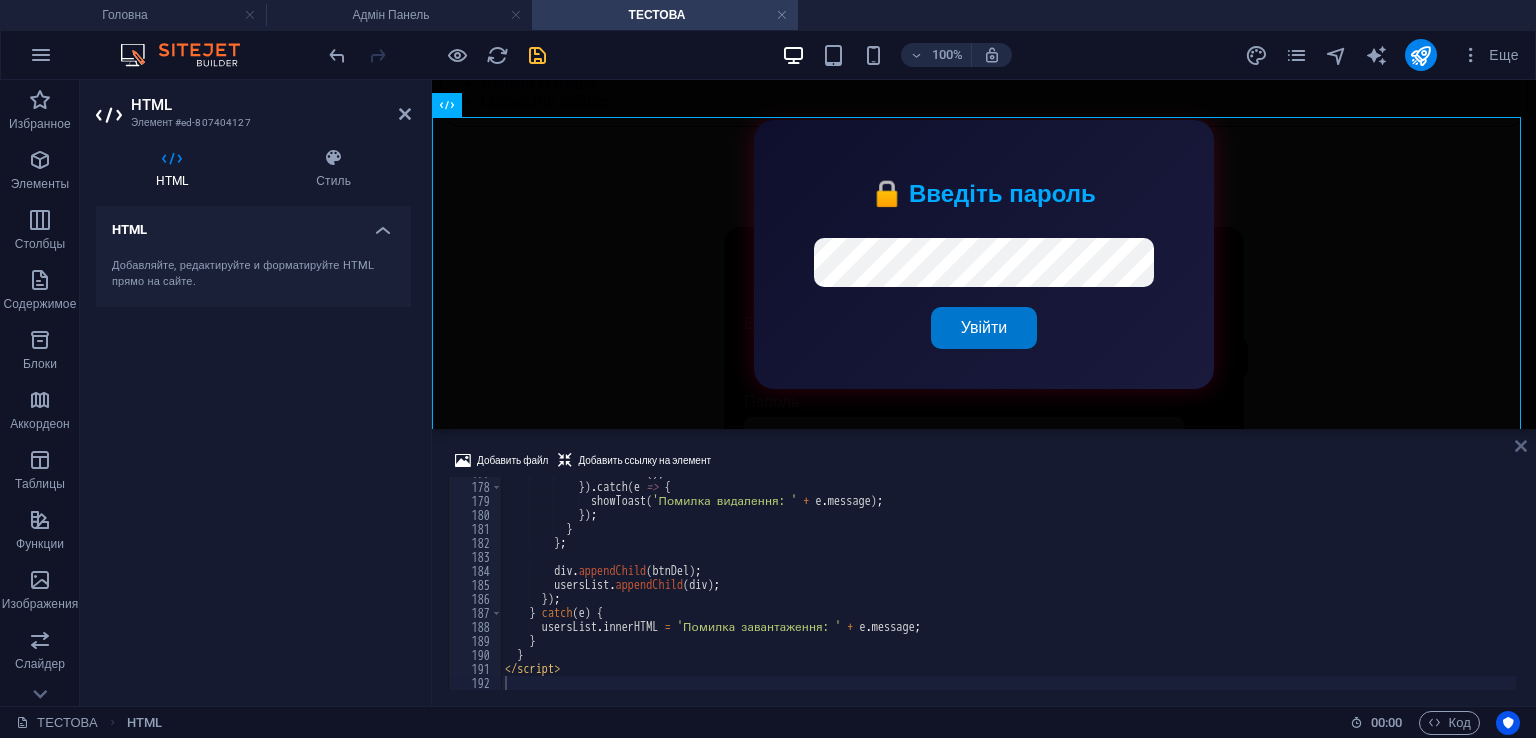 click at bounding box center (1521, 446) 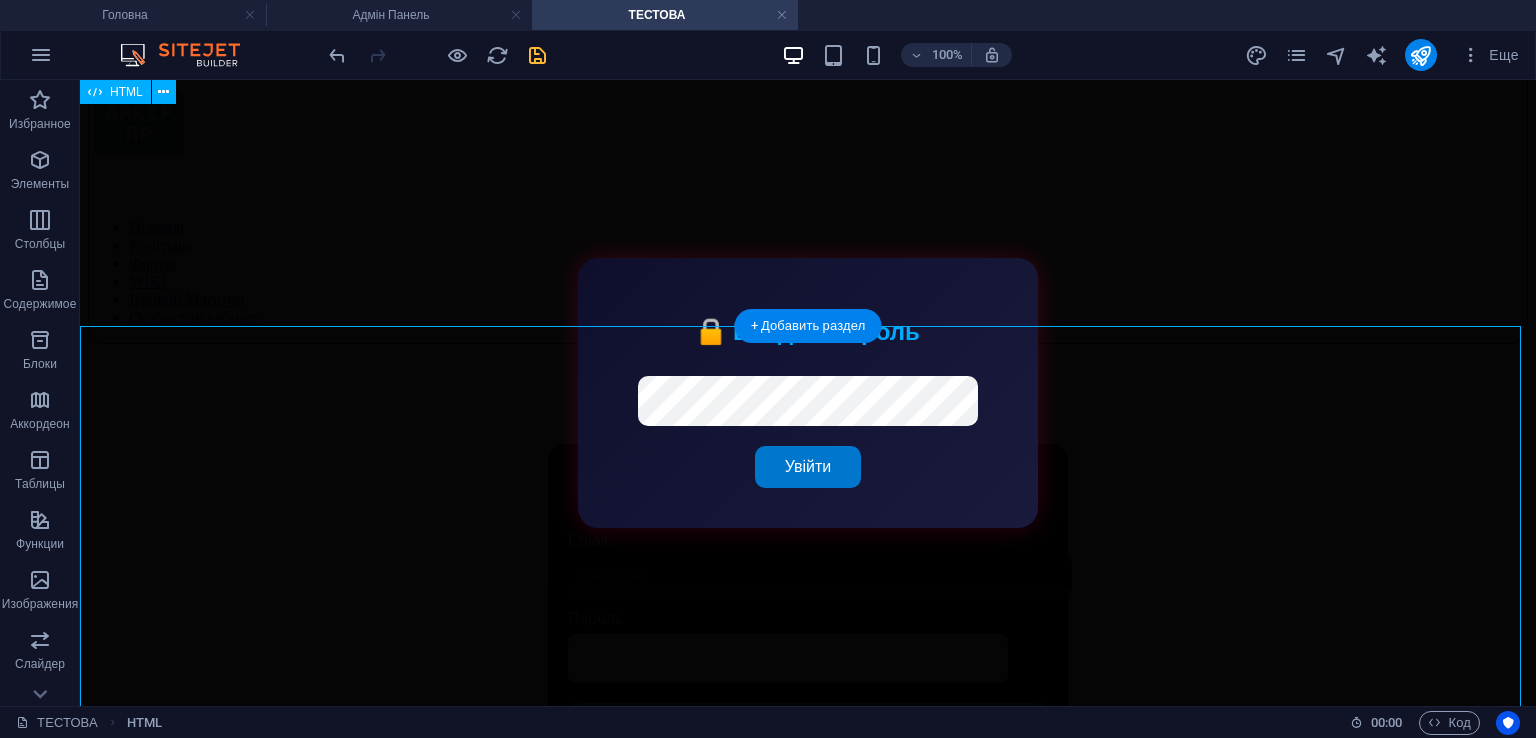 scroll, scrollTop: 0, scrollLeft: 0, axis: both 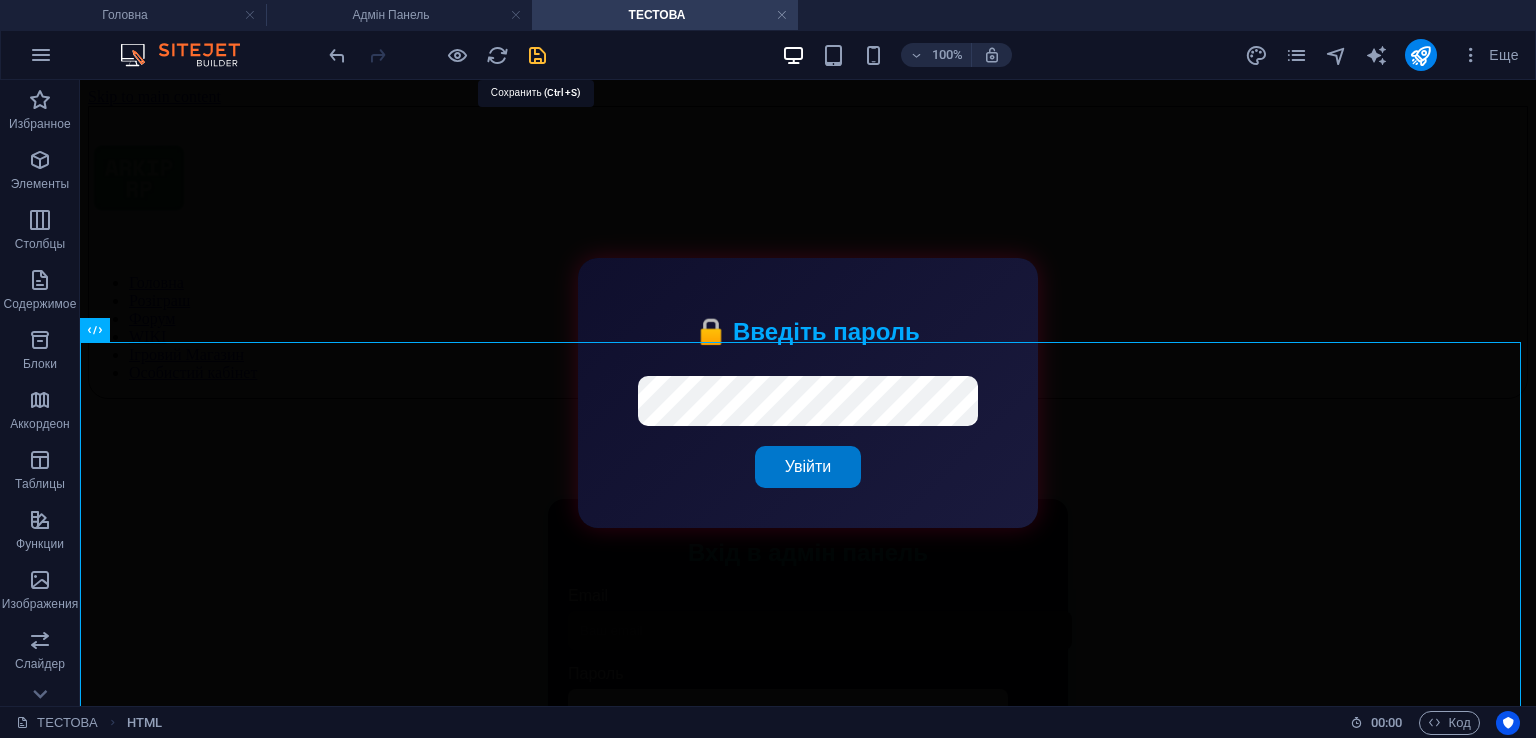 click at bounding box center [537, 55] 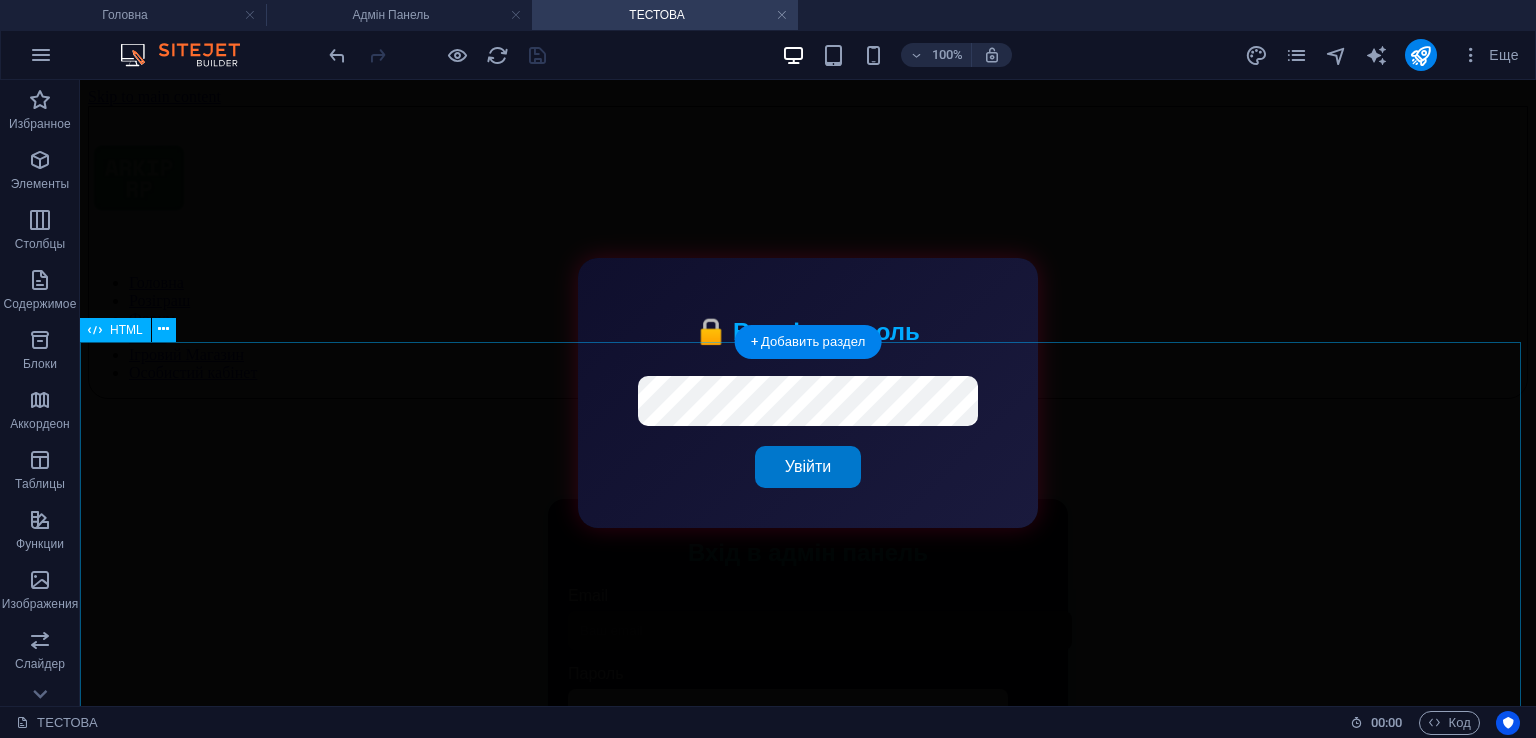 click on "Вхід в адмін панель
Email
Пароль
Увійти
Адмін Панель ARKIP RP
Вийти
Додати користувача
Додати користувача
Список користувачів" at bounding box center (808, 660) 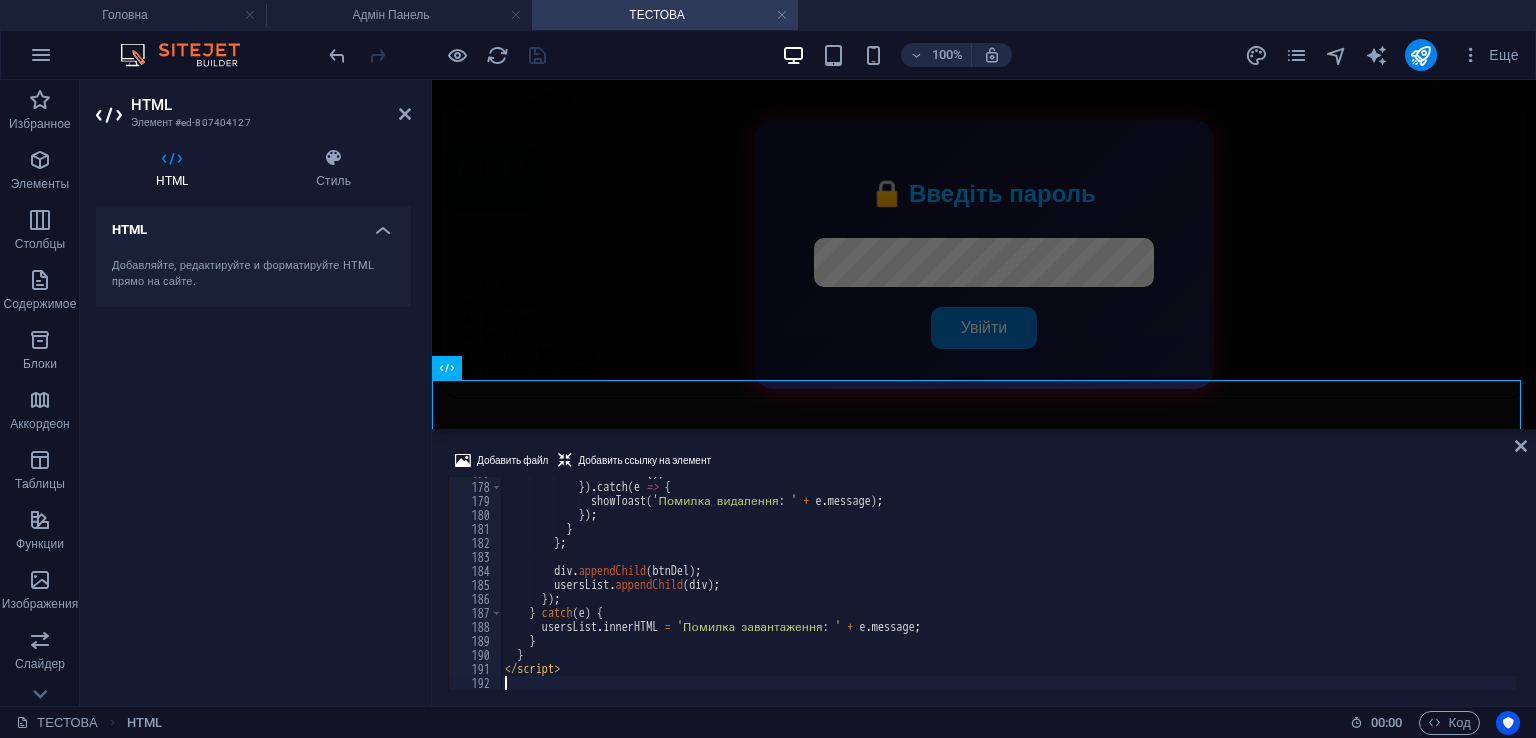 click on "loadUsers ( ) ;                }) . catch ( e   =>   {                   showToast ( 'Помилка видалення: '   +   e . message ) ;                }) ;              }           } ;           div . appendChild ( btnDel ) ;           usersList . appendChild ( div ) ;         }) ;      }   catch ( e )   {         usersList . innerHTML   =   'Помилка завантаження: '   +   e . message ;      }    } </ script >" at bounding box center [1573, 584] 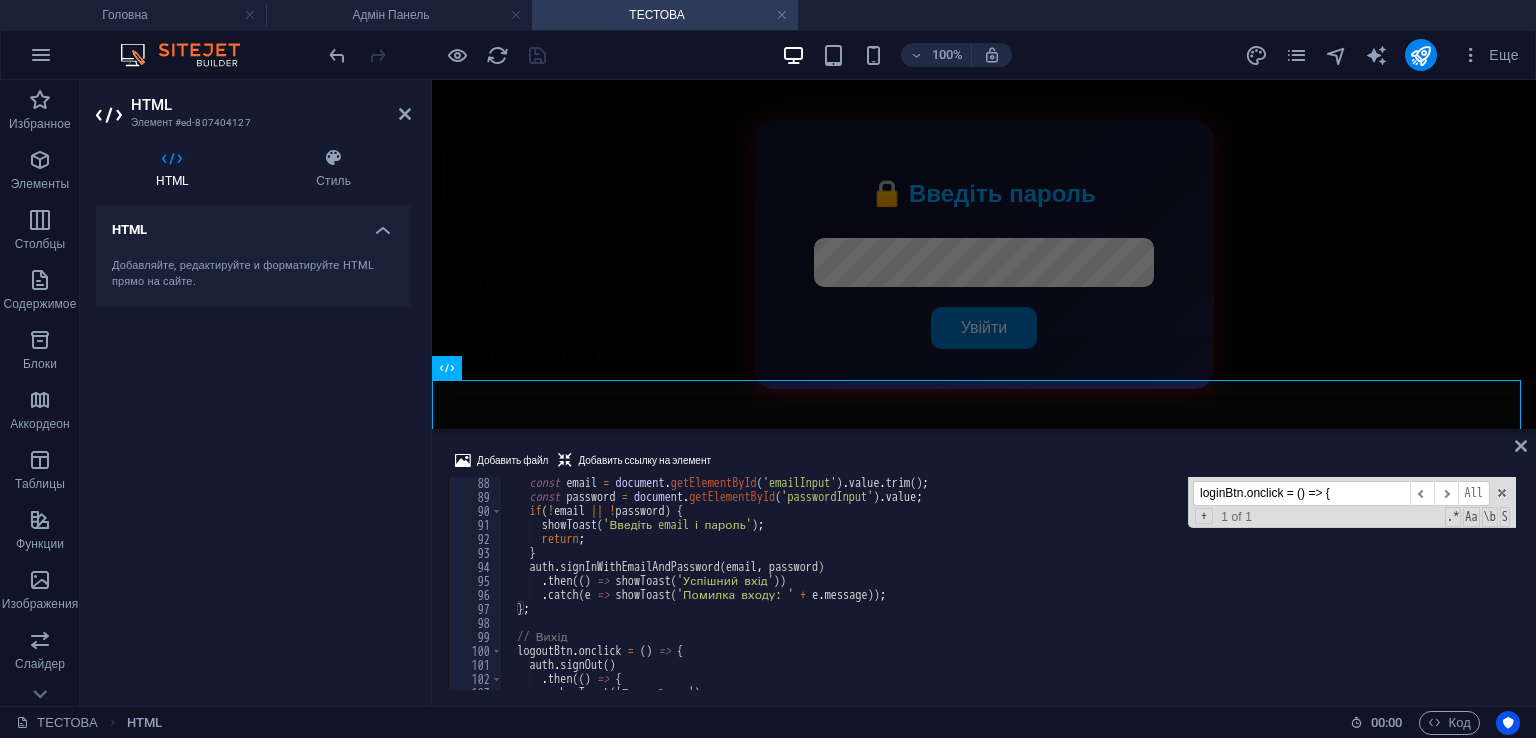 scroll, scrollTop: 1219, scrollLeft: 0, axis: vertical 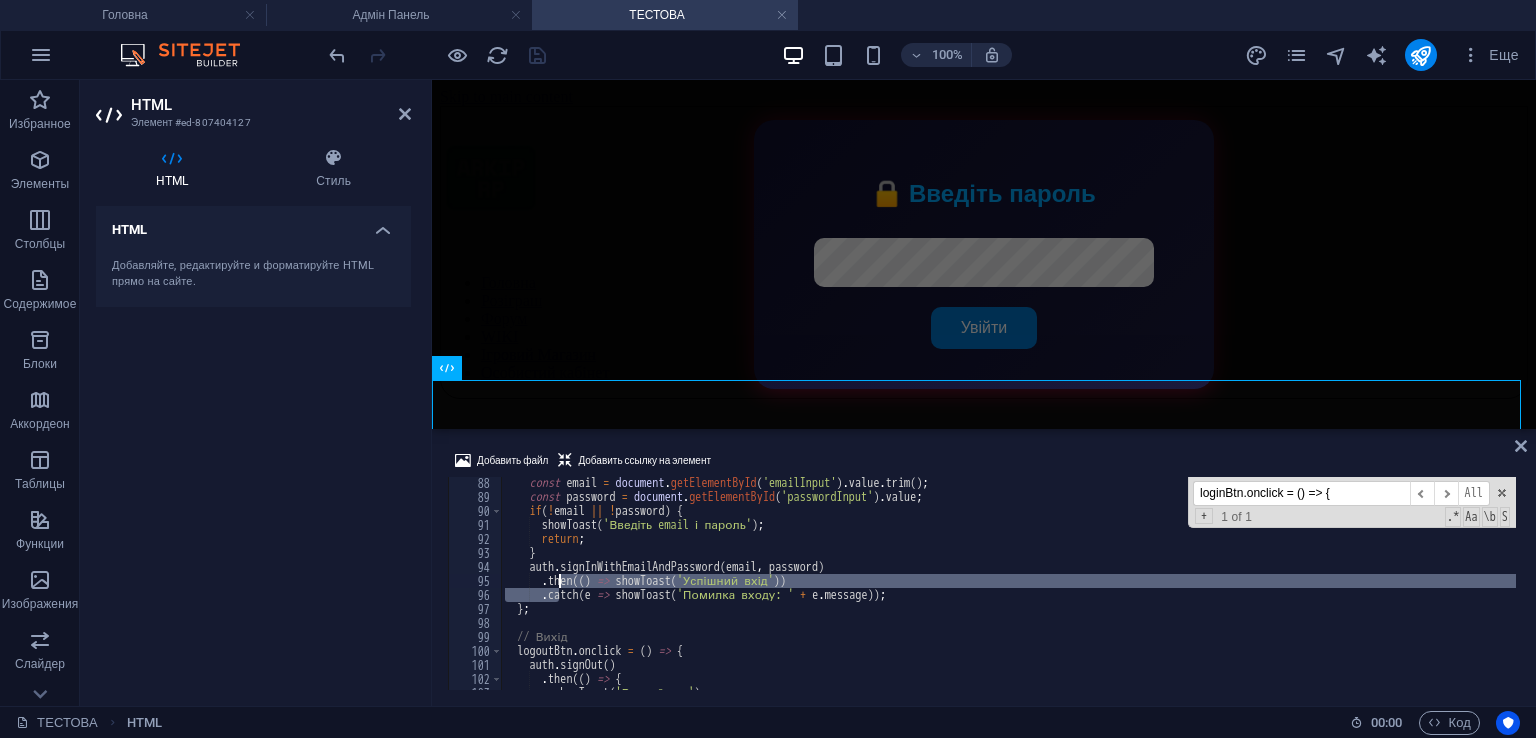 drag, startPoint x: 557, startPoint y: 597, endPoint x: 561, endPoint y: 557, distance: 40.1995 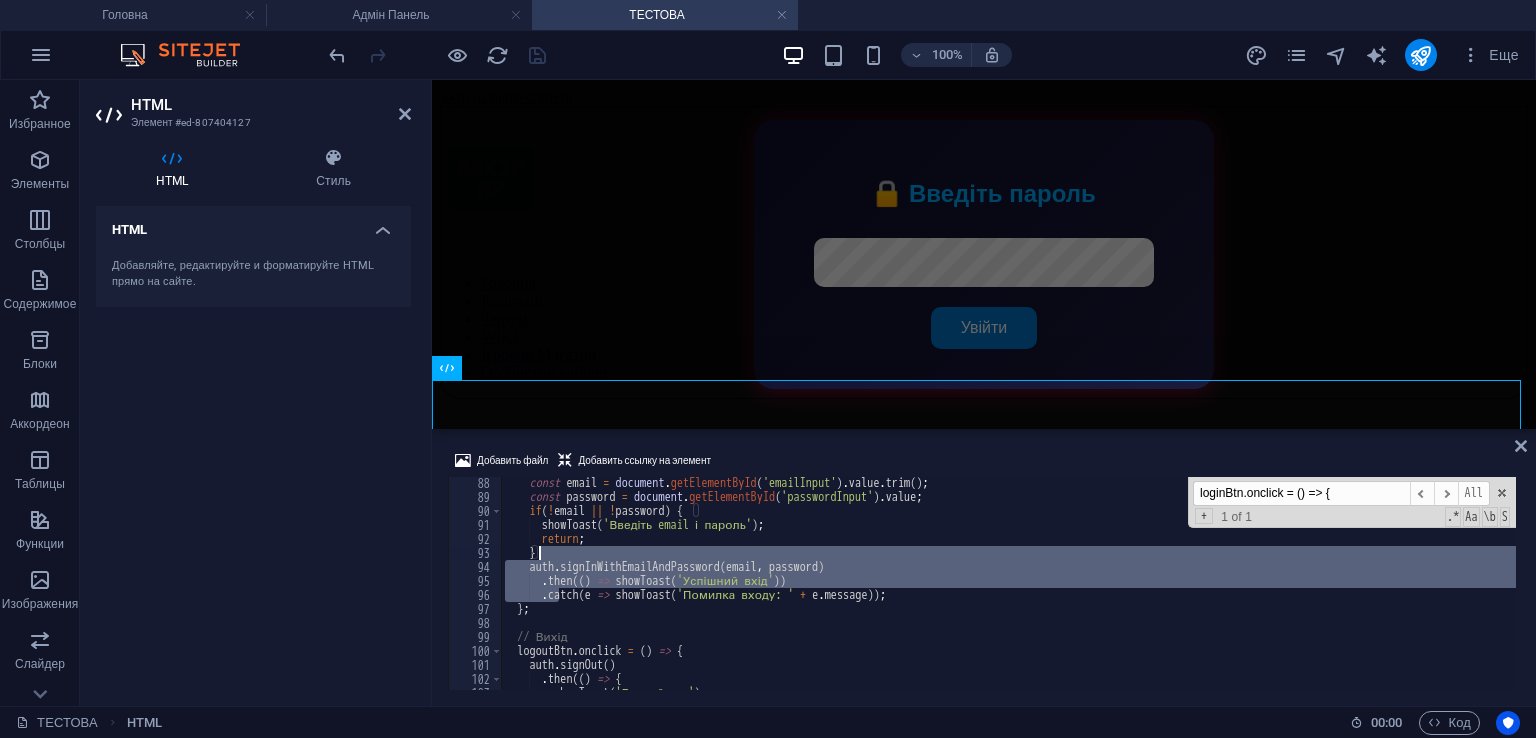 click on "const   email   =   document . getElementById ( 'emailInput' ) . value . trim ( ) ;      const   password   =   document . getElementById ( 'passwordInput' ) . value ;      if ( ! email   ||   ! password )   {         showToast ( 'Введіть email і пароль' ) ;         return ;      }      auth . signInWithEmailAndPassword ( email ,   password )         . then (( )   =>   showToast ( 'Успішний вхід' ))         . catch ( e   =>   showToast ( 'Помилка входу: '   +   e . message )) ;    } ;    // Вихід    logoutBtn . onclick   =   ( )   =>   {      auth . signOut ( )         . then (( )   =>   {           showToast ( 'Ви вийшли' ) ; loginBtn.onclick = () => { ​ ​ All Replace All + 1 of 1 .* Aa \b S" at bounding box center (1008, 583) 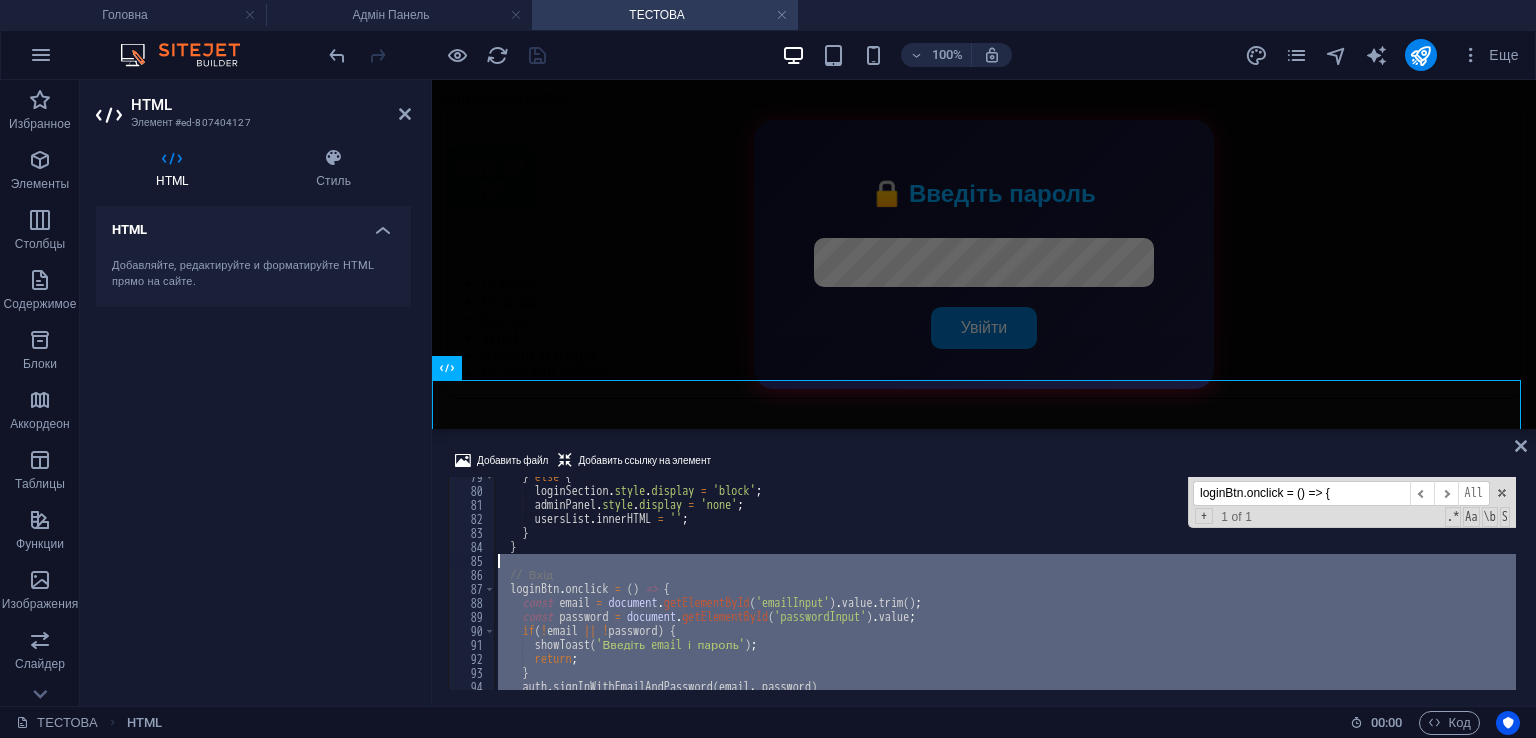 scroll, scrollTop: 1099, scrollLeft: 0, axis: vertical 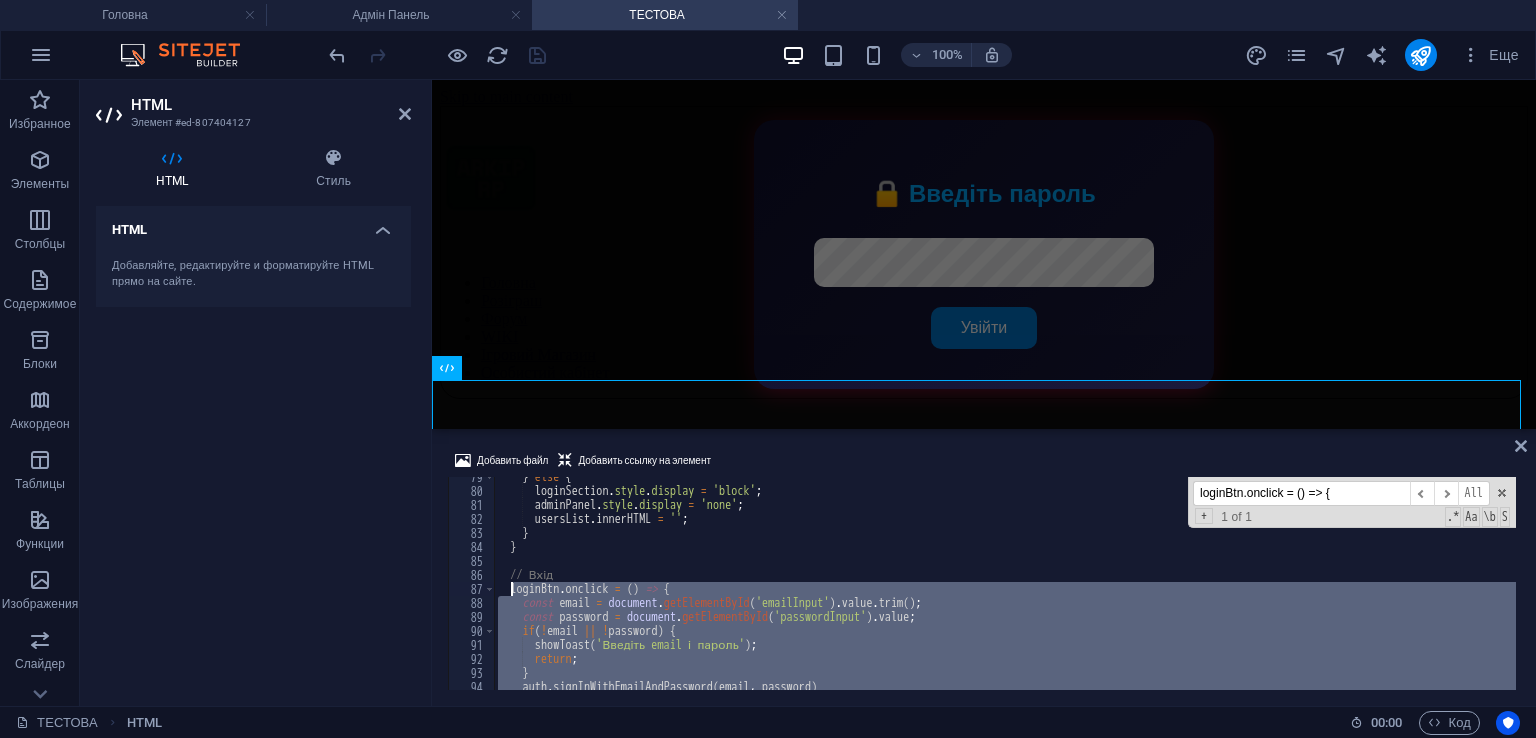 drag, startPoint x: 539, startPoint y: 609, endPoint x: 510, endPoint y: 583, distance: 38.948685 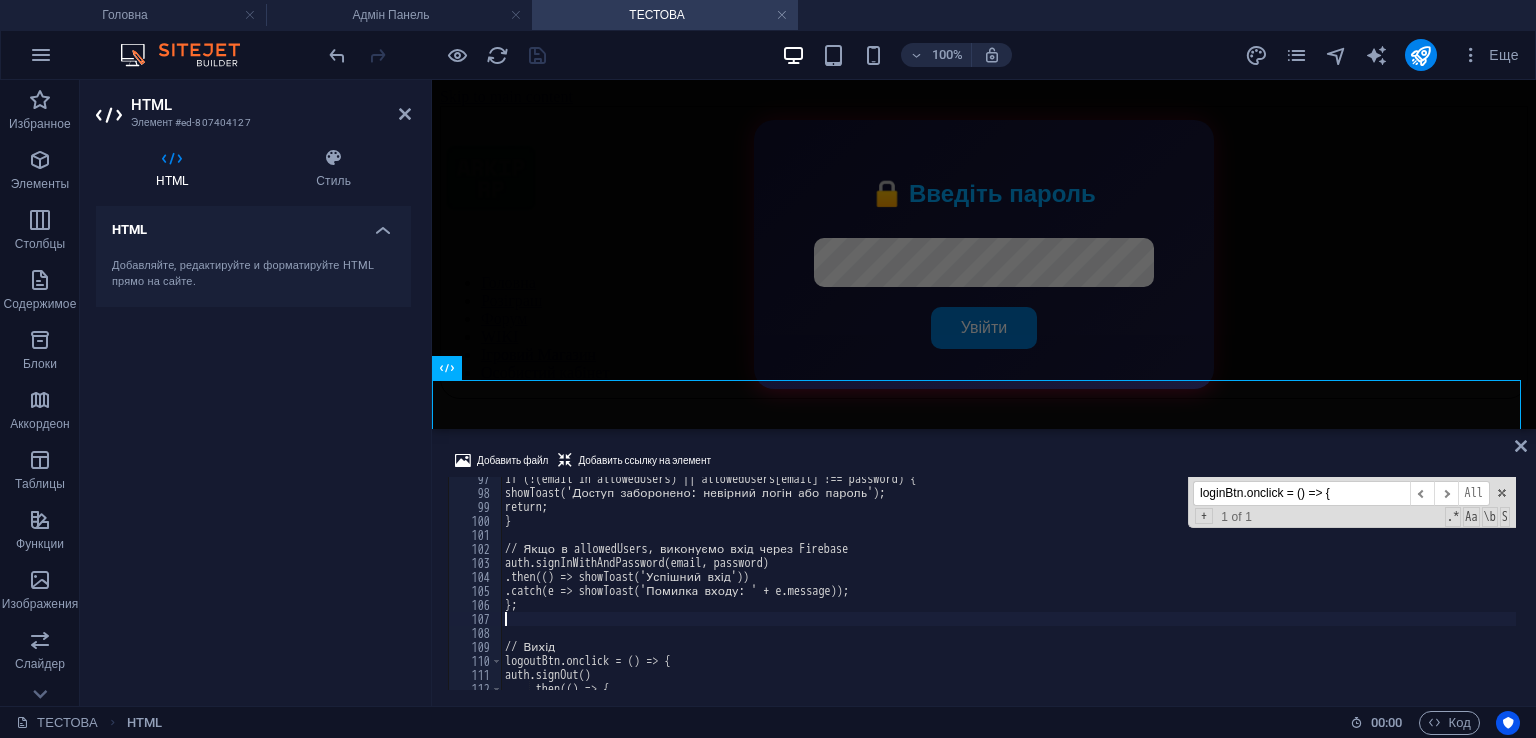 scroll, scrollTop: 1348, scrollLeft: 0, axis: vertical 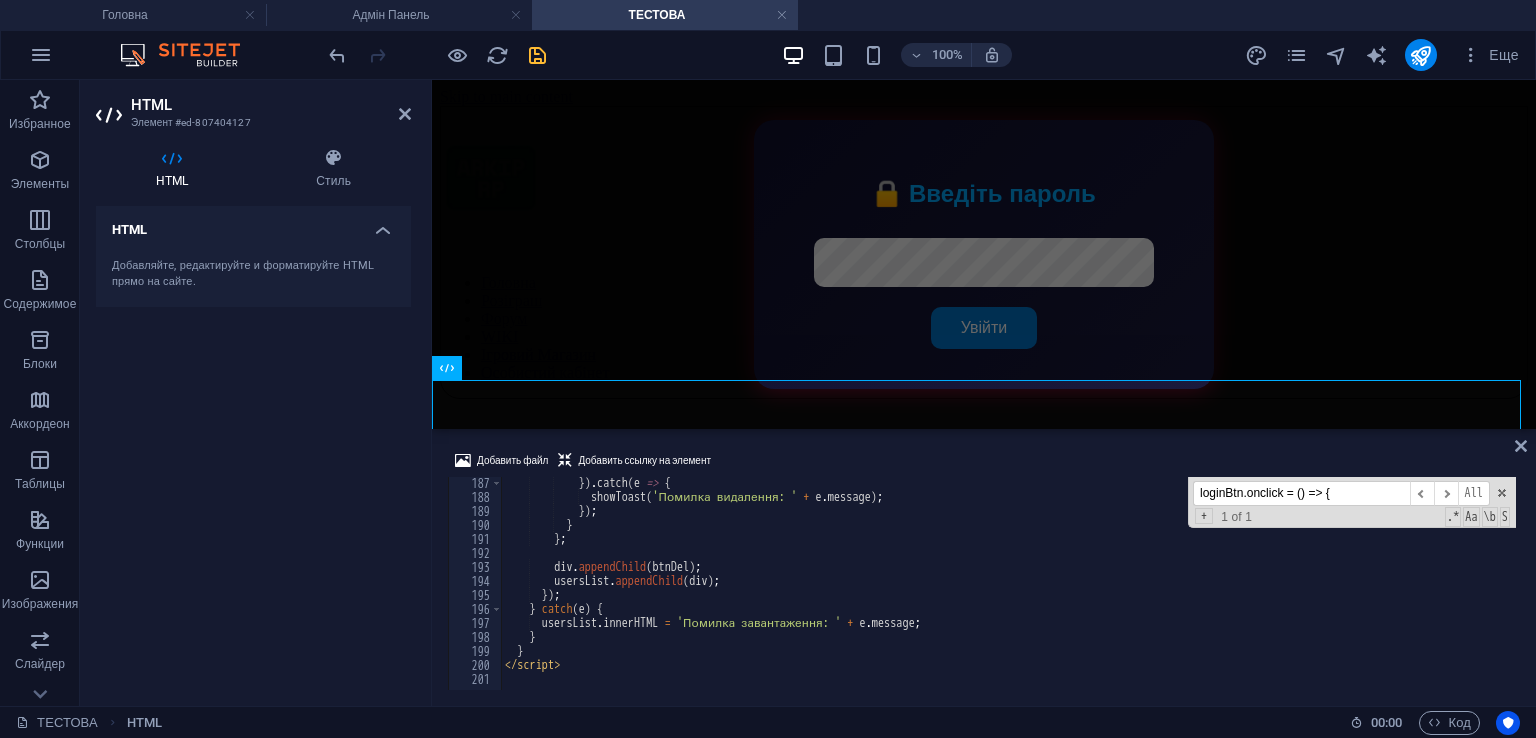 click on "}) . catch ( e   =>   {                   showToast ( 'Помилка видалення: '   +   e . message ) ;                }) ;              }           } ;           div . appendChild ( btnDel ) ;           usersList . appendChild ( div ) ;         }) ;      }   catch ( e )   {         usersList . innerHTML   =   'Помилка завантаження: '   +   e . message ;      }    } </ script >" at bounding box center (1573, 594) 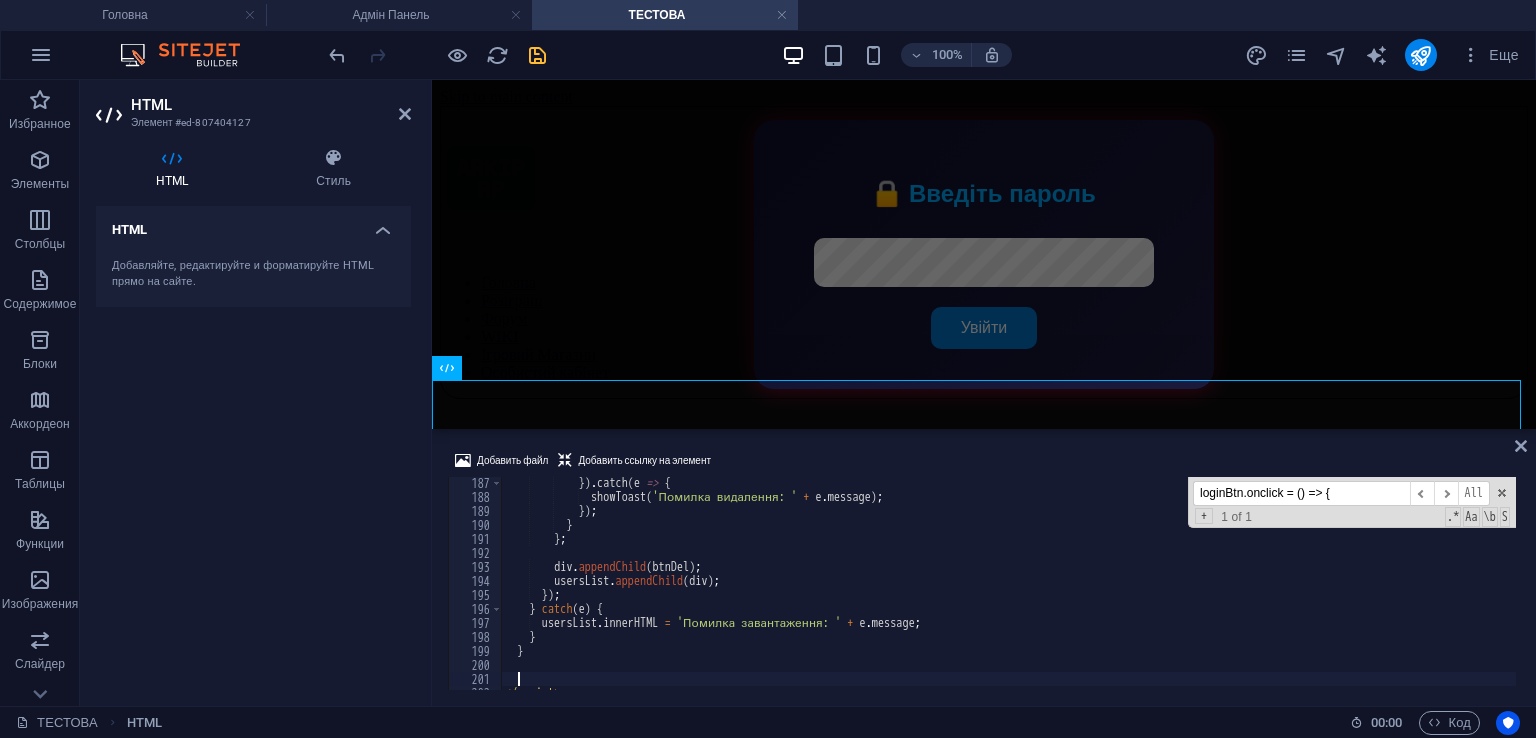 paste on "};" 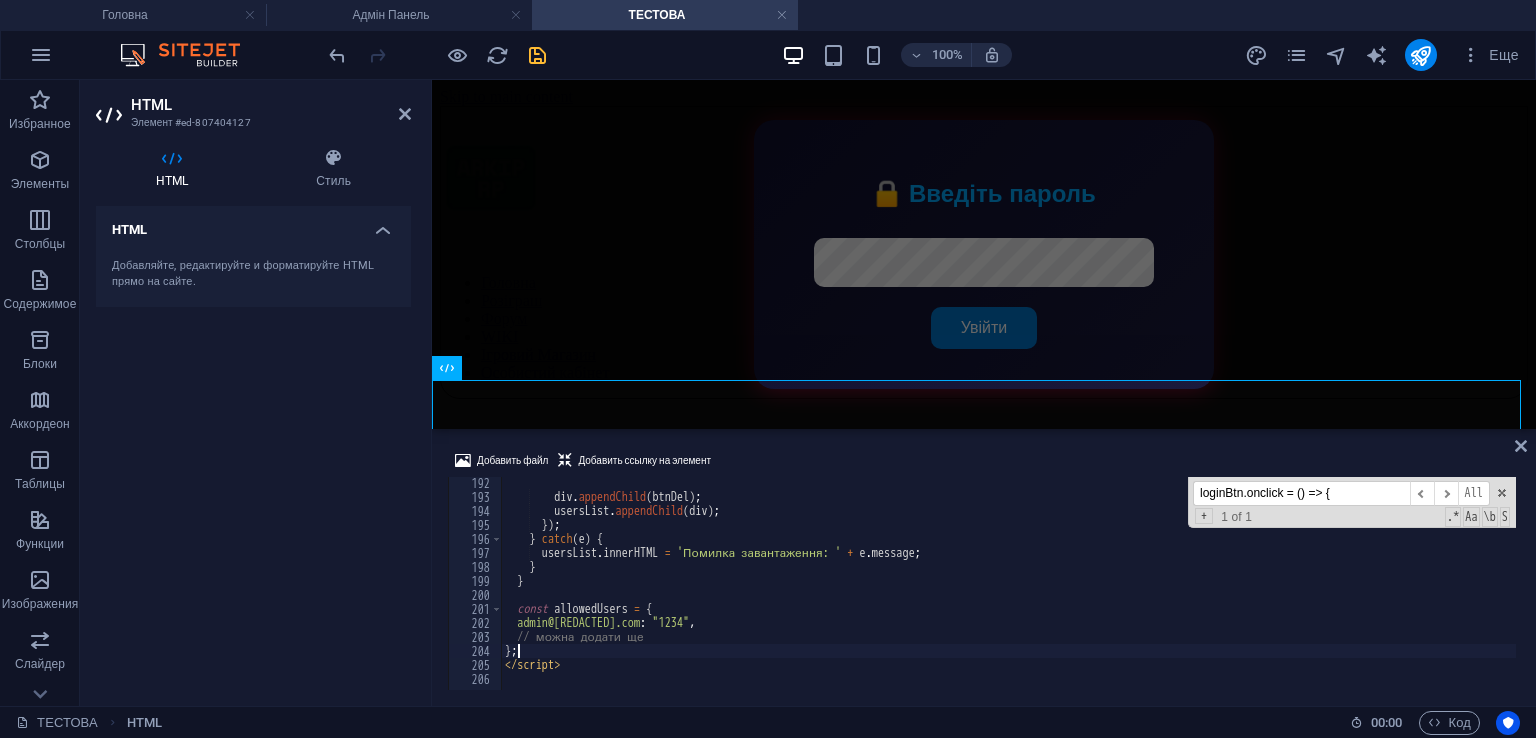 scroll, scrollTop: 2675, scrollLeft: 0, axis: vertical 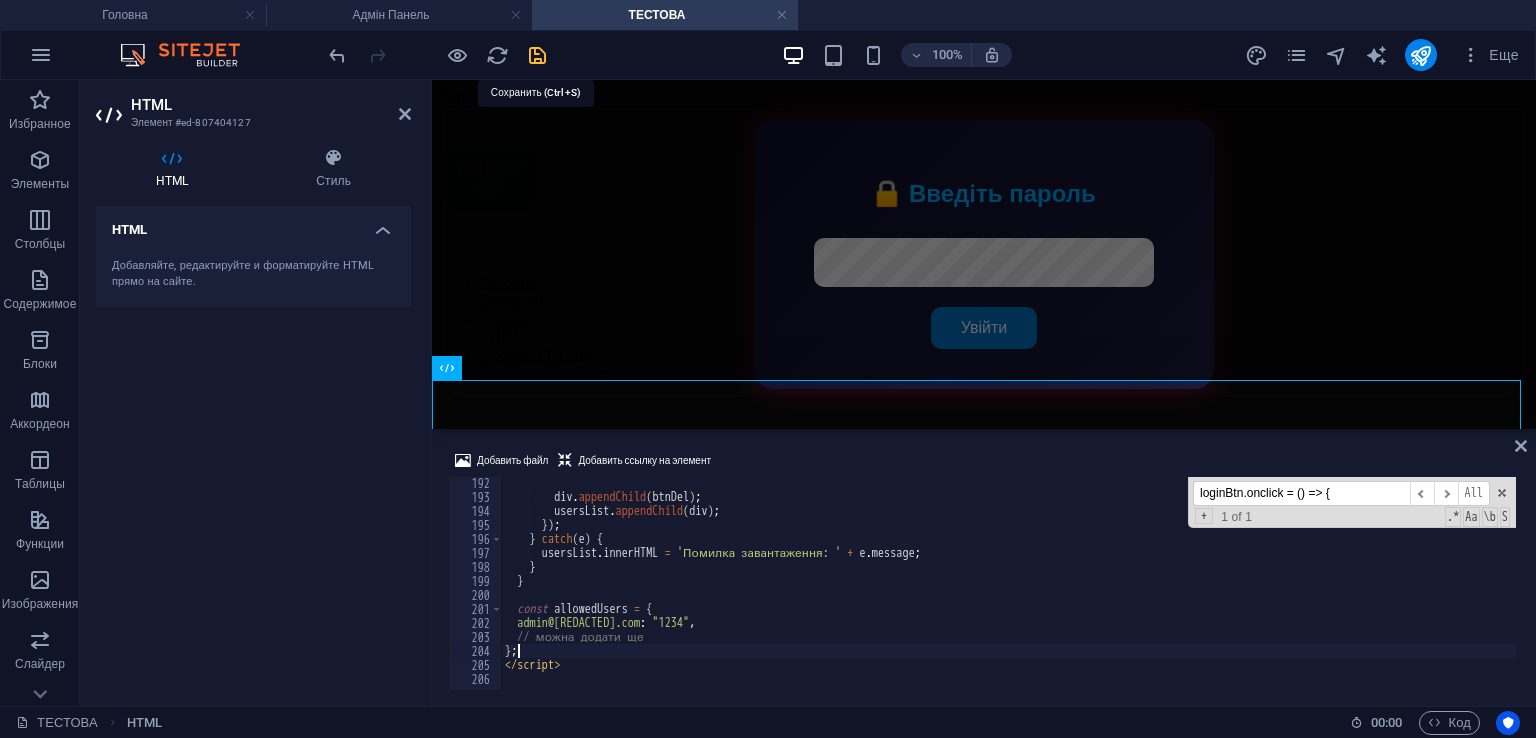 type on "};" 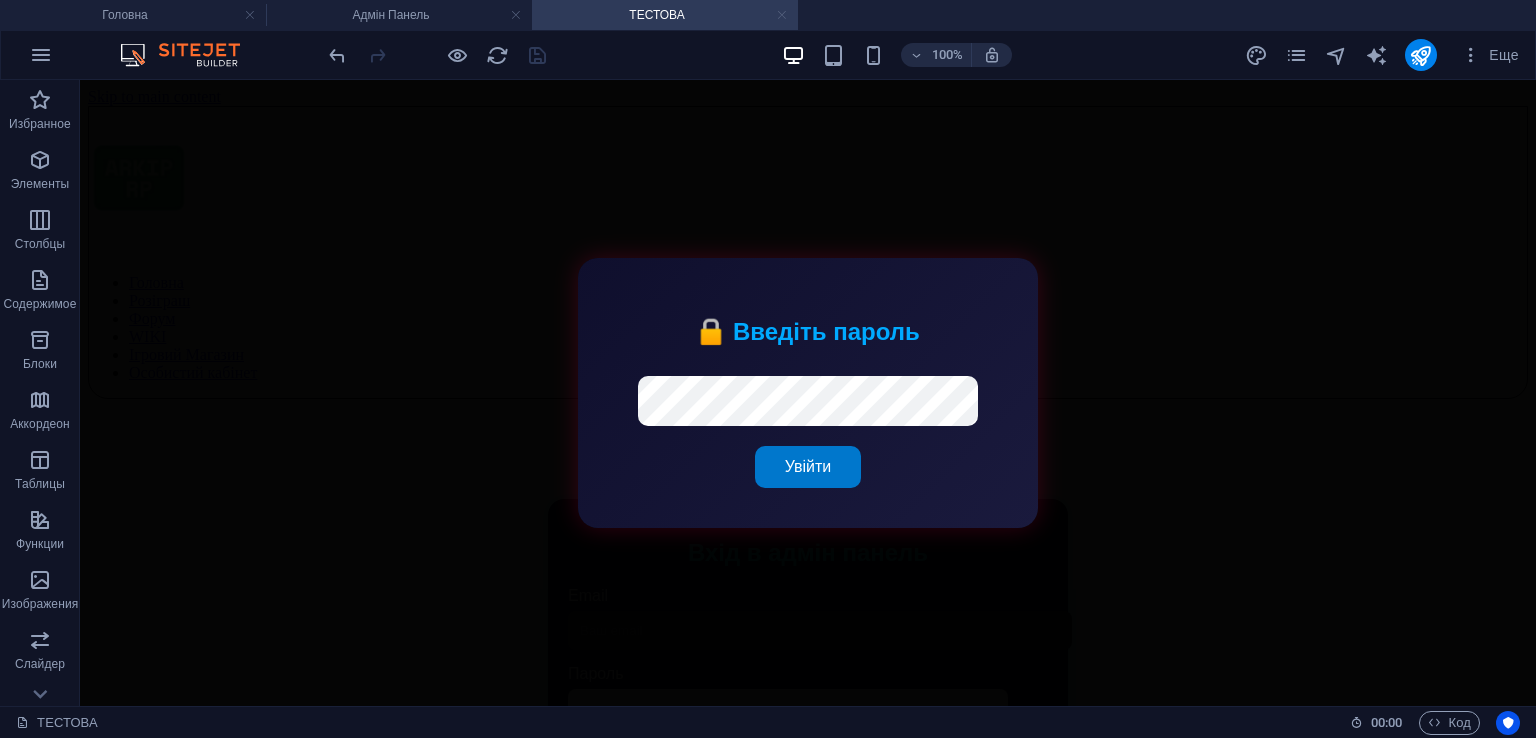 click at bounding box center [782, 15] 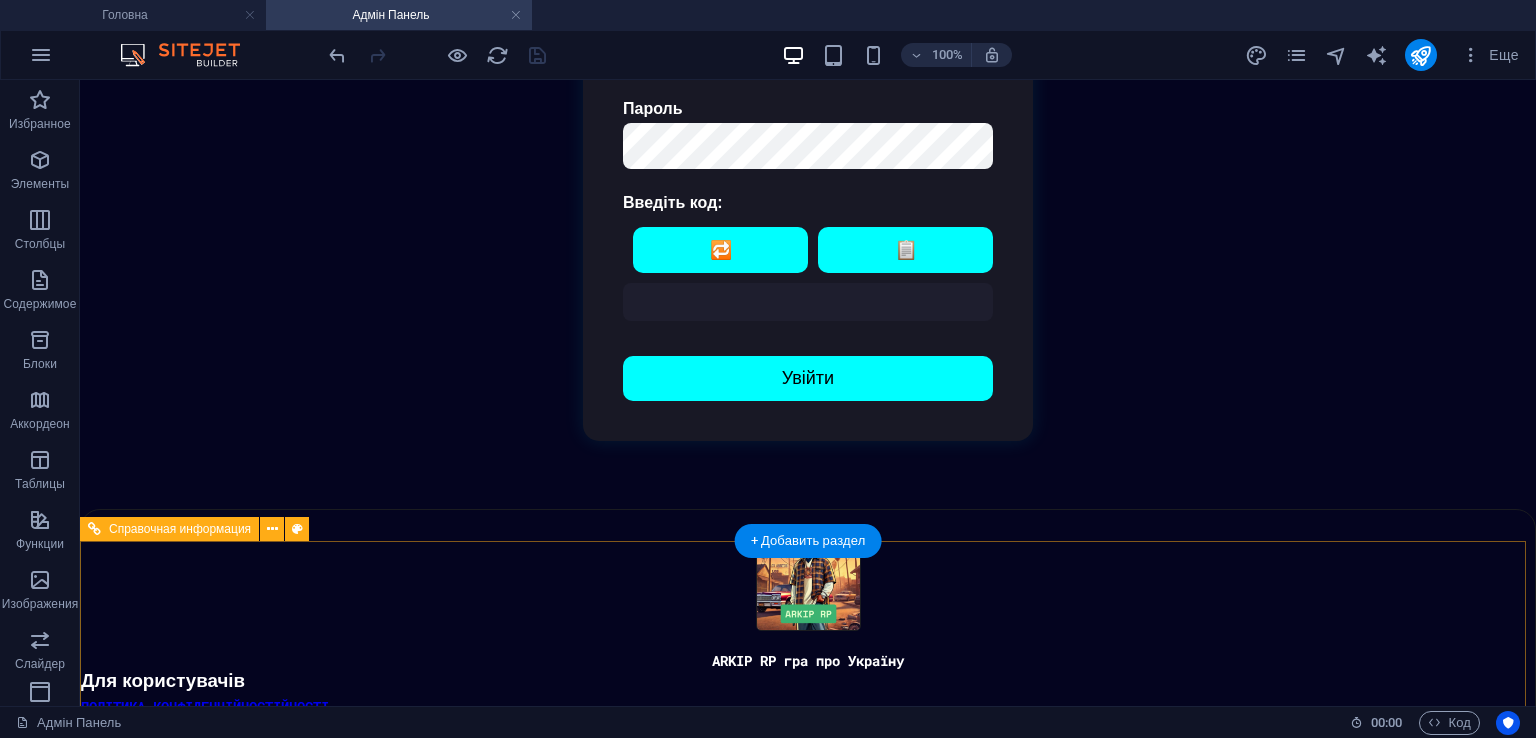 scroll, scrollTop: 525, scrollLeft: 0, axis: vertical 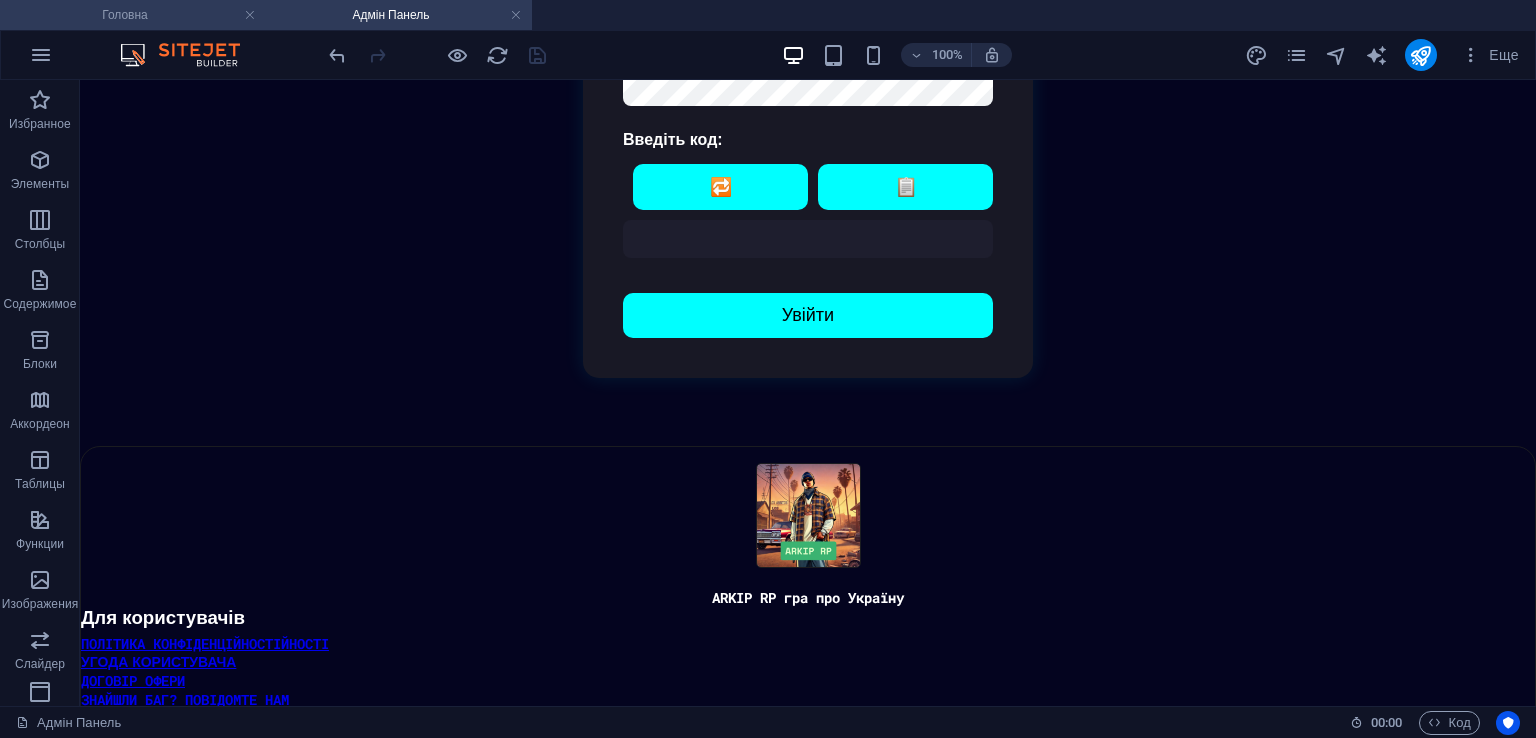 click on "Головна" at bounding box center [133, 15] 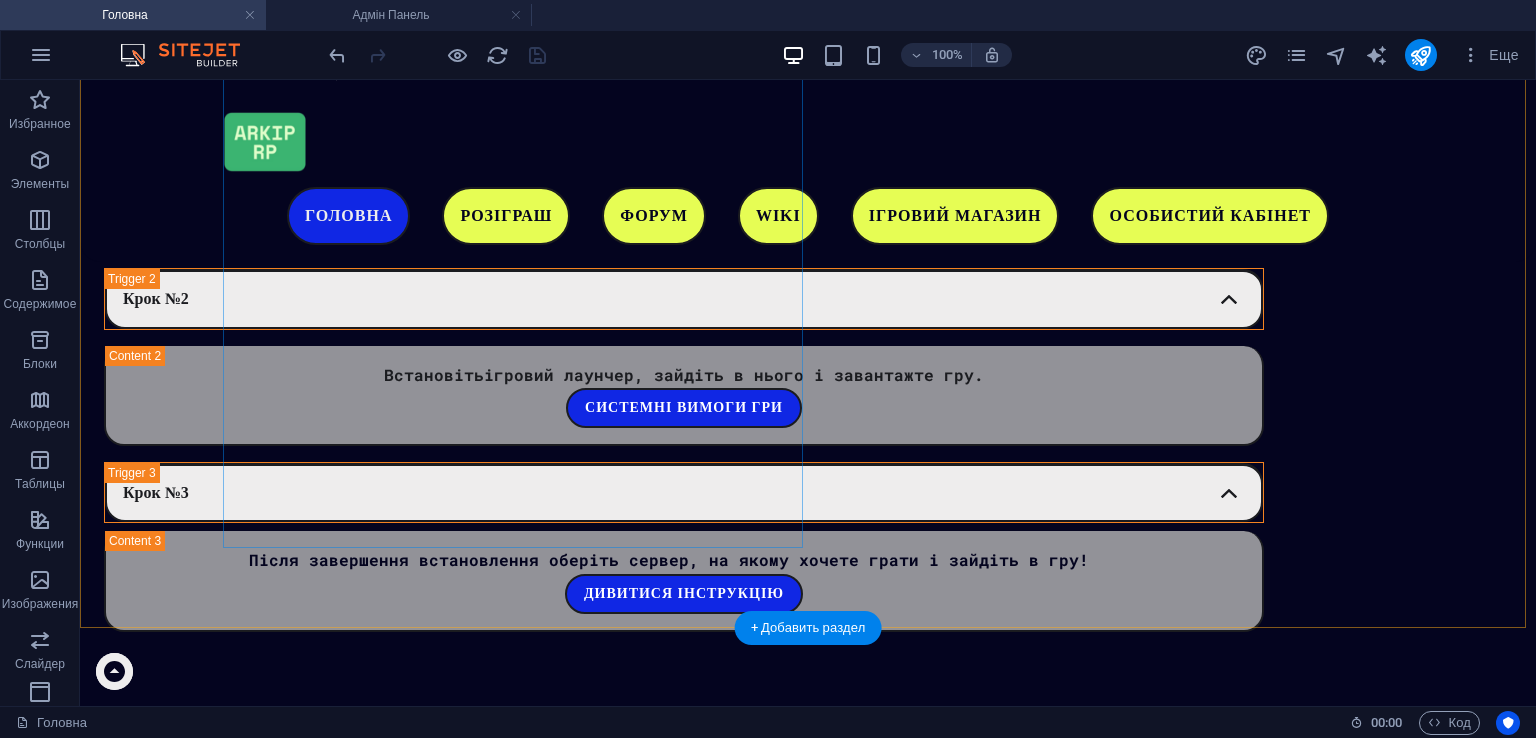 scroll, scrollTop: 3533, scrollLeft: 0, axis: vertical 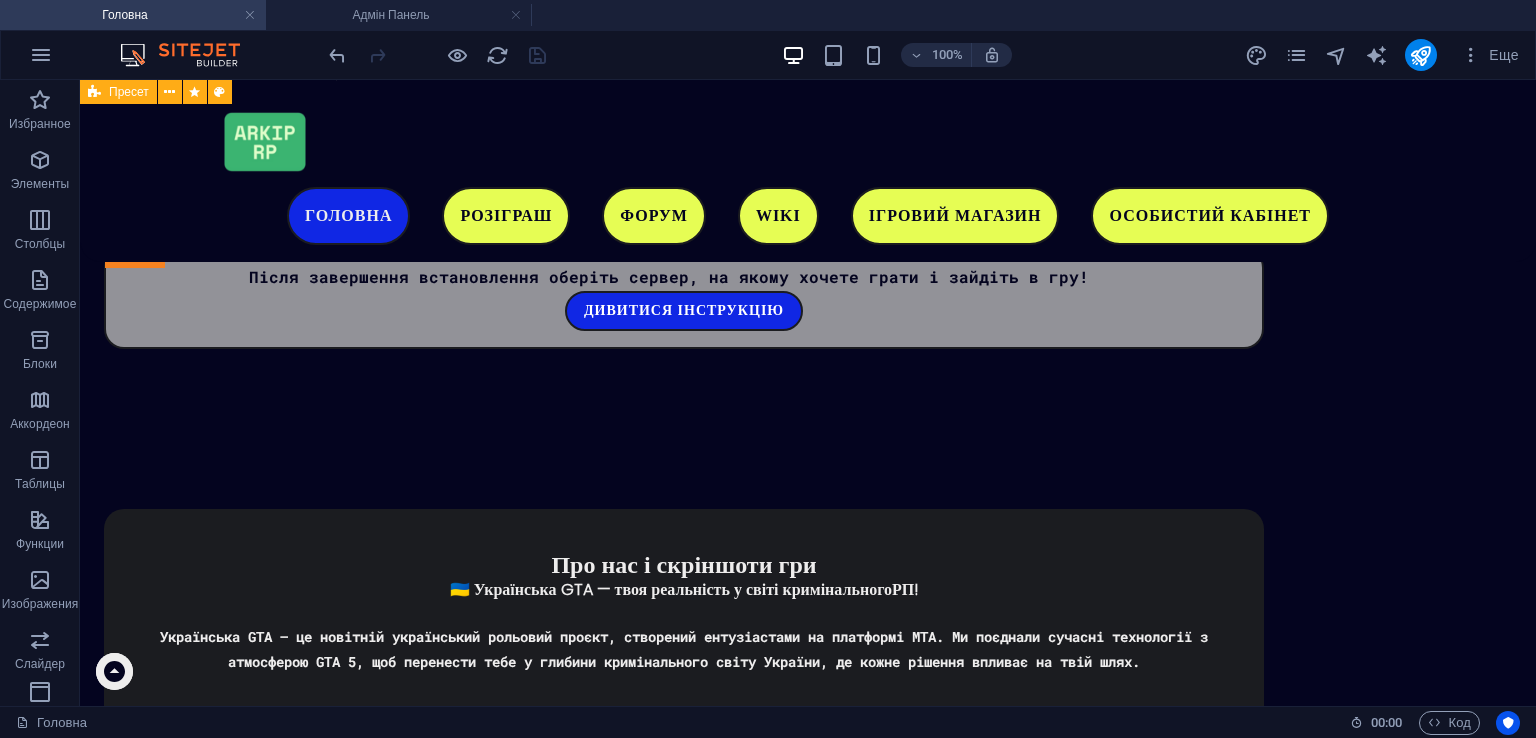 click on "Еще" at bounding box center [1386, 55] 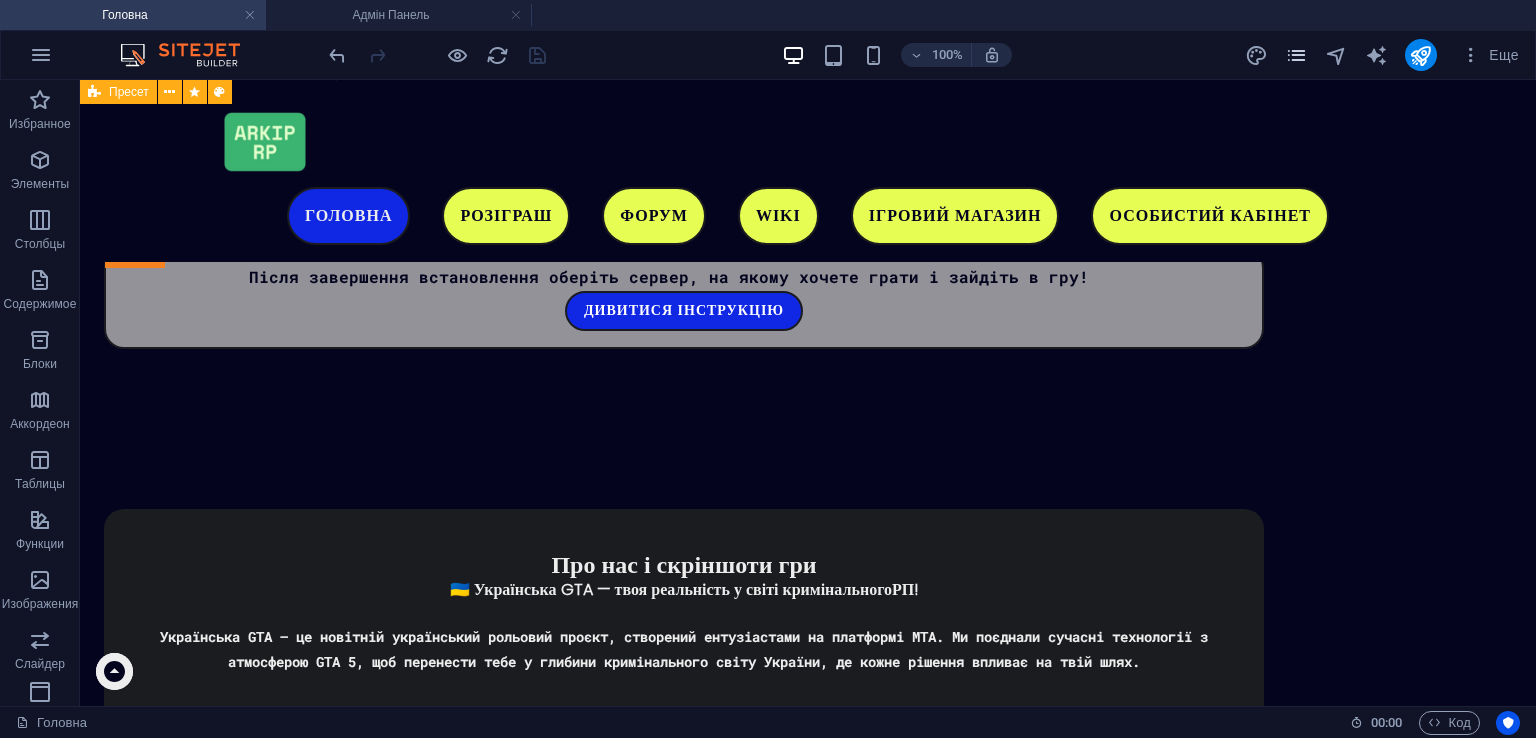 click at bounding box center (1296, 55) 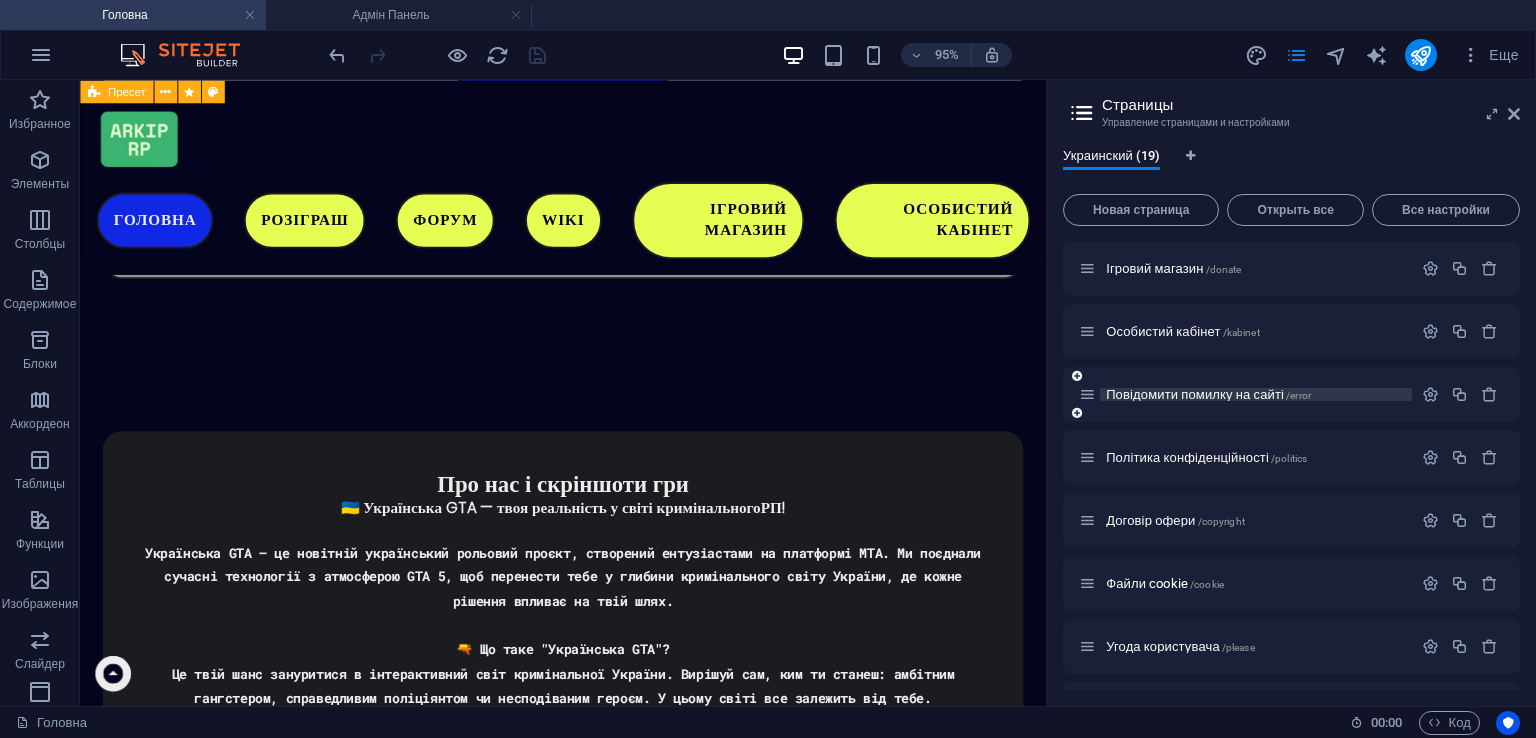 scroll, scrollTop: 652, scrollLeft: 0, axis: vertical 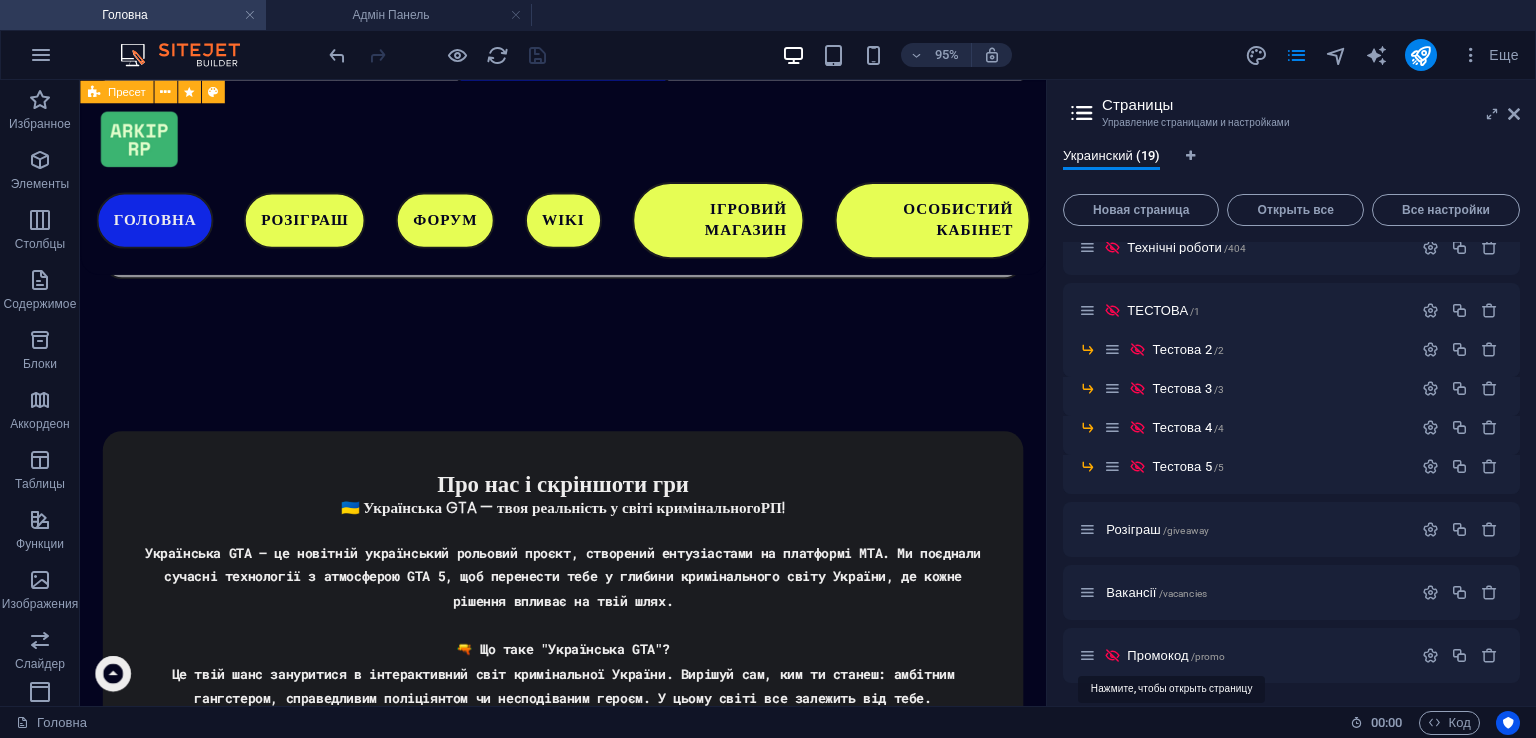 drag, startPoint x: 1179, startPoint y: 649, endPoint x: 1209, endPoint y: 651, distance: 30.066593 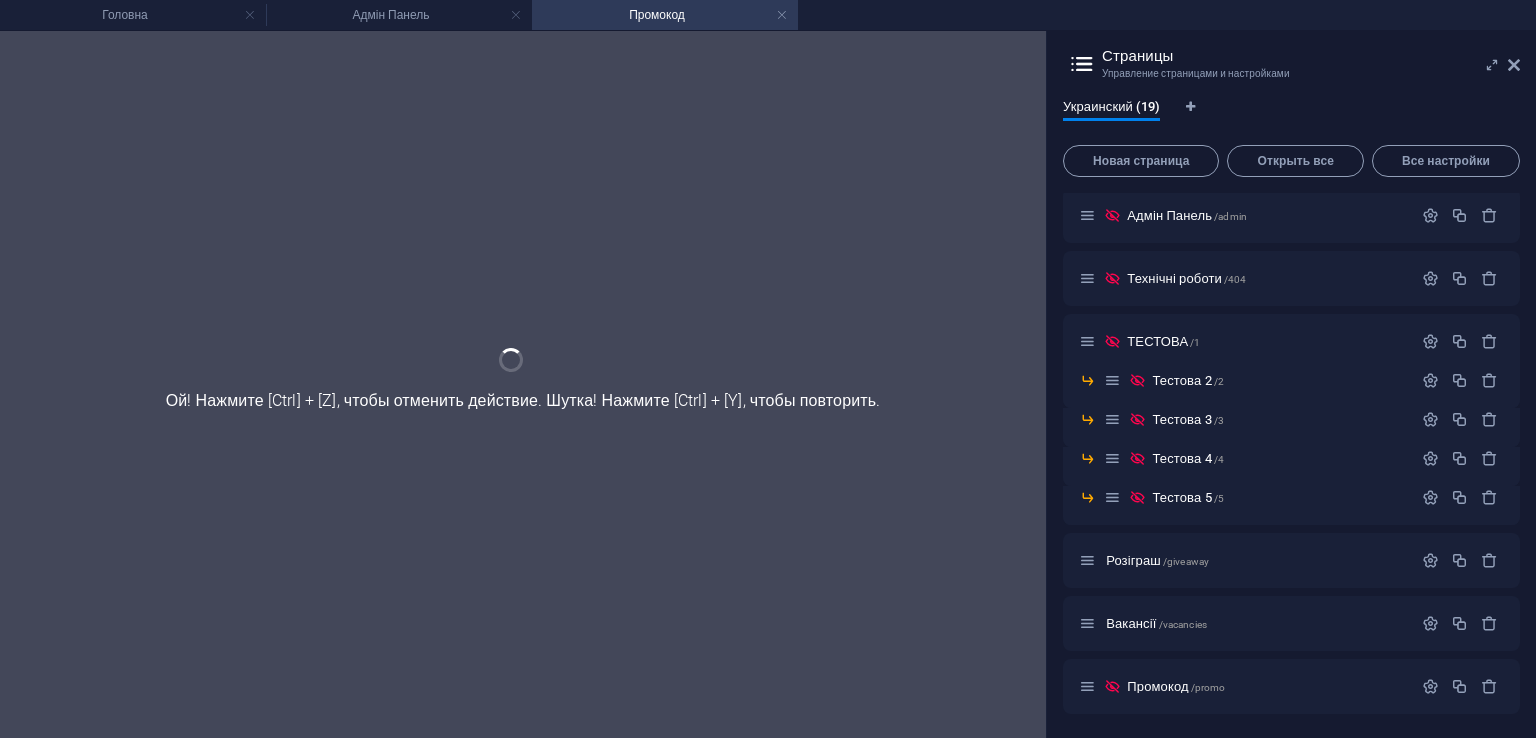 scroll, scrollTop: 572, scrollLeft: 0, axis: vertical 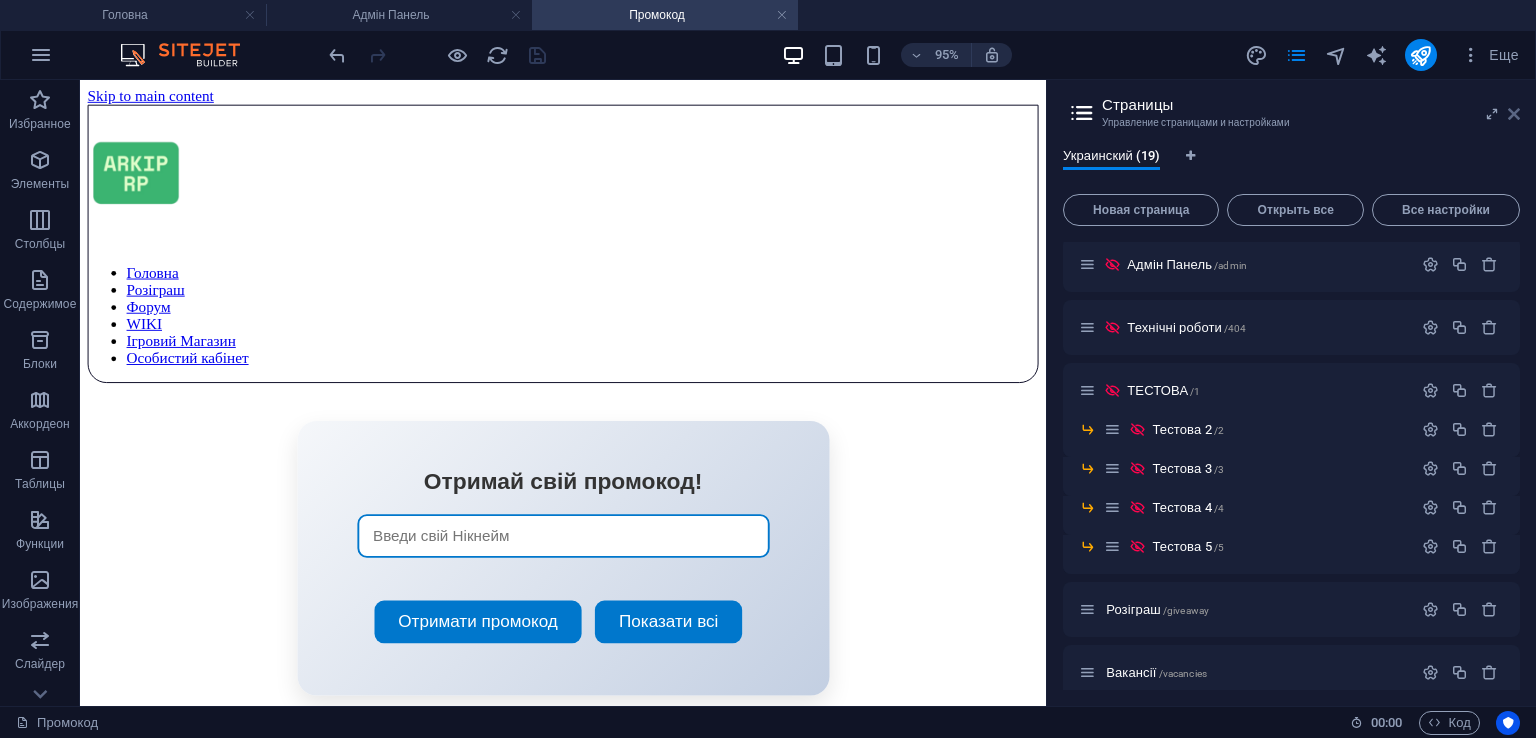 click at bounding box center [1514, 114] 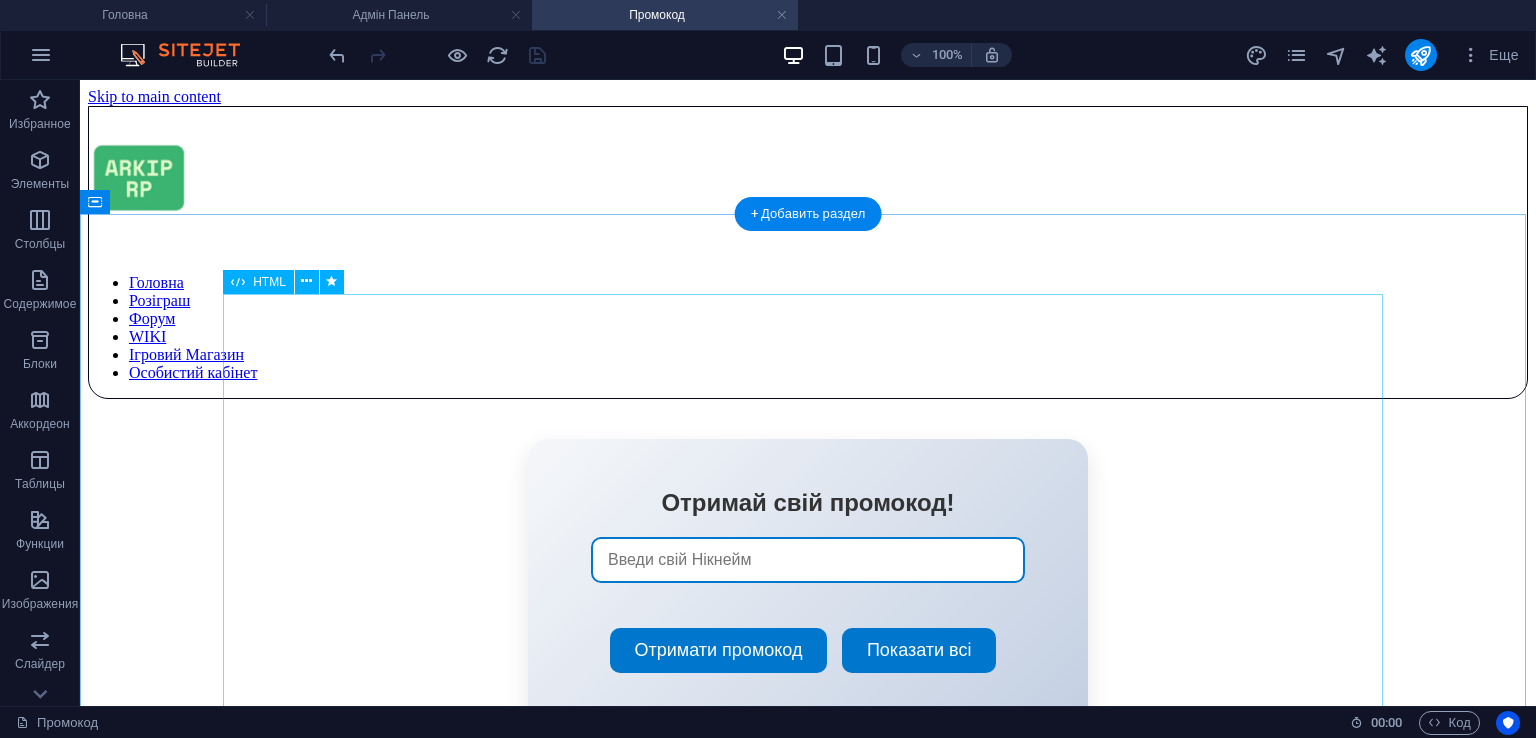 scroll, scrollTop: 144, scrollLeft: 0, axis: vertical 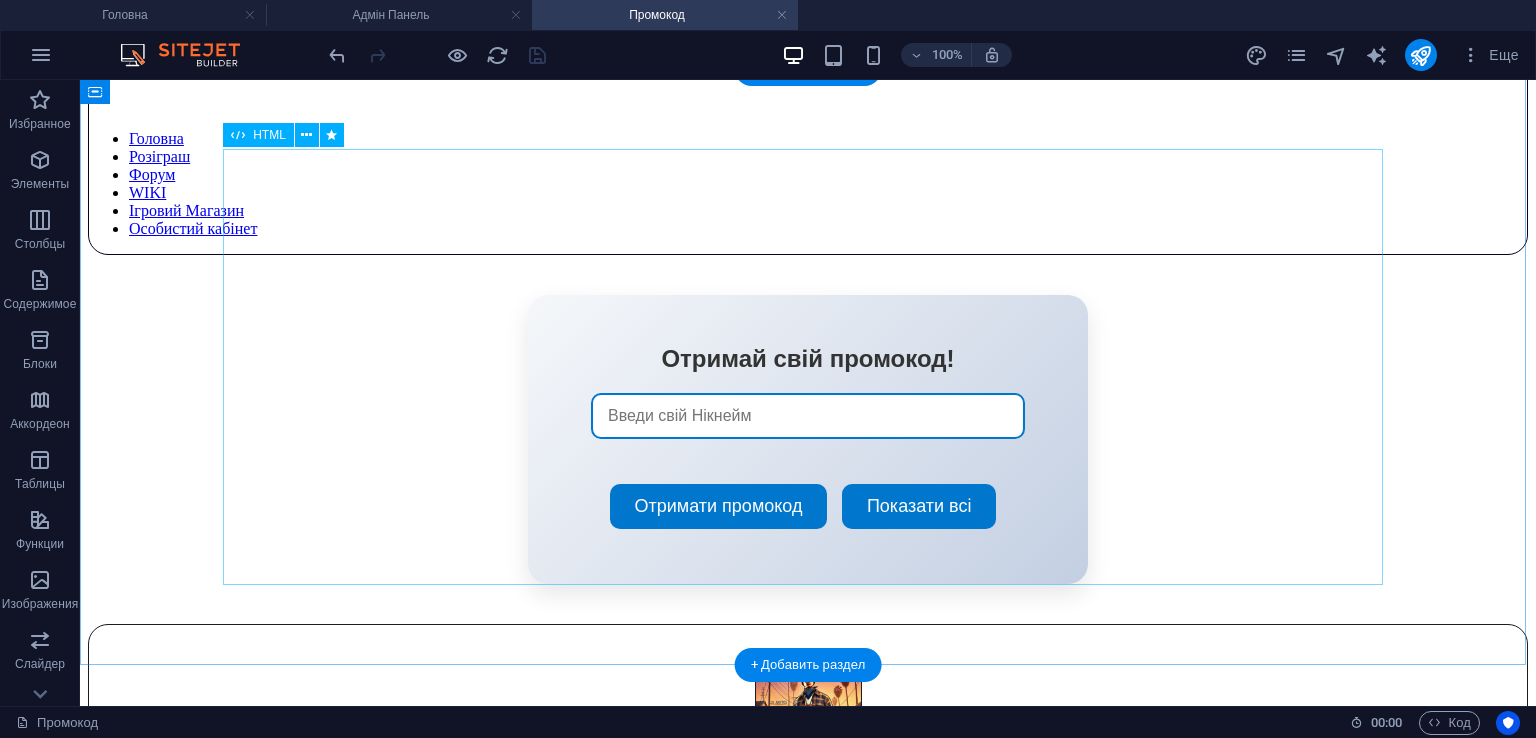 click on "Отримай свій промокод!
Отримати промокод
Показати всі
×
Збережені промокоди
# Промокод Дія" at bounding box center (808, 439) 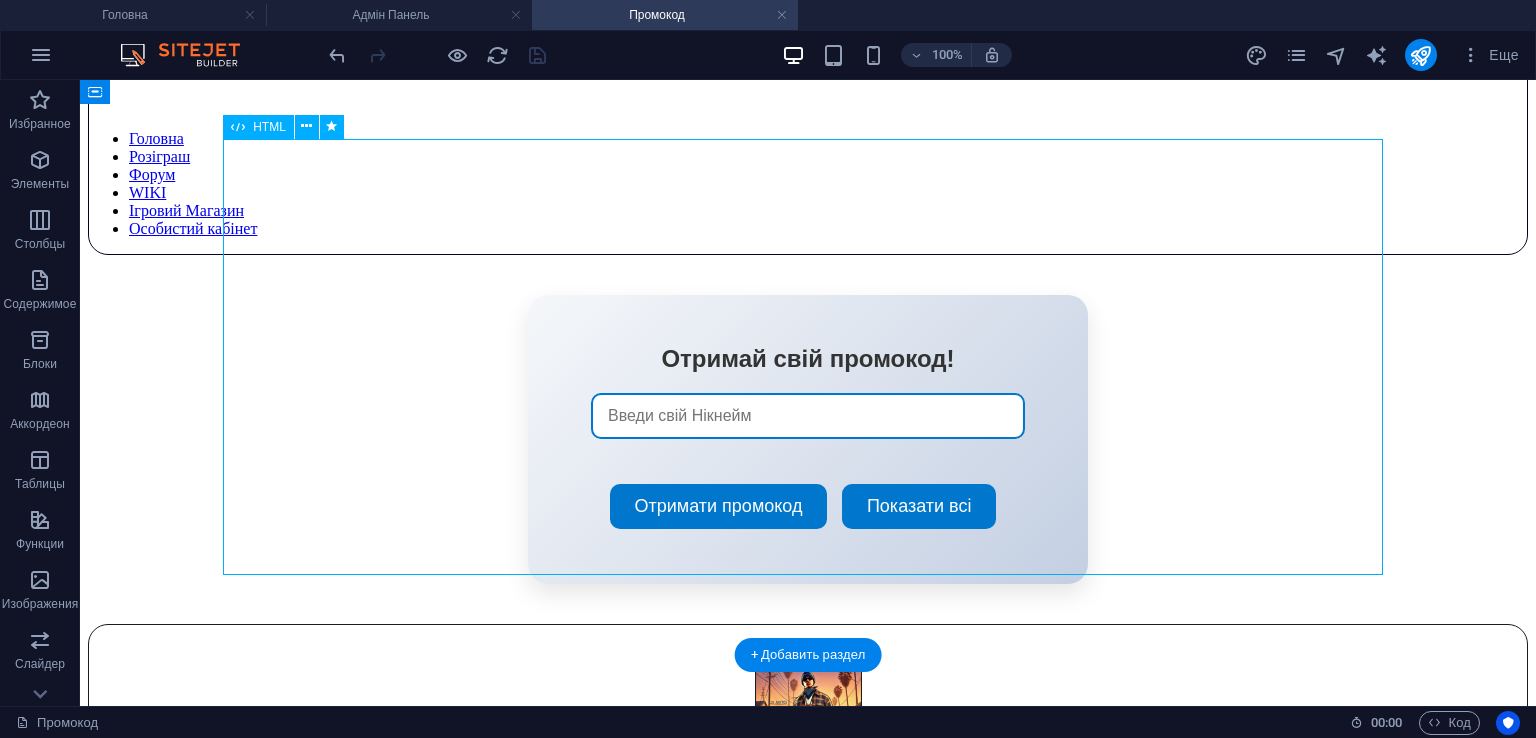 click on "Отримай свій промокод!
Отримати промокод
Показати всі
×
Збережені промокоди
# Промокод Дія" at bounding box center (808, 439) 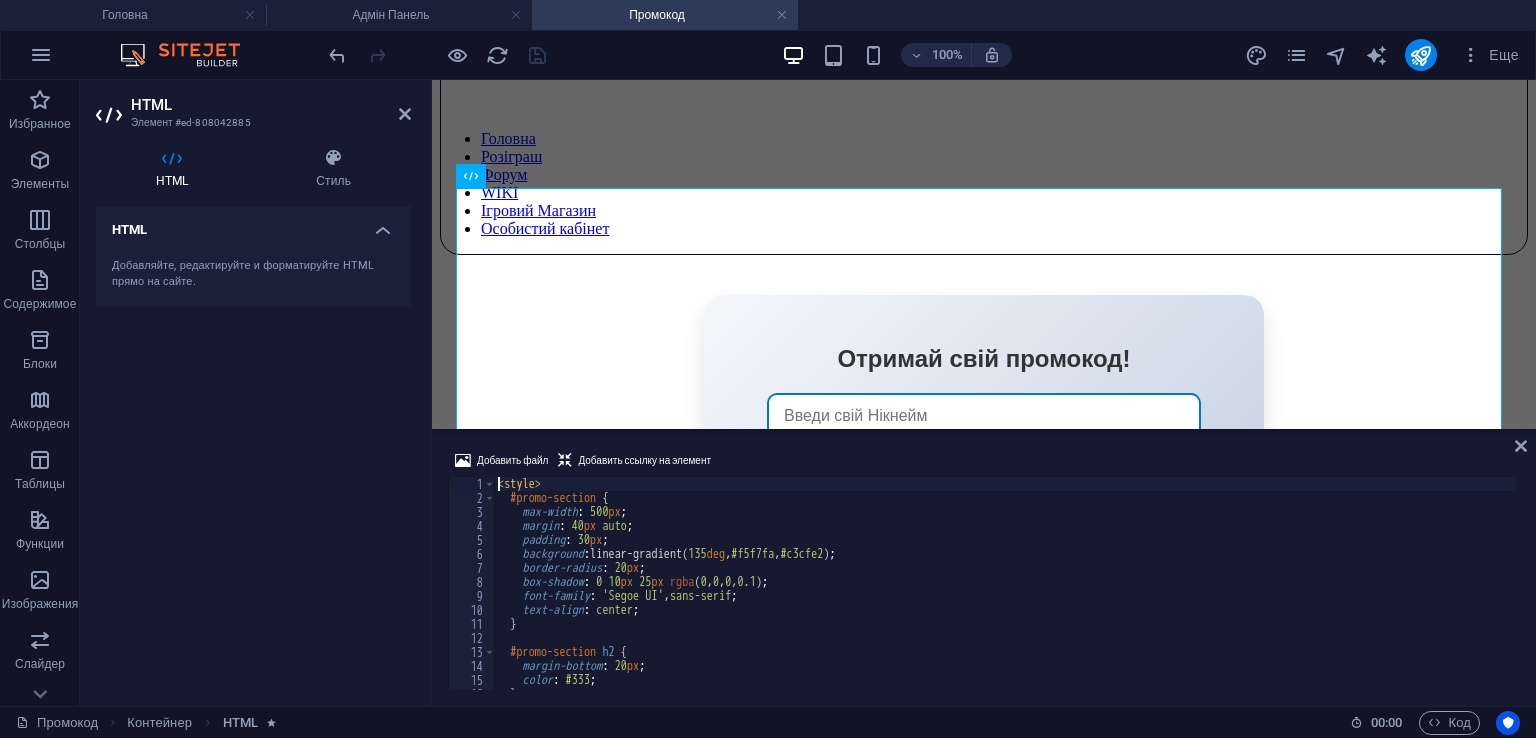 click on "< style >    #promo-section   {      max-width :   500 px ;      margin :   40 px   auto ;      padding :   30 px ;      background :  linear-gradient( 135 deg ,  #f5f7fa ,  #c3cfe2 ) ;      border-radius :   20 px ;      box-shadow :   0   10 px   25 px   rgba ( 0 ,  0 ,  0 ,  0.1 ) ;      font-family :   ' Segoe UI ' ,  sans-serif ;      text-align :   center ;    }    #promo-section   h2   {      margin-bottom :   20 px ;      color :   #333 ;    }" at bounding box center (1005, 597) 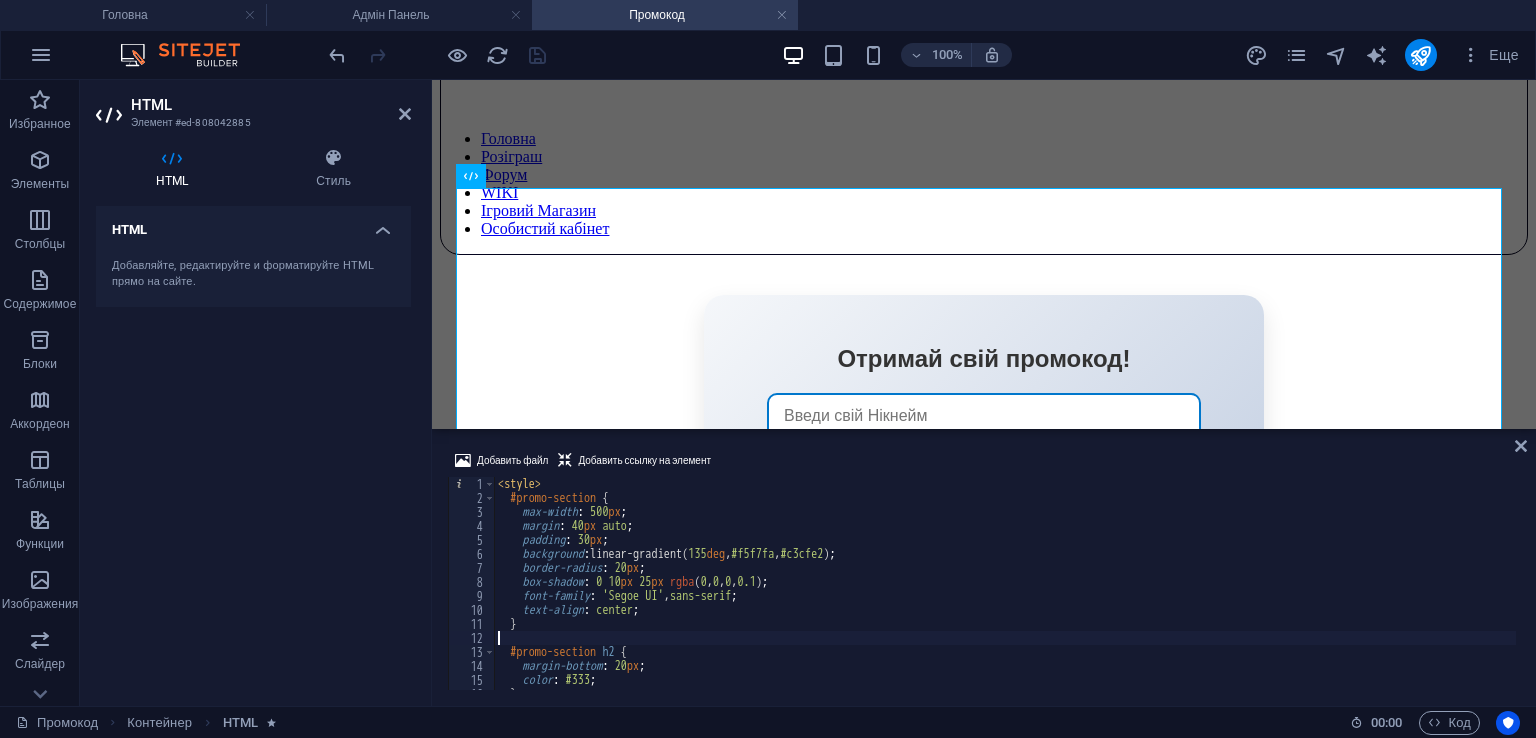 click on "< style >    #promo-section   {      max-width :   500 px ;      margin :   40 px   auto ;      padding :   30 px ;      background :  linear-gradient( 135 deg ,  #f5f7fa ,  #c3cfe2 ) ;      border-radius :   20 px ;      box-shadow :   0   10 px   25 px   rgba ( 0 ,  0 ,  0 ,  0.1 ) ;      font-family :   ' Segoe UI ' ,  sans-serif ;      text-align :   center ;    }    #promo-section   h2   {      margin-bottom :   20 px ;      color :   #333 ;    }" at bounding box center [1005, 597] 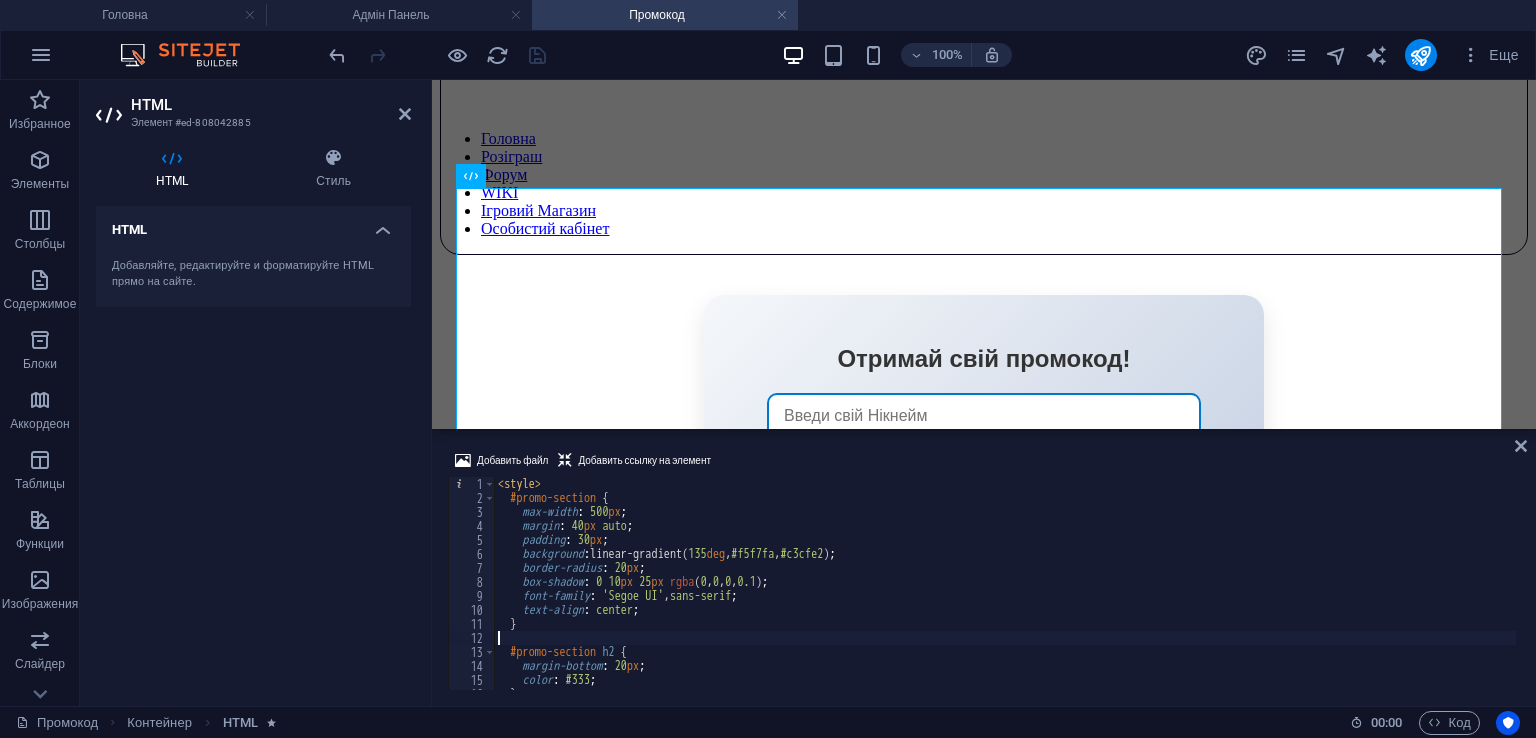 click on "< style >    #promo-section   {      max-width :   500 px ;      margin :   40 px   auto ;      padding :   30 px ;      background :  linear-gradient( 135 deg ,  #f5f7fa ,  #c3cfe2 ) ;      border-radius :   20 px ;      box-shadow :   0   10 px   25 px   rgba ( 0 ,  0 ,  0 ,  0.1 ) ;      font-family :   ' Segoe UI ' ,  sans-serif ;      text-align :   center ;    }    #promo-section   h2   {      margin-bottom :   20 px ;      color :   #333 ;    }" at bounding box center (1005, 597) 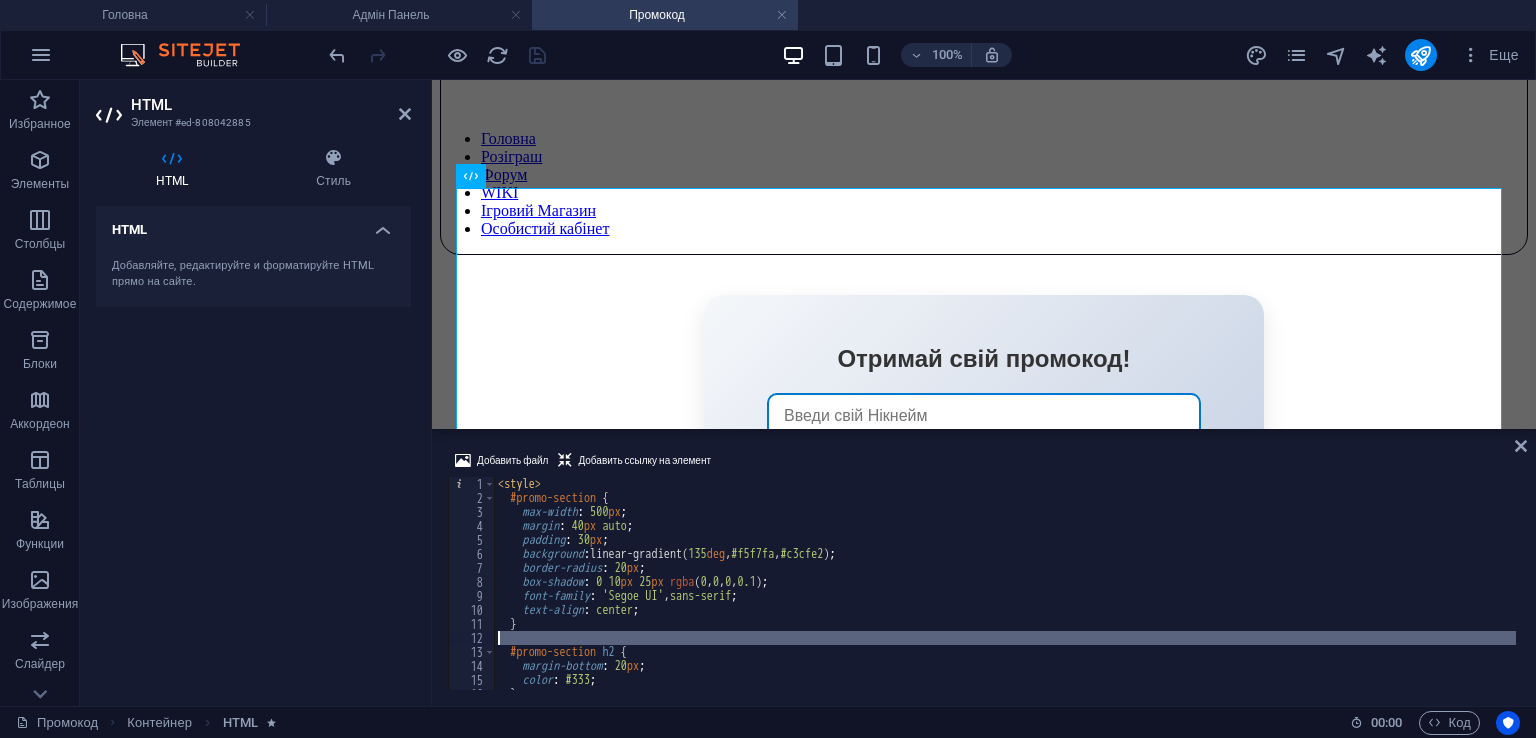 click on "< style >    #promo-section   {      max-width :   500 px ;      margin :   40 px   auto ;      padding :   30 px ;      background :  linear-gradient( 135 deg ,  #f5f7fa ,  #c3cfe2 ) ;      border-radius :   20 px ;      box-shadow :   0   10 px   25 px   rgba ( 0 ,  0 ,  0 ,  0.1 ) ;      font-family :   ' Segoe UI ' ,  sans-serif ;      text-align :   center ;    }    #promo-section   h2   {      margin-bottom :   20 px ;      color :   #333 ;    }" at bounding box center [1005, 597] 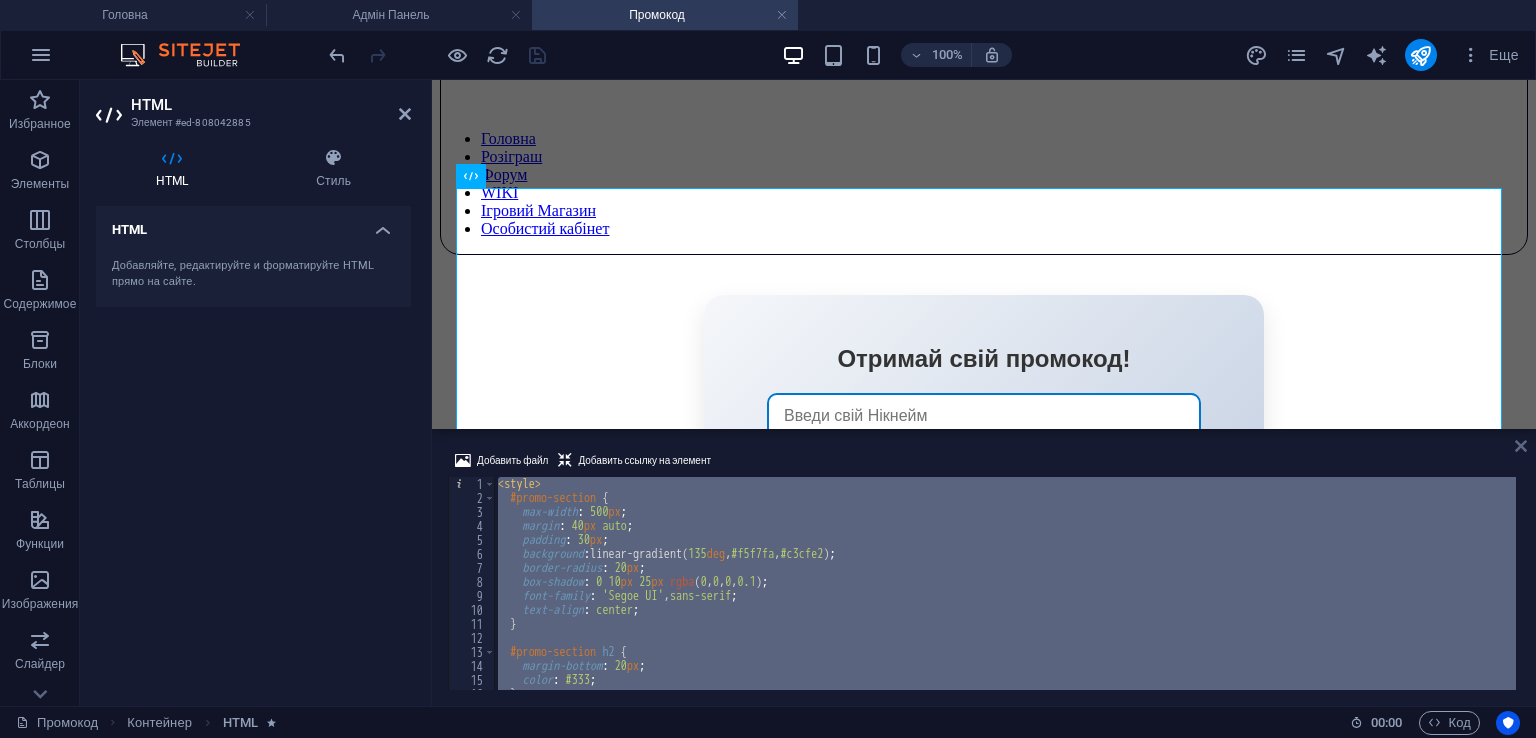 click at bounding box center [1521, 446] 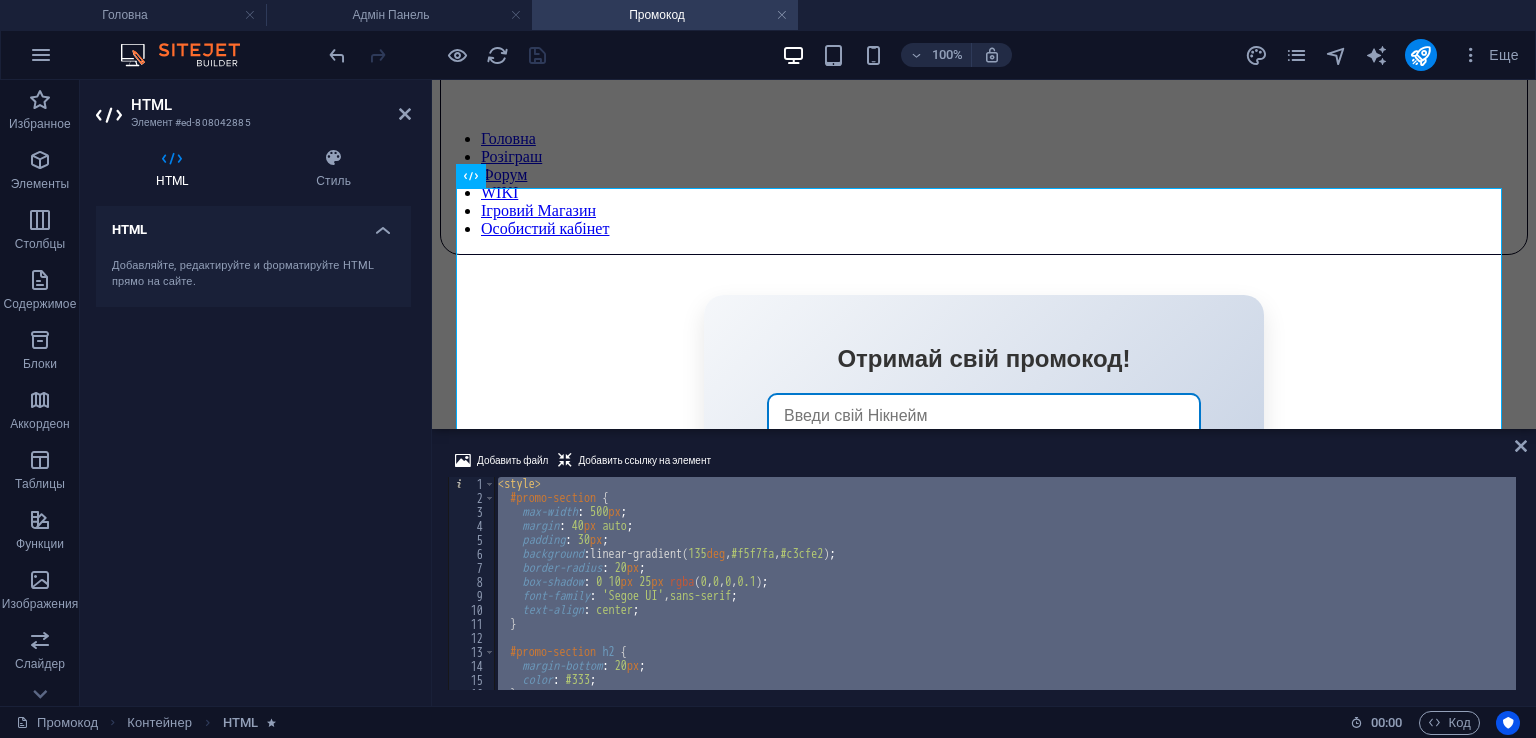 scroll, scrollTop: 75, scrollLeft: 0, axis: vertical 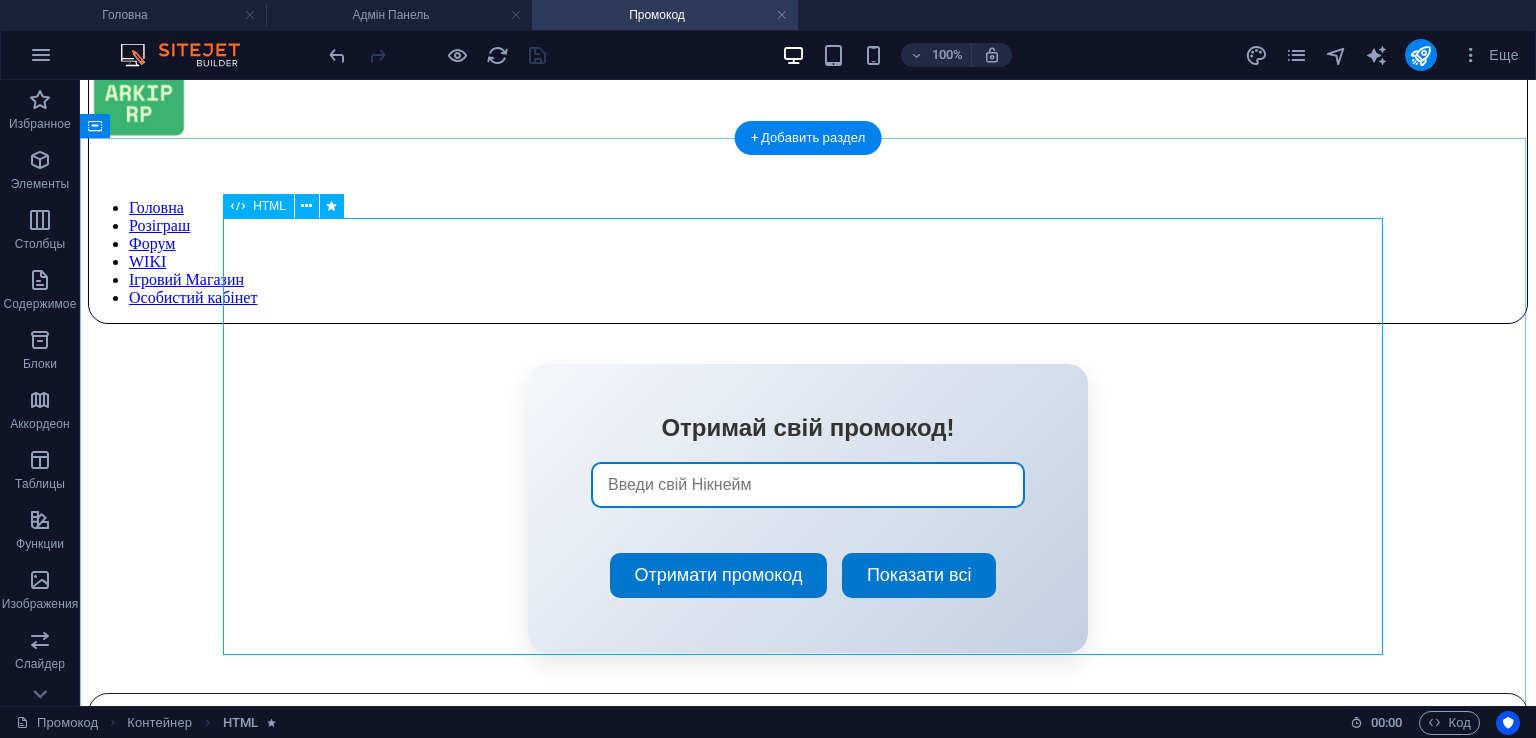 click on "Отримай свій промокод!
Отримати промокод
Показати всі
×
Збережені промокоди
# Промокод Дія" at bounding box center [808, 508] 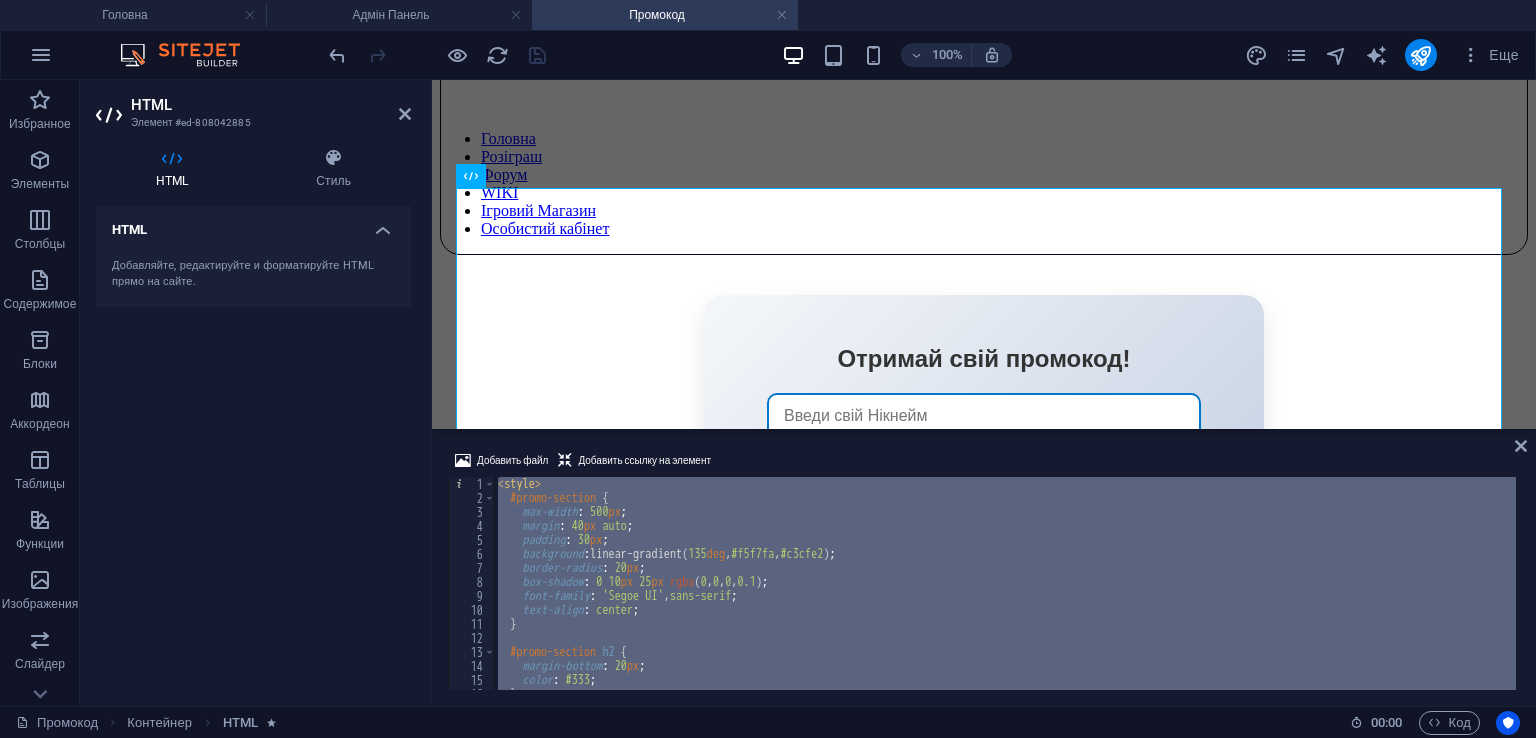 click on "< style >    #promo-section   {      max-width :   500 px ;      margin :   40 px   auto ;      padding :   30 px ;      background :  linear-gradient( 135 deg ,  #f5f7fa ,  #c3cfe2 ) ;      border-radius :   20 px ;      box-shadow :   0   10 px   25 px   rgba ( 0 ,  0 ,  0 ,  0.1 ) ;      font-family :   ' Segoe UI ' ,  sans-serif ;      text-align :   center ;    }    #promo-section   h2   {      margin-bottom :   20 px ;      color :   #333 ;    }" at bounding box center [1005, 583] 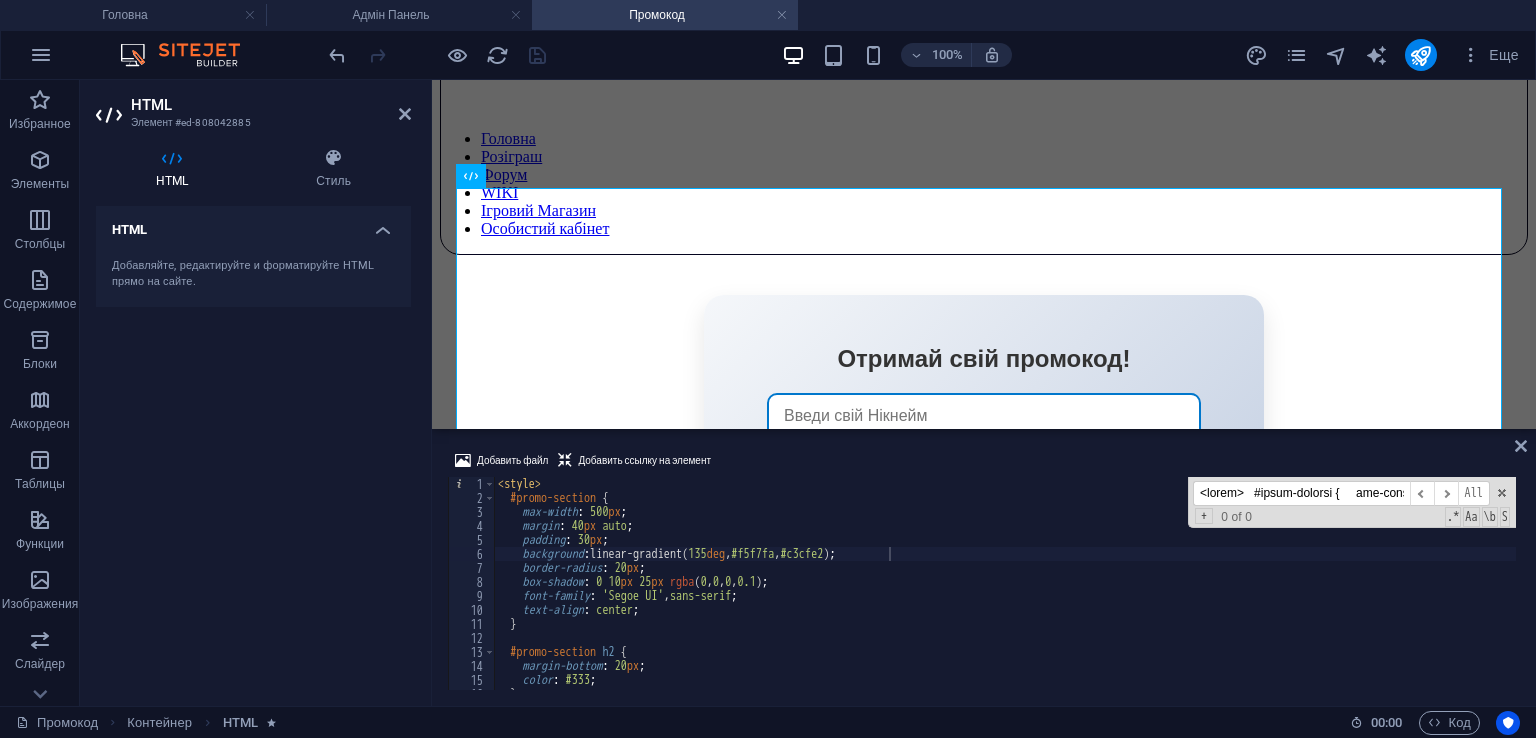 scroll, scrollTop: 0, scrollLeft: 53373, axis: horizontal 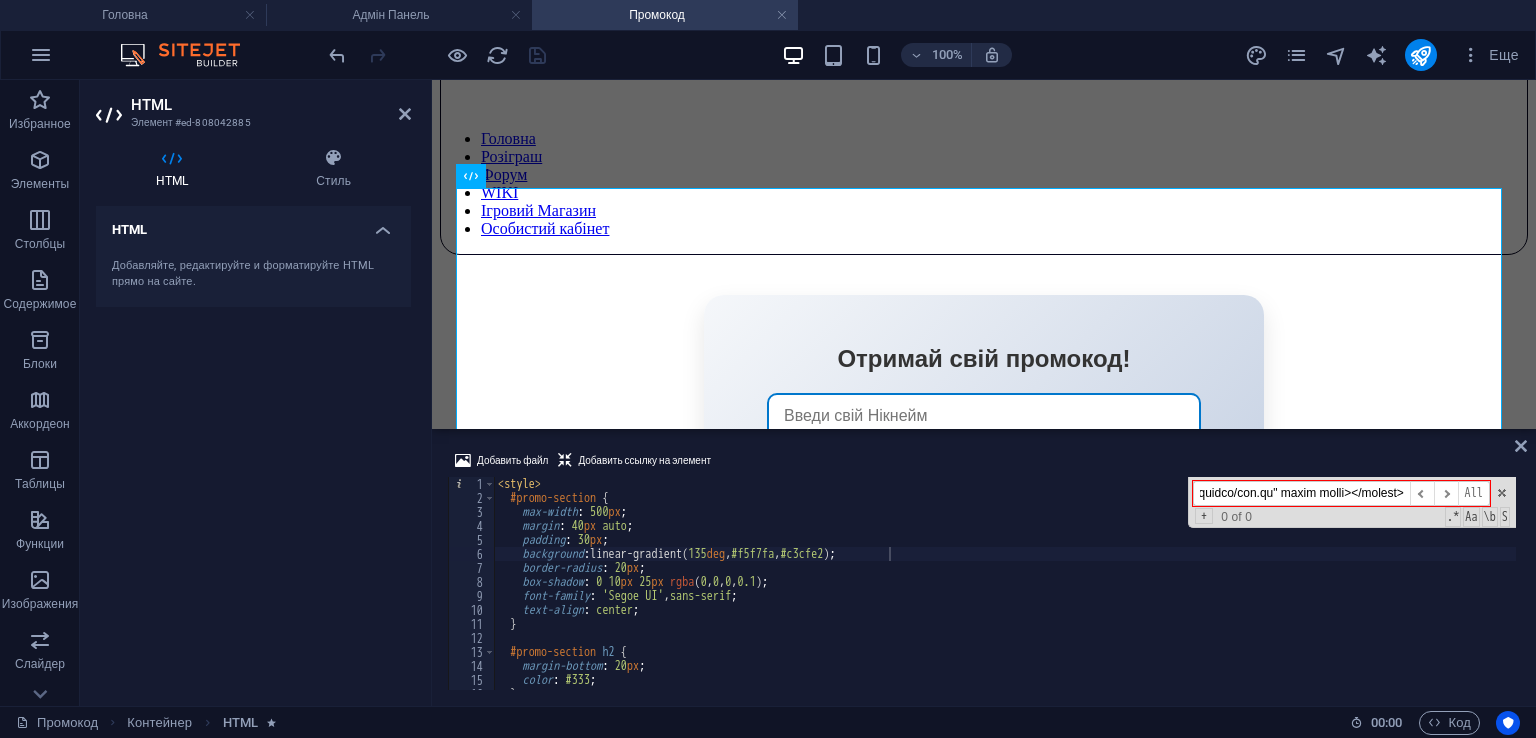 click at bounding box center [1301, 493] 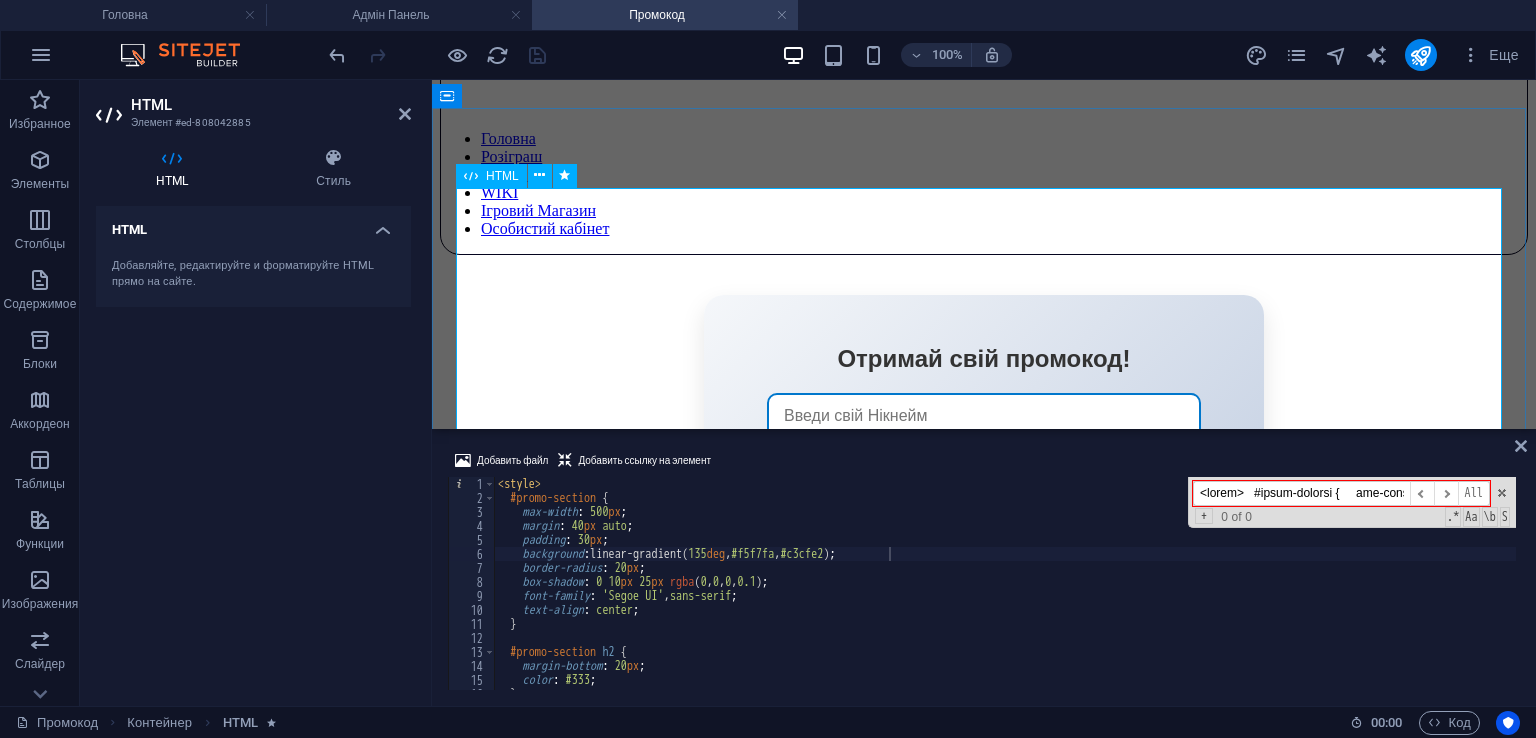 paste on "#promo-section {" 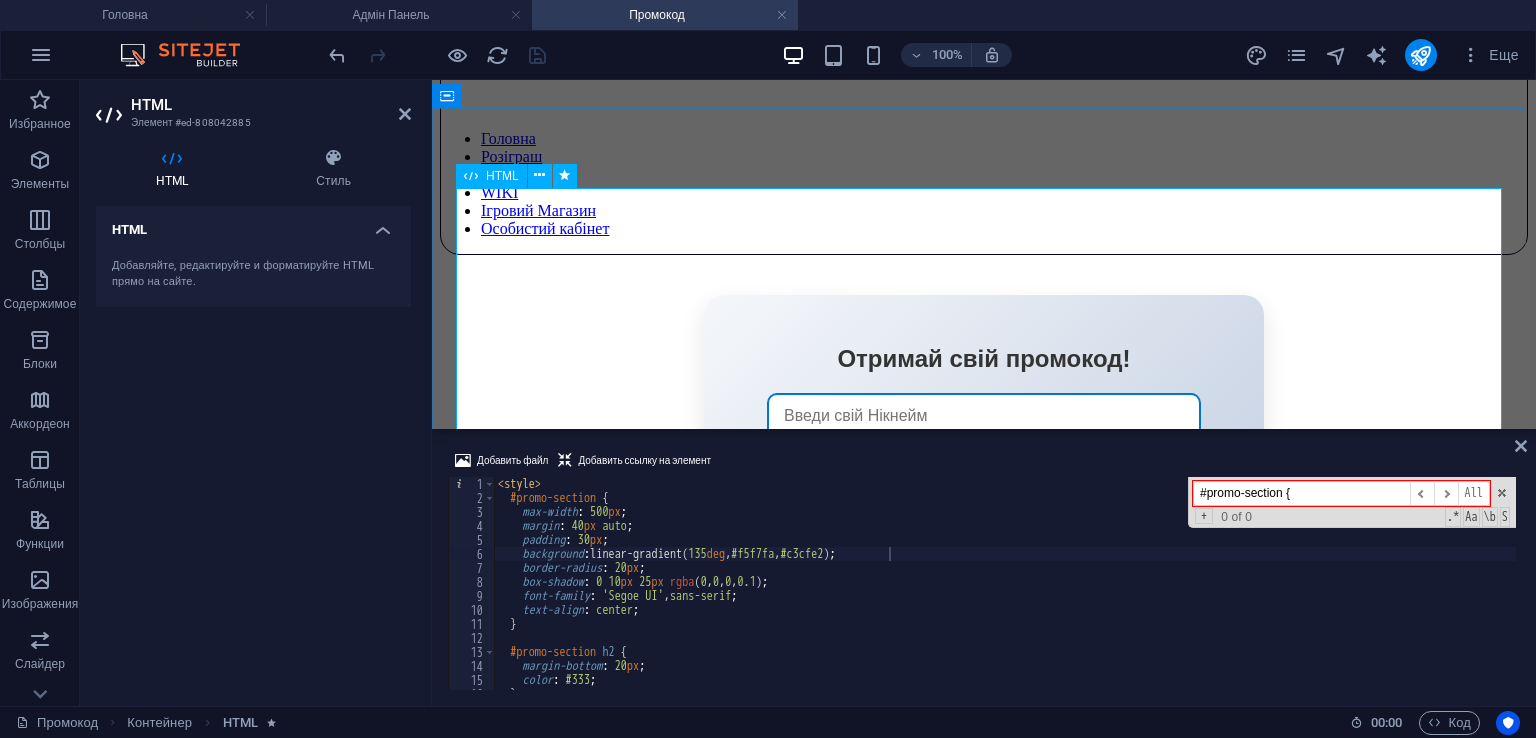 scroll, scrollTop: 1881, scrollLeft: 0, axis: vertical 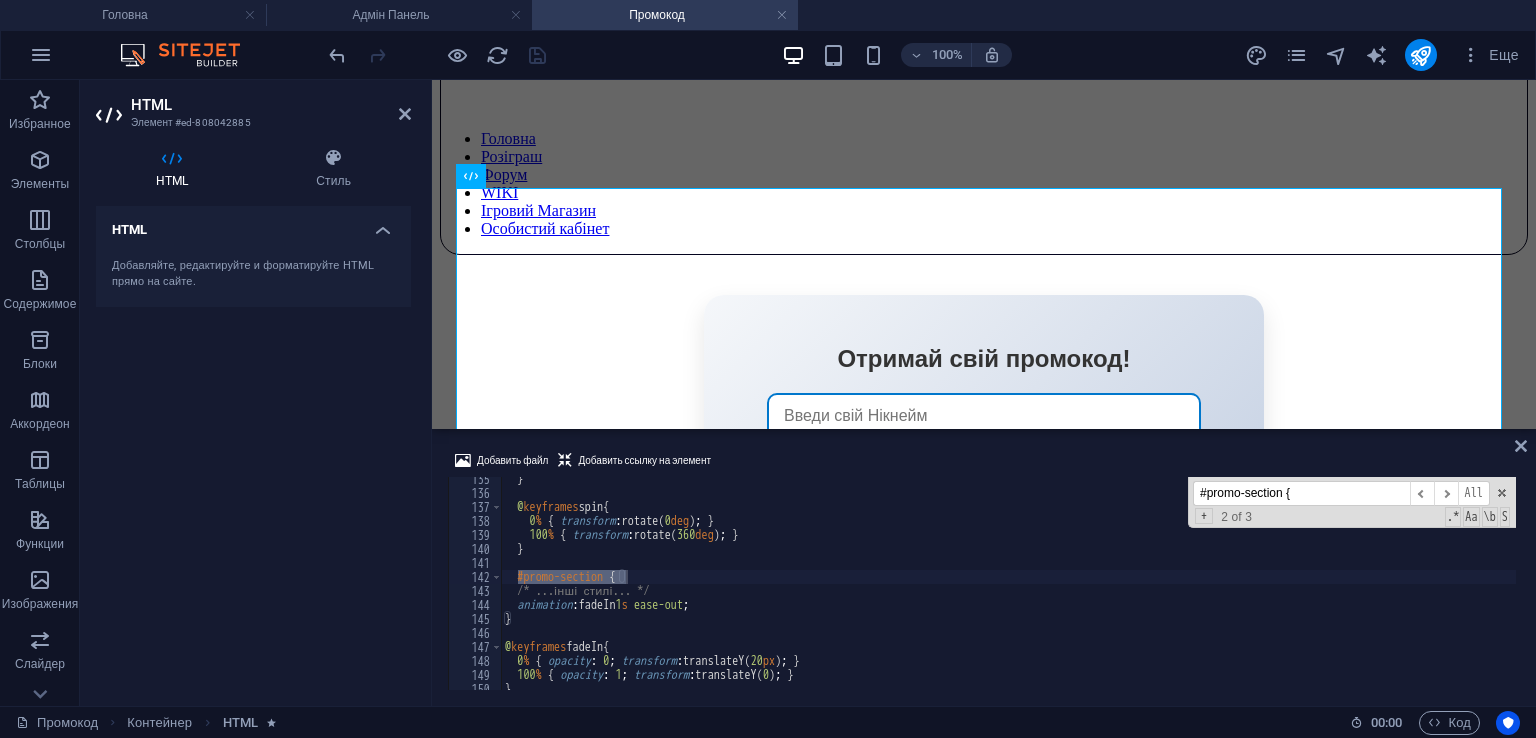 type on "#promo-section {" 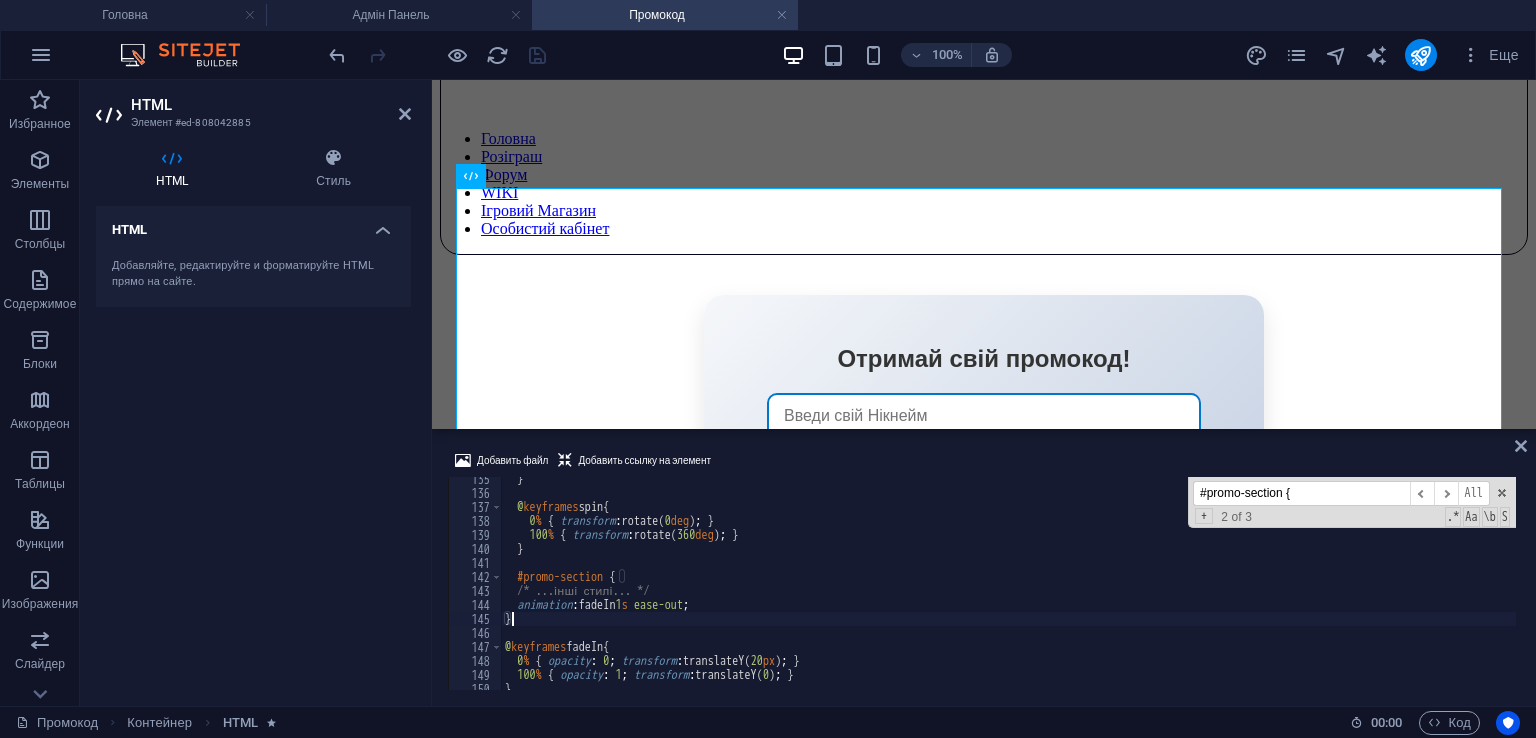 click on "}    @ keyframes  spin  {      0 %   {   transform :  rotate( 0 deg ) ;   }      100 %   {   transform :  rotate( 360 deg ) ;   }    }       #promo-section   {    /* ...інші стилі... */    animation :  fadeIn  1 s   ease-out ; } @ keyframes  fadeIn  {    0 %   {   opacity :   0 ;   transform :  translateY( 20 px ) ;   }    100 %   {   opacity :   1 ;   transform :  translateY( 0 ) ;   } }" at bounding box center (1008, 592) 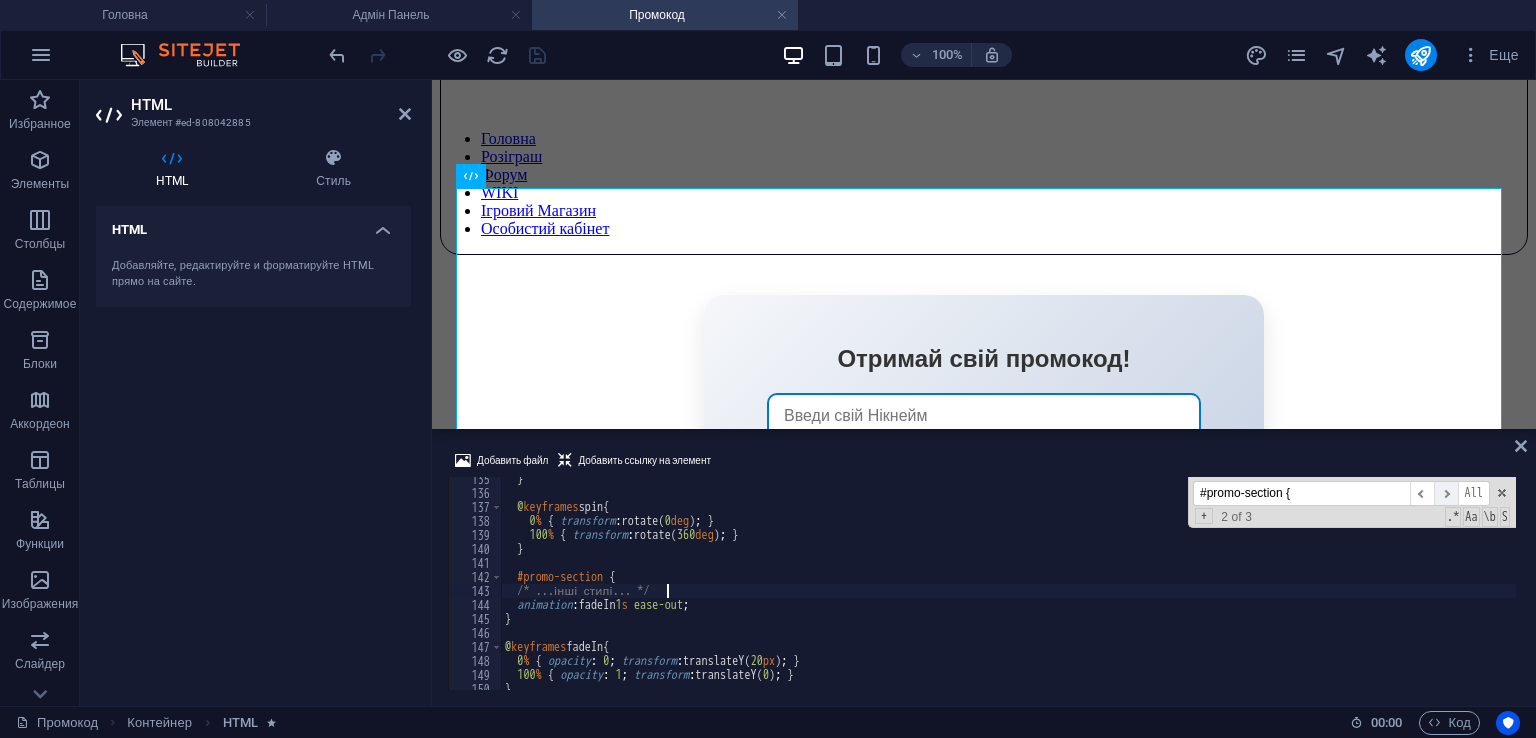 click on "​" at bounding box center (1446, 493) 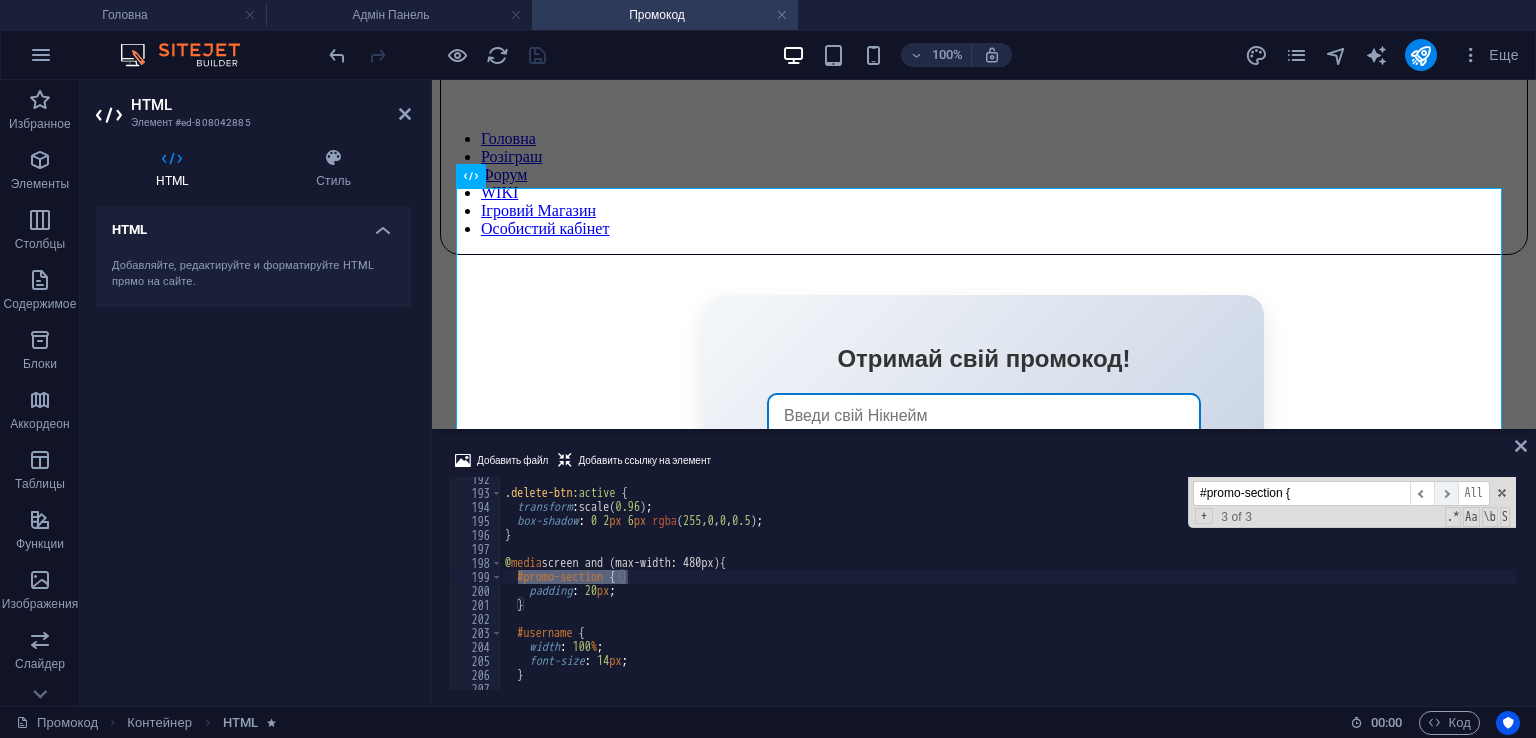 scroll, scrollTop: 2679, scrollLeft: 0, axis: vertical 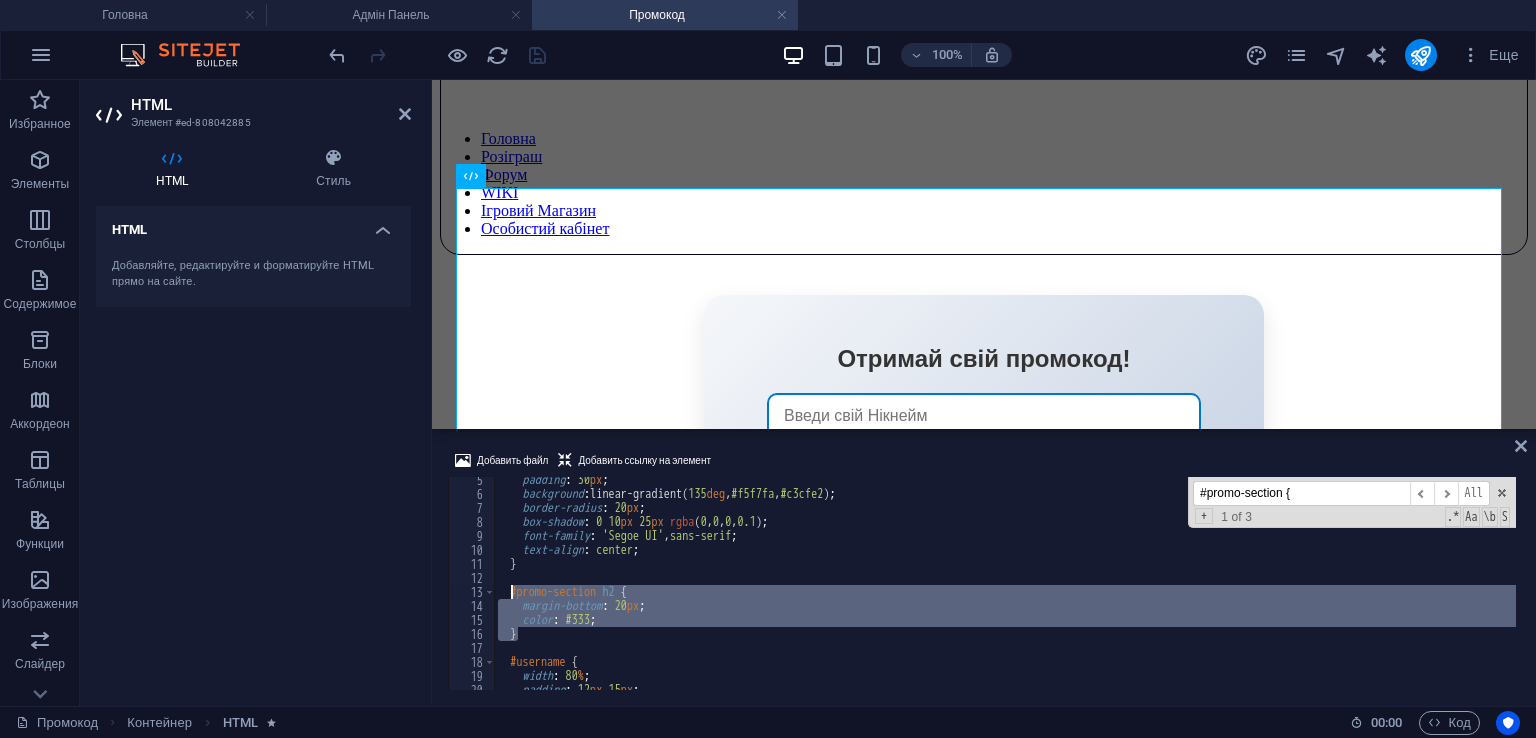 drag, startPoint x: 540, startPoint y: 638, endPoint x: 508, endPoint y: 593, distance: 55.21775 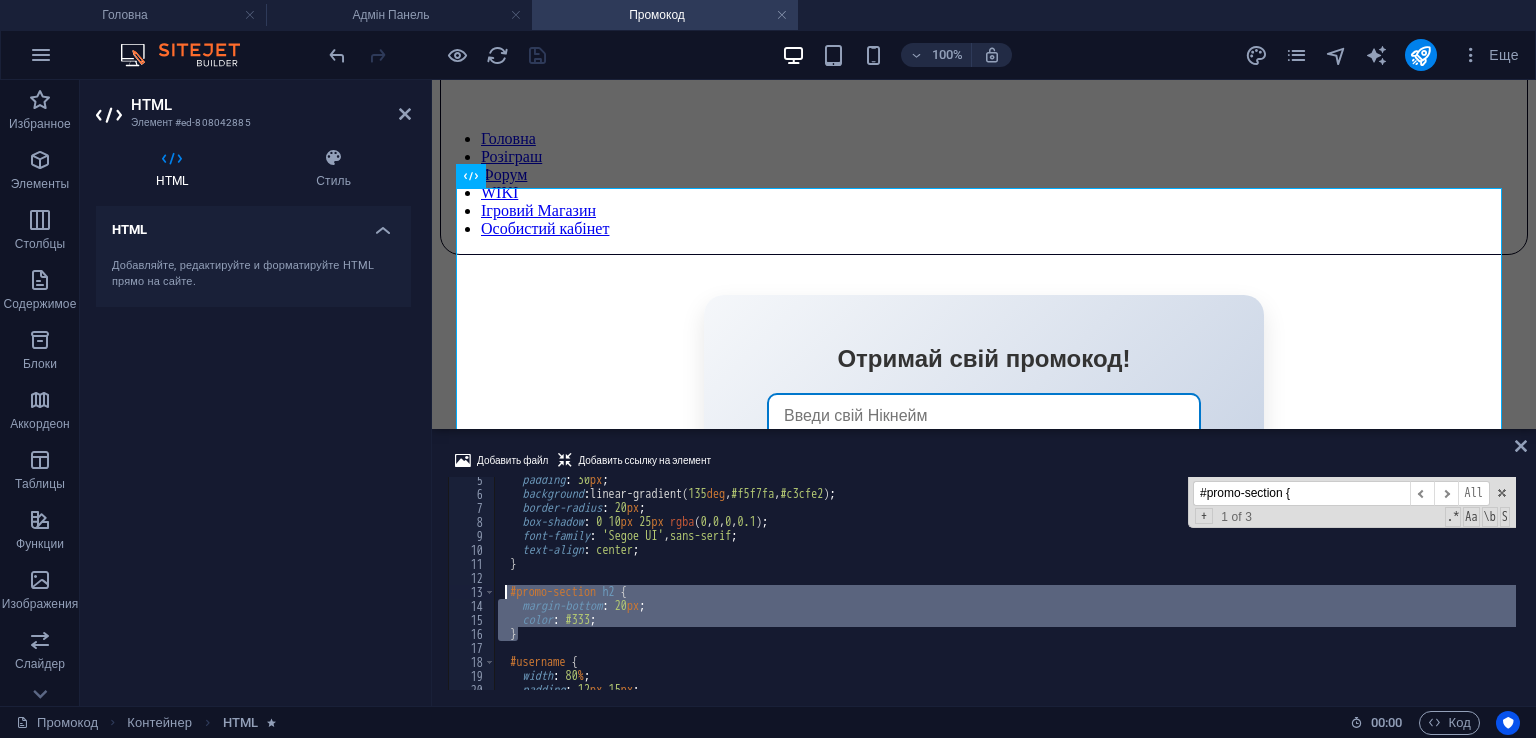 click on "padding :   30 px ;
background :  linear-gradient( 135 deg ,  #f5f7fa ,  #c3cfe2 ) ;
border-radius :   20 px ;
box-shadow :   0   10 px   25 px   rgba ( 0 ,  0 ,  0 ,  0.1 ) ;
font-family :   'Segoe UI' ,  sans-serif ;
text-align :   center ;
}
#promo-section   h2   {
margin-bottom :   20 px ;
color :   #333 ;
}
#username   {
width :   80 % ;
padding :   12 px   15 px ;
font-size :   16 px ;" at bounding box center [1005, 593] 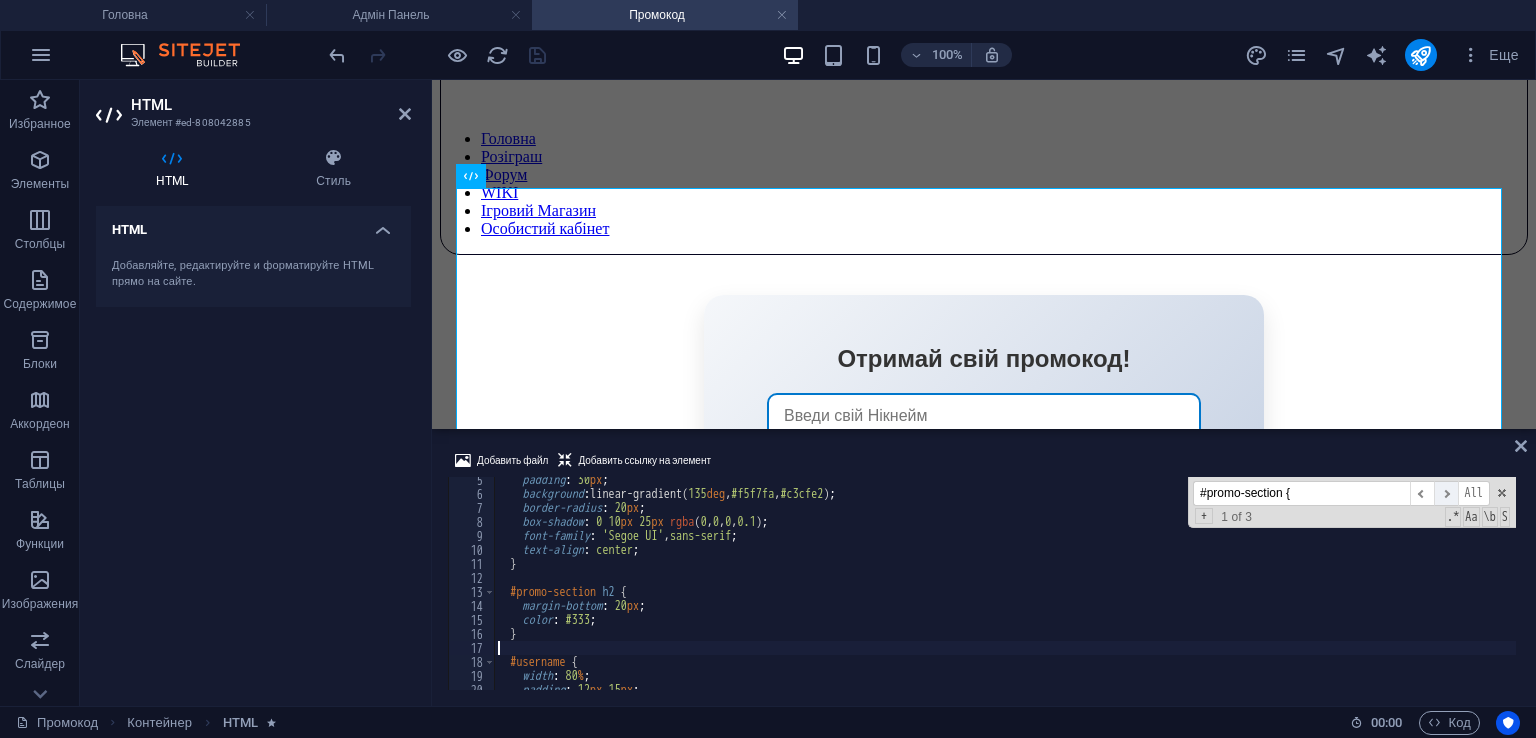 click on "​" at bounding box center [1446, 493] 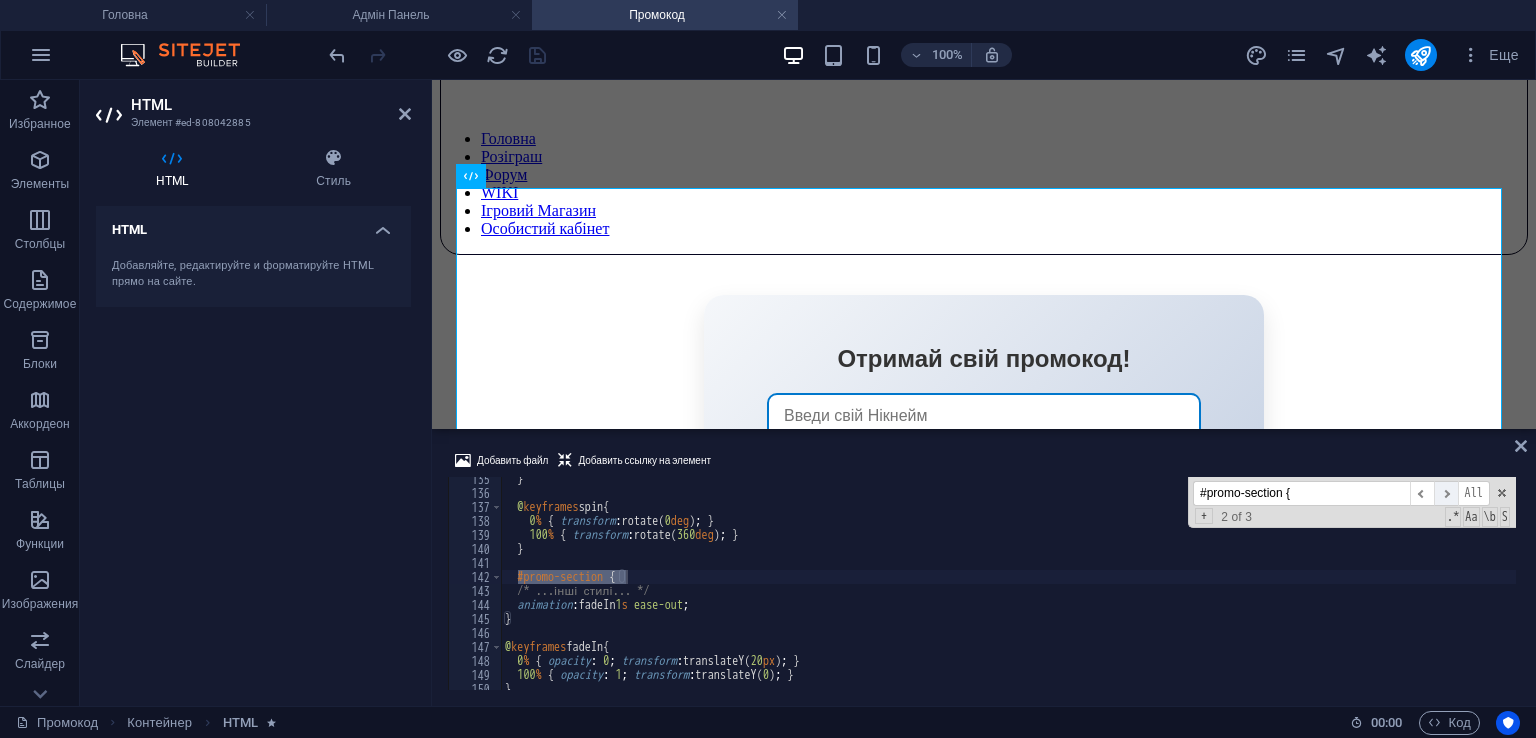 scroll, scrollTop: 1881, scrollLeft: 0, axis: vertical 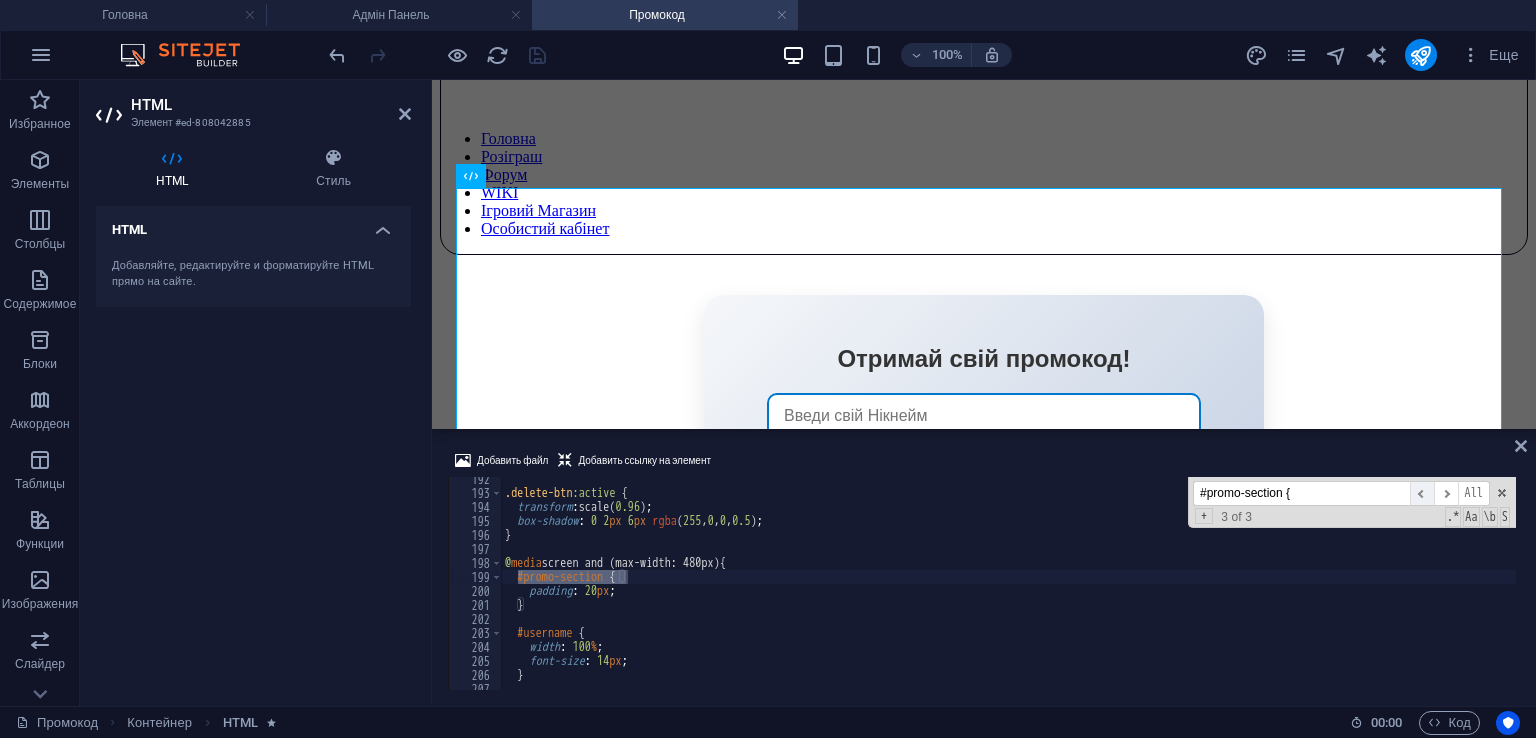 click on "​" at bounding box center (1422, 493) 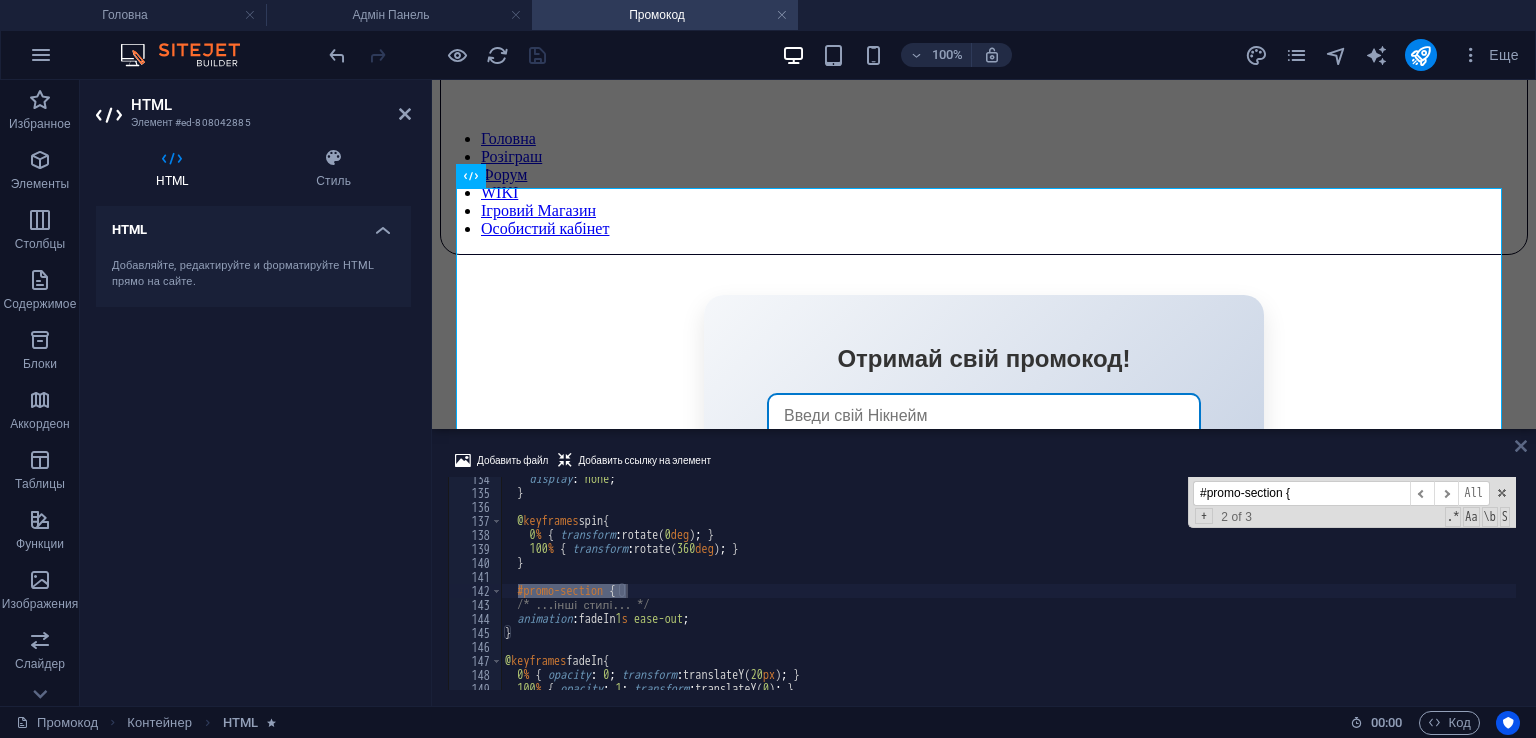 click at bounding box center [1521, 446] 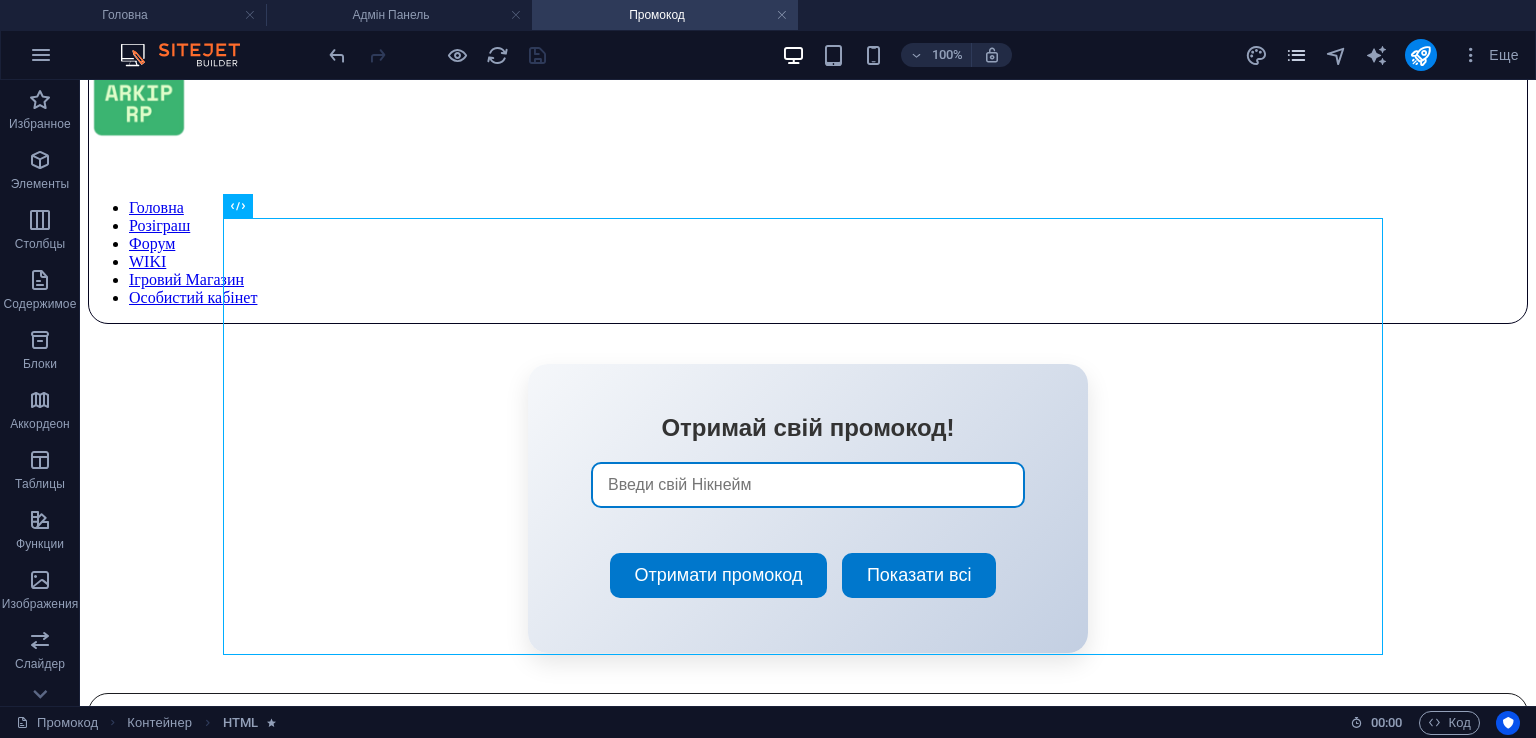 click at bounding box center (1296, 55) 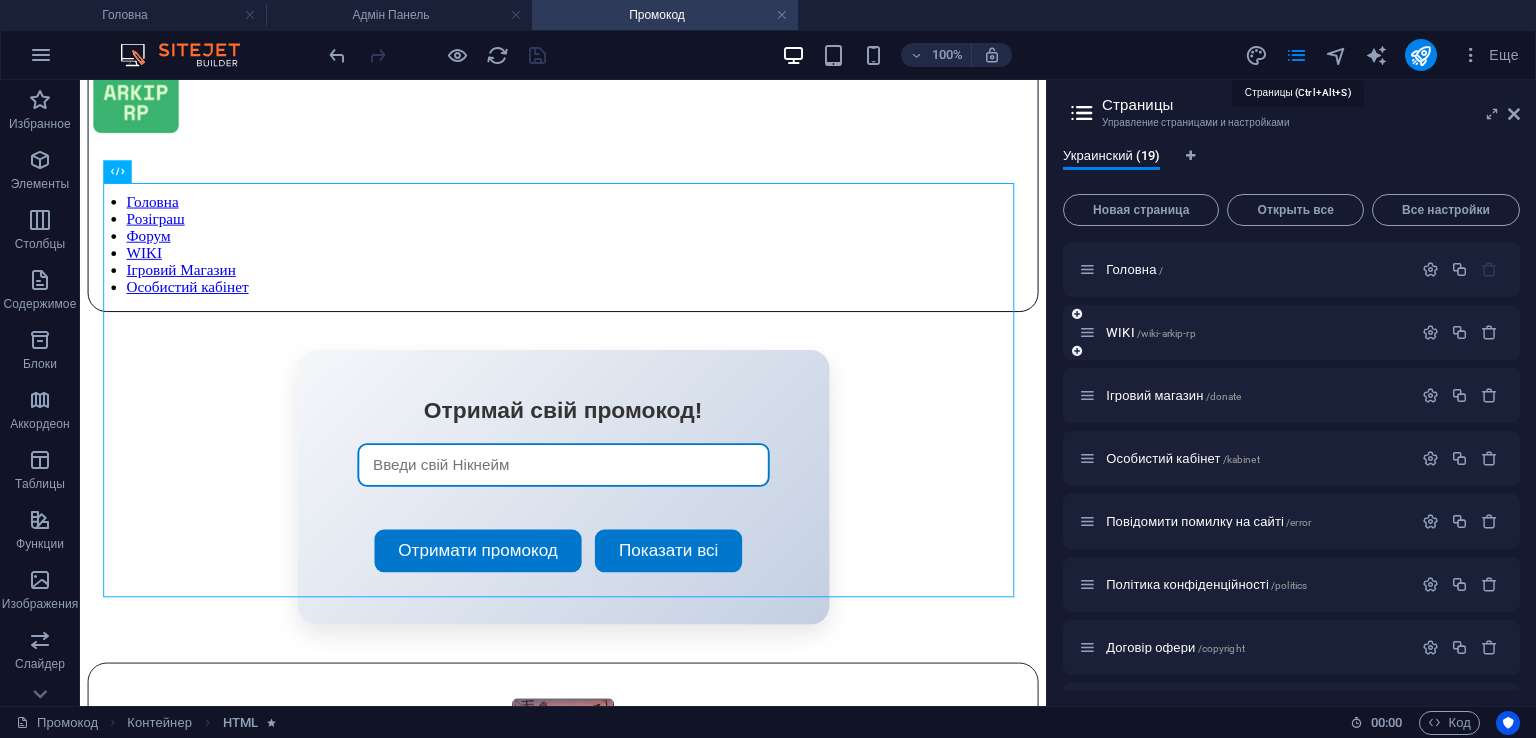 scroll, scrollTop: 144, scrollLeft: 0, axis: vertical 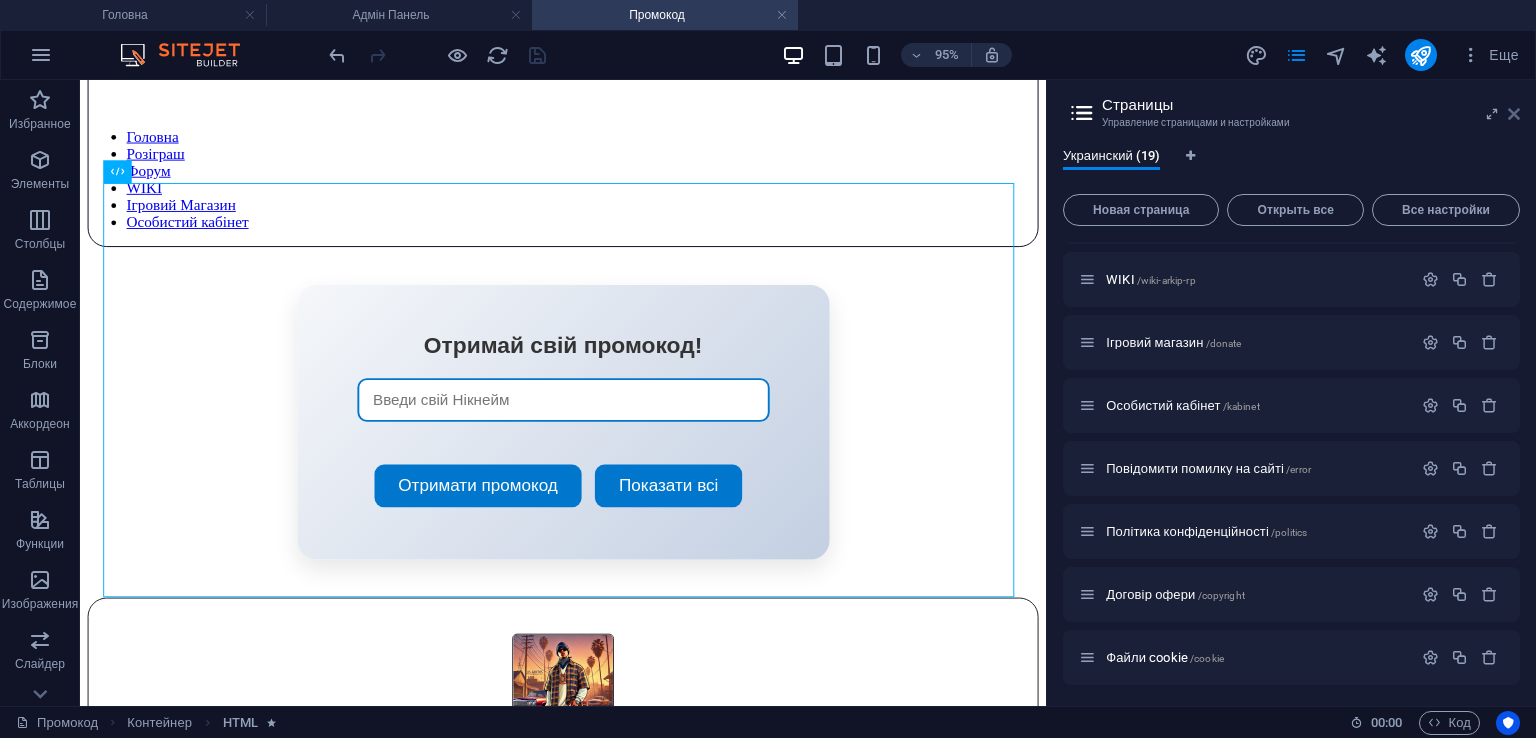 click at bounding box center (1514, 114) 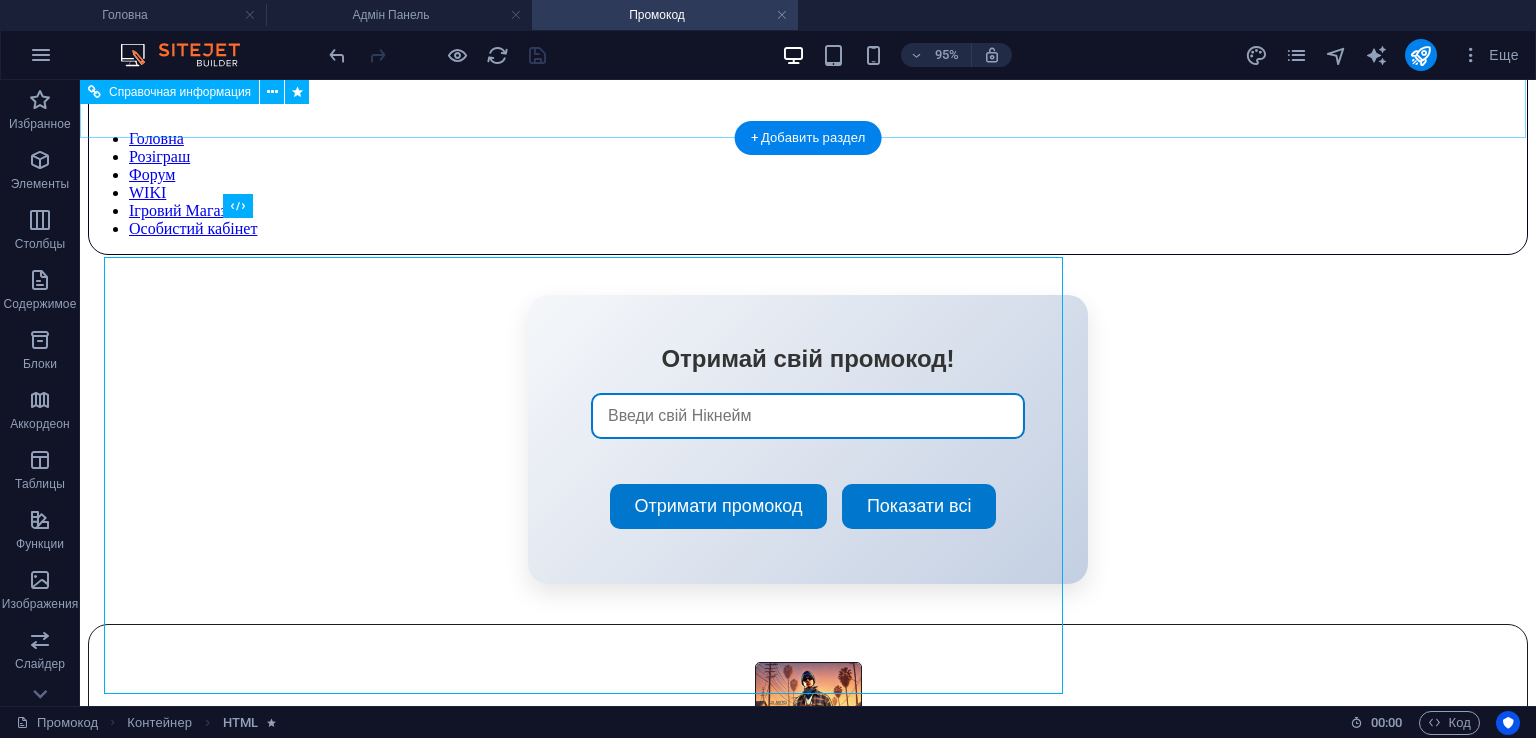 scroll, scrollTop: 75, scrollLeft: 0, axis: vertical 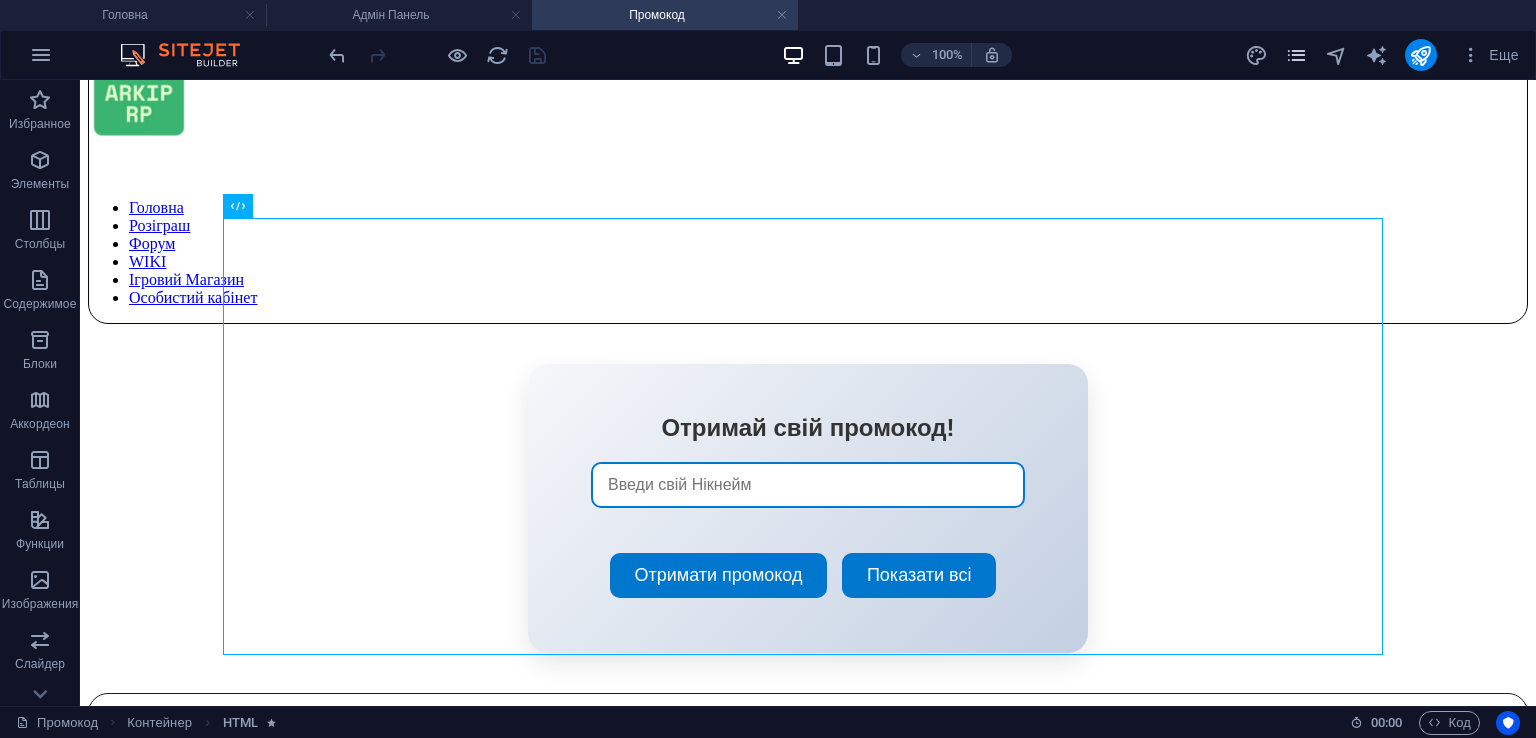 click at bounding box center (1296, 55) 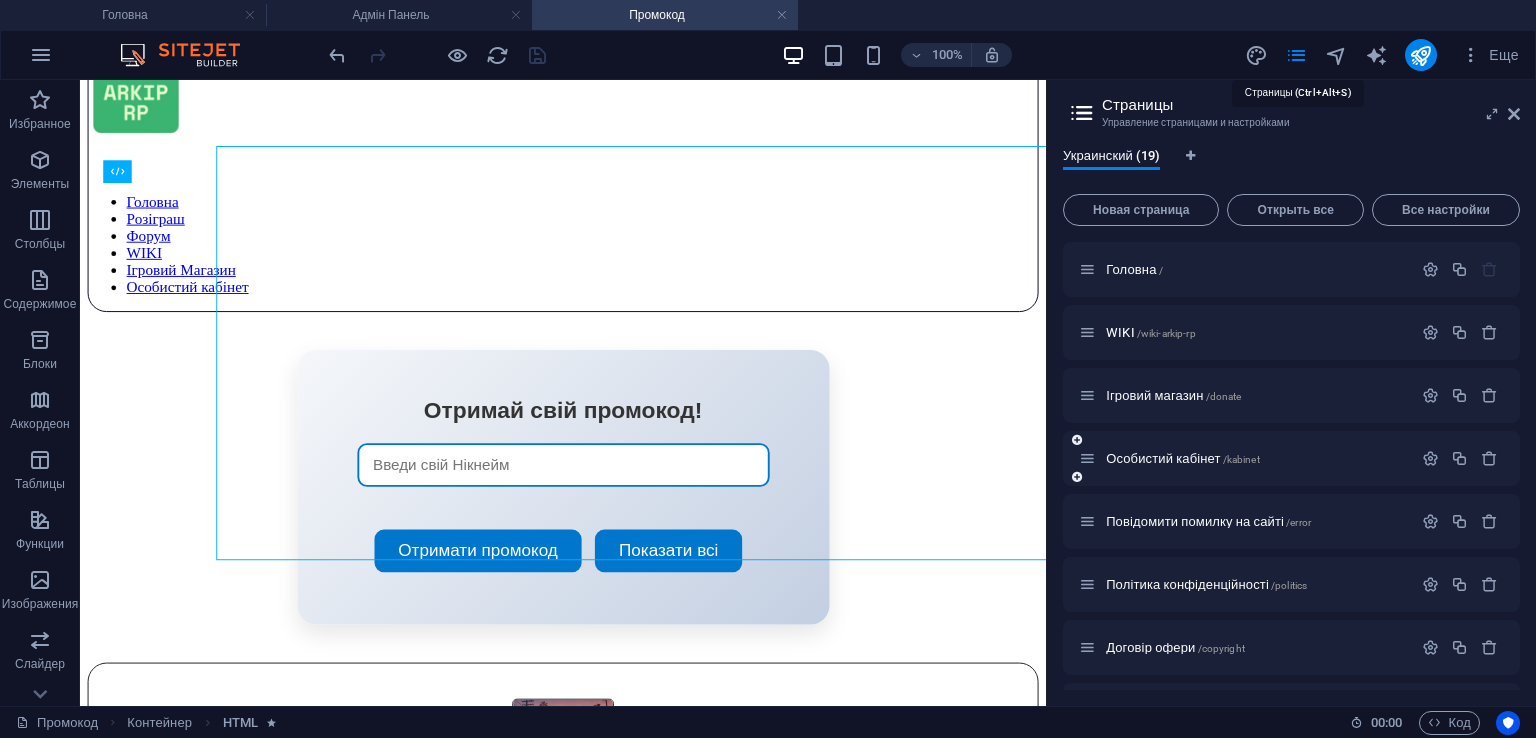 scroll, scrollTop: 144, scrollLeft: 0, axis: vertical 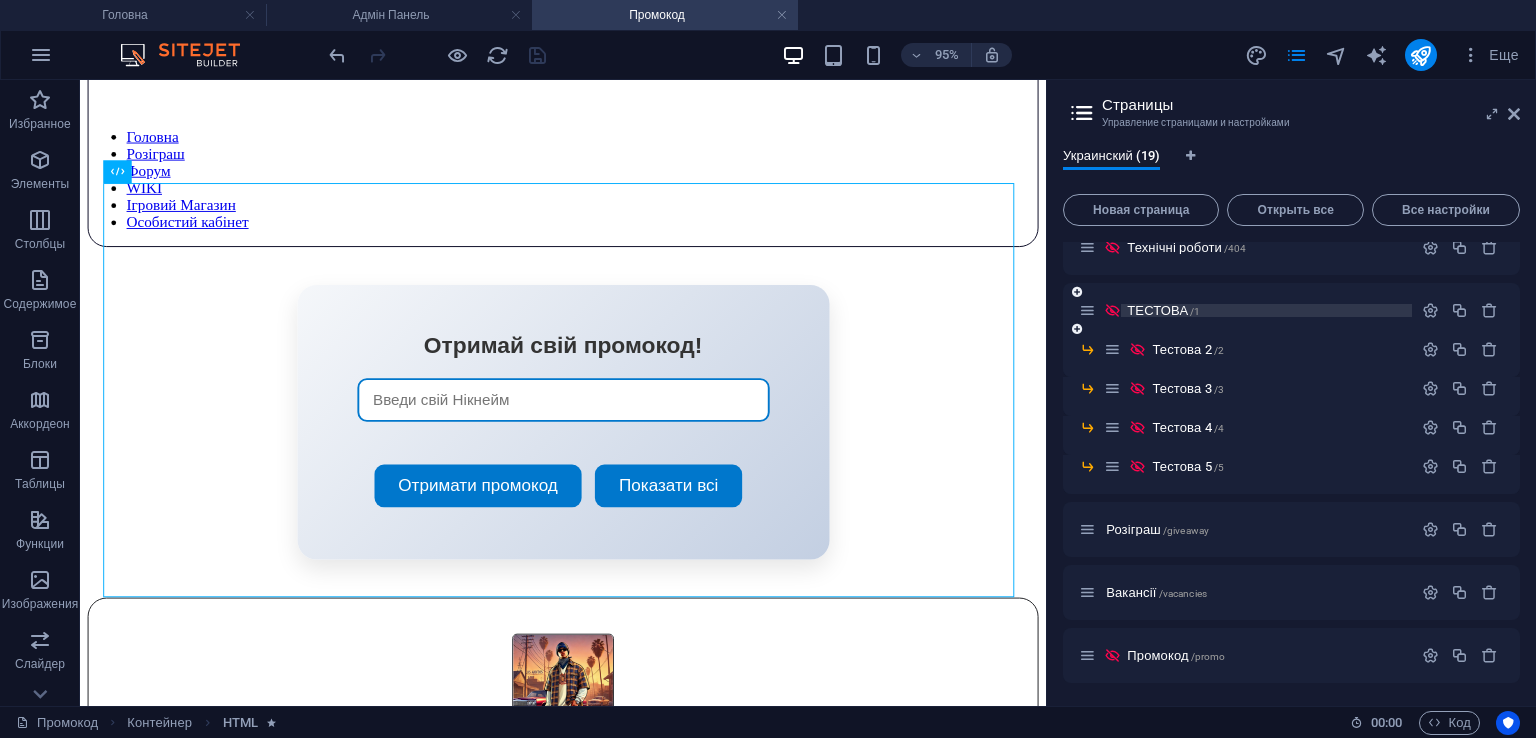 click on "ТЕСТОВА /1" at bounding box center (1266, 310) 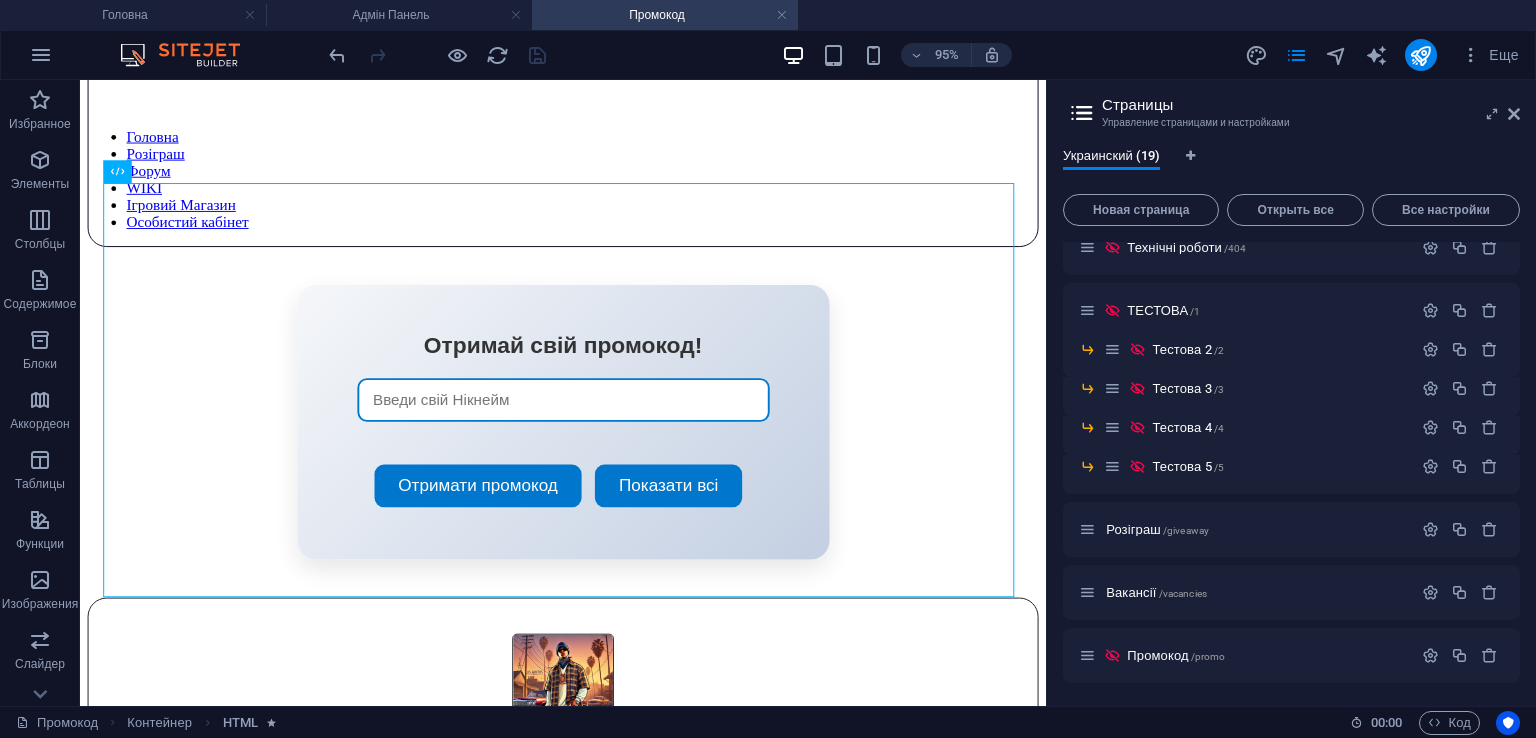 scroll, scrollTop: 0, scrollLeft: 0, axis: both 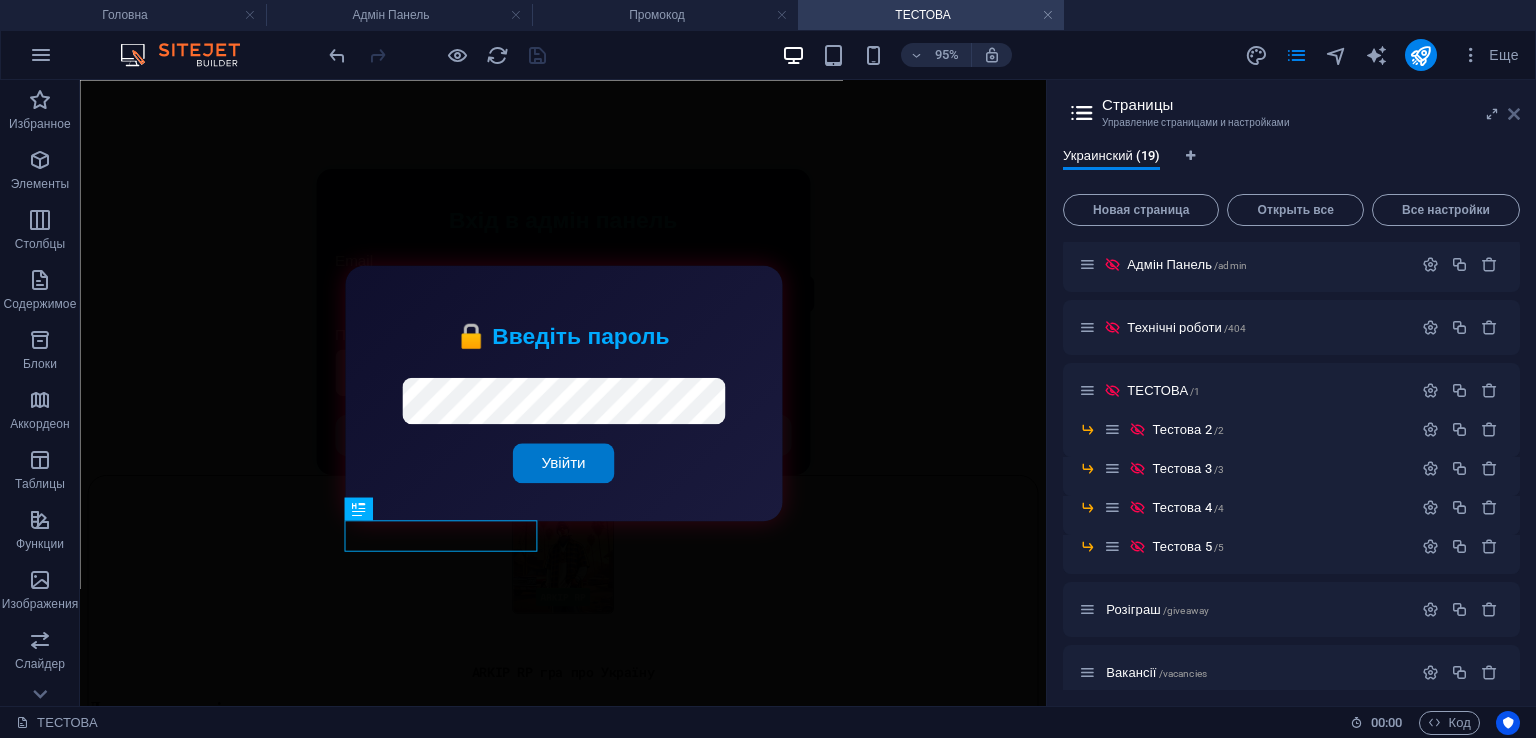 click at bounding box center (1514, 114) 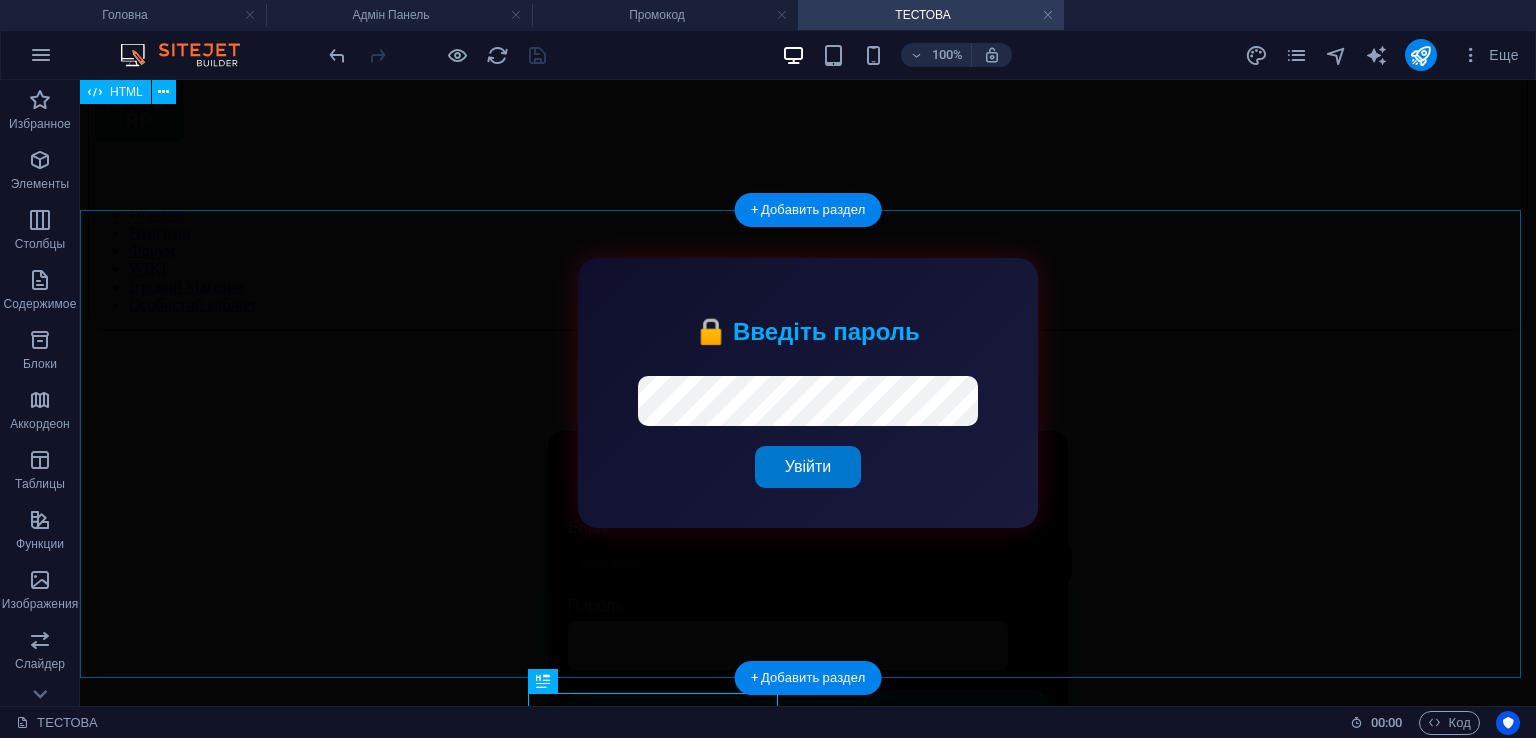 scroll, scrollTop: 0, scrollLeft: 0, axis: both 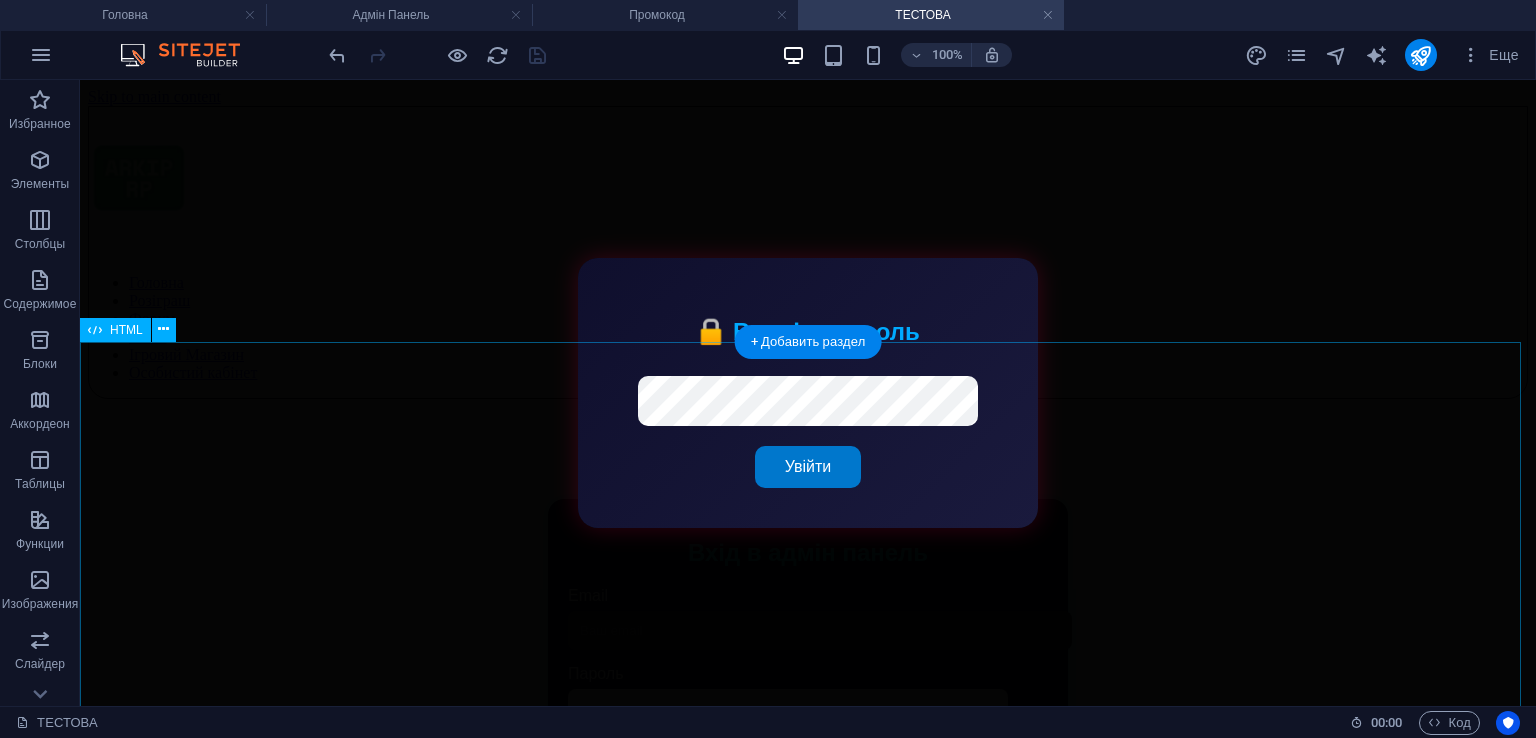 click on "Вхід в адмін панель
Email
Пароль
Увійти
Адмін Панель ARKIP RP
Вийти
Додати користувача
Додати користувача
Список користувачів" at bounding box center [808, 660] 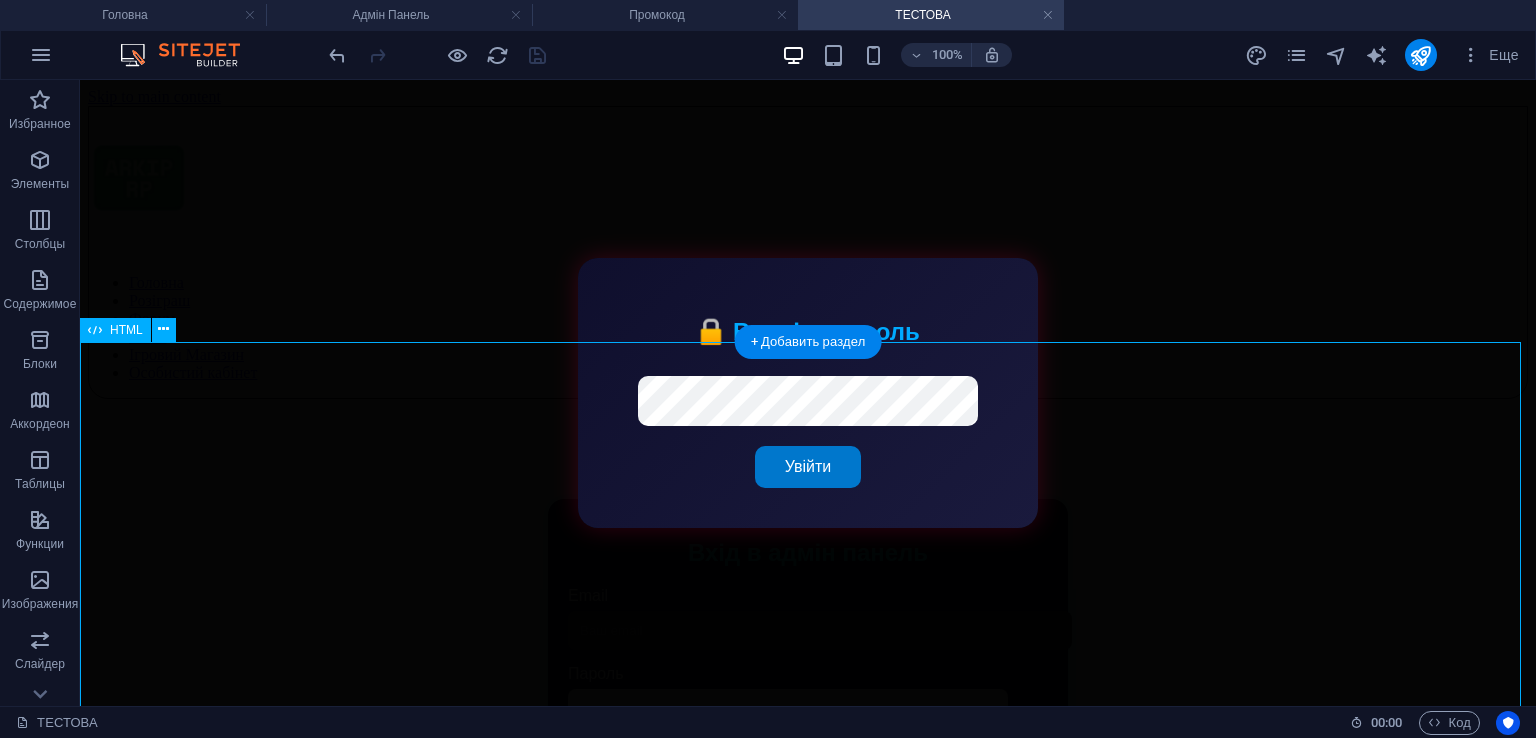 click on "Вхід в адмін панель
Email
Пароль
Увійти
Адмін Панель ARKIP RP
Вийти
Додати користувача
Додати користувача
Список користувачів" at bounding box center (808, 660) 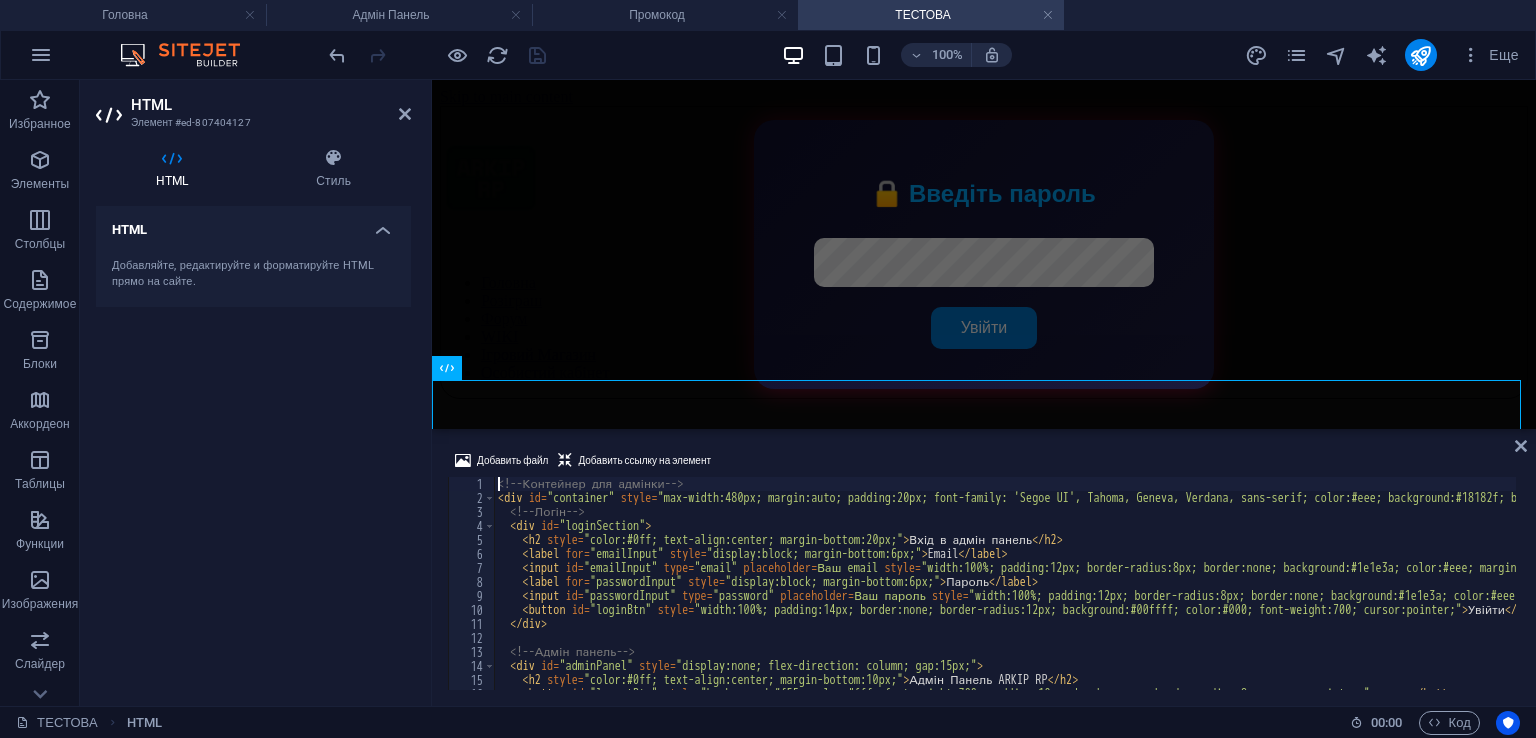 click on "<!--  Контейнер для адмінки  --> < div   id = "container"   style = "max-width:480px; margin:auto; padding:20px; font-family: 'Segoe UI', Tahoma, Geneva, Verdana, sans-serif; color:#eee; background:#18182f; border-radius:16px; box-shadow: 0 0 15px #00ffffaa;" >    <!--  Логін  -->    < div   id = "loginSection" >      < h2   style = "color:#0ff; text-align:center; margin-bottom:20px;" > Вхід в адмін панель </ h2 >      < label   for = "emailInput"   style = "display:block; margin-bottom:6px;" > Email </ label >      < input   id = "emailInput"   type = "email"   placeholder = "Ваш email"   style = "width:100%; padding:12px; border-radius:8px; border:none; background:#1e1e3a; color:#eee; margin-bottom:15px;"   autocomplete = "username" >      < label   for = "passwordInput"   style = "display:block; margin-bottom:6px;" > Пароль </ label >      < input   id = "passwordInput"   type = "password"   placeholder = "Ваш пароль"   style =   autocomplete = > <" at bounding box center [1566, 595] 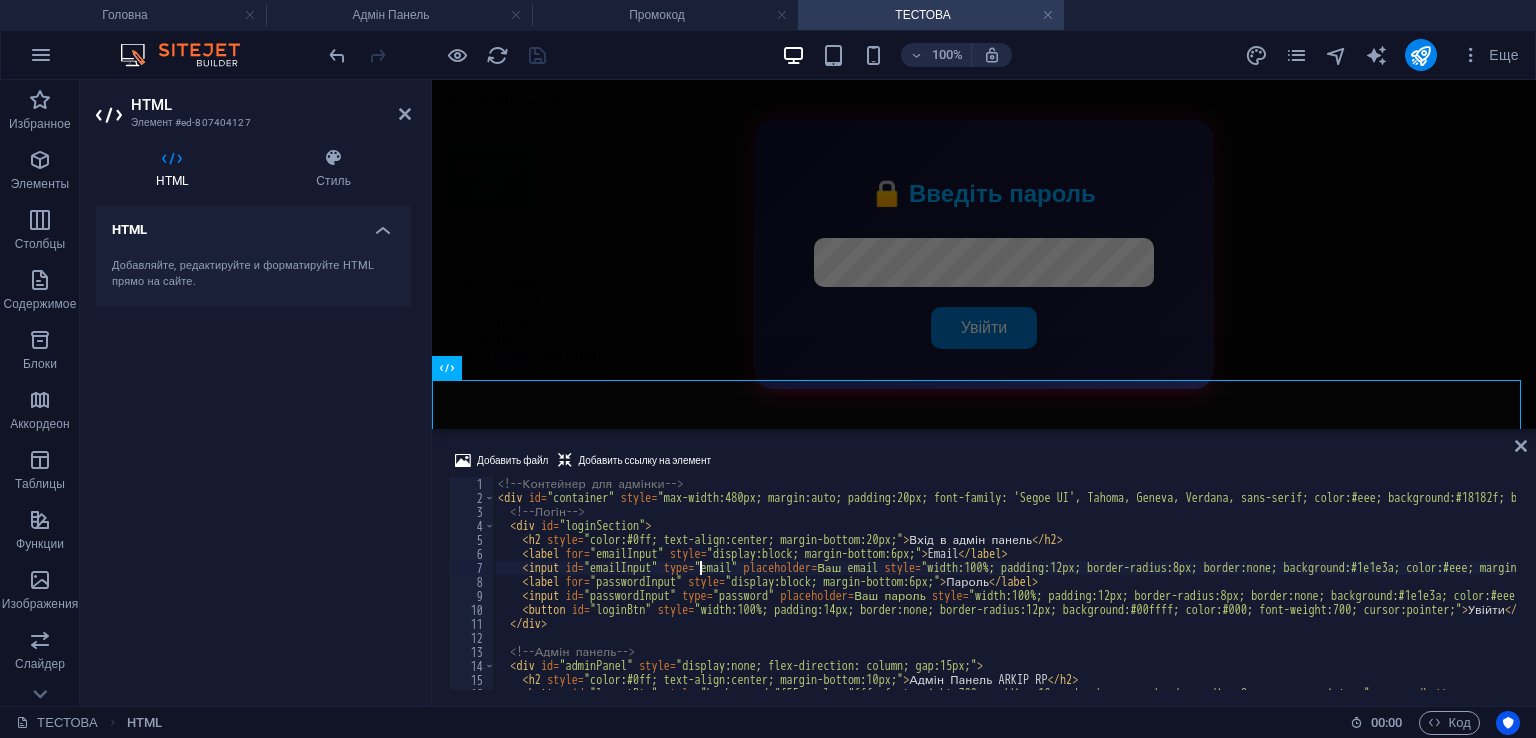 click on "<!--  Контейнер для адмінки  --> < div   id = "container"   style = "max-width:480px; margin:auto; padding:20px; font-family: 'Segoe UI', Tahoma, Geneva, Verdana, sans-serif; color:#eee; background:#18182f; border-radius:16px; box-shadow: 0 0 15px #00ffffaa;" >    <!--  Логін  -->    < div   id = "loginSection" >      < h2   style = "color:#0ff; text-align:center; margin-bottom:20px;" > Вхід в адмін панель </ h2 >      < label   for = "emailInput"   style = "display:block; margin-bottom:6px;" > Email </ label >      < input   id = "emailInput"   type = "email"   placeholder = "Ваш email"   style = "width:100%; padding:12px; border-radius:8px; border:none; background:#1e1e3a; color:#eee; margin-bottom:15px;"   autocomplete = "username" >      < label   for = "passwordInput"   style = "display:block; margin-bottom:6px;" > Пароль </ label >      < input   id = "passwordInput"   type = "password"   placeholder = "Ваш пароль"   style =   autocomplete = > <" at bounding box center (1566, 595) 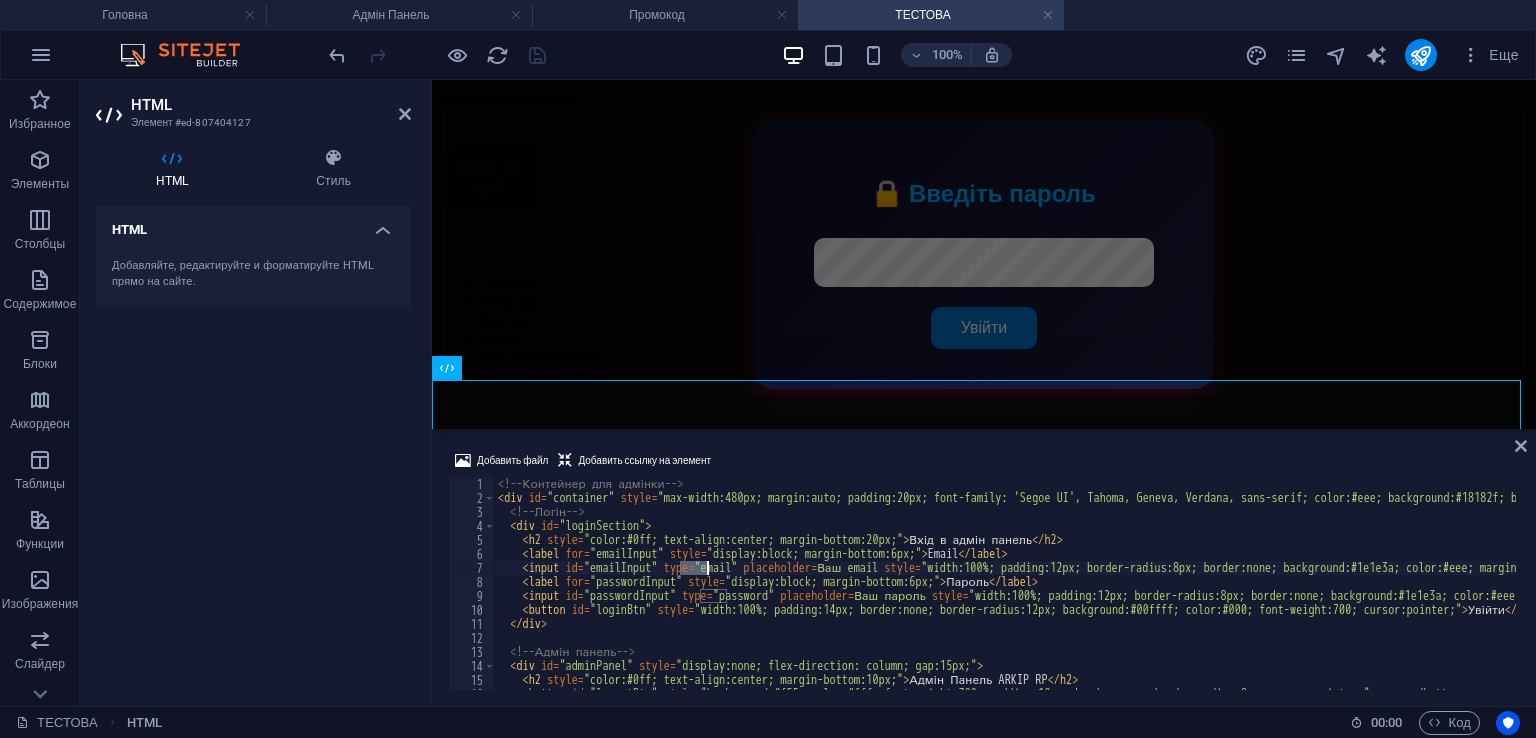 click on "<!--  Контейнер для адмінки  --> < div   id = "container"   style = "max-width:480px; margin:auto; padding:20px; font-family: 'Segoe UI', Tahoma, Geneva, Verdana, sans-serif; color:#eee; background:#18182f; border-radius:16px; box-shadow: 0 0 15px #00ffffaa;" >    <!--  Логін  -->    < div   id = "loginSection" >      < h2   style = "color:#0ff; text-align:center; margin-bottom:20px;" > Вхід в адмін панель </ h2 >      < label   for = "emailInput"   style = "display:block; margin-bottom:6px;" > Email </ label >      < input   id = "emailInput"   type = "email"   placeholder = "Ваш email"   style = "width:100%; padding:12px; border-radius:8px; border:none; background:#1e1e3a; color:#eee; margin-bottom:15px;"   autocomplete = "username" >      < label   for = "passwordInput"   style = "display:block; margin-bottom:6px;" > Пароль </ label >      < input   id = "passwordInput"   type = "password"   placeholder = "Ваш пароль"   style =   autocomplete = > <" at bounding box center [1566, 595] 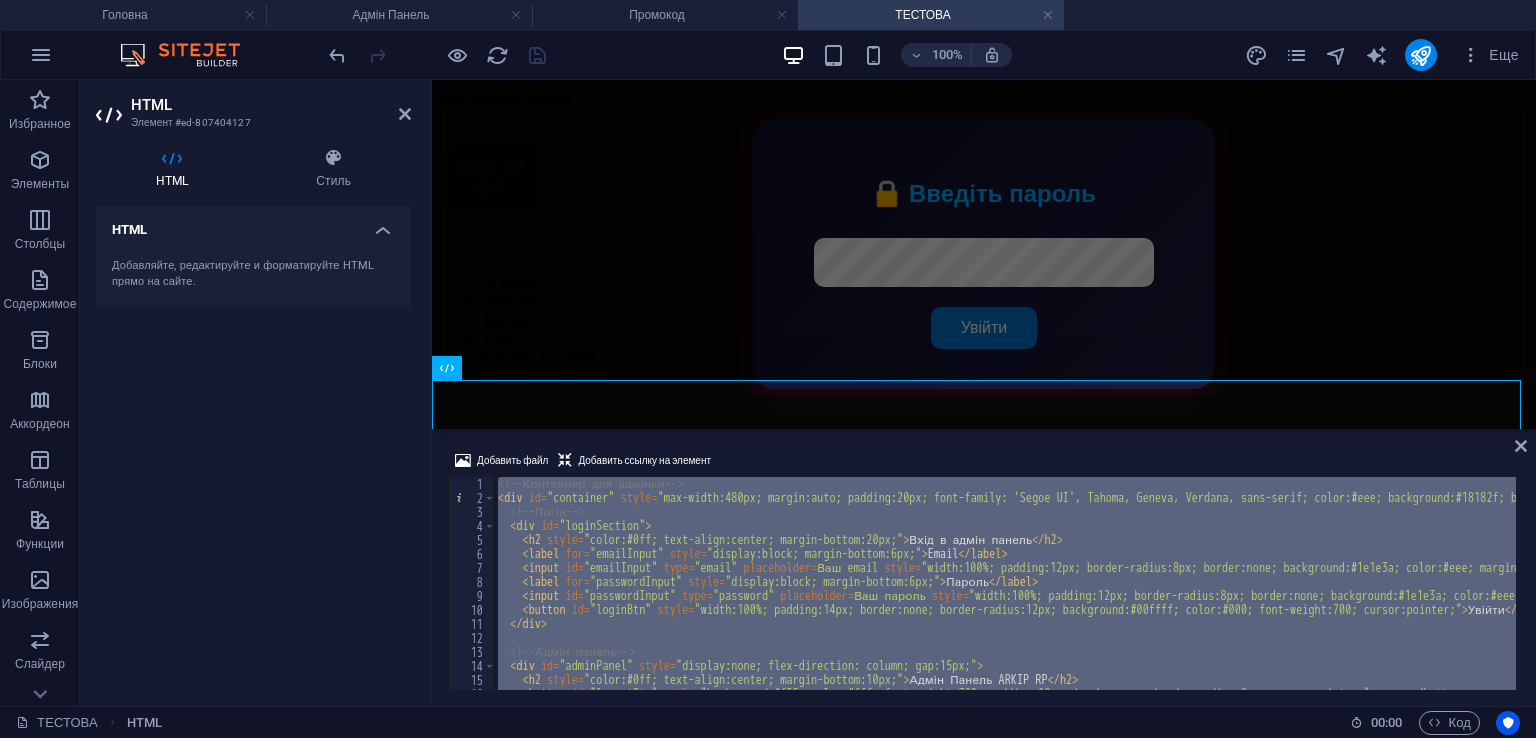 click on "<!--  Контейнер для адмінки  --> < div   id = "container"   style = "max-width:480px; margin:auto; padding:20px; font-family: 'Segoe UI', Tahoma, Geneva, Verdana, sans-serif; color:#eee; background:#18182f; border-radius:16px; box-shadow: 0 0 15px #00ffffaa;" >    <!--  Логін  -->    < div   id = "loginSection" >      < h2   style = "color:#0ff; text-align:center; margin-bottom:20px;" > Вхід в адмін панель </ h2 >      < label   for = "emailInput"   style = "display:block; margin-bottom:6px;" > Email </ label >      < input   id = "emailInput"   type = "email"   placeholder = "Ваш email"   style = "width:100%; padding:12px; border-radius:8px; border:none; background:#1e1e3a; color:#eee; margin-bottom:15px;"   autocomplete = "username" >      < label   for = "passwordInput"   style = "display:block; margin-bottom:6px;" > Пароль </ label >      < input   id = "passwordInput"   type = "password"   placeholder = "Ваш пароль"   style =   autocomplete = > <" at bounding box center [1566, 595] 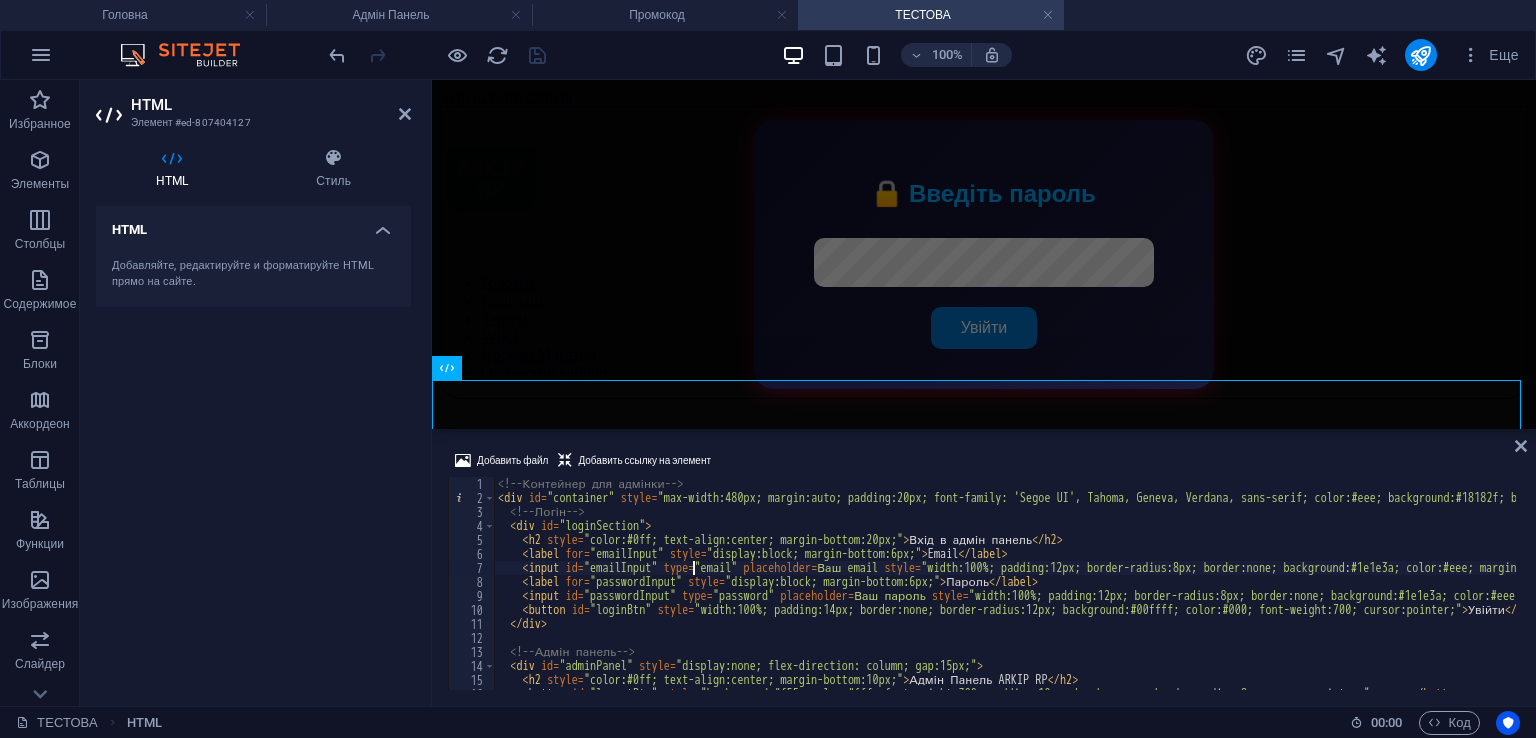 click on "<!--  Контейнер для адмінки  --> < div   id = "container"   style = "max-width:480px; margin:auto; padding:20px; font-family: 'Segoe UI', Tahoma, Geneva, Verdana, sans-serif; color:#eee; background:#18182f; border-radius:16px; box-shadow: 0 0 15px #00ffffaa;" >    <!--  Логін  -->    < div   id = "loginSection" >      < h2   style = "color:#0ff; text-align:center; margin-bottom:20px;" > Вхід в адмін панель </ h2 >      < label   for = "emailInput"   style = "display:block; margin-bottom:6px;" > Email </ label >      < input   id = "emailInput"   type = "email"   placeholder = "Ваш email"   style = "width:100%; padding:12px; border-radius:8px; border:none; background:#1e1e3a; color:#eee; margin-bottom:15px;"   autocomplete = "username" >      < label   for = "passwordInput"   style = "display:block; margin-bottom:6px;" > Пароль </ label >      < input   id = "passwordInput"   type = "password"   placeholder = "Ваш пароль"   style =   autocomplete = > <" at bounding box center [1566, 595] 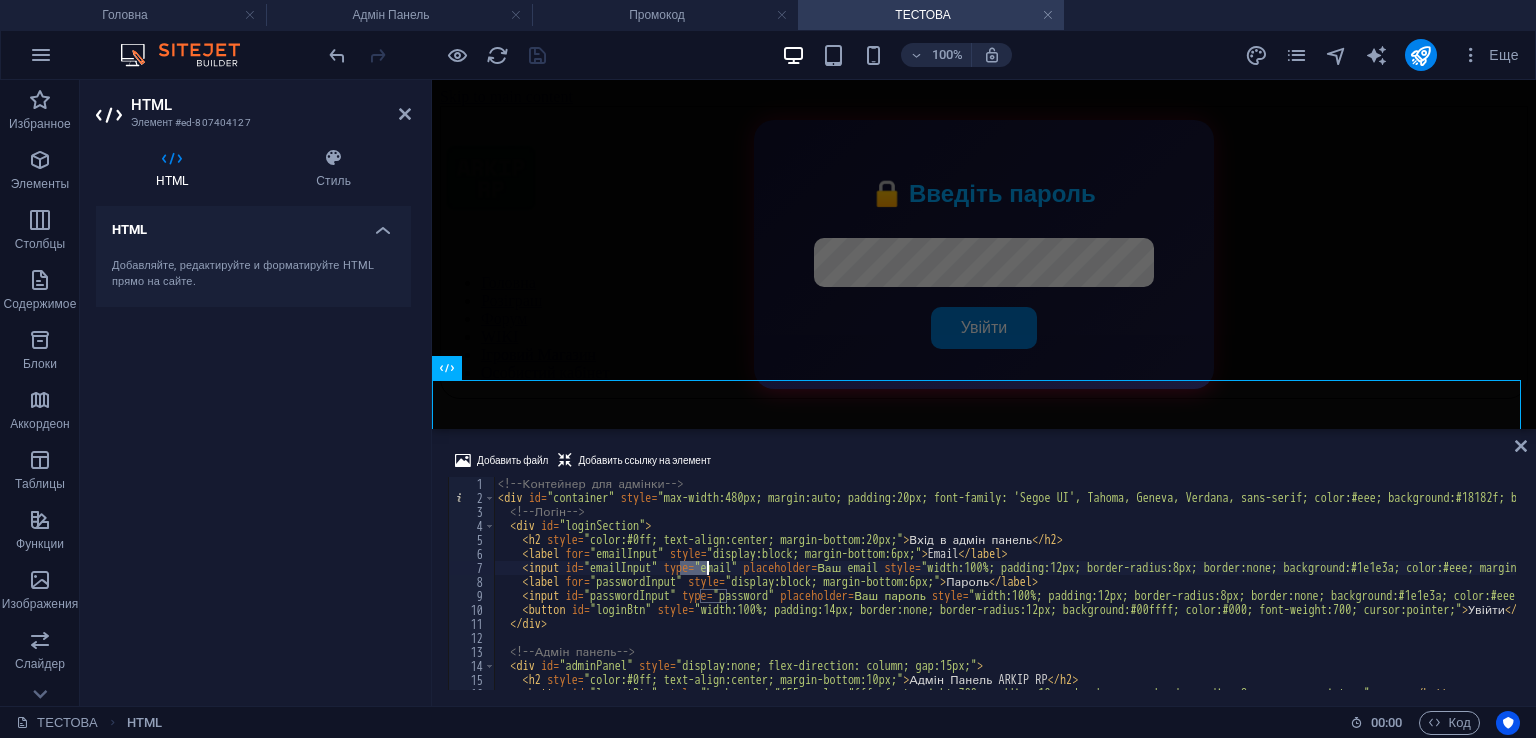 click on "<!--  Контейнер для адмінки  --> < div   id = "container"   style = "max-width:480px; margin:auto; padding:20px; font-family: 'Segoe UI', Tahoma, Geneva, Verdana, sans-serif; color:#eee; background:#18182f; border-radius:16px; box-shadow: 0 0 15px #00ffffaa;" >    <!--  Логін  -->    < div   id = "loginSection" >      < h2   style = "color:#0ff; text-align:center; margin-bottom:20px;" > Вхід в адмін панель </ h2 >      < label   for = "emailInput"   style = "display:block; margin-bottom:6px;" > Email </ label >      < input   id = "emailInput"   type = "email"   placeholder = "Ваш email"   style = "width:100%; padding:12px; border-radius:8px; border:none; background:#1e1e3a; color:#eee; margin-bottom:15px;"   autocomplete = "username" >      < label   for = "passwordInput"   style = "display:block; margin-bottom:6px;" > Пароль </ label >      < input   id = "passwordInput"   type = "password"   placeholder = "Ваш пароль"   style =   autocomplete = > <" at bounding box center (1566, 595) 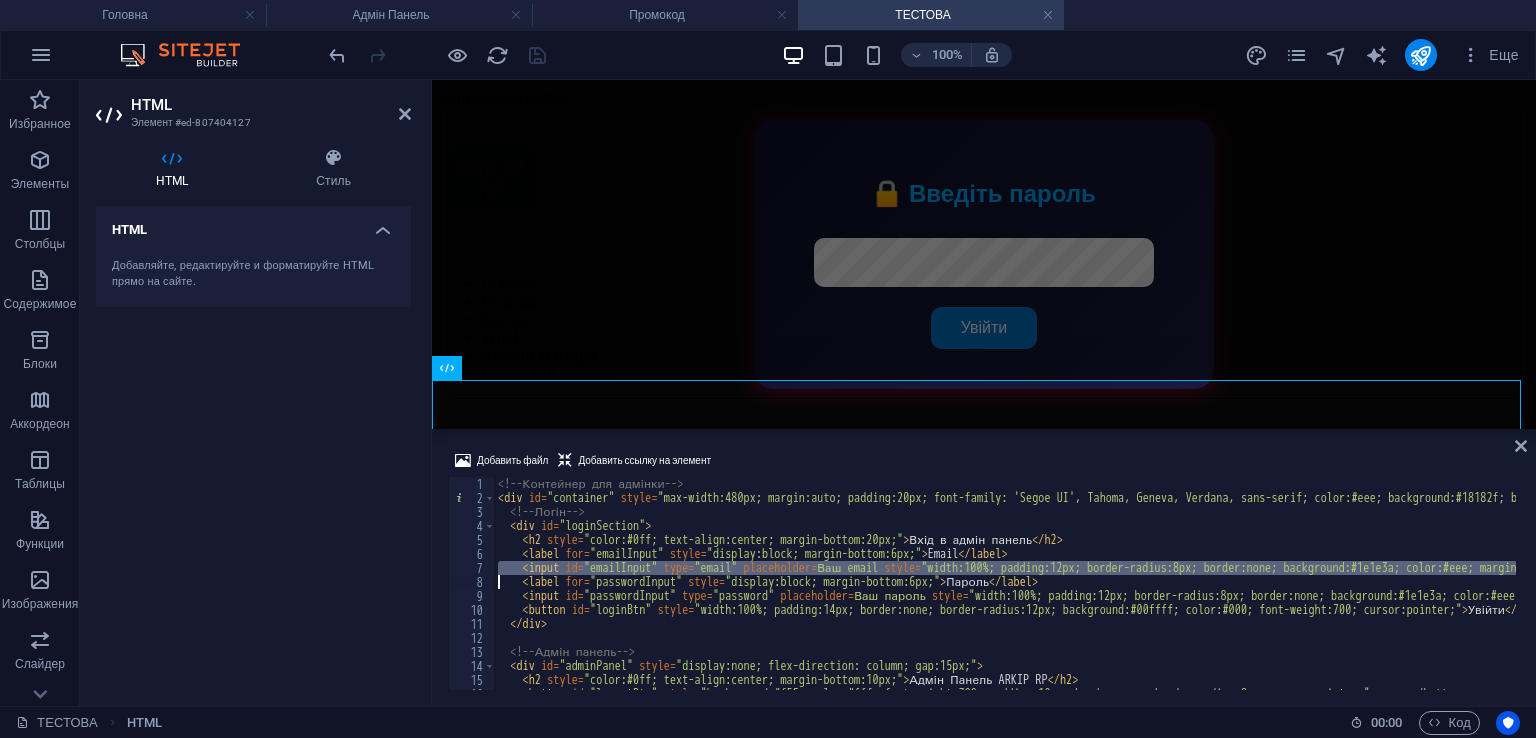 click on "<!--  Контейнер для адмінки  --> < div   id = "container"   style = "max-width:480px; margin:auto; padding:20px; font-family: 'Segoe UI', Tahoma, Geneva, Verdana, sans-serif; color:#eee; background:#18182f; border-radius:16px; box-shadow: 0 0 15px #00ffffaa;" >    <!--  Логін  -->    < div   id = "loginSection" >      < h2   style = "color:#0ff; text-align:center; margin-bottom:20px;" > Вхід в адмін панель </ h2 >      < label   for = "emailInput"   style = "display:block; margin-bottom:6px;" > Email </ label >      < input   id = "emailInput"   type = "email"   placeholder = "Ваш email"   style = "width:100%; padding:12px; border-radius:8px; border:none; background:#1e1e3a; color:#eee; margin-bottom:15px;"   autocomplete = "username" >      < label   for = "passwordInput"   style = "display:block; margin-bottom:6px;" > Пароль </ label >      < input   id = "passwordInput"   type = "password"   placeholder = "Ваш пароль"   style =   autocomplete = > <" at bounding box center [1566, 595] 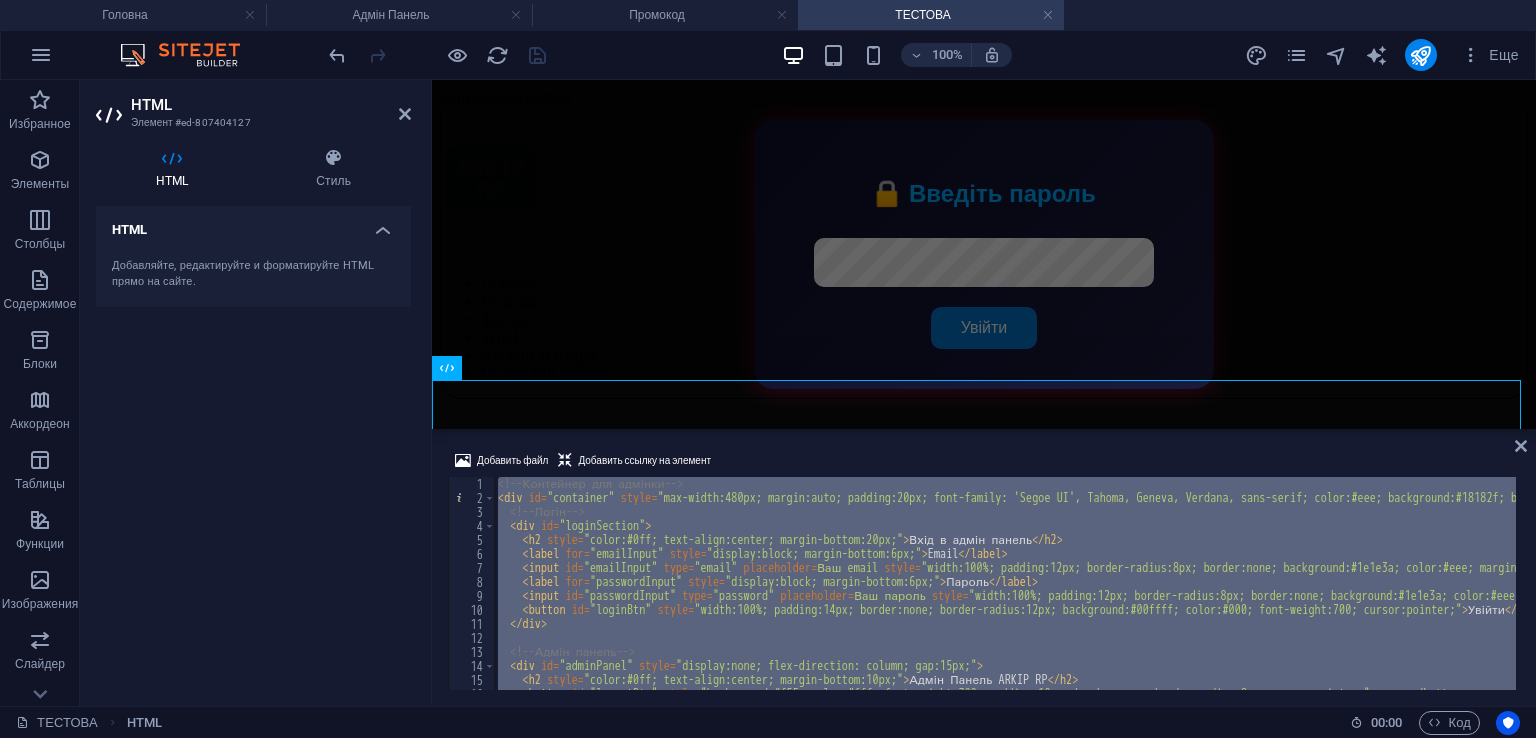 click on "<!--  Контейнер для адмінки  --> < div   id = "container"   style = "max-width:480px; margin:auto; padding:20px; font-family: 'Segoe UI', Tahoma, Geneva, Verdana, sans-serif; color:#eee; background:#18182f; border-radius:16px; box-shadow: 0 0 15px #00ffffaa;" >    <!--  Логін  -->    < div   id = "loginSection" >      < h2   style = "color:#0ff; text-align:center; margin-bottom:20px;" > Вхід в адмін панель </ h2 >      < label   for = "emailInput"   style = "display:block; margin-bottom:6px;" > Email </ label >      < input   id = "emailInput"   type = "email"   placeholder = "Ваш email"   style = "width:100%; padding:12px; border-radius:8px; border:none; background:#1e1e3a; color:#eee; margin-bottom:15px;"   autocomplete = "username" >      < label   for = "passwordInput"   style = "display:block; margin-bottom:6px;" > Пароль </ label >      < input   id = "passwordInput"   type = "password"   placeholder = "Ваш пароль"   style =   autocomplete = > <" at bounding box center (1566, 595) 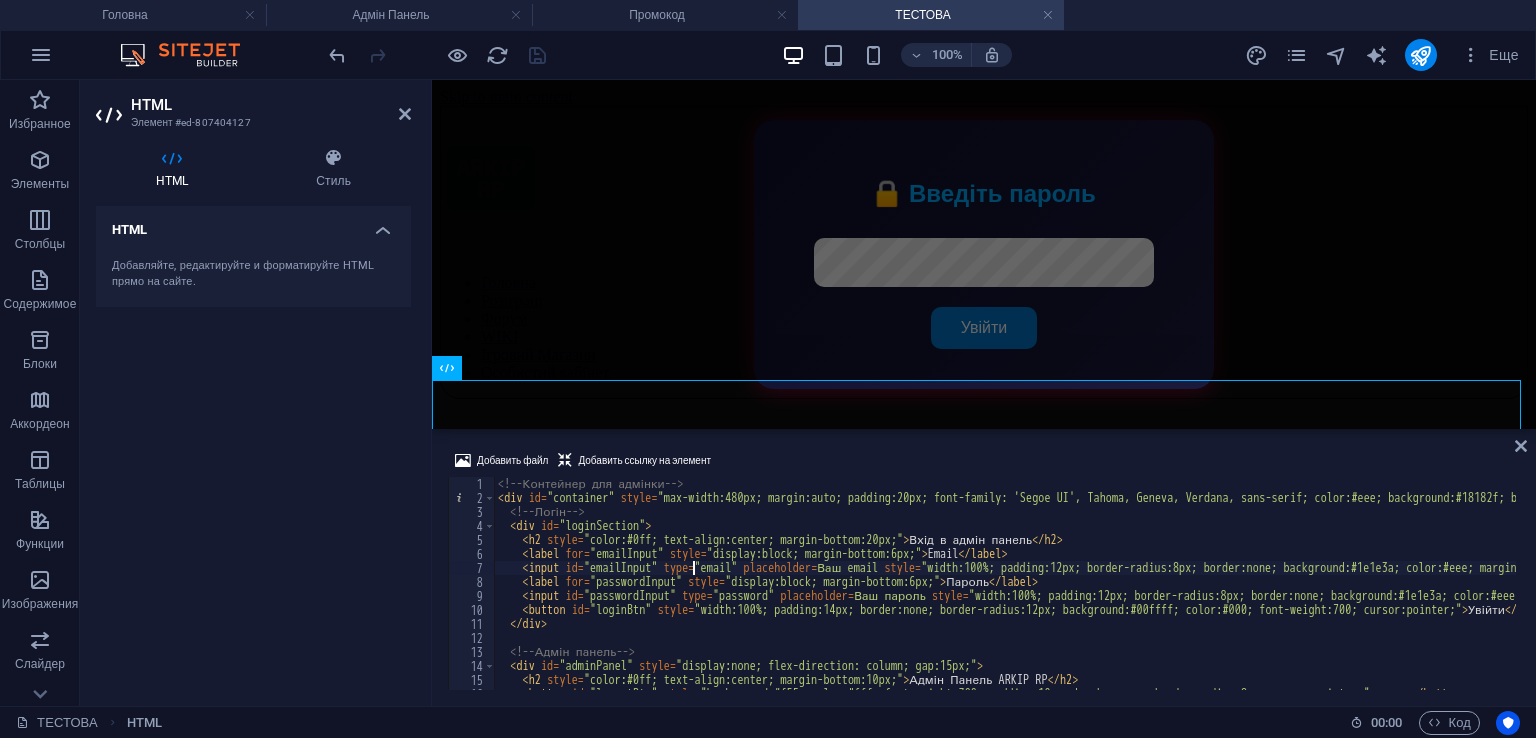 click on "<!--  Контейнер для адмінки  --> < div   id = "container"   style = "max-width:480px; margin:auto; padding:20px; font-family: 'Segoe UI', Tahoma, Geneva, Verdana, sans-serif; color:#eee; background:#18182f; border-radius:16px; box-shadow: 0 0 15px #00ffffaa;" >    <!--  Логін  -->    < div   id = "loginSection" >      < h2   style = "color:#0ff; text-align:center; margin-bottom:20px;" > Вхід в адмін панель </ h2 >      < label   for = "emailInput"   style = "display:block; margin-bottom:6px;" > Email </ label >      < input   id = "emailInput"   type = "email"   placeholder = "Ваш email"   style = "width:100%; padding:12px; border-radius:8px; border:none; background:#1e1e3a; color:#eee; margin-bottom:15px;"   autocomplete = "username" >      < label   for = "passwordInput"   style = "display:block; margin-bottom:6px;" > Пароль </ label >      < input   id = "passwordInput"   type = "password"   placeholder = "Ваш пароль"   style =   autocomplete = > <" at bounding box center (1566, 595) 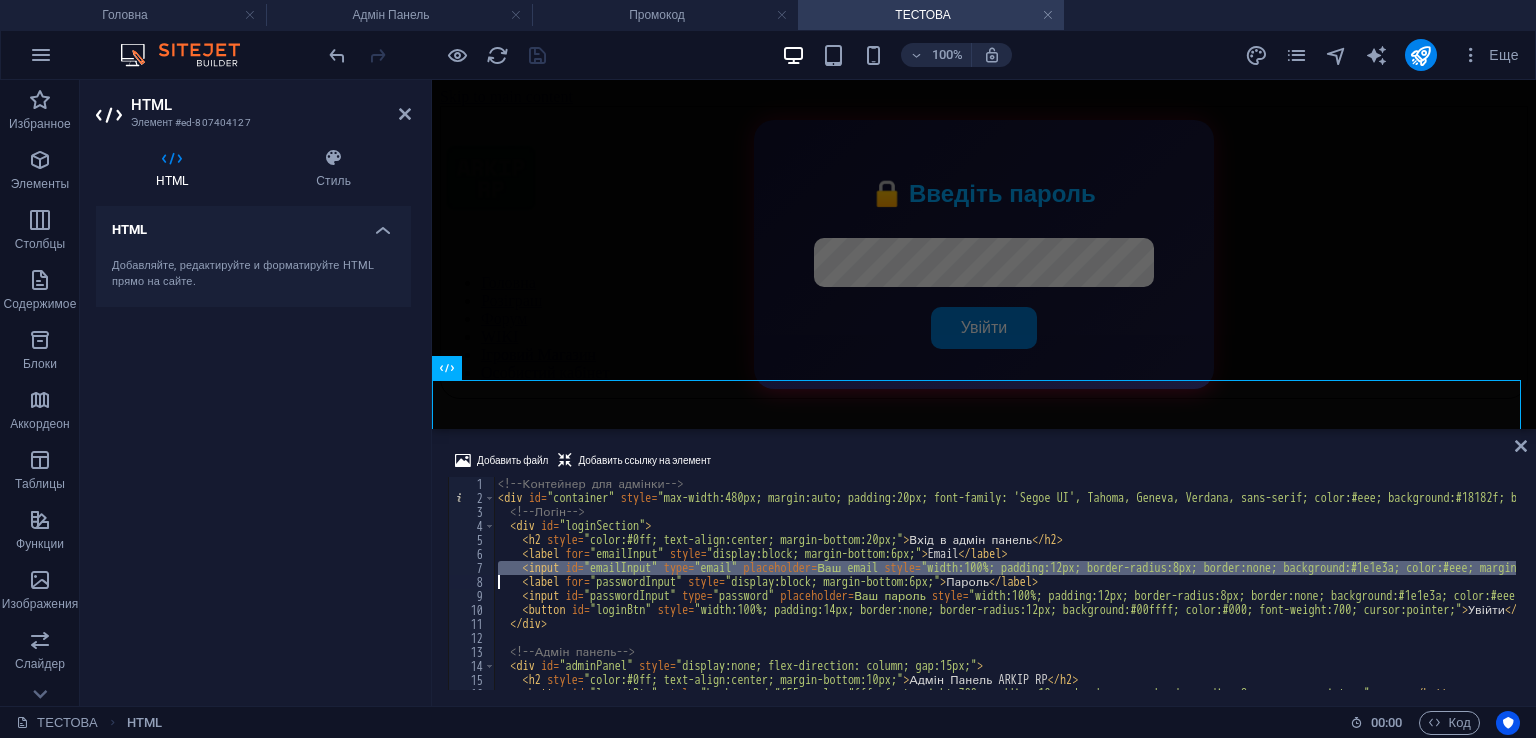 click on "<!--  Контейнер для адмінки  --> < div   id = "container"   style = "max-width:480px; margin:auto; padding:20px; font-family: 'Segoe UI', Tahoma, Geneva, Verdana, sans-serif; color:#eee; background:#18182f; border-radius:16px; box-shadow: 0 0 15px #00ffffaa;" >    <!--  Логін  -->    < div   id = "loginSection" >      < h2   style = "color:#0ff; text-align:center; margin-bottom:20px;" > Вхід в адмін панель </ h2 >      < label   for = "emailInput"   style = "display:block; margin-bottom:6px;" > Email </ label >      < input   id = "emailInput"   type = "email"   placeholder = "Ваш email"   style = "width:100%; padding:12px; border-radius:8px; border:none; background:#1e1e3a; color:#eee; margin-bottom:15px;"   autocomplete = "username" >      < label   for = "passwordInput"   style = "display:block; margin-bottom:6px;" > Пароль </ label >      < input   id = "passwordInput"   type = "password"   placeholder = "Ваш пароль"   style =   autocomplete = > <" at bounding box center [1566, 595] 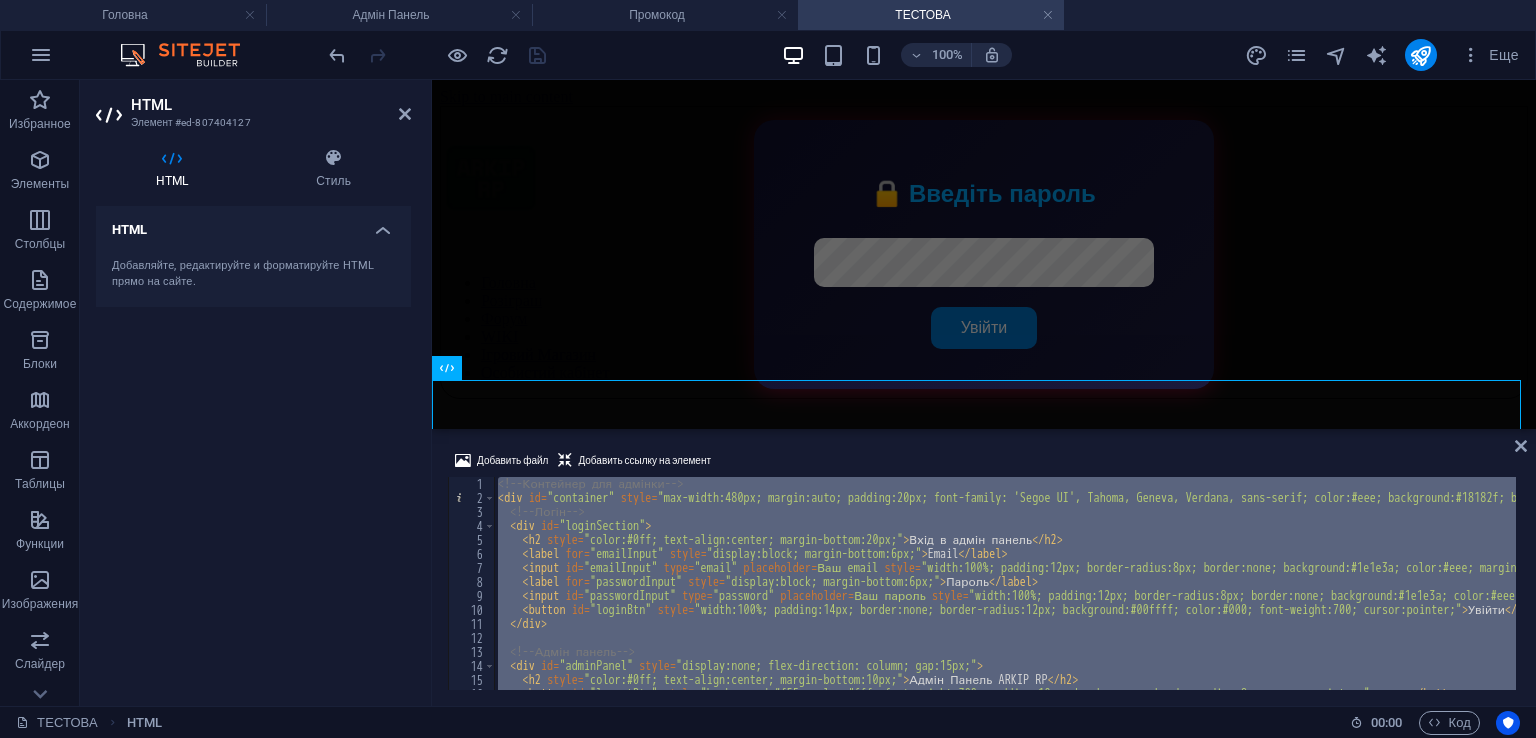 type 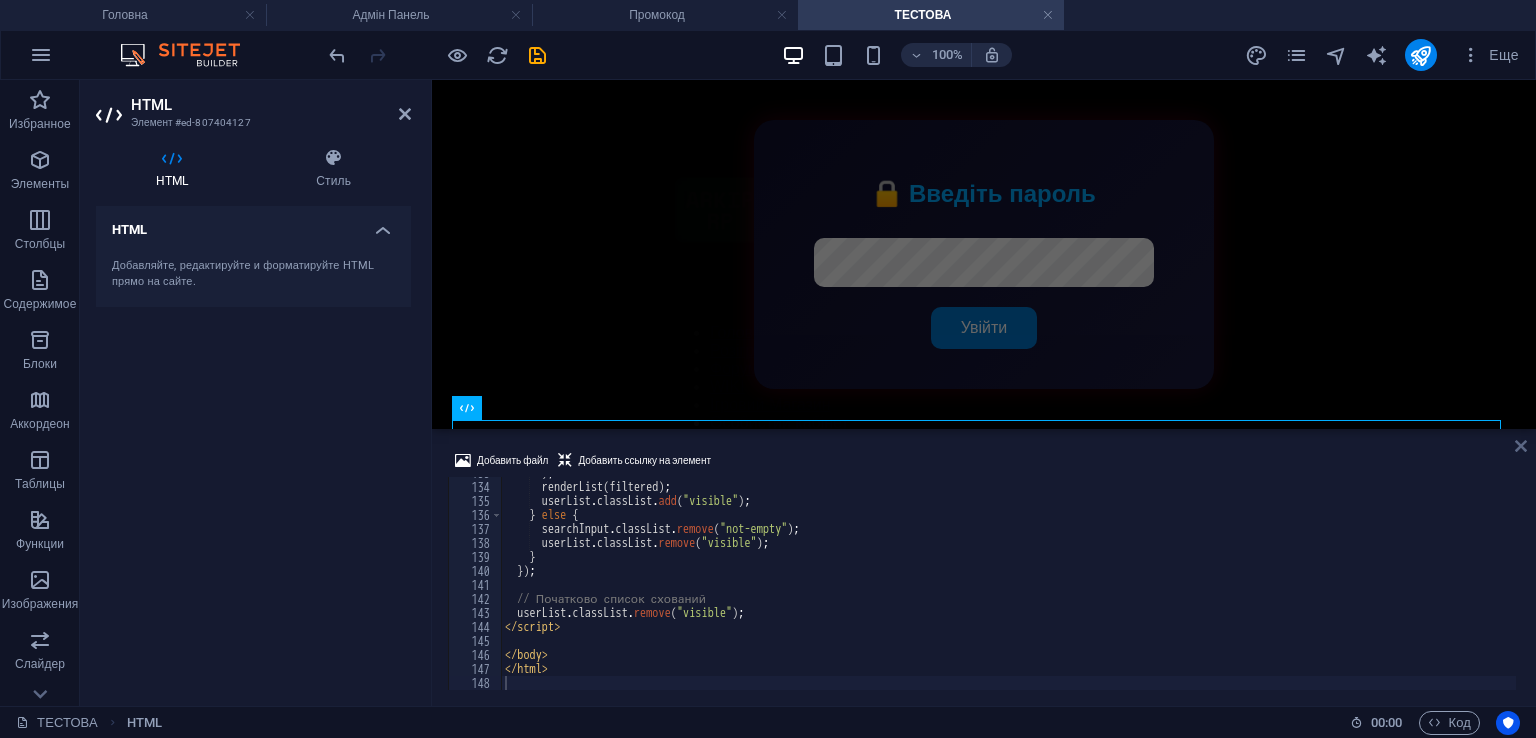click at bounding box center (1521, 446) 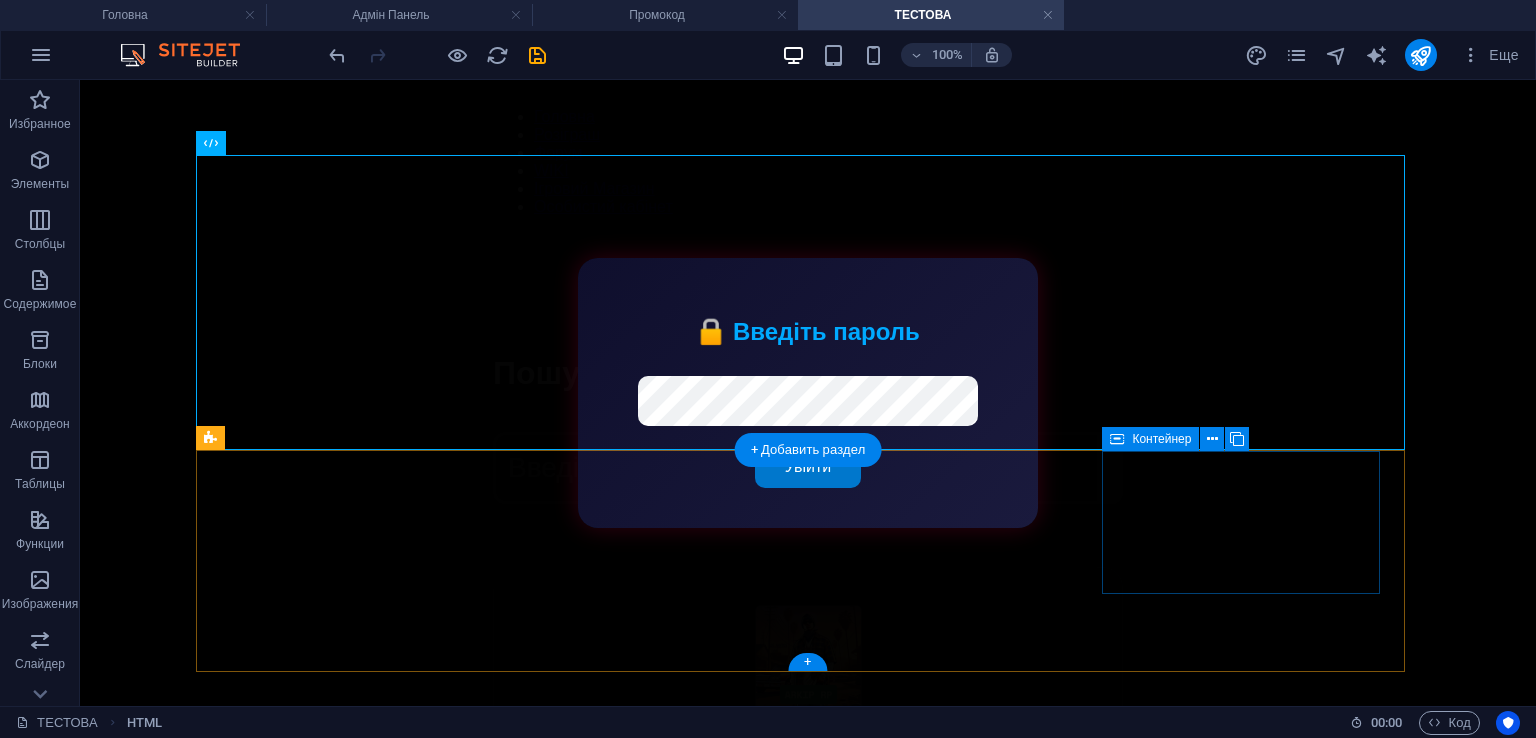 scroll, scrollTop: 123, scrollLeft: 0, axis: vertical 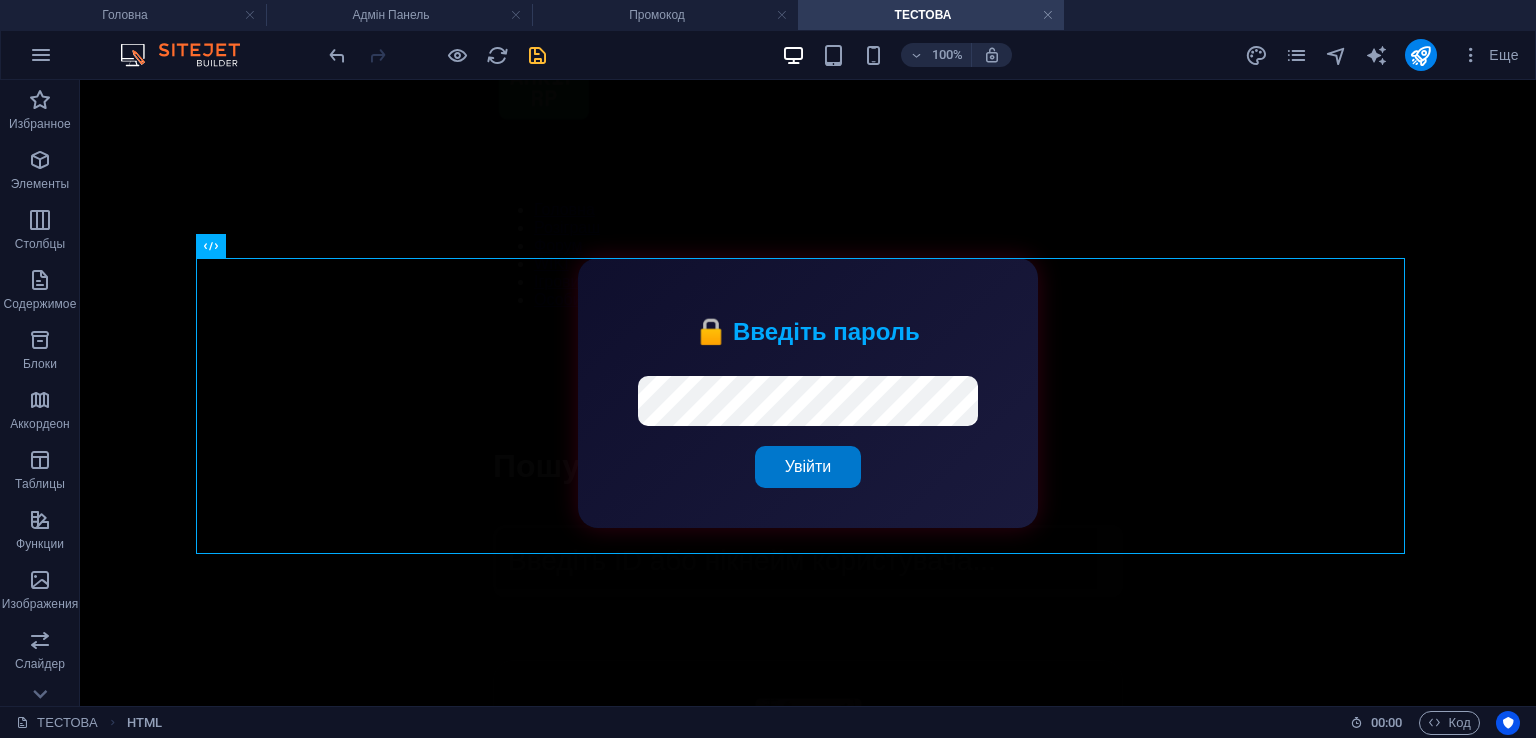 click at bounding box center (537, 55) 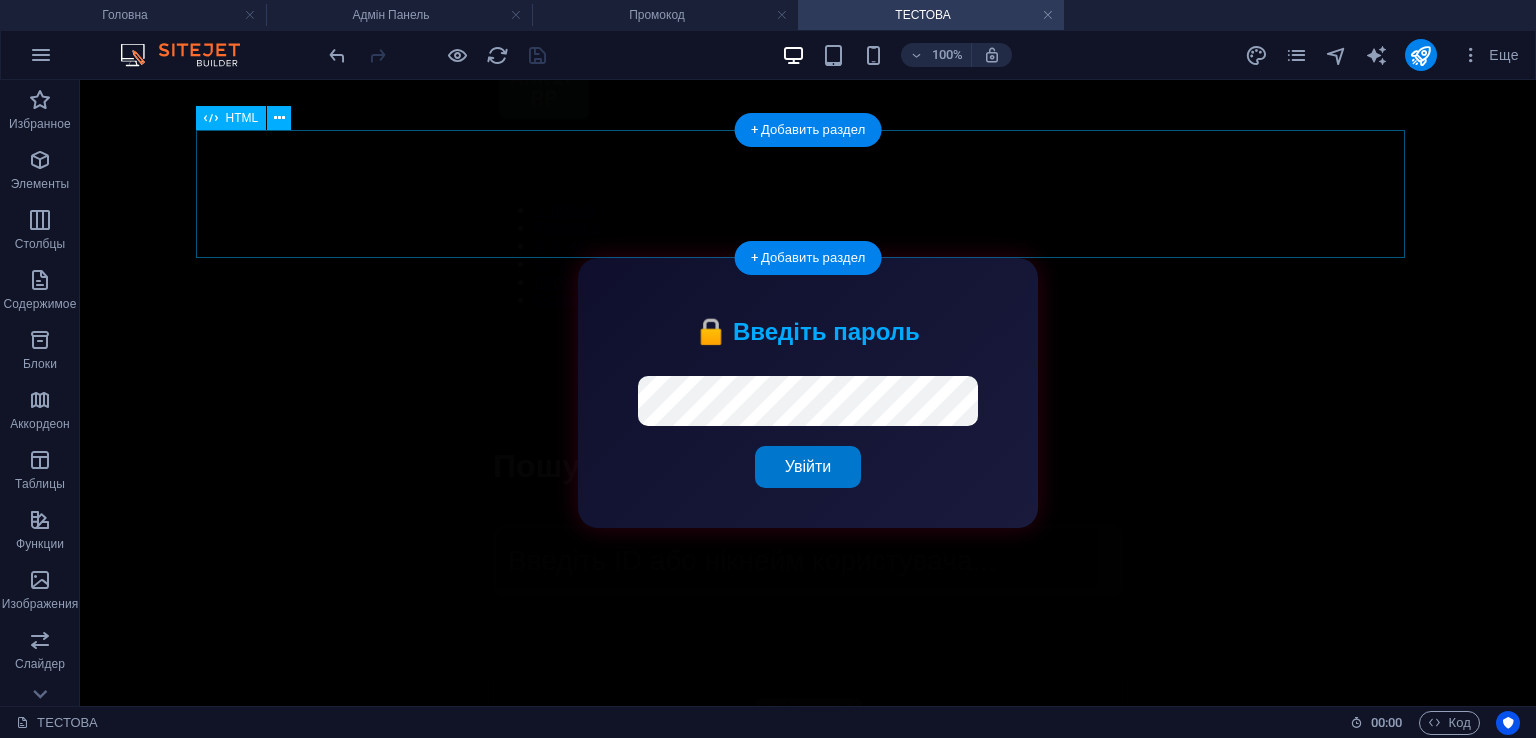 click on "🔒 Введіть пароль
Увійти" at bounding box center (808, 376) 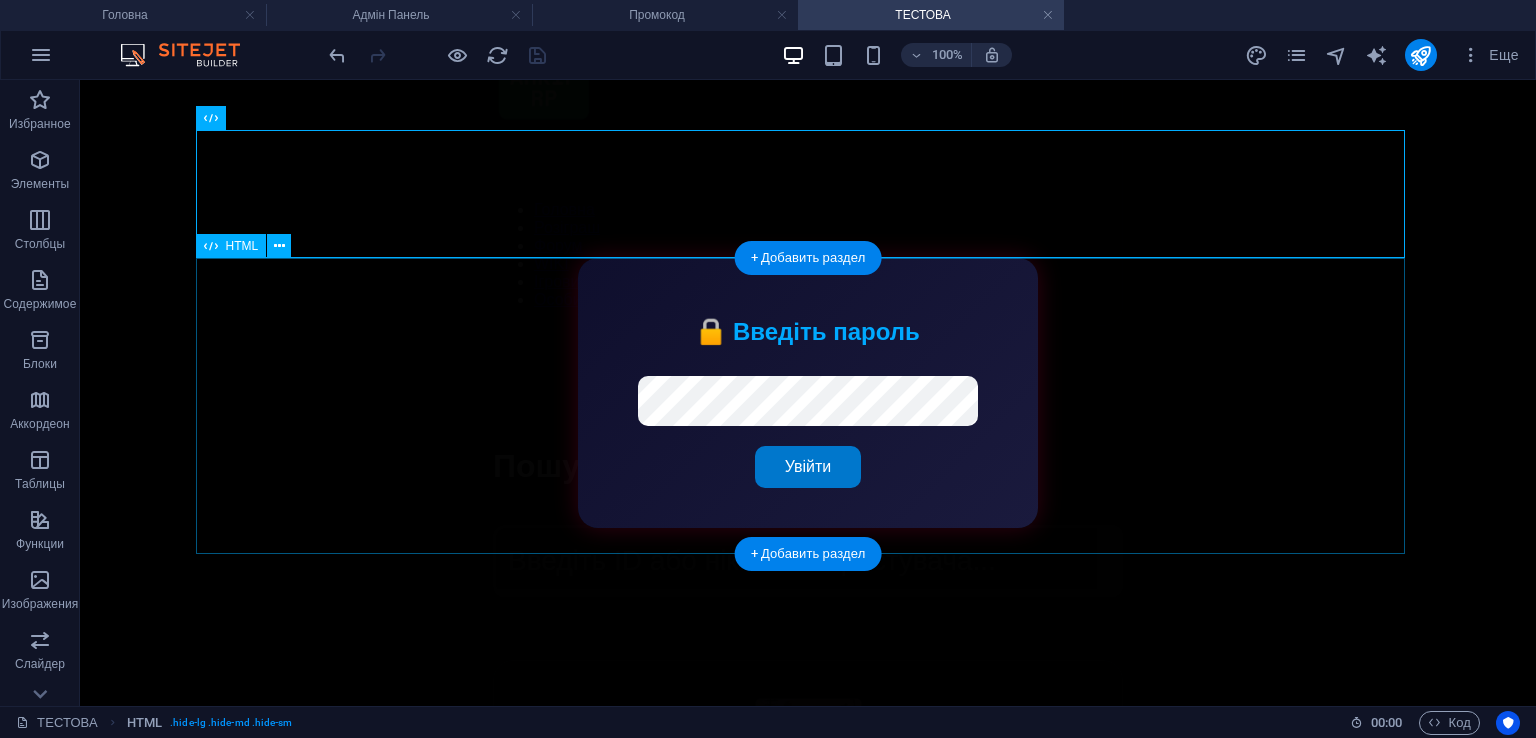 click on "Пошук користувачів ARKIP RP
Пошук користувачів ARKIP RP
ID
Нікнейм
Рівень
Баланс
VIP" at bounding box center (808, 554) 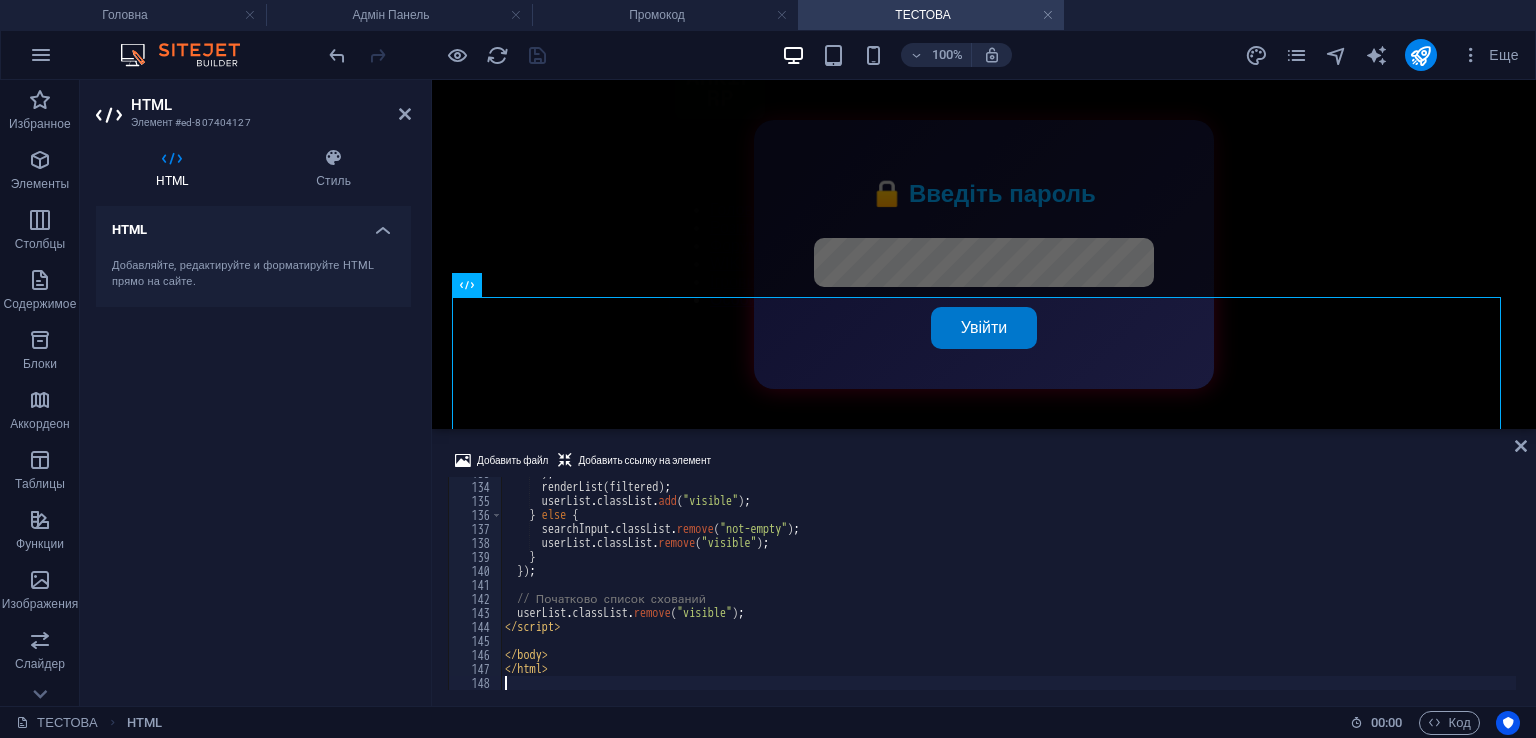 click on "showToast("Користувача видалено (з Firestore)");" at bounding box center (1008, 586) 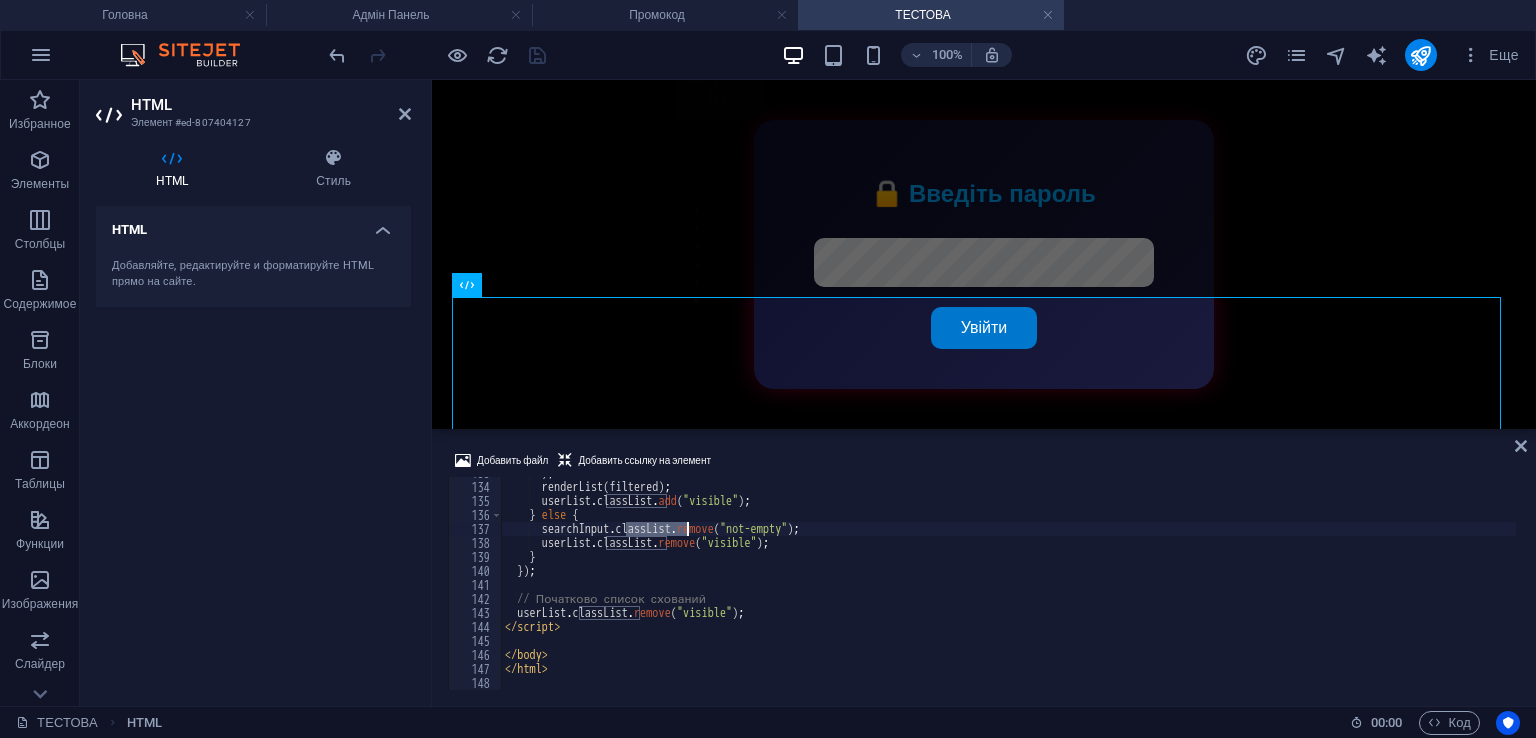 click on "showToast("Користувача видалено (з Firestore)");" at bounding box center [1008, 586] 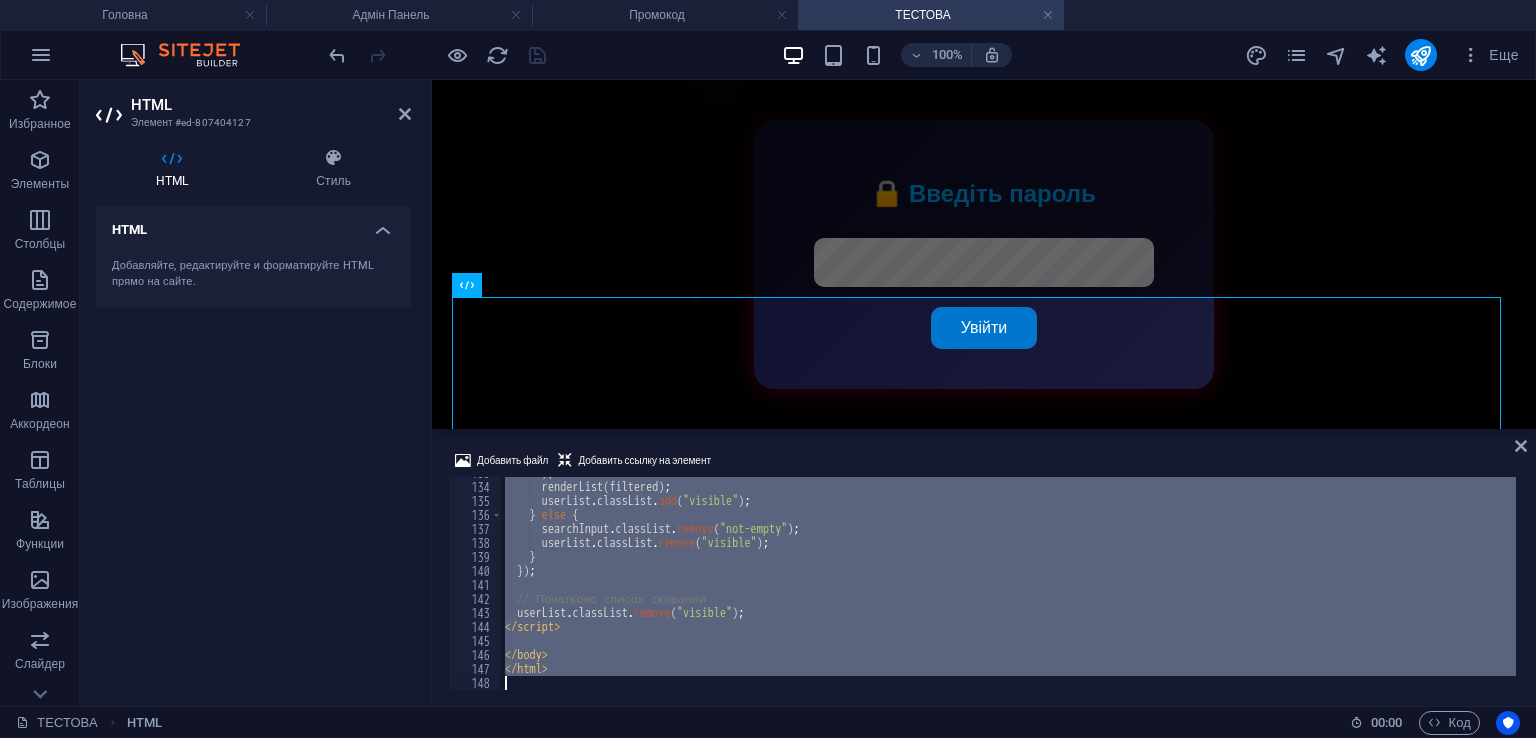 click on "showToast("Користувача видалено (з Firestore)");" at bounding box center [1008, 586] 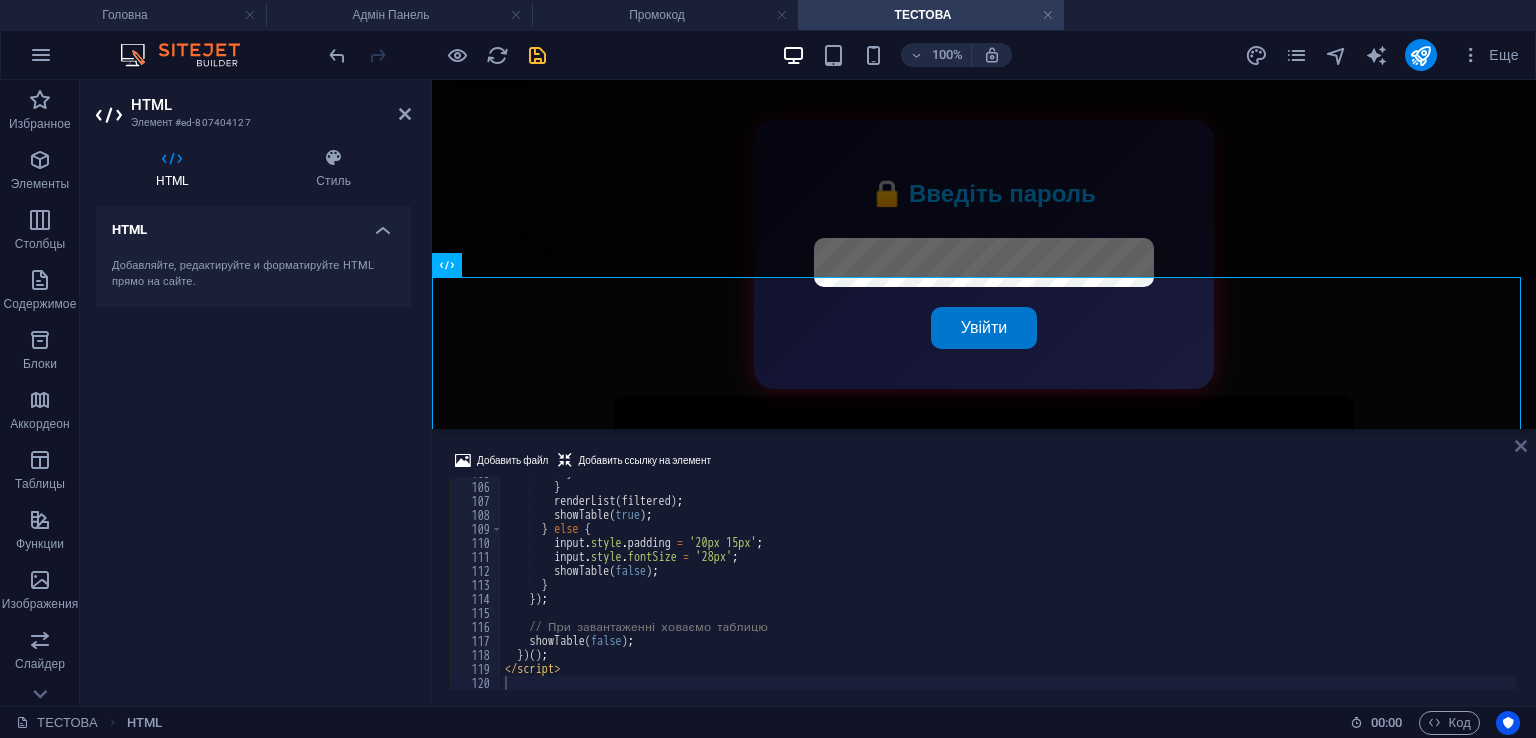 click at bounding box center (1521, 446) 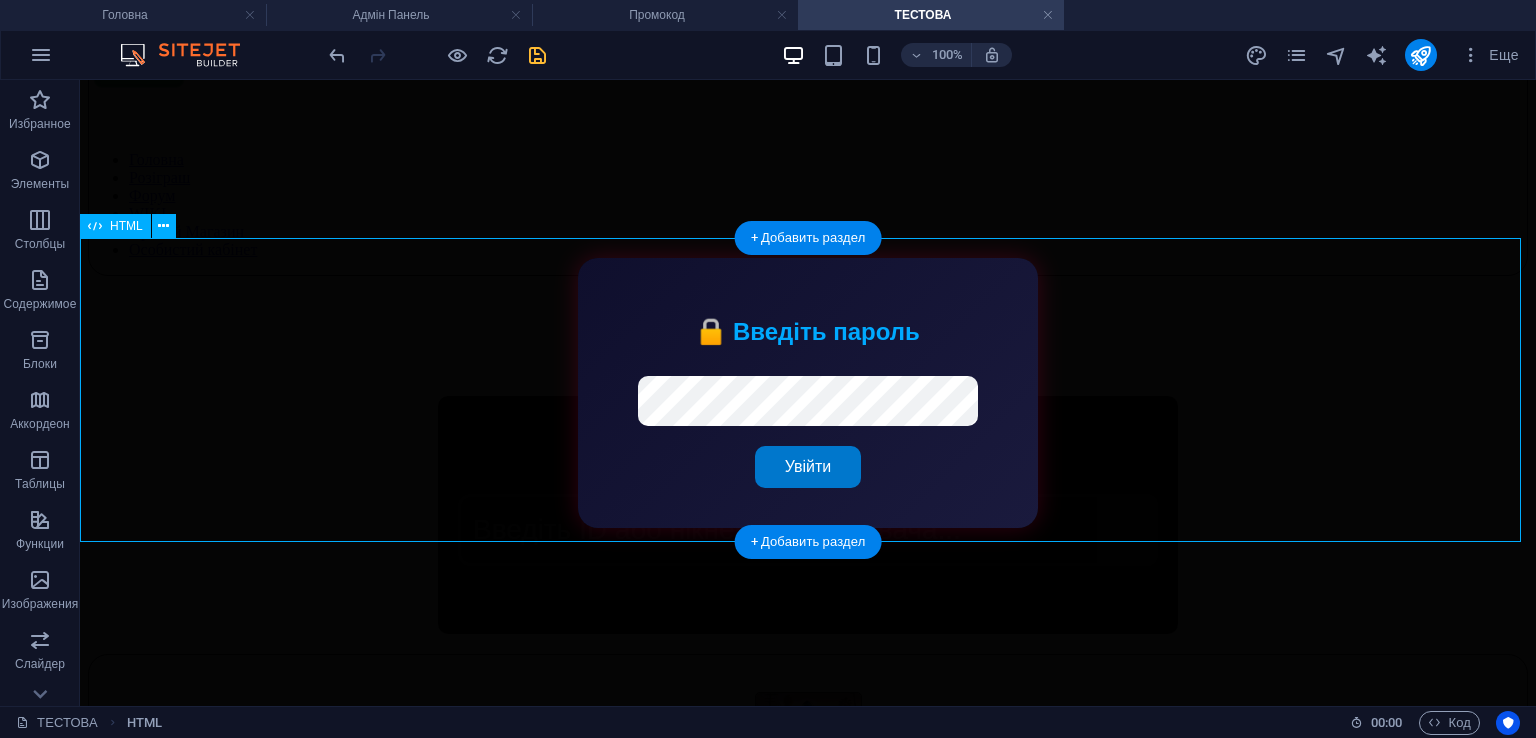 click on "Пошук користувачів ARKIP RP
ID
Нікнейм
Рівень
Баланс
VIP" at bounding box center (808, 515) 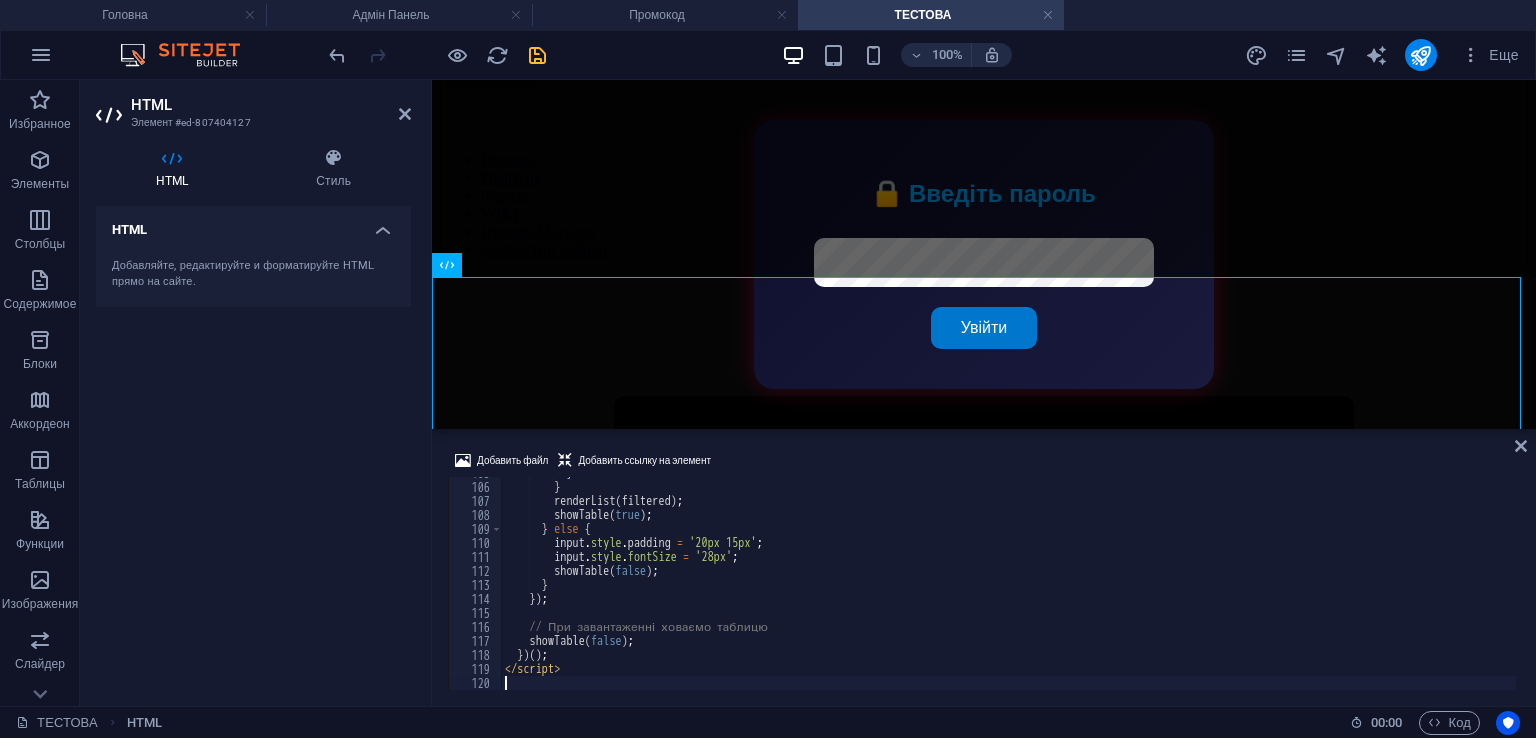 click on "}           }           renderList ( filtered ) ;           showTable ( true ) ;         }   else   {           input . style . padding   =   '20px 15px' ;           input . style . fontSize   =   '28px' ;           showTable ( false ) ;         }      }) ;      // При завантаженні ховаємо таблицю      showTable ( false ) ;    }) ( ) ; </ script >" at bounding box center (1175, 584) 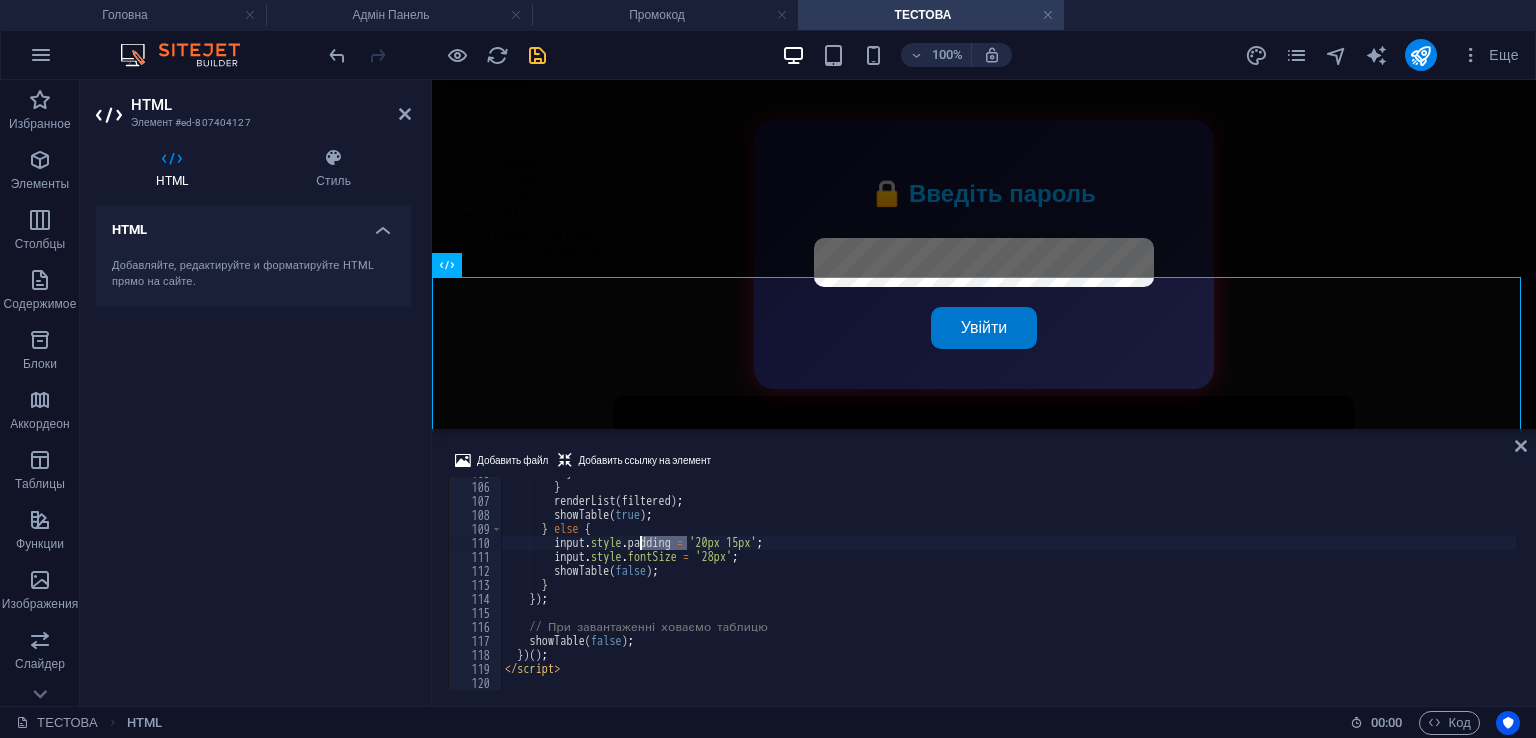 click on "}           }           renderList ( filtered ) ;           showTable ( true ) ;         }   else   {           input . style . padding   =   '20px 15px' ;           input . style . fontSize   =   '28px' ;           showTable ( false ) ;         }      }) ;      // При завантаженні ховаємо таблицю      showTable ( false ) ;    }) ( ) ; </ script >" at bounding box center (1175, 584) 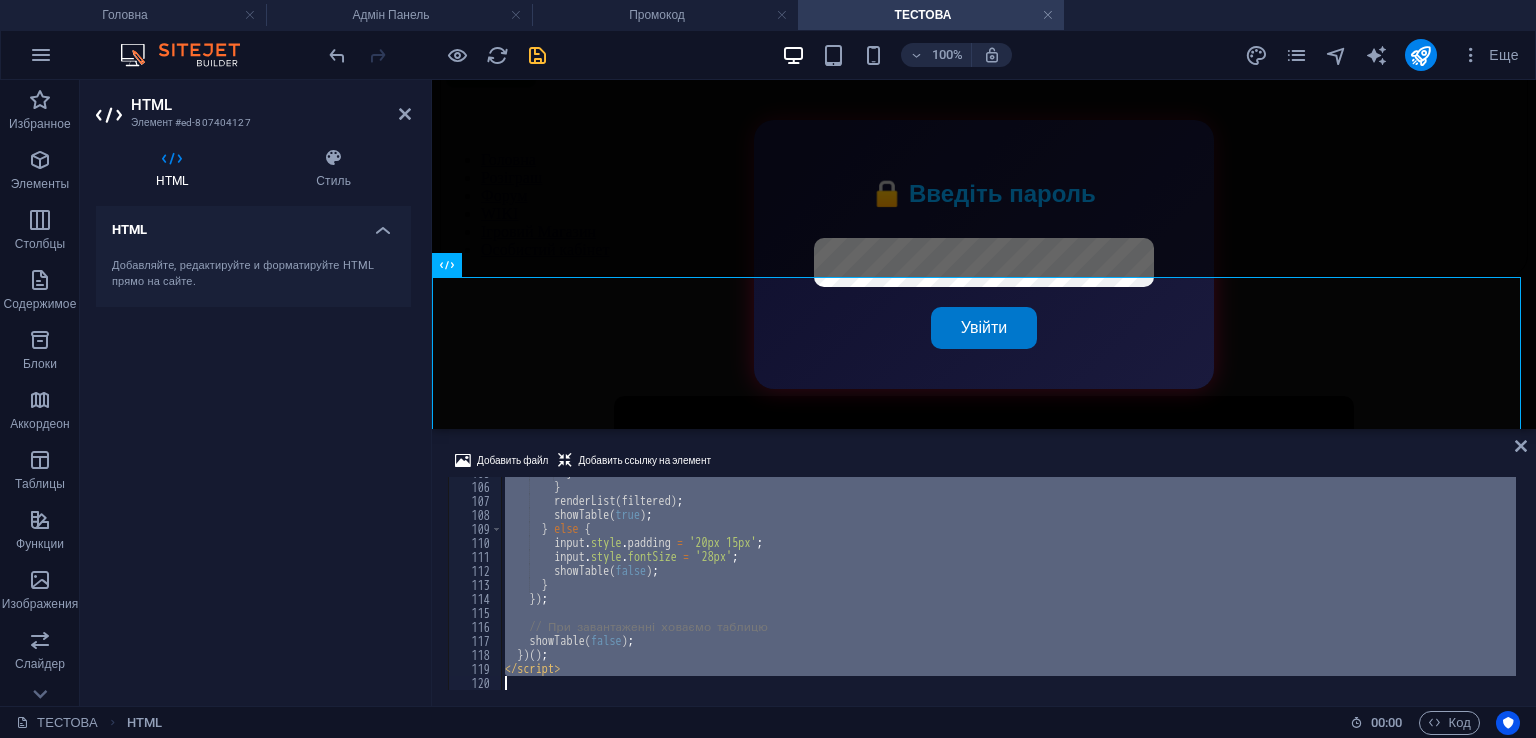 click on "}           }           renderList ( filtered ) ;           showTable ( true ) ;         }   else   {           input . style . padding   =   '20px 15px' ;           input . style . fontSize   =   '28px' ;           showTable ( false ) ;         }      }) ;      // При завантаженні ховаємо таблицю      showTable ( false ) ;    }) ( ) ; </ script >" at bounding box center [1175, 584] 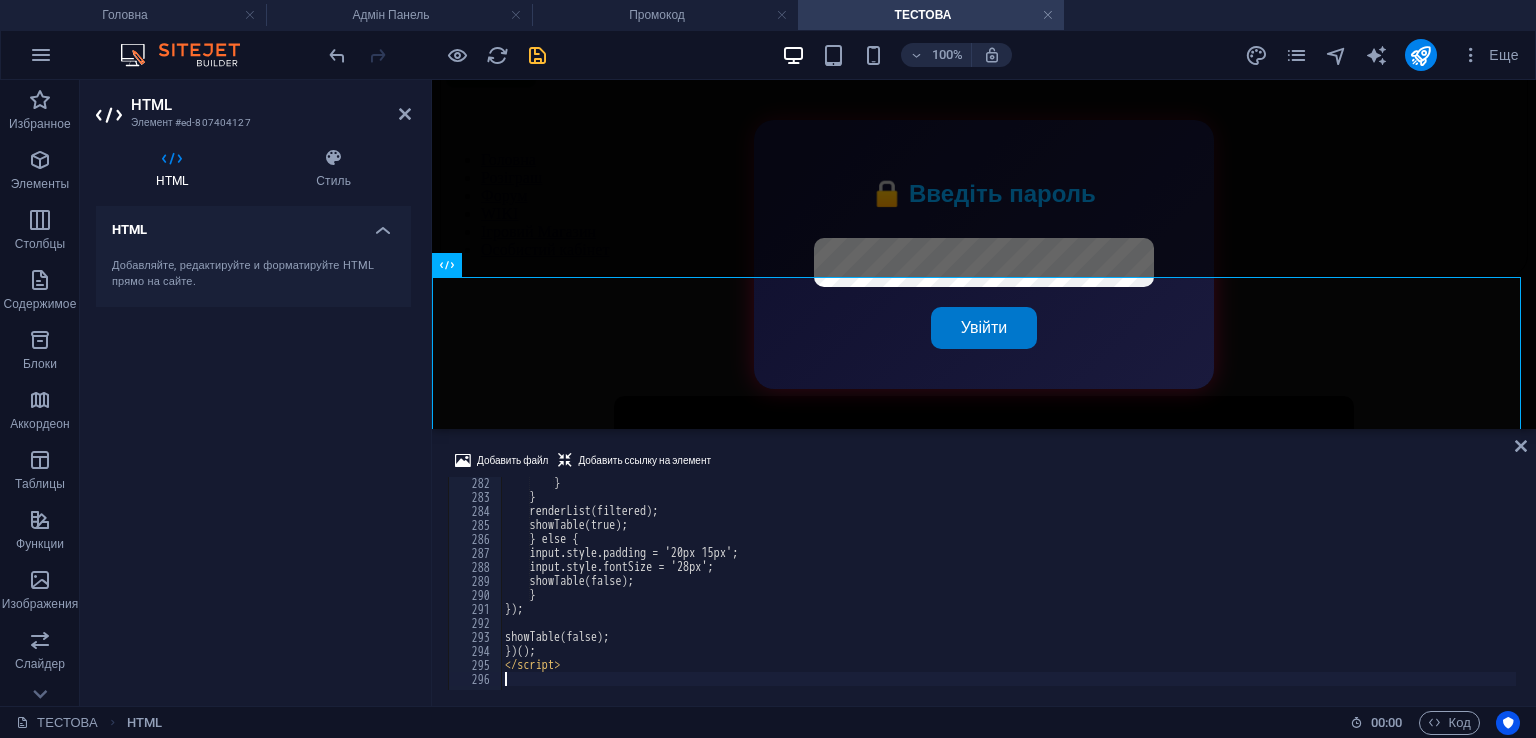 scroll, scrollTop: 3935, scrollLeft: 0, axis: vertical 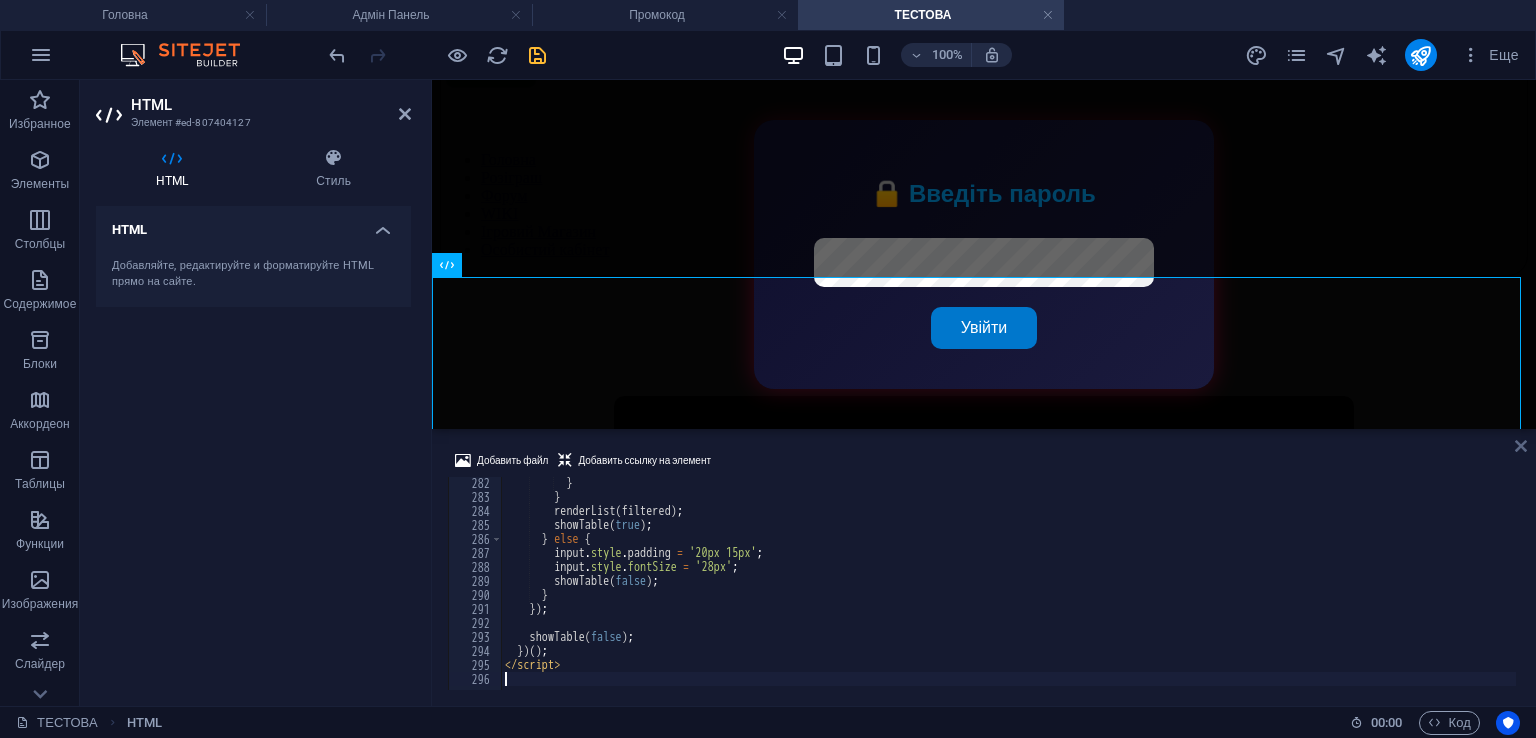 click at bounding box center [1521, 446] 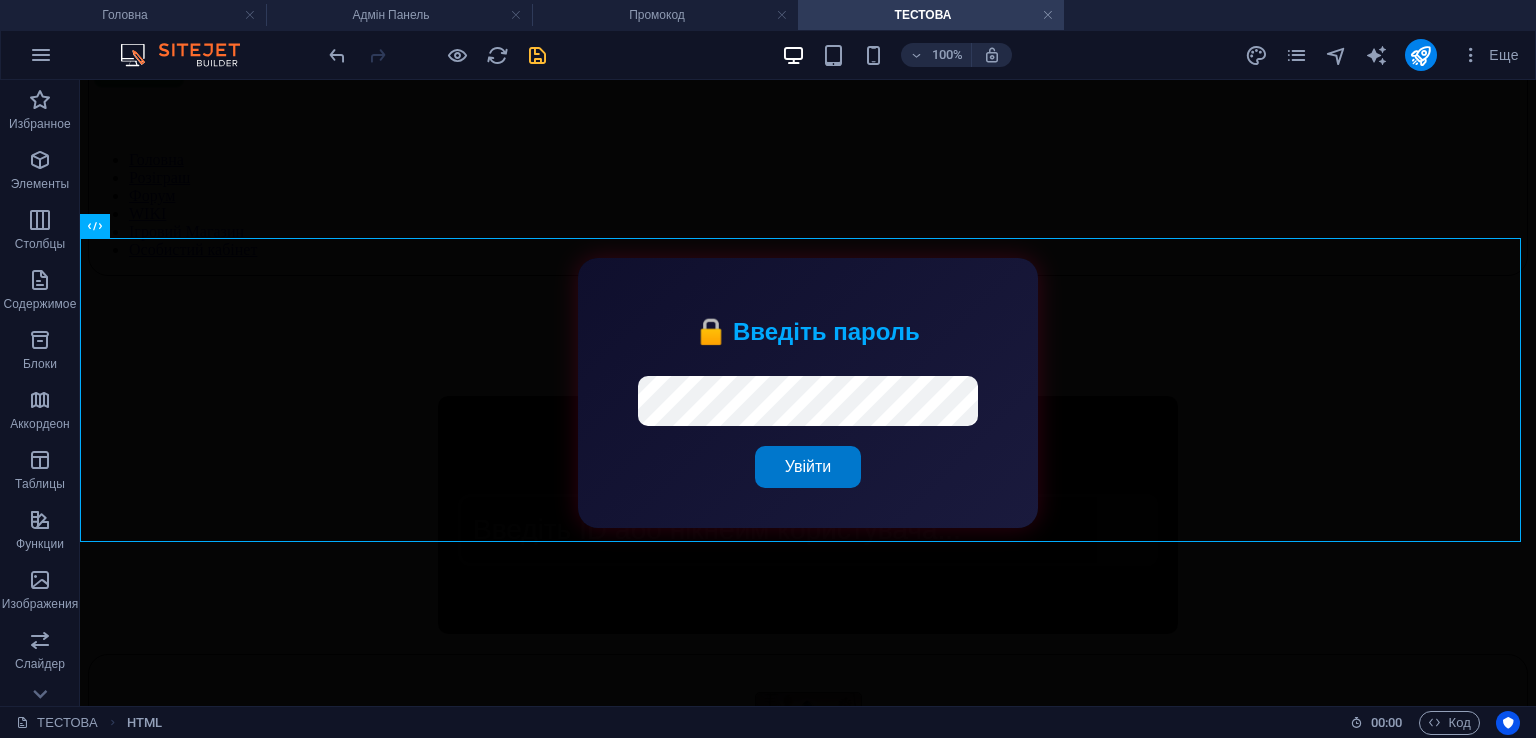 click on "100% Еще" at bounding box center (926, 55) 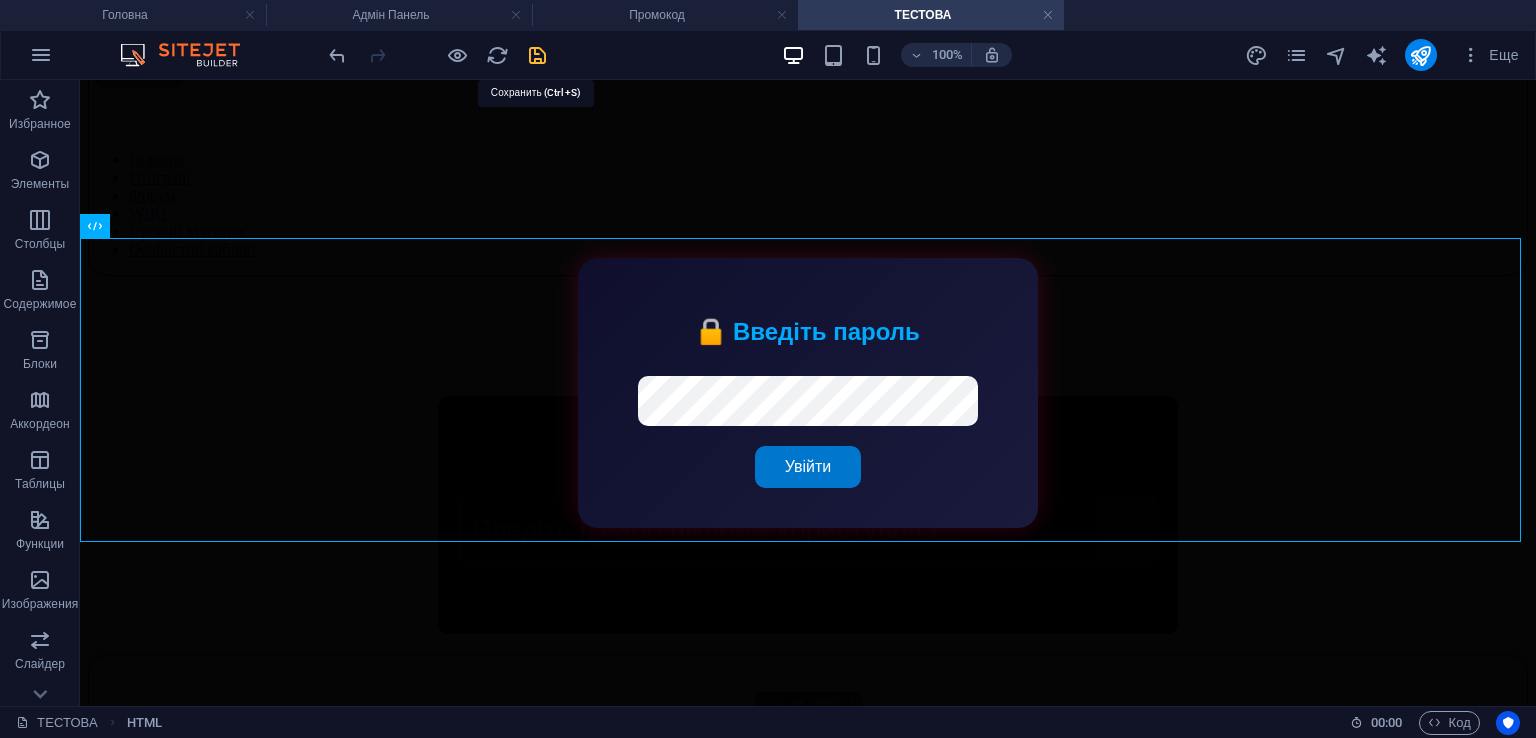 click at bounding box center [537, 55] 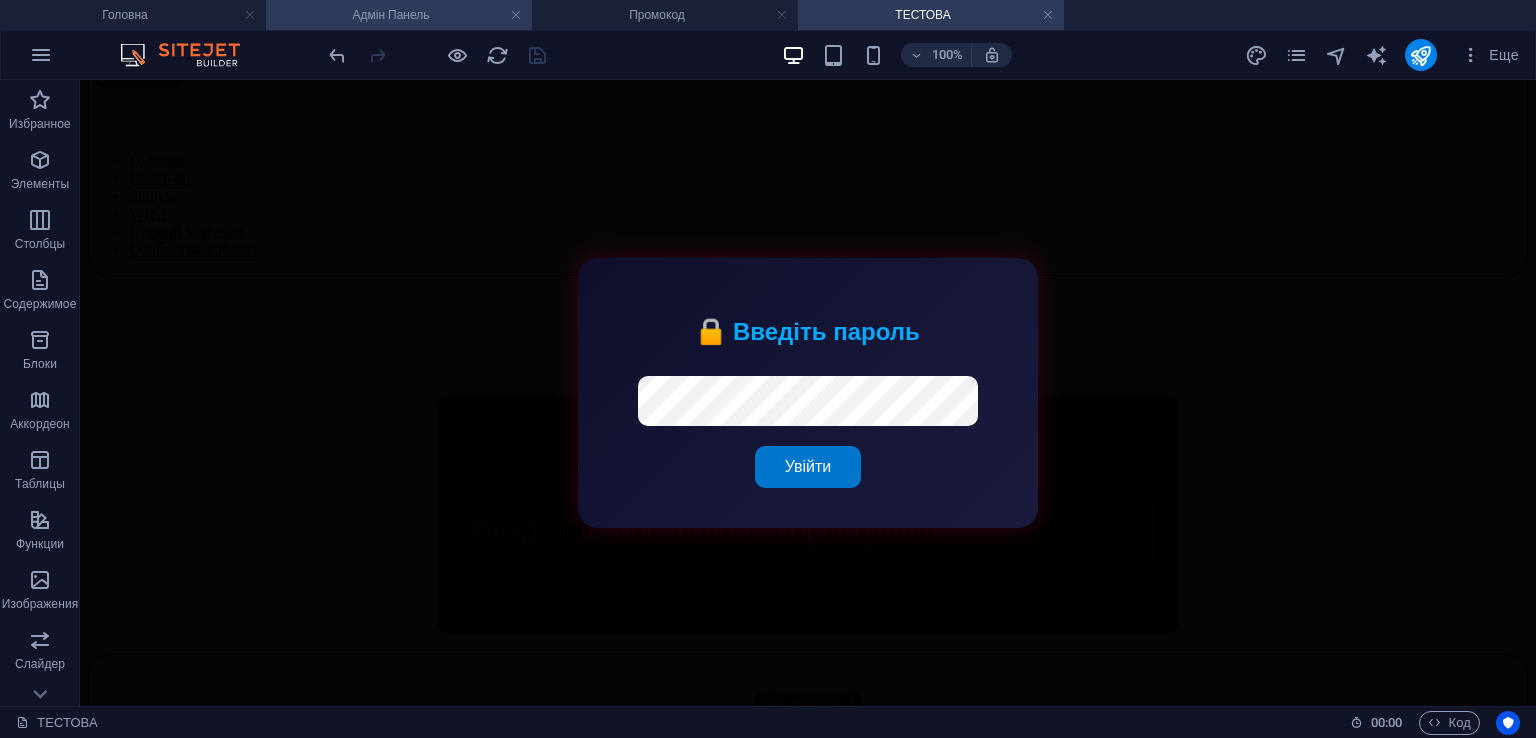 click on "Адмін Панель" at bounding box center (399, 15) 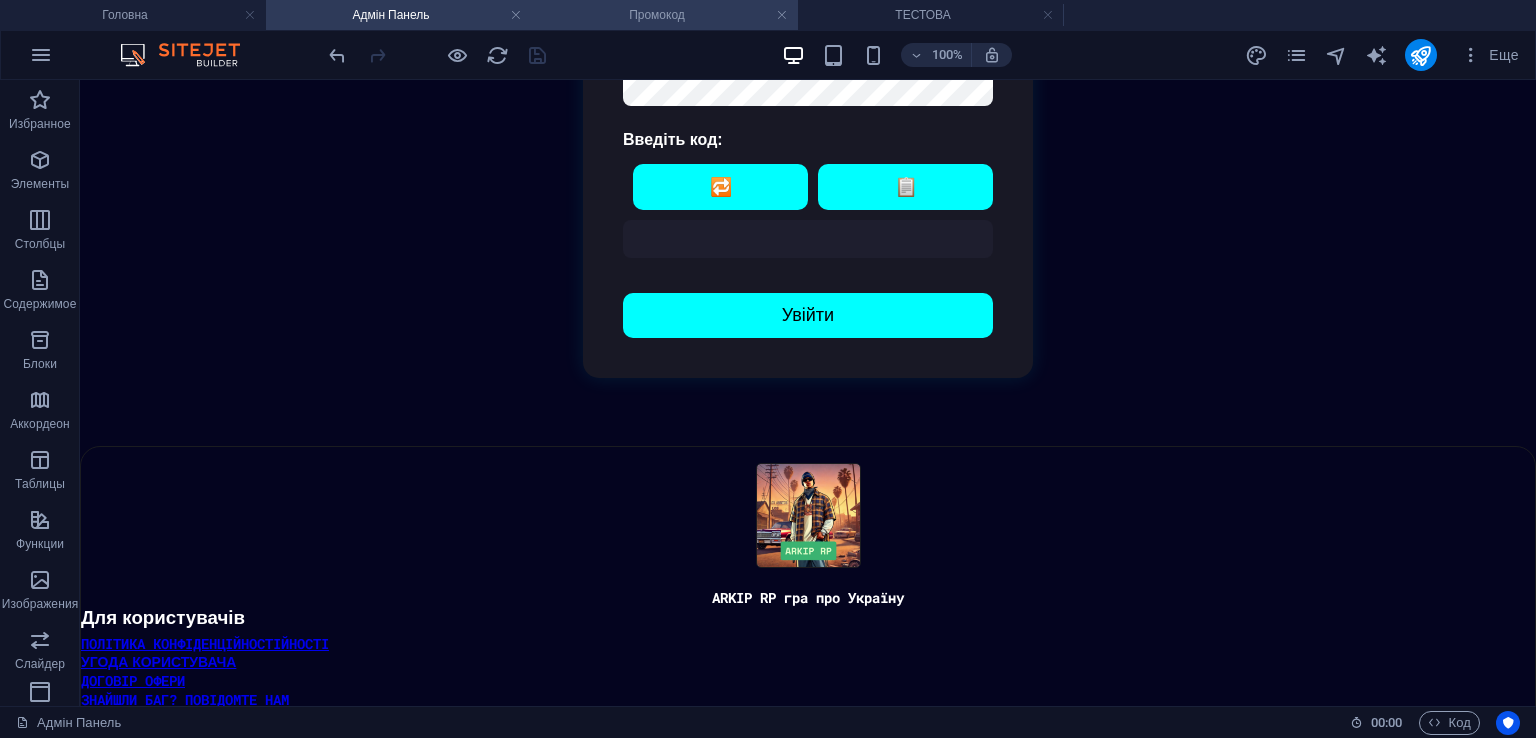 scroll, scrollTop: 0, scrollLeft: 0, axis: both 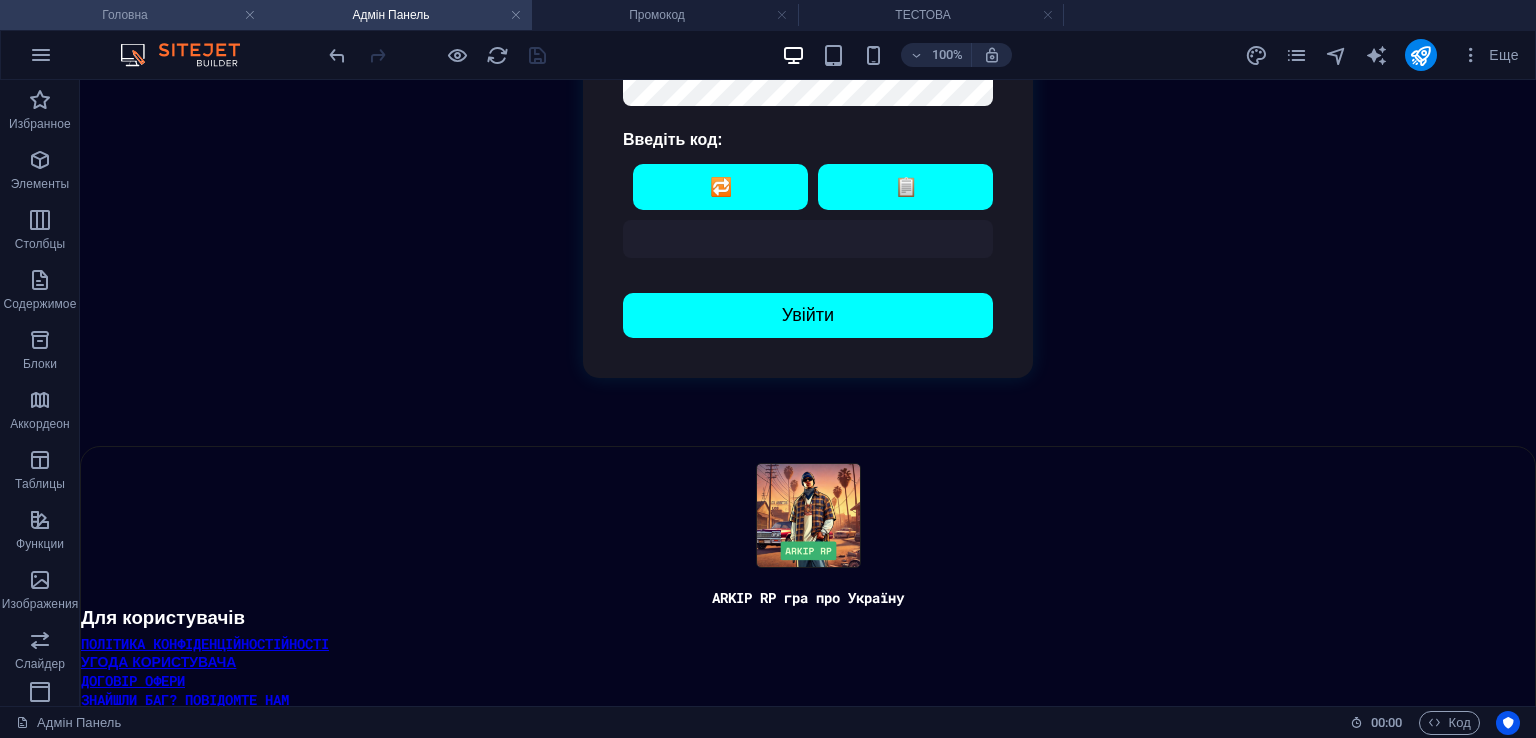 click on "Головна" at bounding box center (133, 15) 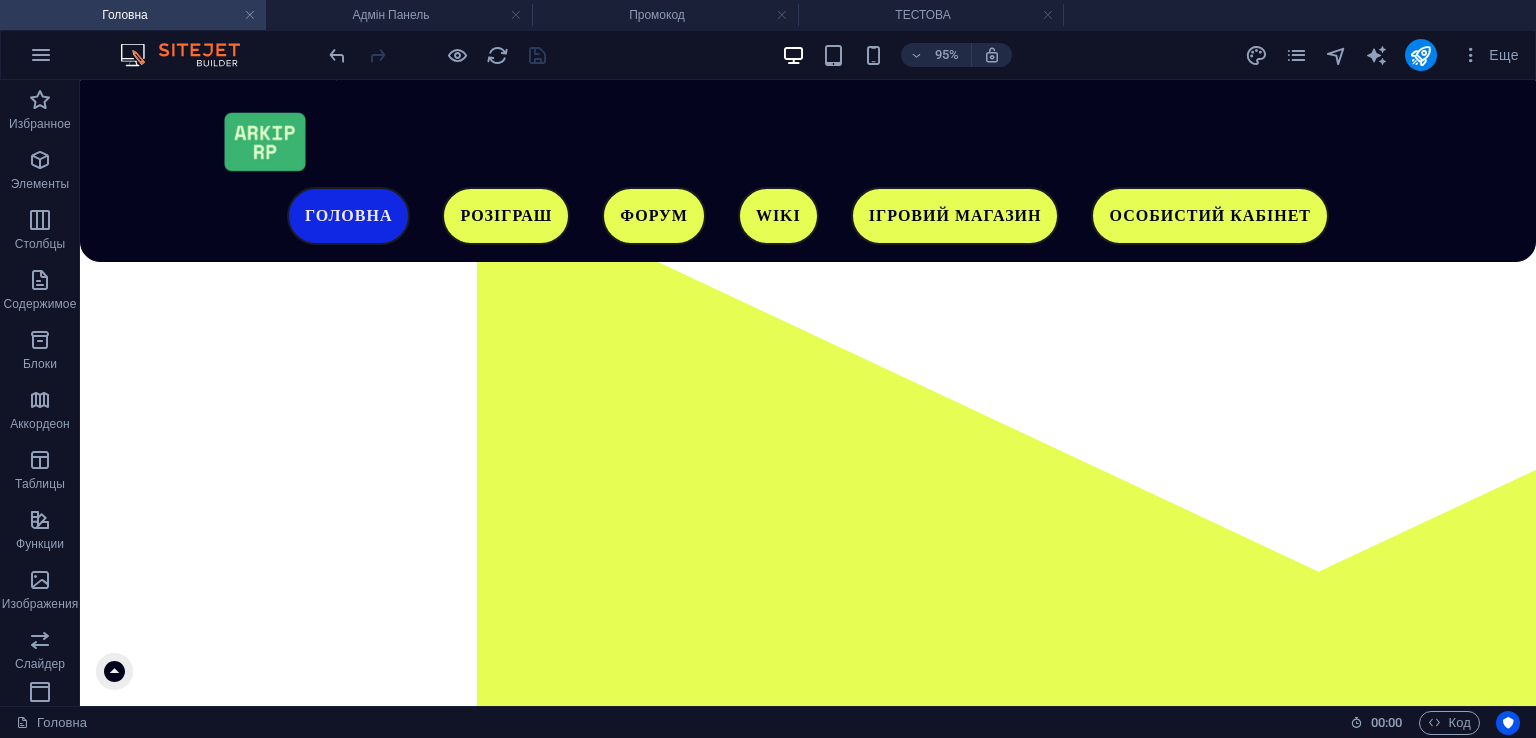 scroll, scrollTop: 3708, scrollLeft: 0, axis: vertical 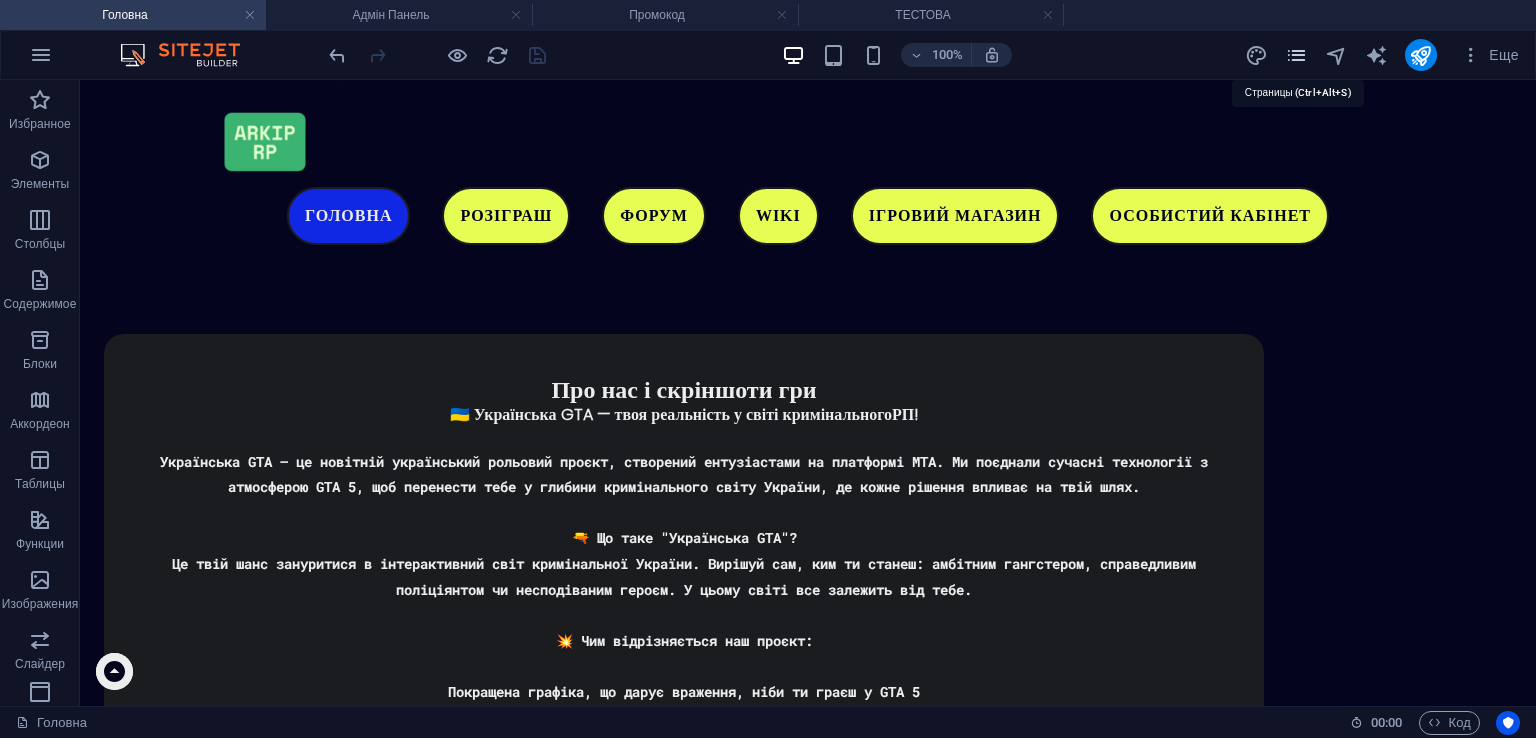 click at bounding box center (1296, 55) 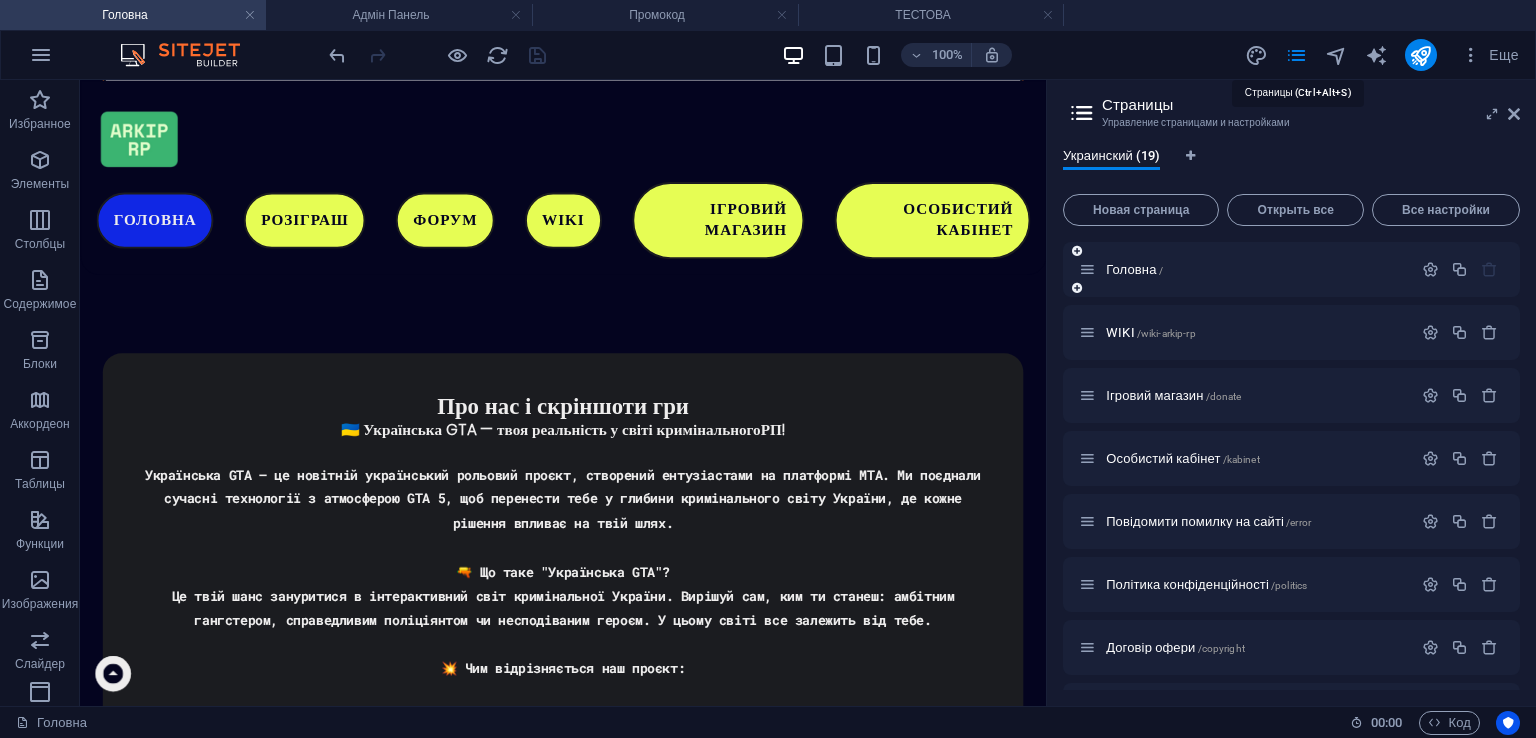 scroll, scrollTop: 3884, scrollLeft: 0, axis: vertical 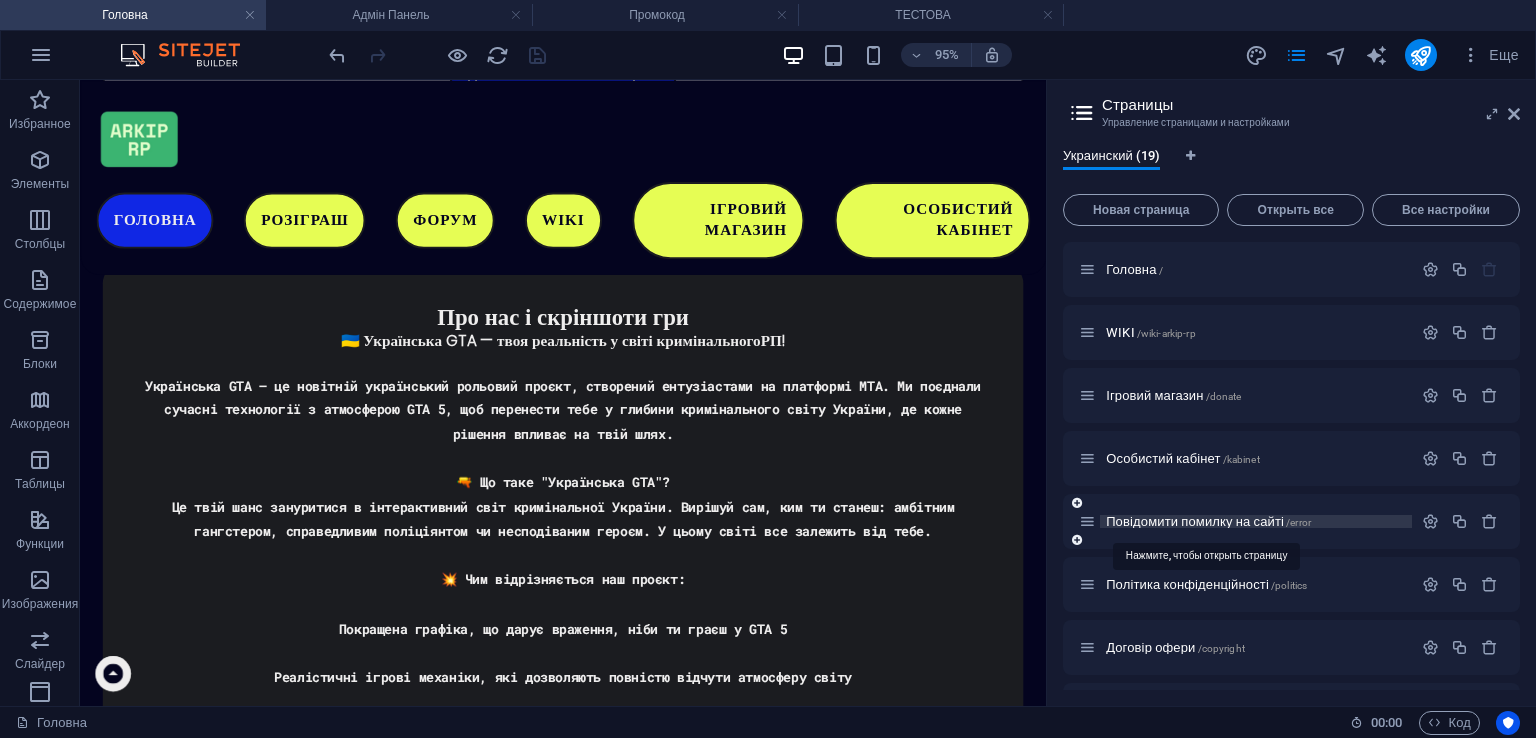 click on "Повідомити помилку на сайті /error" at bounding box center [1208, 521] 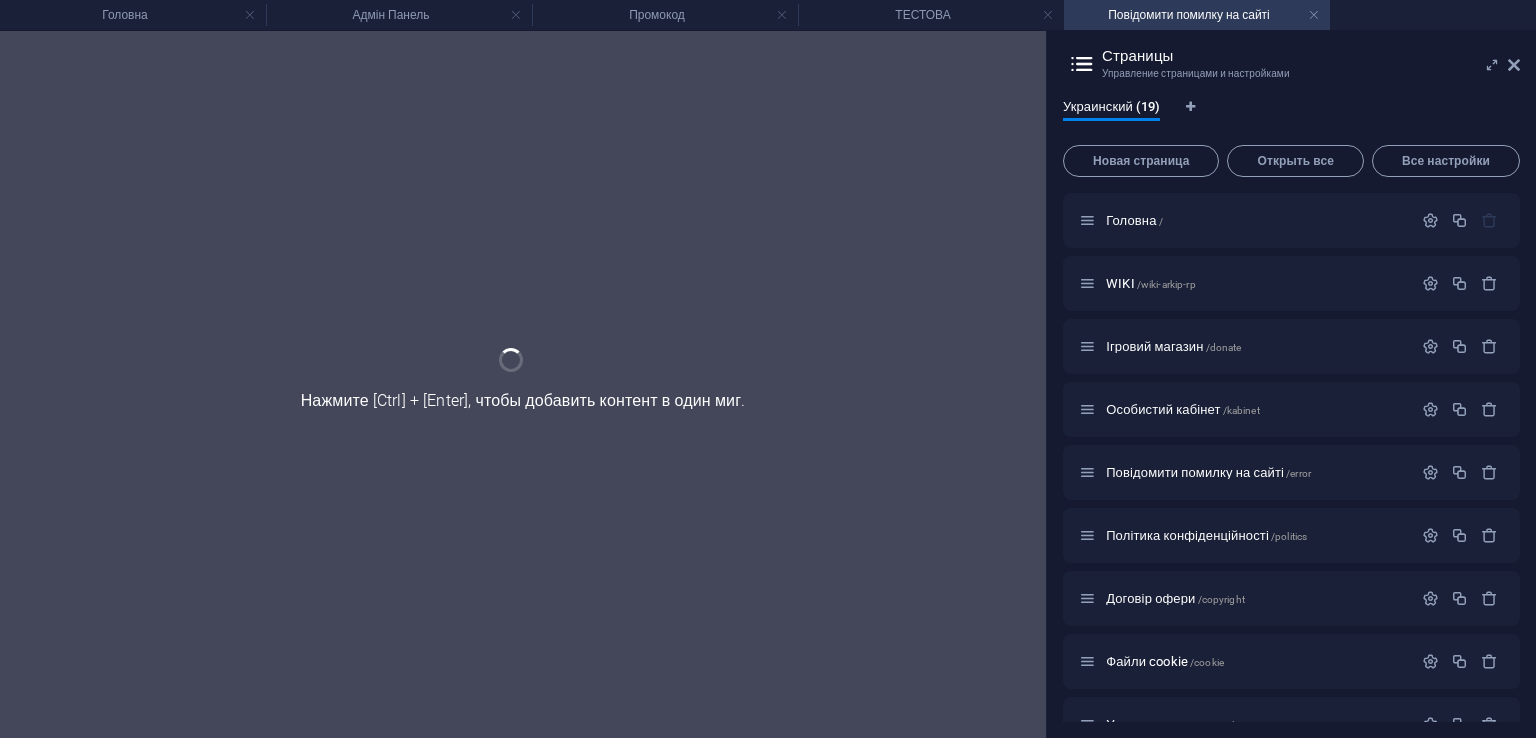 scroll, scrollTop: 0, scrollLeft: 0, axis: both 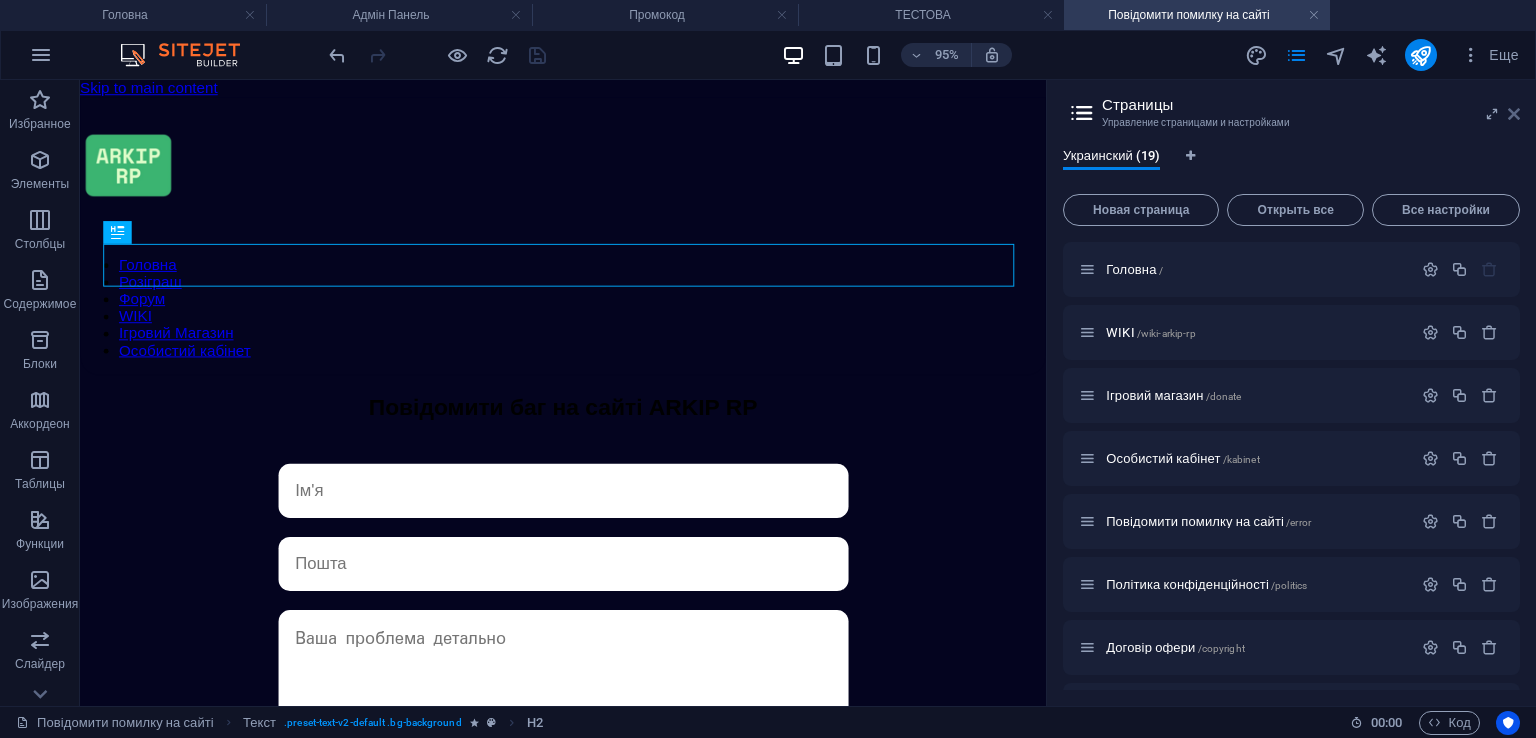 click at bounding box center [1514, 114] 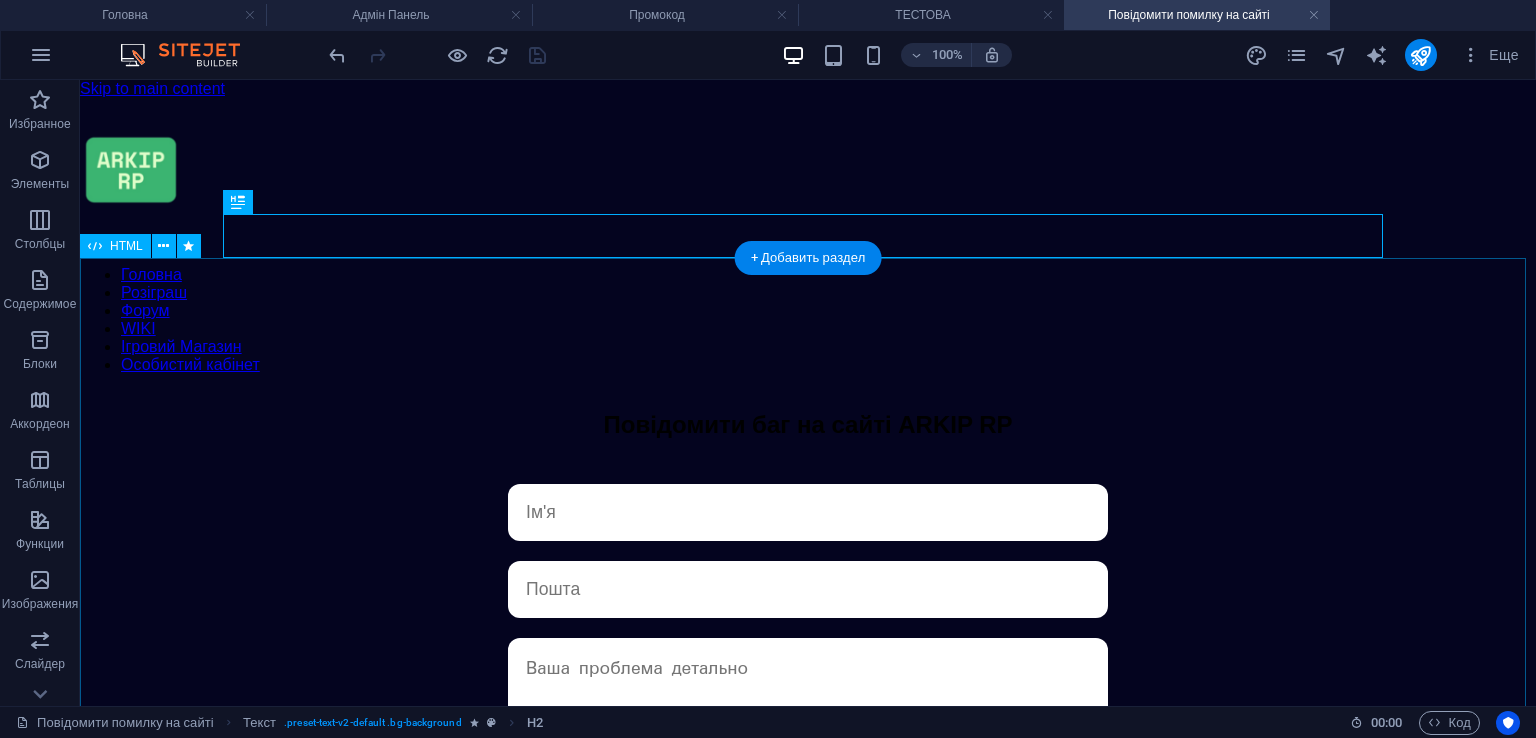click on "Bug Форма ARKIP RP
📸
ВІДПРАВИТИ" at bounding box center (808, 743) 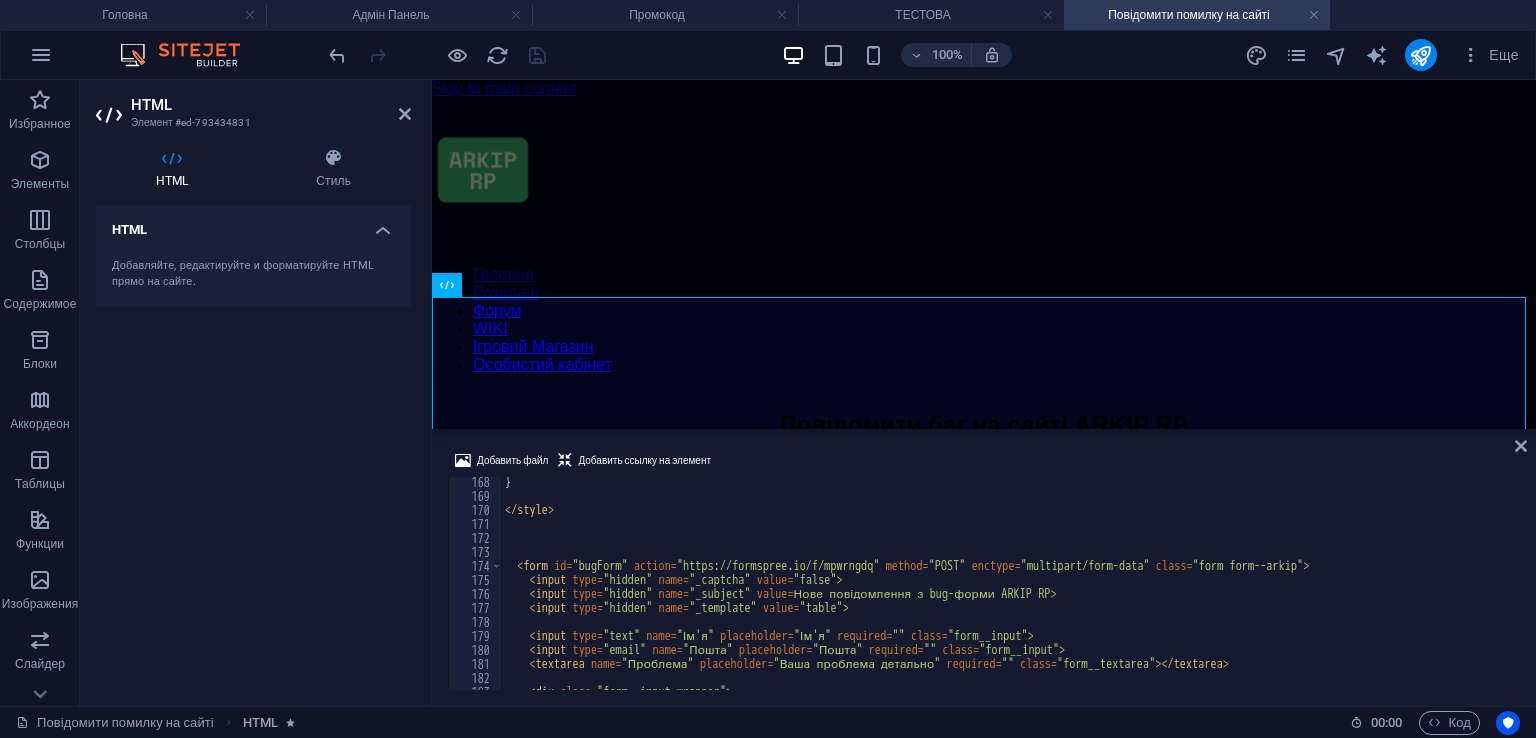 scroll, scrollTop: 2460, scrollLeft: 0, axis: vertical 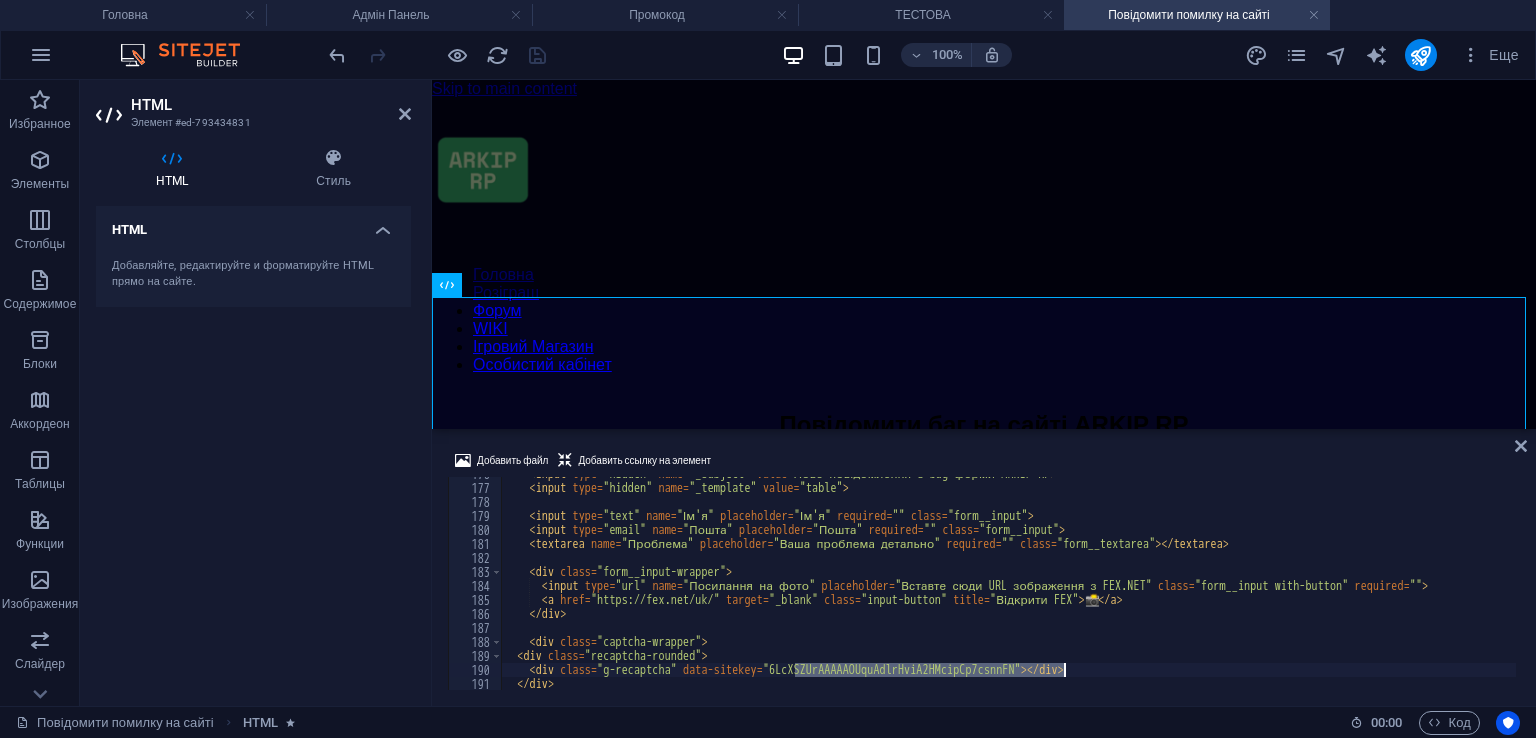 drag, startPoint x: 794, startPoint y: 668, endPoint x: 1065, endPoint y: 667, distance: 271.00183 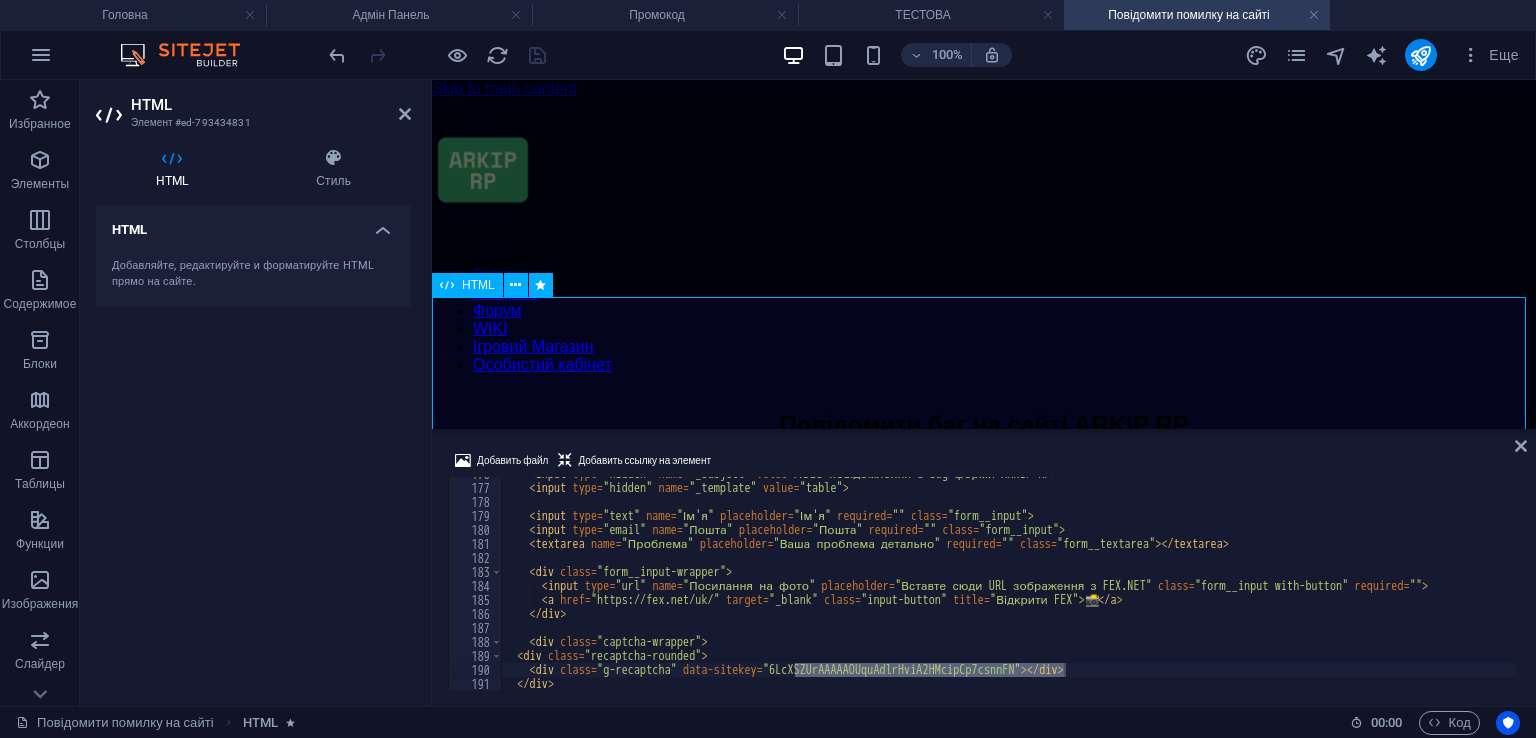 click at bounding box center (984, 512) 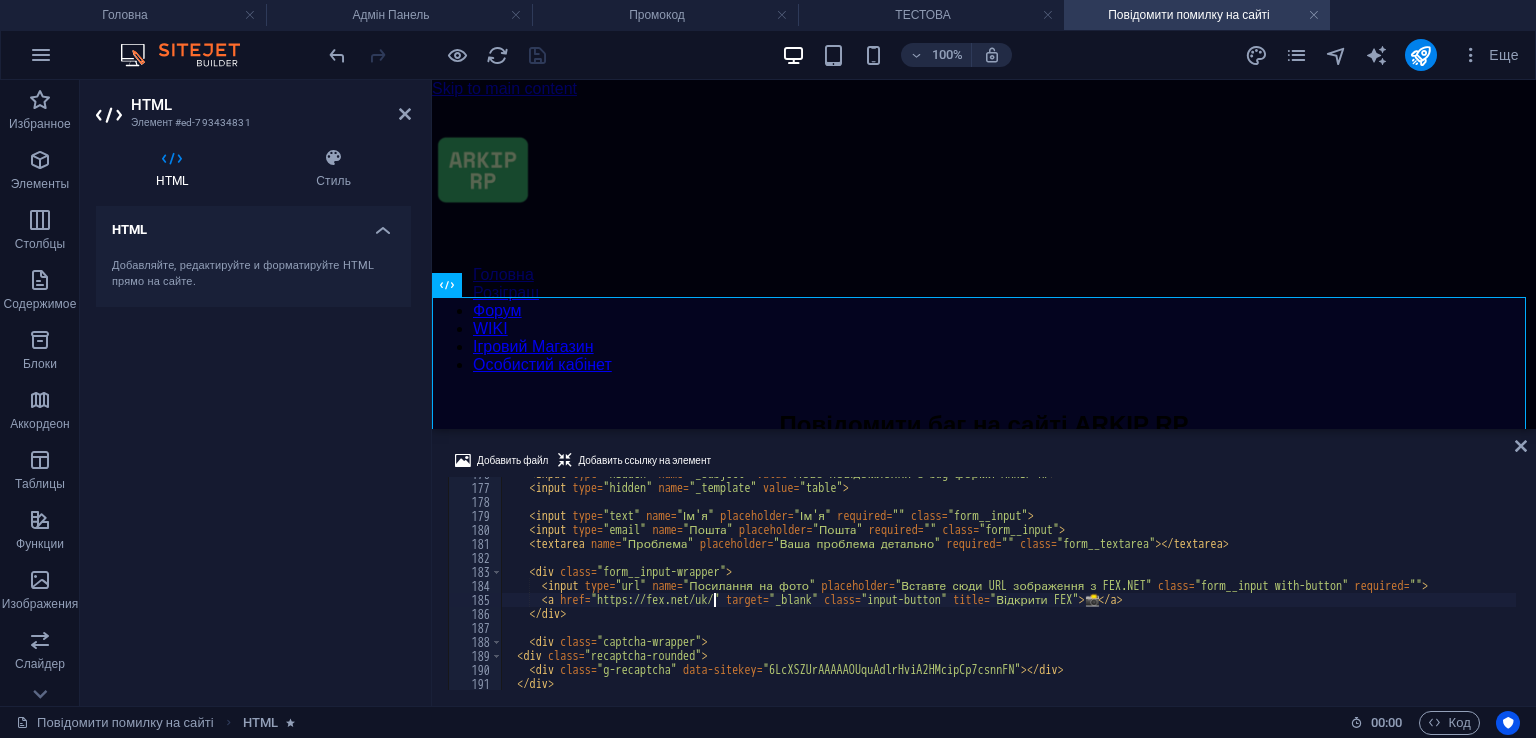 click on "< input   type = "hidden"   name = "_subject"   value = "Нове повідомлення з bug-форми ARKIP RP" >      < input   type = "hidden"   name = "_template"   value = "table" >      < input   type = "text"   name = "Ім'я"   placeholder = "Ім'я"   required = ""   class = "form__input" >      < input   type = "email"   name = "Пошта"   placeholder = "Пошта"   required = ""   class = "form__input" >      < textarea   name = "Проблема"   placeholder = "Ваша проблема детально"   required = ""   class = "form__textarea" > </ textarea >      < div   class = "form__input-wrapper" >         < input   type = "url"   name = "Посилання на фото"   placeholder = "Вставте сюди URL зображення з FEX.NET"   class = "form__input with-button"   required = "" >         < a   href = "https://fex.net/uk/"   target = "_blank"   class = "input-button"   title = "Відкрити FEX" > 📸 </ a >      </ div >      < div   class = >" at bounding box center (1008, 587) 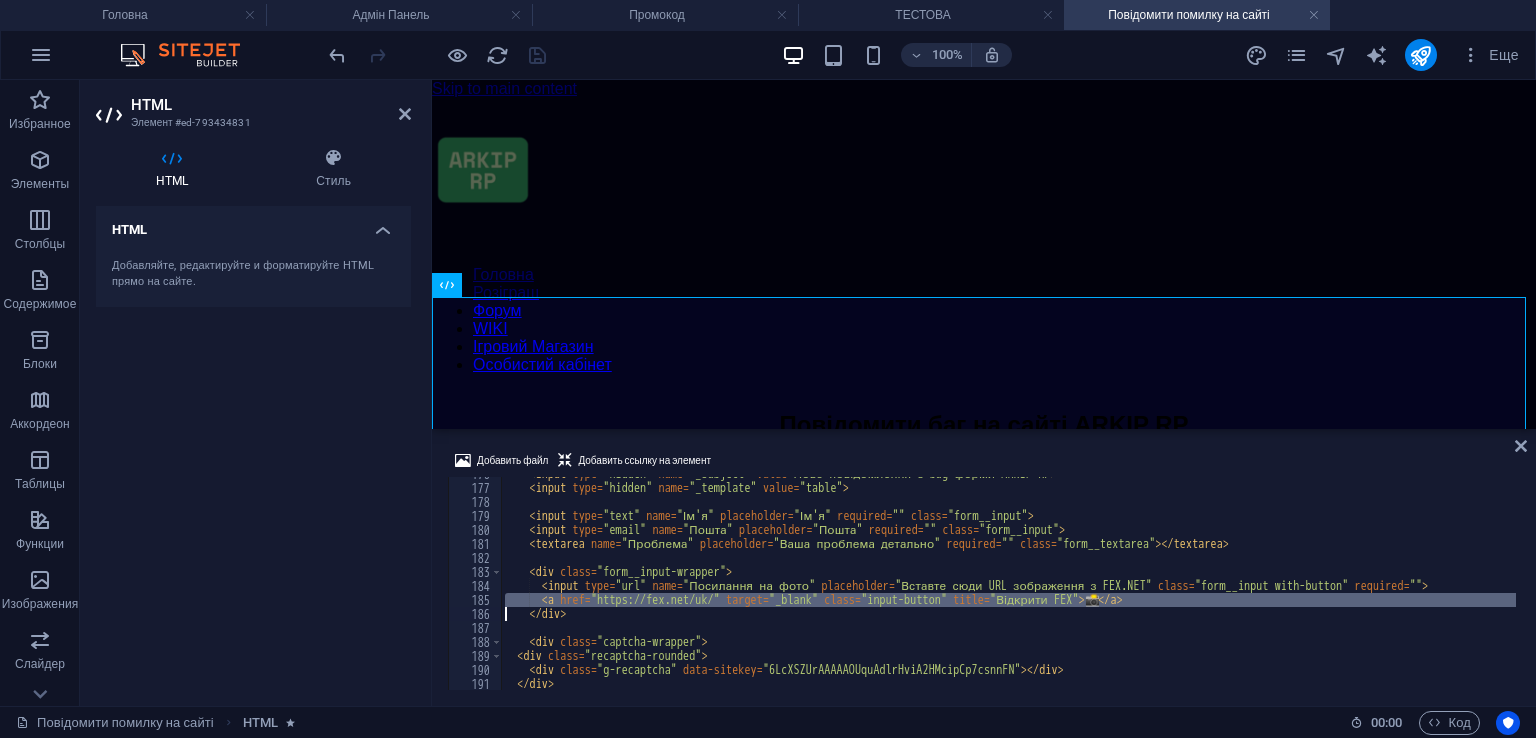 click on "< input   type = "hidden"   name = "_subject"   value = "Нове повідомлення з bug-форми ARKIP RP" >      < input   type = "hidden"   name = "_template"   value = "table" >      < input   type = "text"   name = "Ім'я"   placeholder = "Ім'я"   required = ""   class = "form__input" >      < input   type = "email"   name = "Пошта"   placeholder = "Пошта"   required = ""   class = "form__input" >      < textarea   name = "Проблема"   placeholder = "Ваша проблема детально"   required = ""   class = "form__textarea" > </ textarea >      < div   class = "form__input-wrapper" >         < input   type = "url"   name = "Посилання на фото"   placeholder = "Вставте сюди URL зображення з FEX.NET"   class = "form__input with-button"   required = "" >         < a   href = "https://fex.net/uk/"   target = "_blank"   class = "input-button"   title = "Відкрити FEX" > 📸 </ a >      </ div >      < div   class = >" at bounding box center (1008, 587) 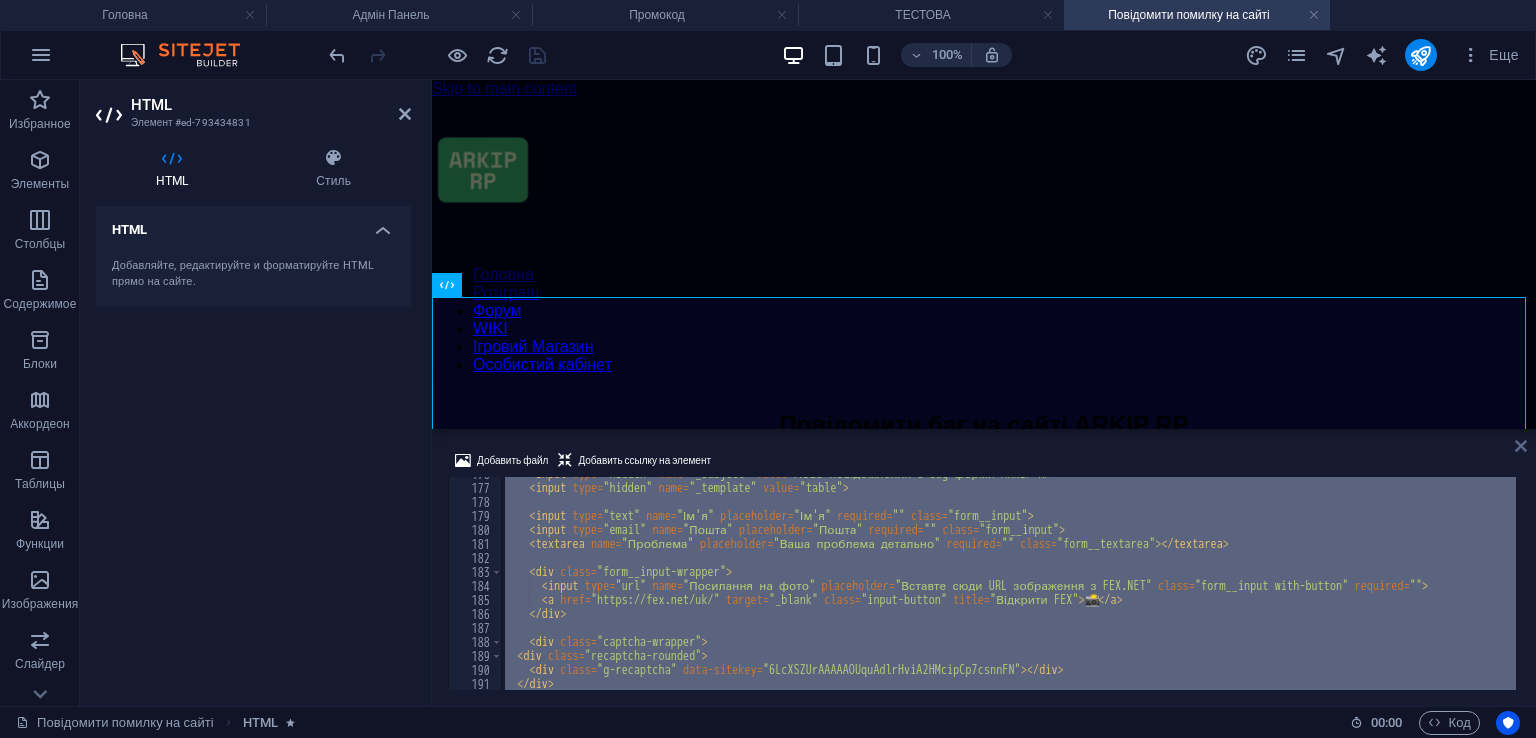 click at bounding box center (1521, 446) 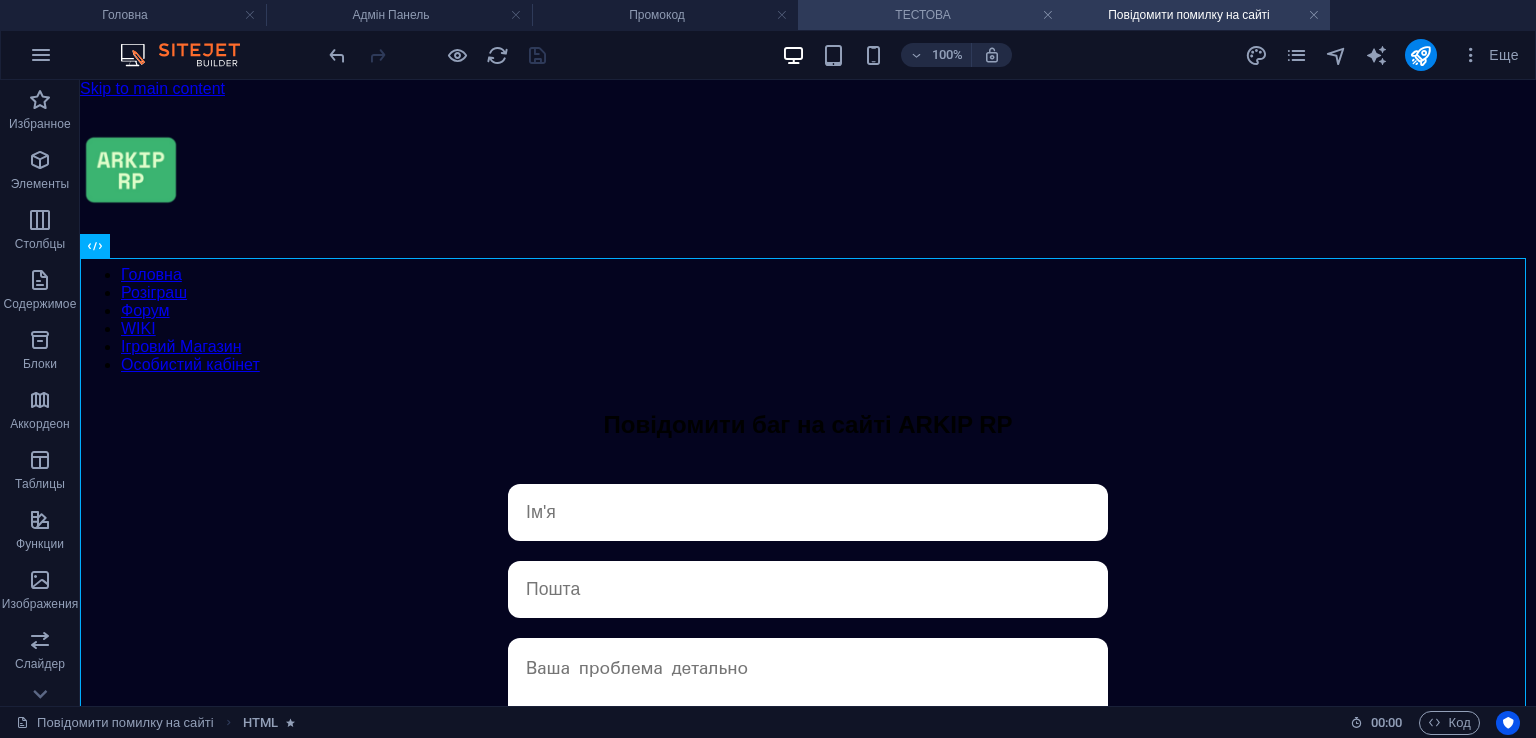 click on "ТЕСТОВА" at bounding box center (931, 15) 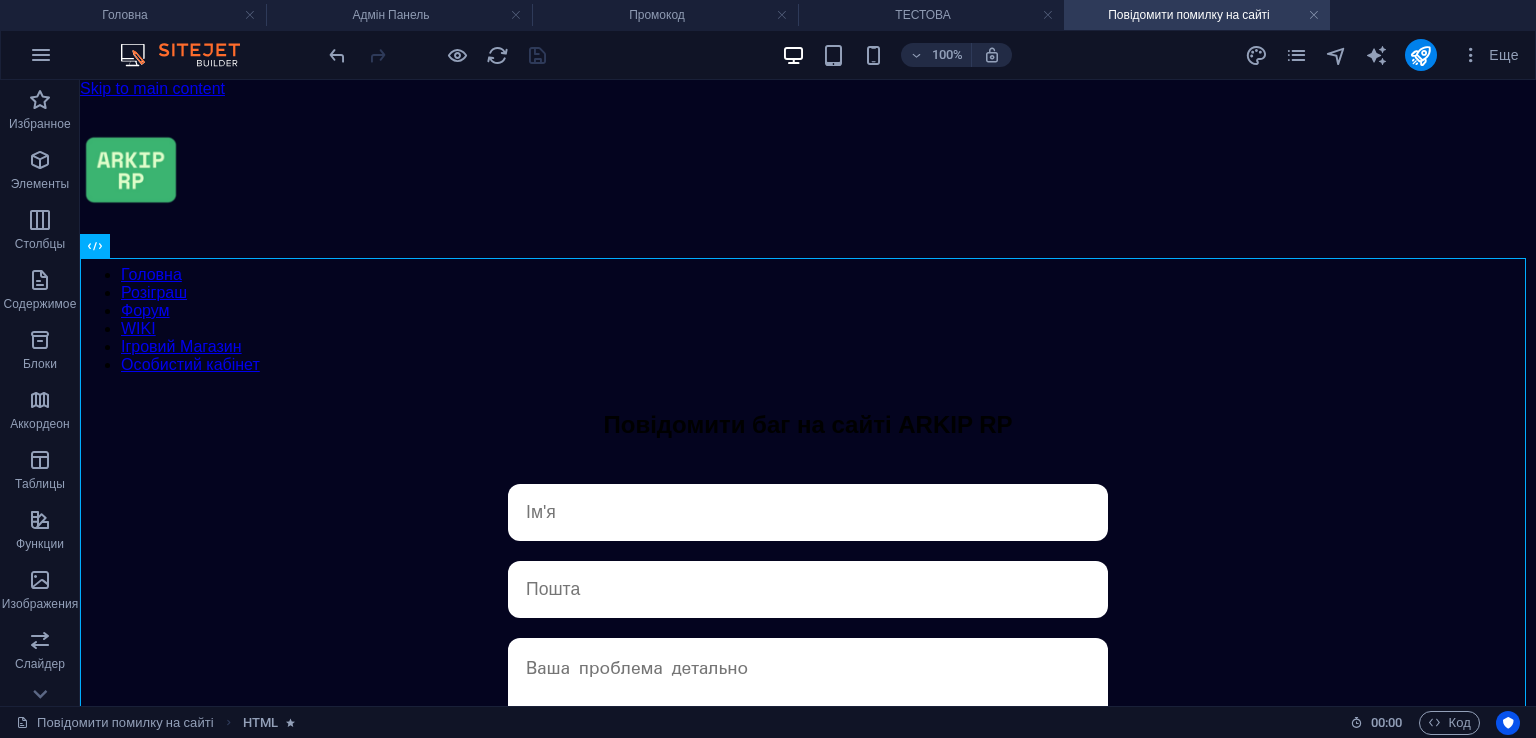 scroll, scrollTop: 123, scrollLeft: 0, axis: vertical 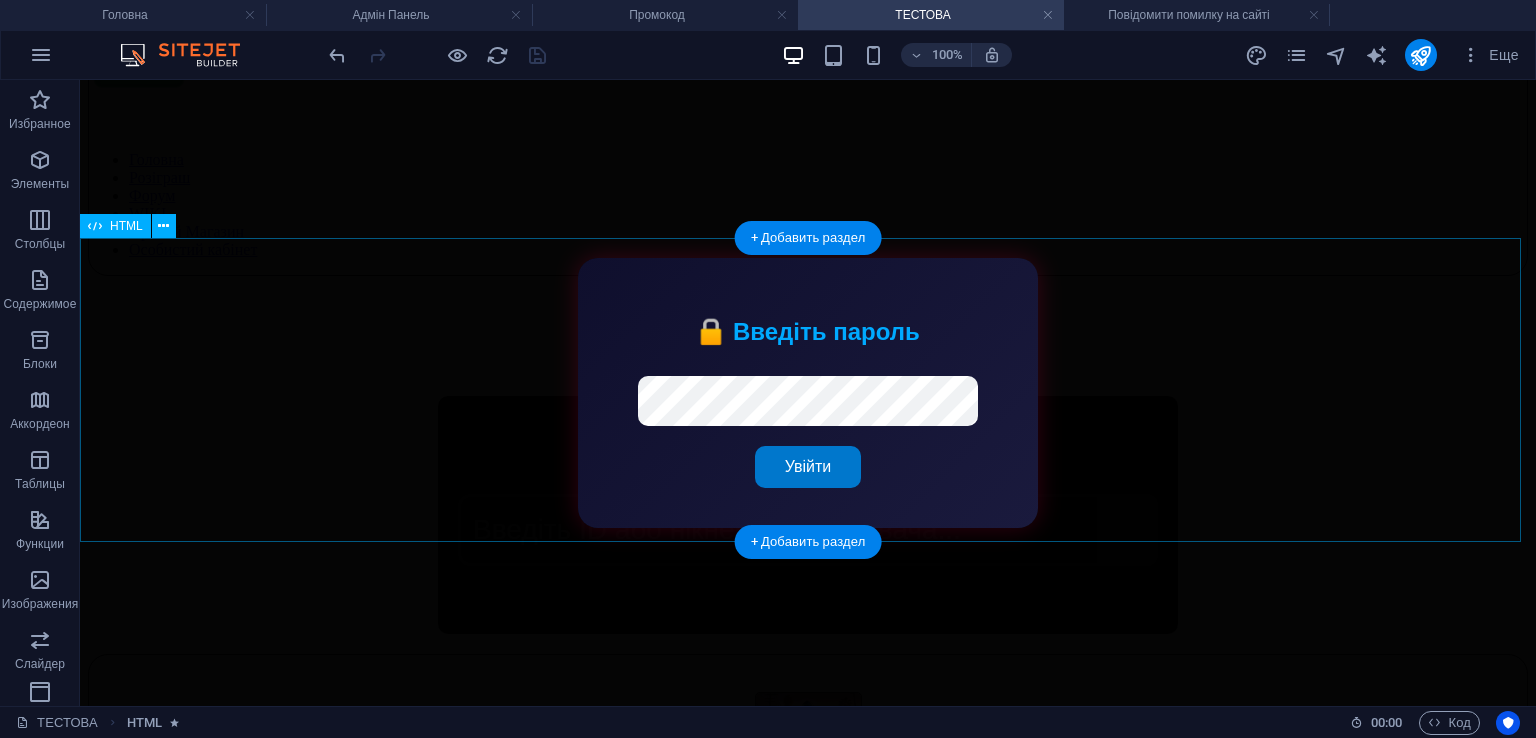 click on "Пошук користувачів ARKIP RP
ID
Нікнейм
Рівень
Баланс
VIP
×
ID:
Email:
Рівень:
Баланс:    ARKIP₽
VIP статус:
Інформація
Покарання
Інше
Тут можна додати детальнішу інформацію, наприклад, дата реєстрації, останній вхід, ігрова статистика тощо.
Інші дані, налаштування, додаткові відомості." at bounding box center [808, 515] 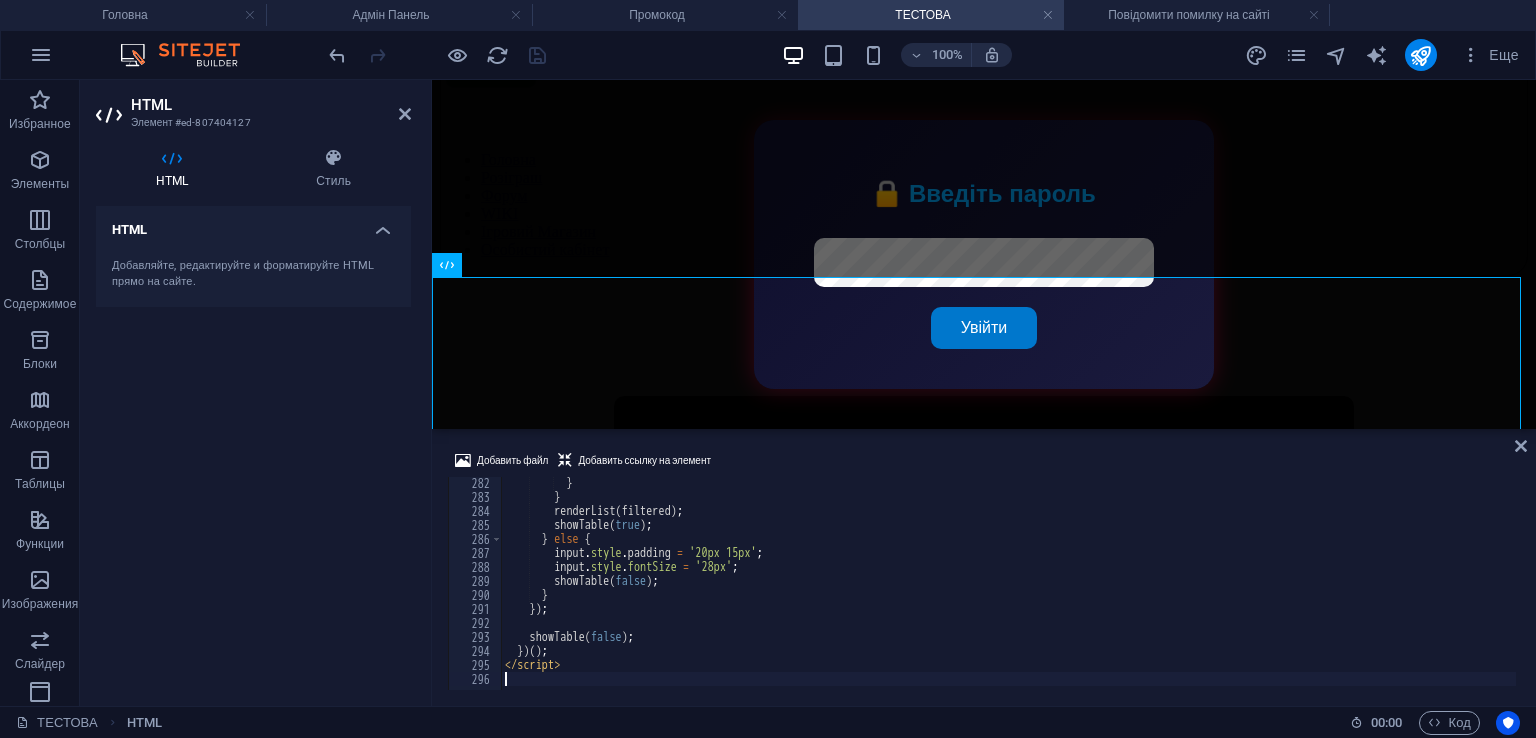 click on "}           }           renderList ( filtered ) ;           showTable ( true ) ;         }   else   {           input.style.padding = '20px 15px';           input.style.fontSize = '28px';           showTable(false);         }      });      showTable(false);    })(); </script>" at bounding box center (1175, 594) 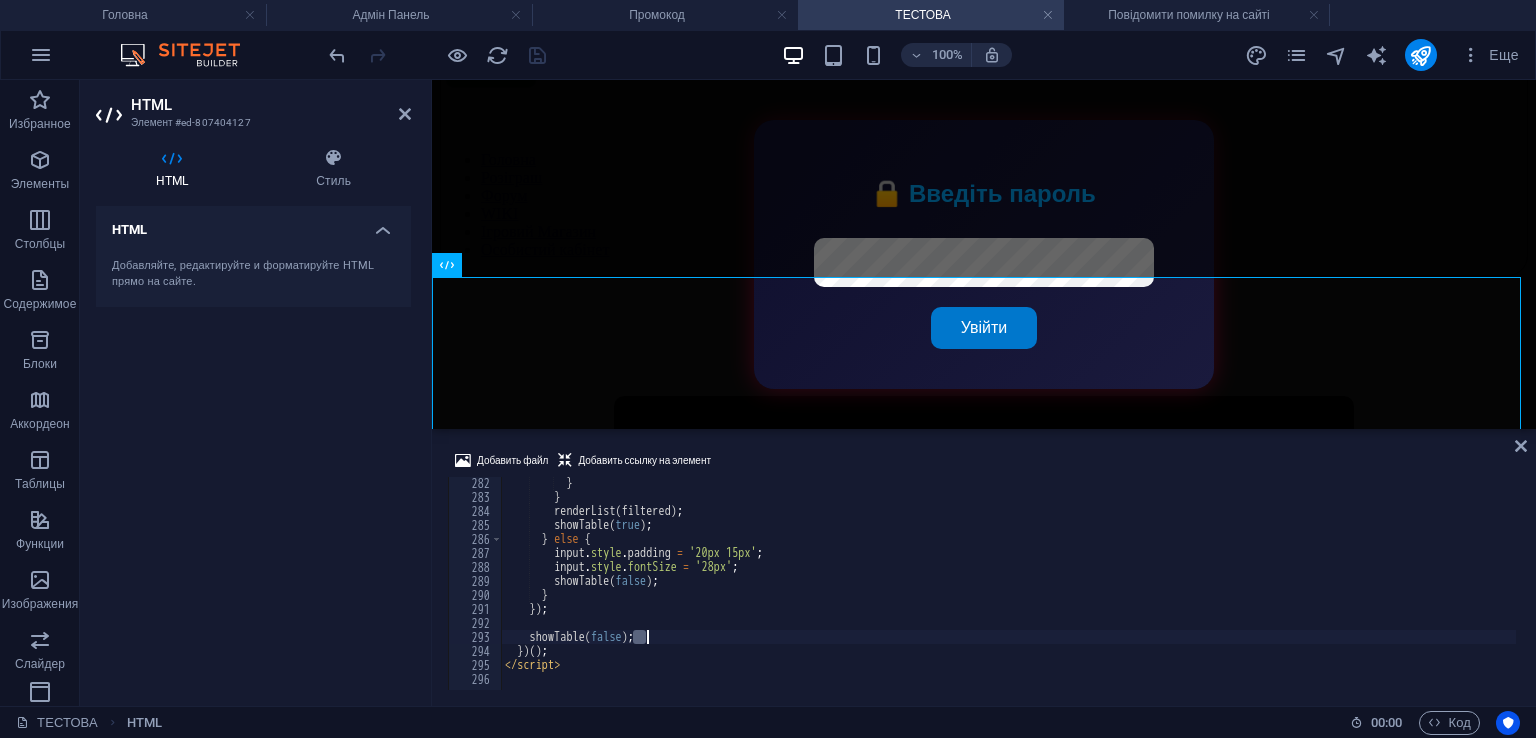 click on "}           }           renderList ( filtered ) ;           showTable ( true ) ;         }   else   {           input.style.padding = '20px 15px';           input.style.fontSize = '28px';           showTable(false);         }      });      showTable(false);    })(); </script>" at bounding box center [1175, 594] 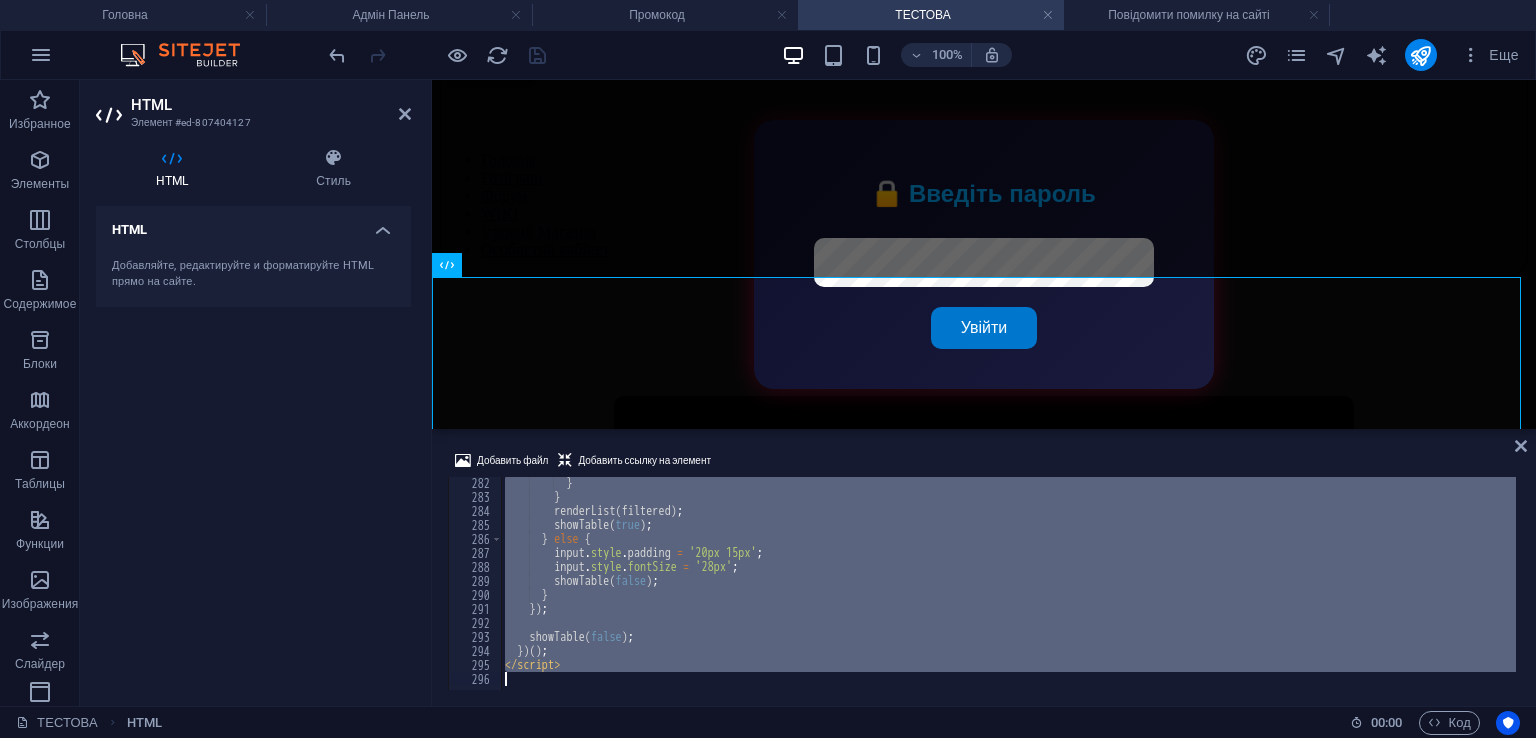 type 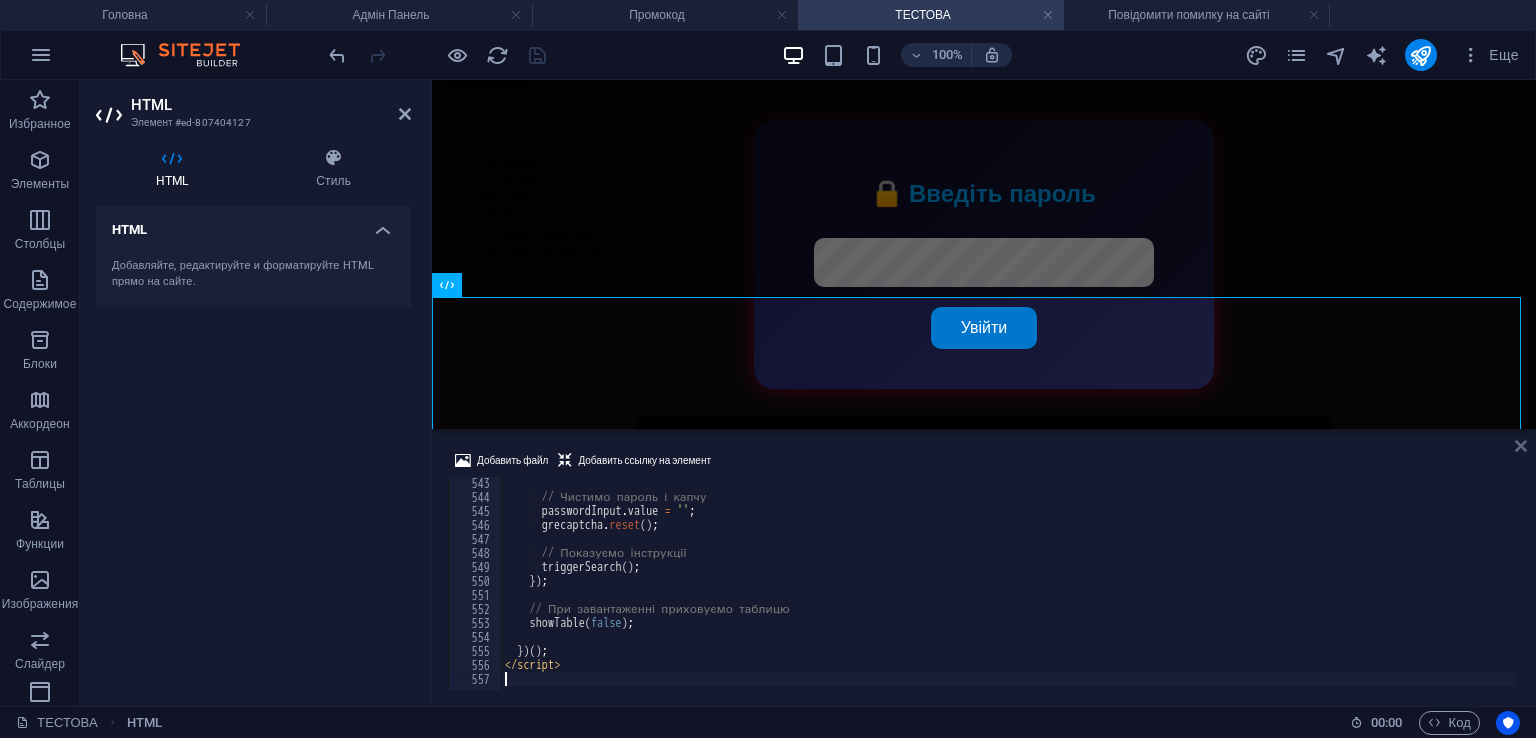 click at bounding box center (1521, 446) 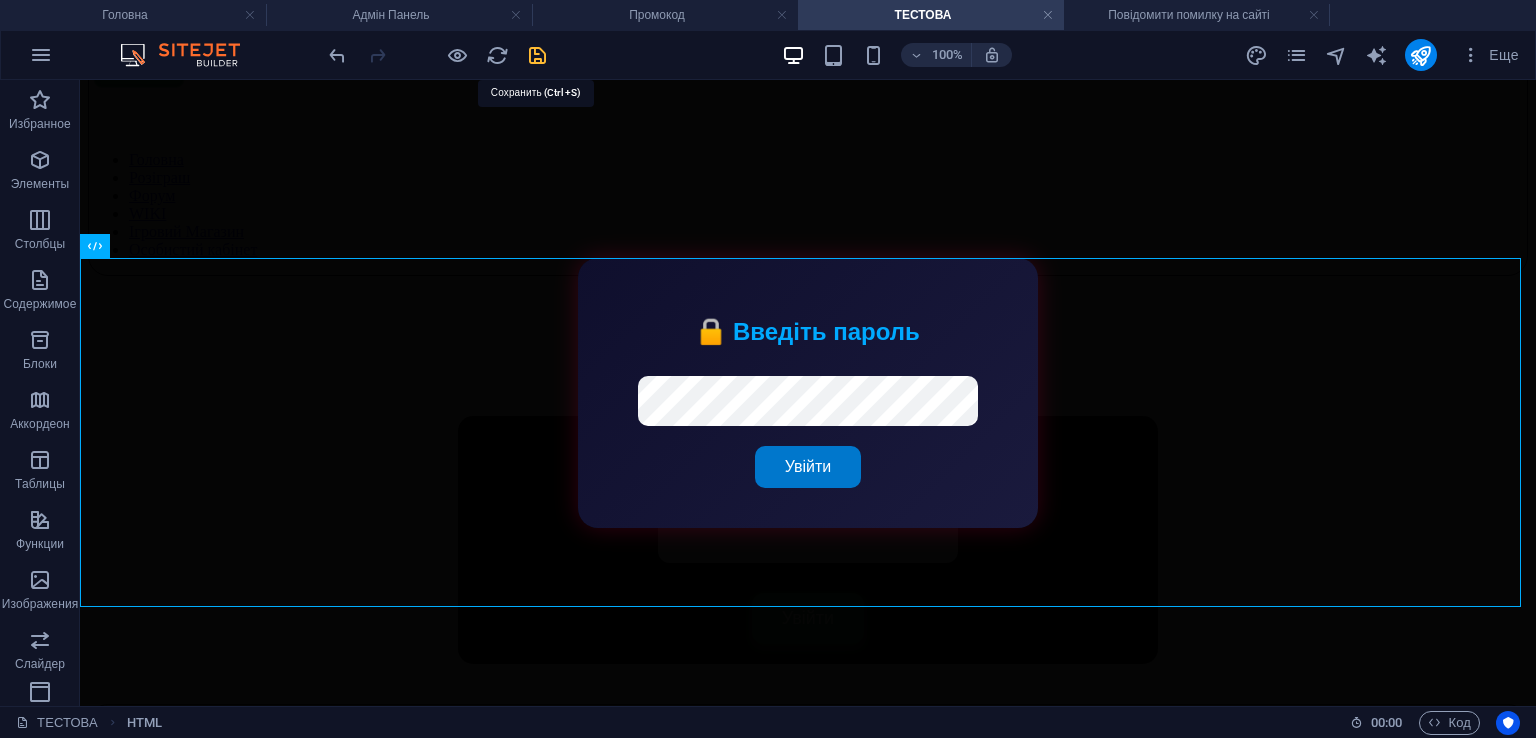 click at bounding box center [537, 55] 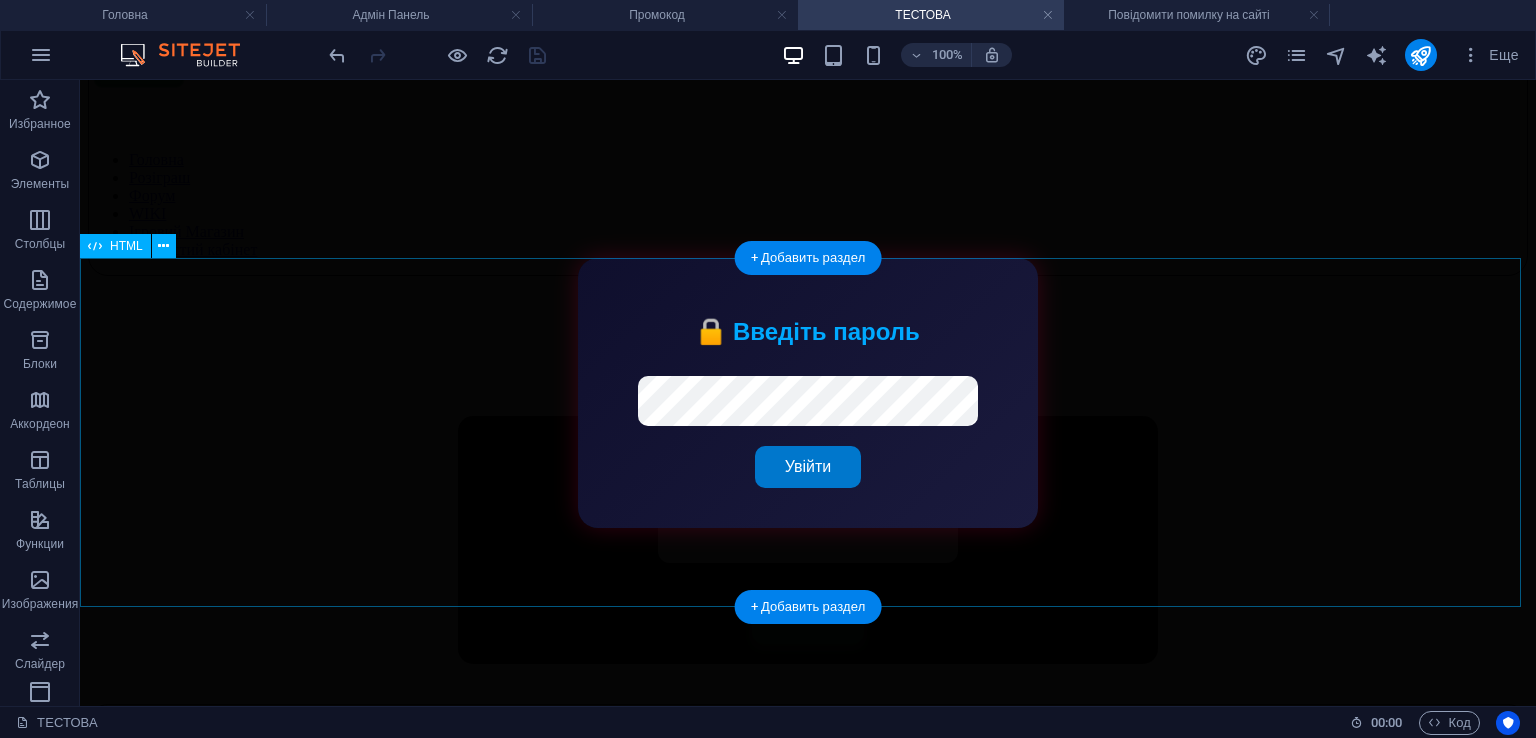 click on "Вхід до бази користувачів ARKIP RP
Увійти
Пошук користувачів ARKIP RP
ID
Нікнейм
Рівень
Баланс
VIP
×
✏️ Редагувати
ID:
Email:
Рівень:
Баланс:    ARKIP₽
VIP статус:
Email:
Рівень:
Баланс:
VIP:
Так
Ні
Зберегти
Скасувати
Інформація
Покарання
Інше" at bounding box center (808, 540) 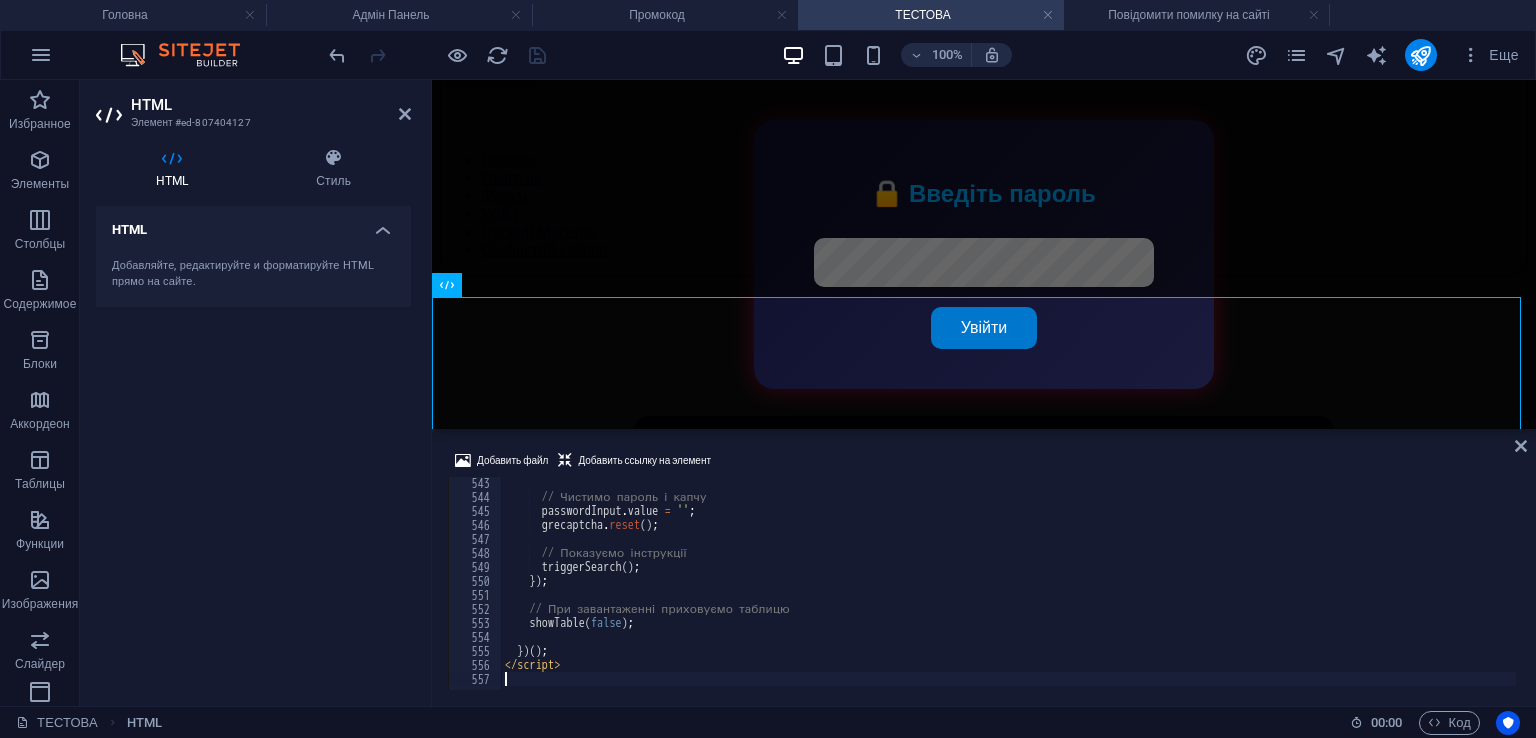 click on "// Чистимо пароль і капчу
passwordInput . value   =   '' ;
grecaptcha . reset ( ) ;
// Показуємо інструкції
triggerSearch ( ) ;
})
// При завантаженні приховуємо таблицю
showTable ( false ) ;
}( ) ;
< / script >" at bounding box center [1323, 594] 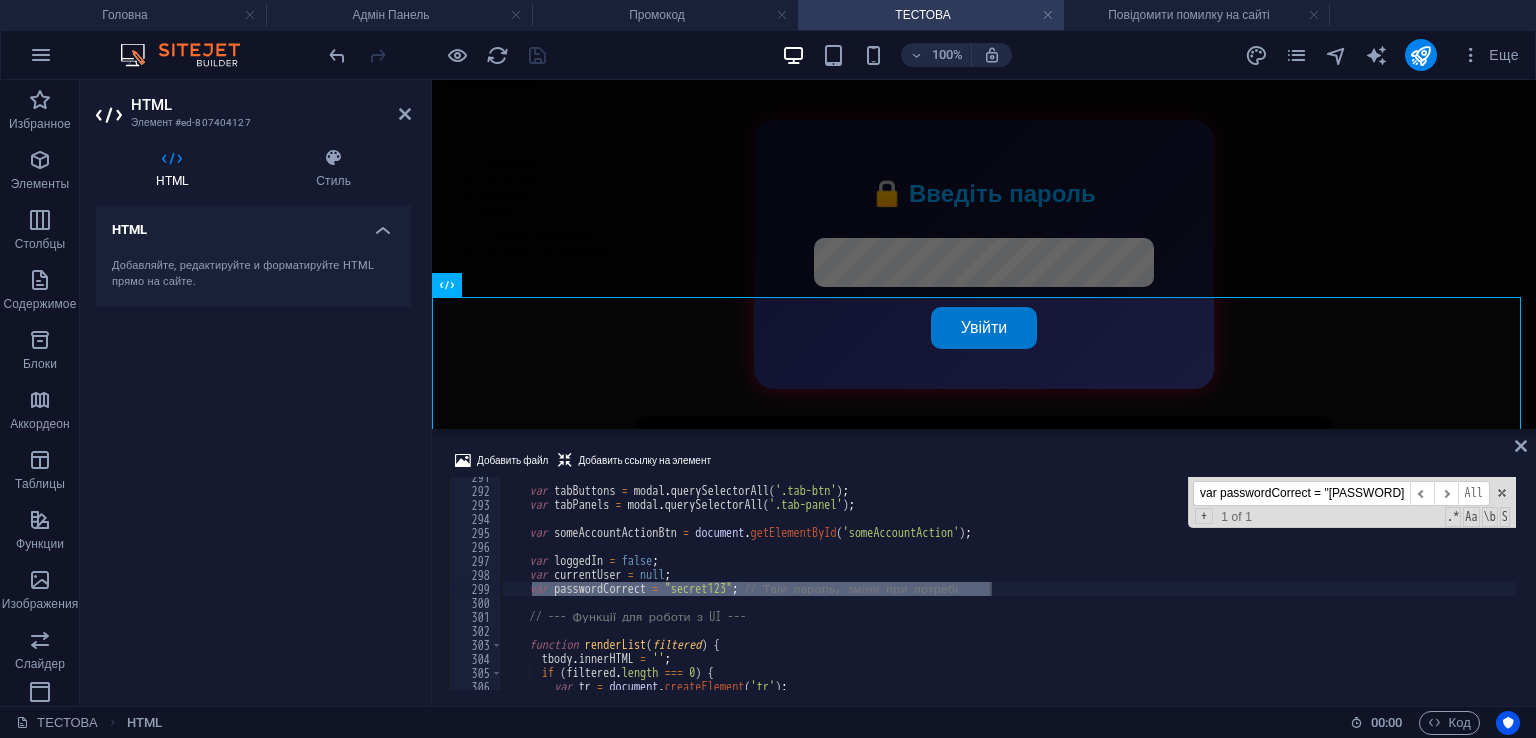 scroll, scrollTop: 0, scrollLeft: 167, axis: horizontal 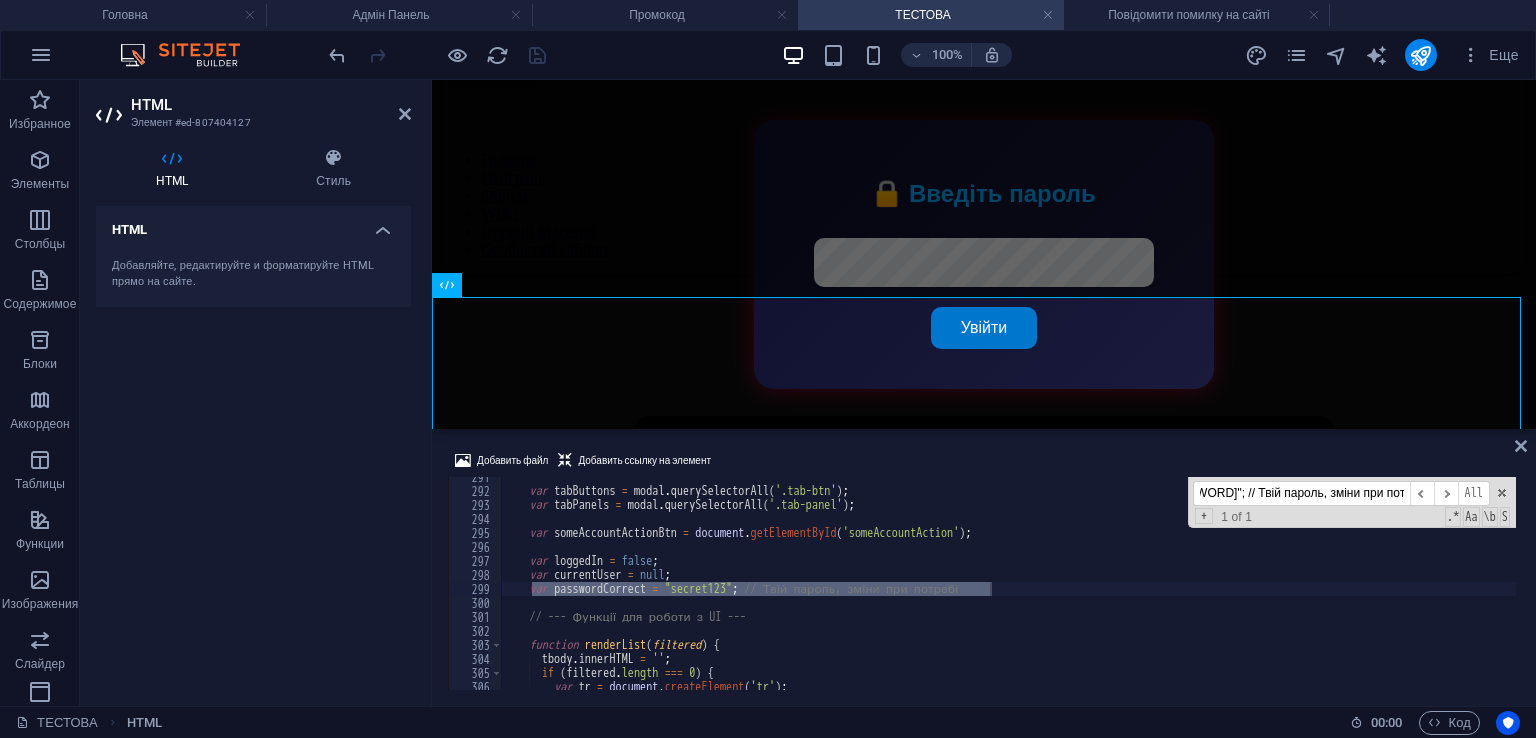 type on "var passwordCorrect = "[PASSWORD]"; // Твій пароль, зміни при потребі" 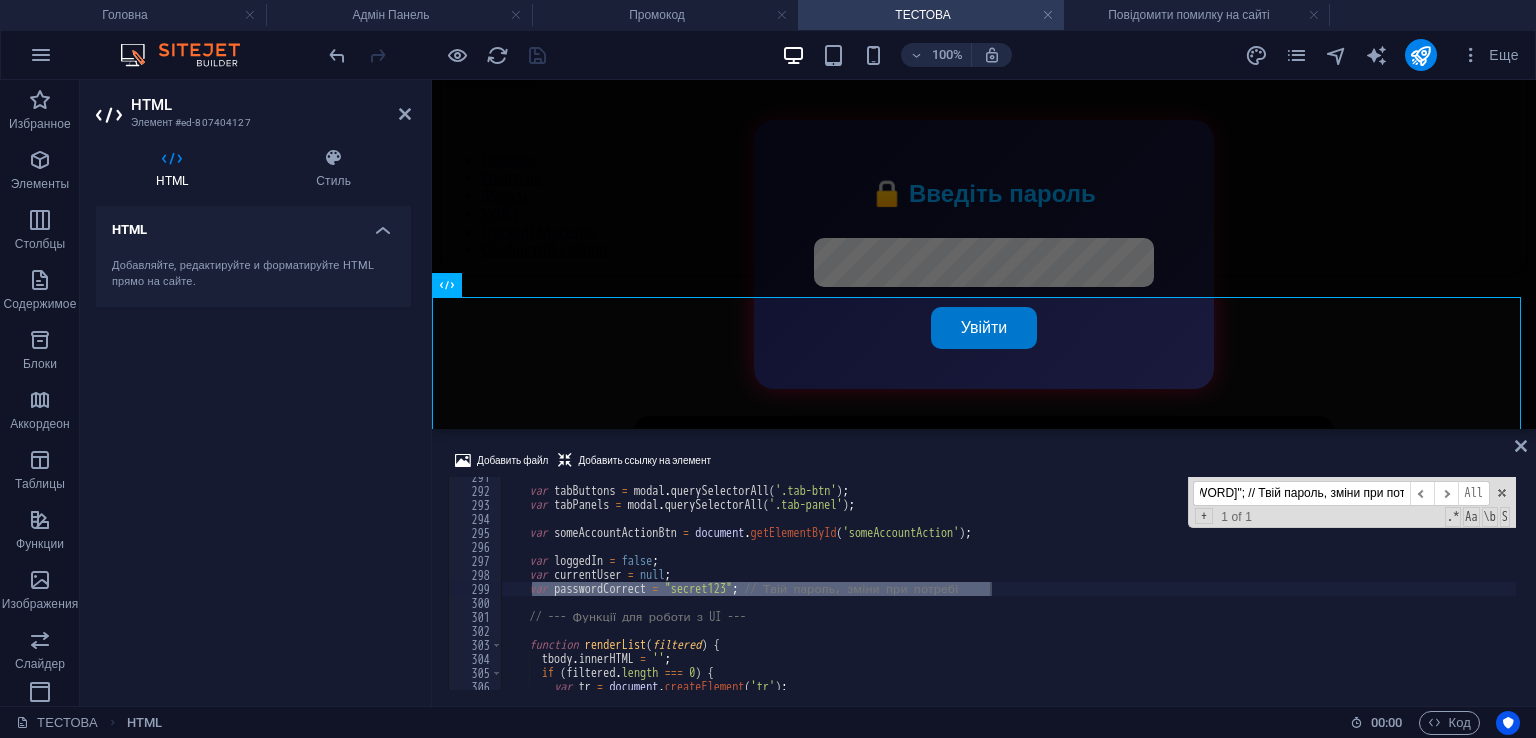 click on "var tabButtons = modal.querySelectorAll('.tab-btn'); var tabPanels = modal.querySelectorAll('.tab-panel'); var someAccountActionBtn = document.getElementById('someAccountAction'); var loggedIn = false; var currentUser = null; var passwordCorrect = "[PASSWORD]"; // Твій пароль, зміни при потребі" at bounding box center [1008, 583] 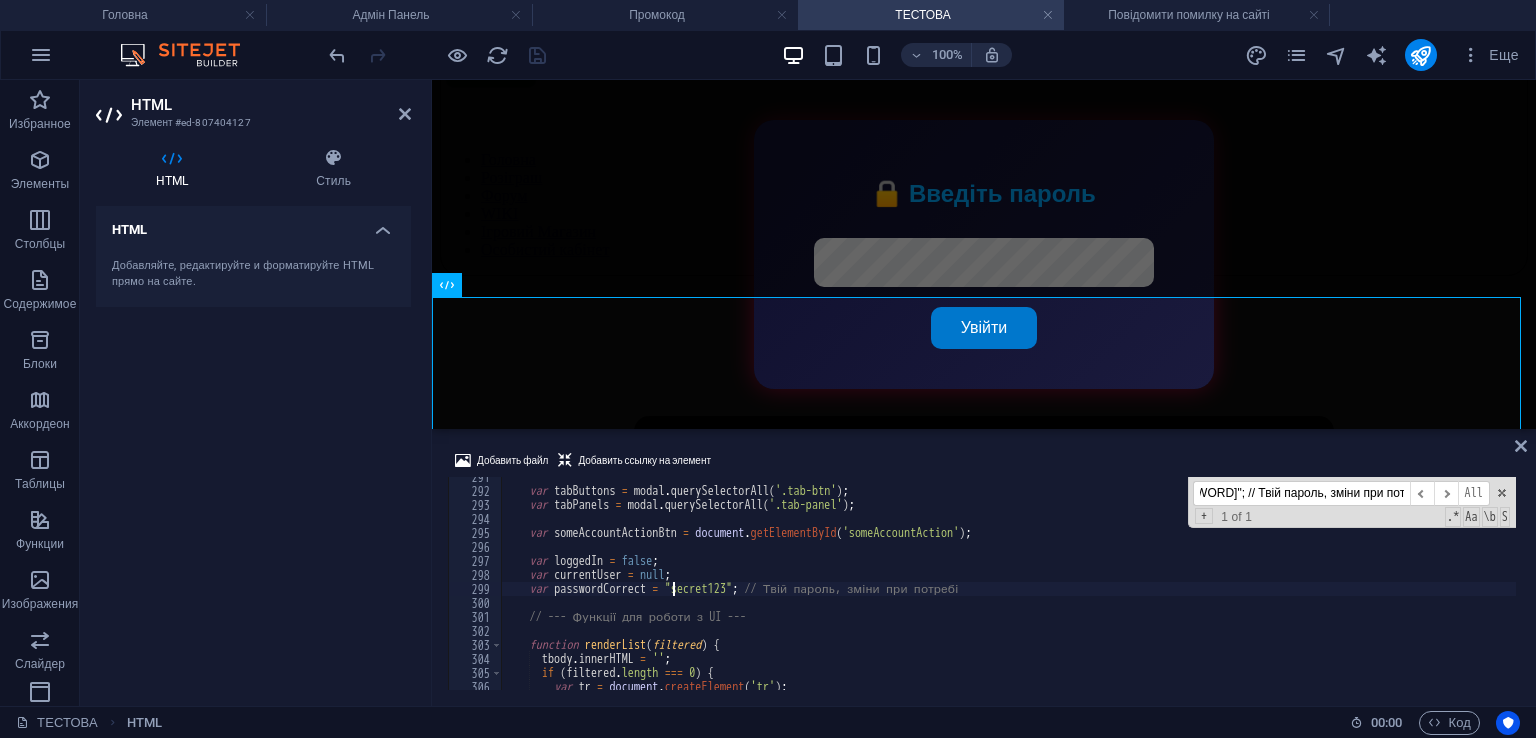 scroll, scrollTop: 0, scrollLeft: 0, axis: both 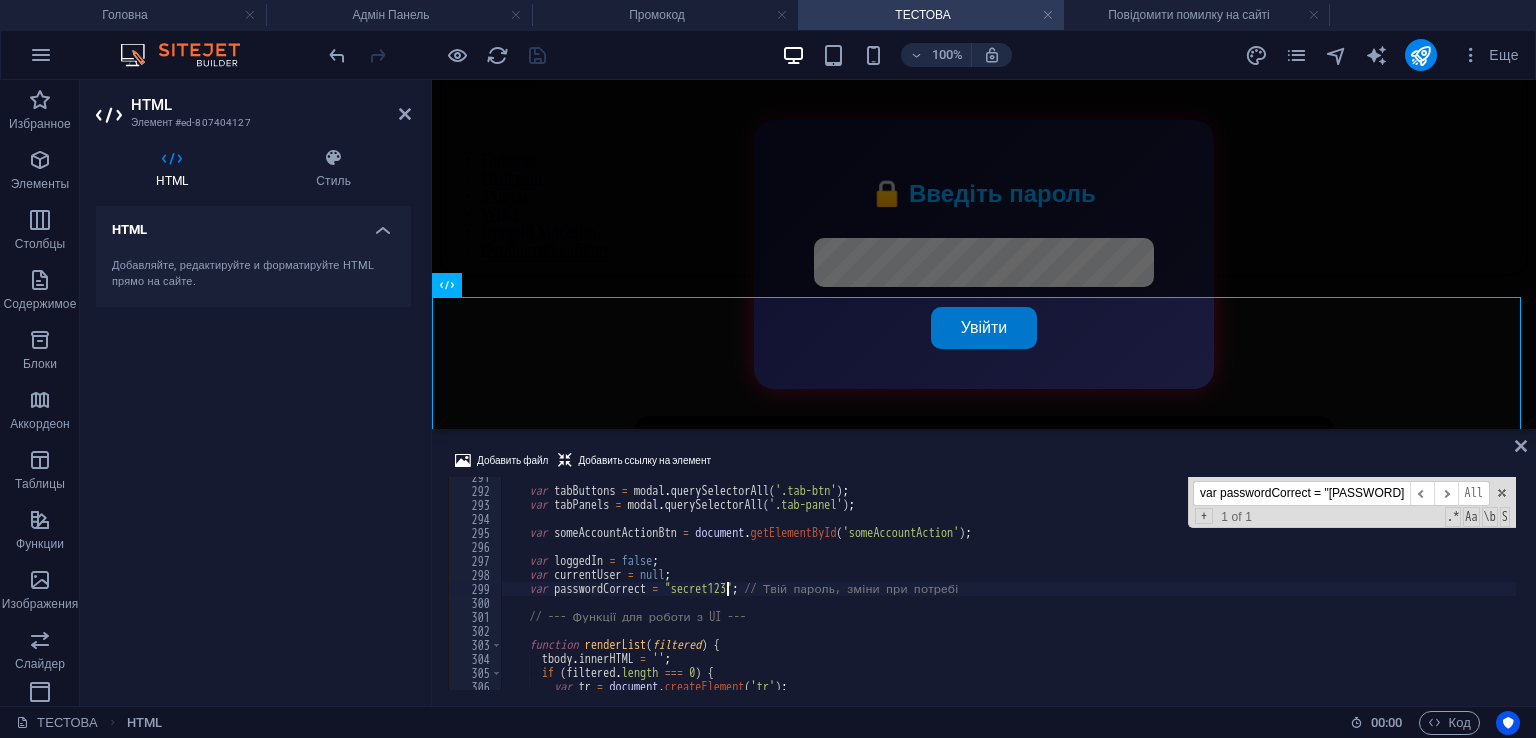 click on "var passwordCorrect = "secret123";   // Твій пароль, зміни при потребі" at bounding box center [1323, 588] 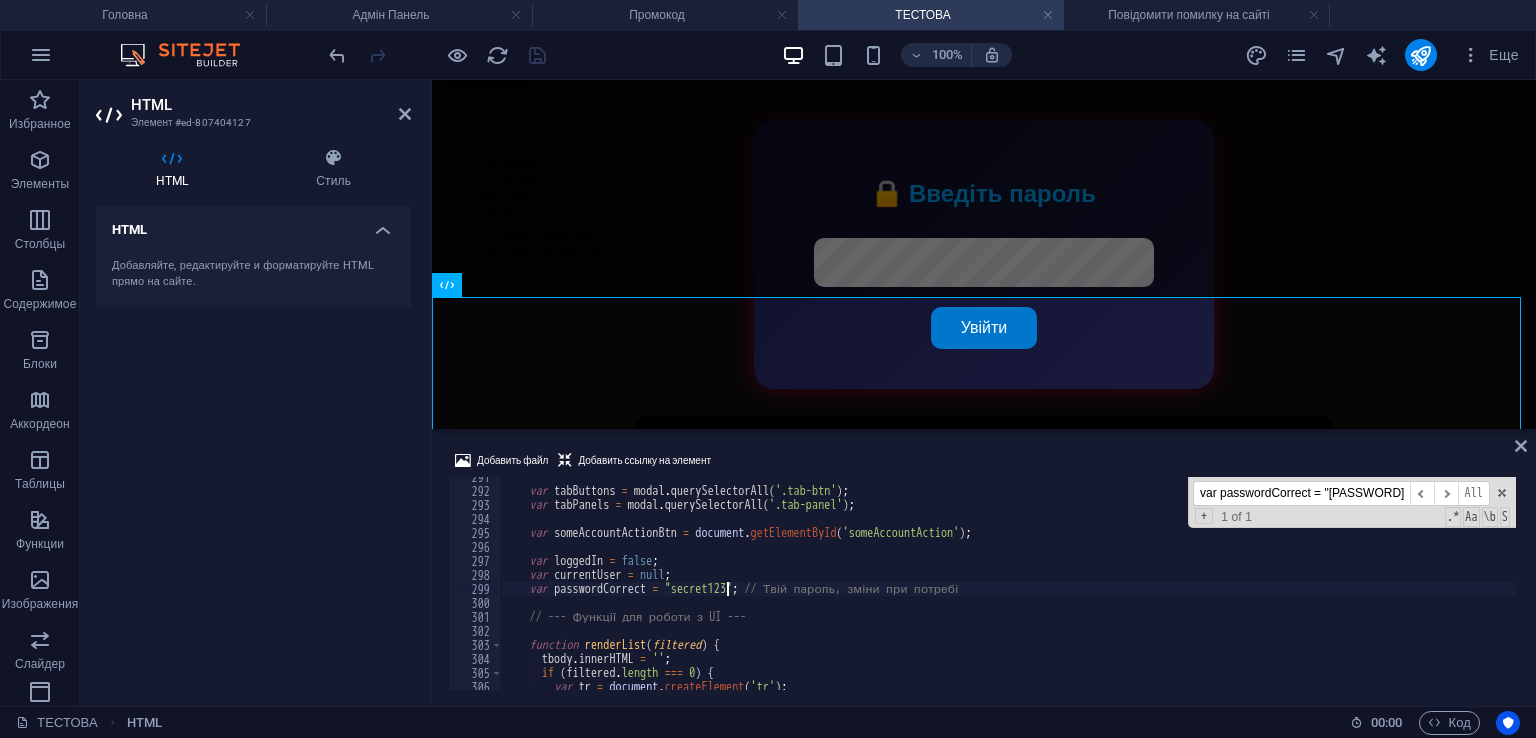 click on "var passwordCorrect = "secret123";   // Твій пароль, зміни при потребі" at bounding box center [1323, 588] 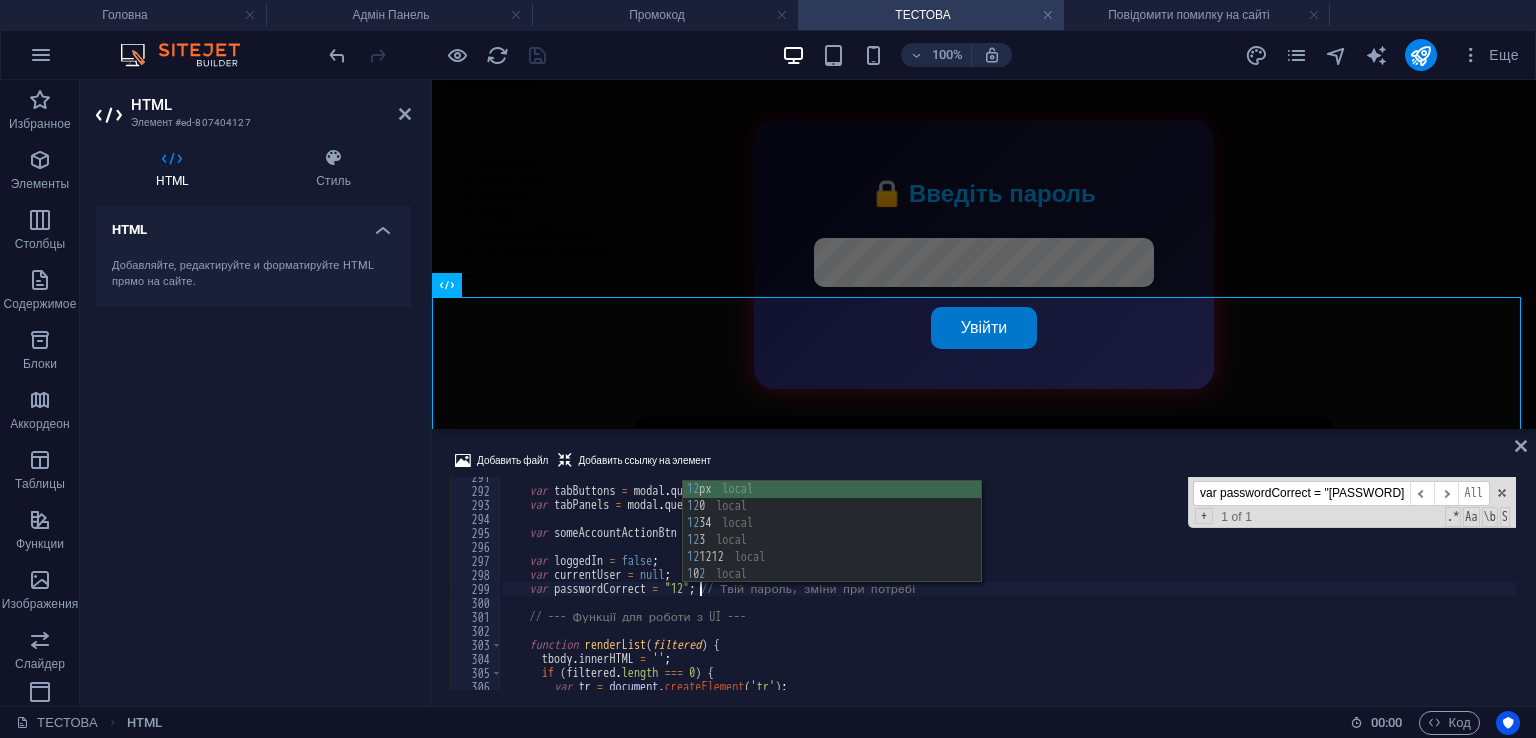 scroll, scrollTop: 0, scrollLeft: 16, axis: horizontal 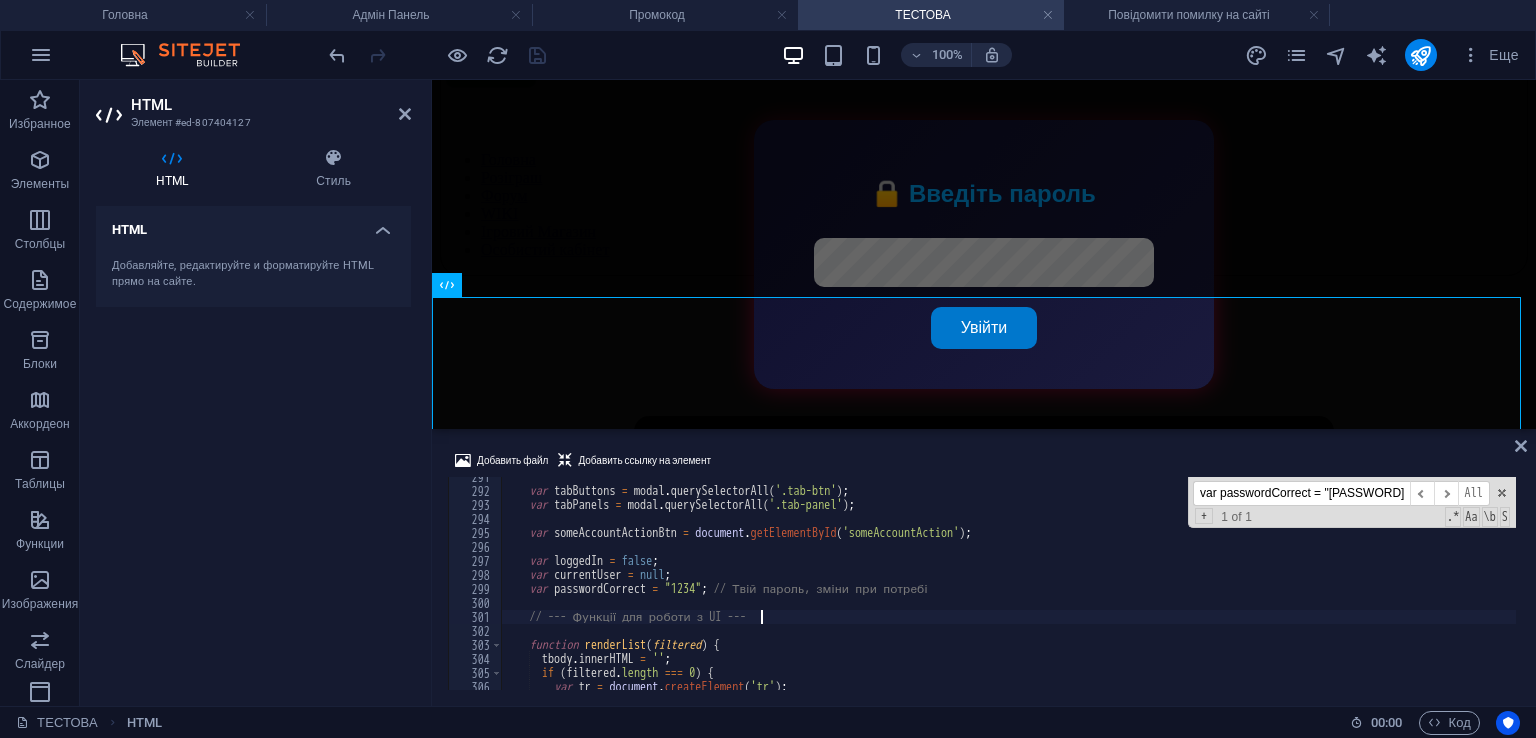 click on "var passwordCorrect = "1234";   // Твій пароль, зміни при потребі" at bounding box center (1323, 588) 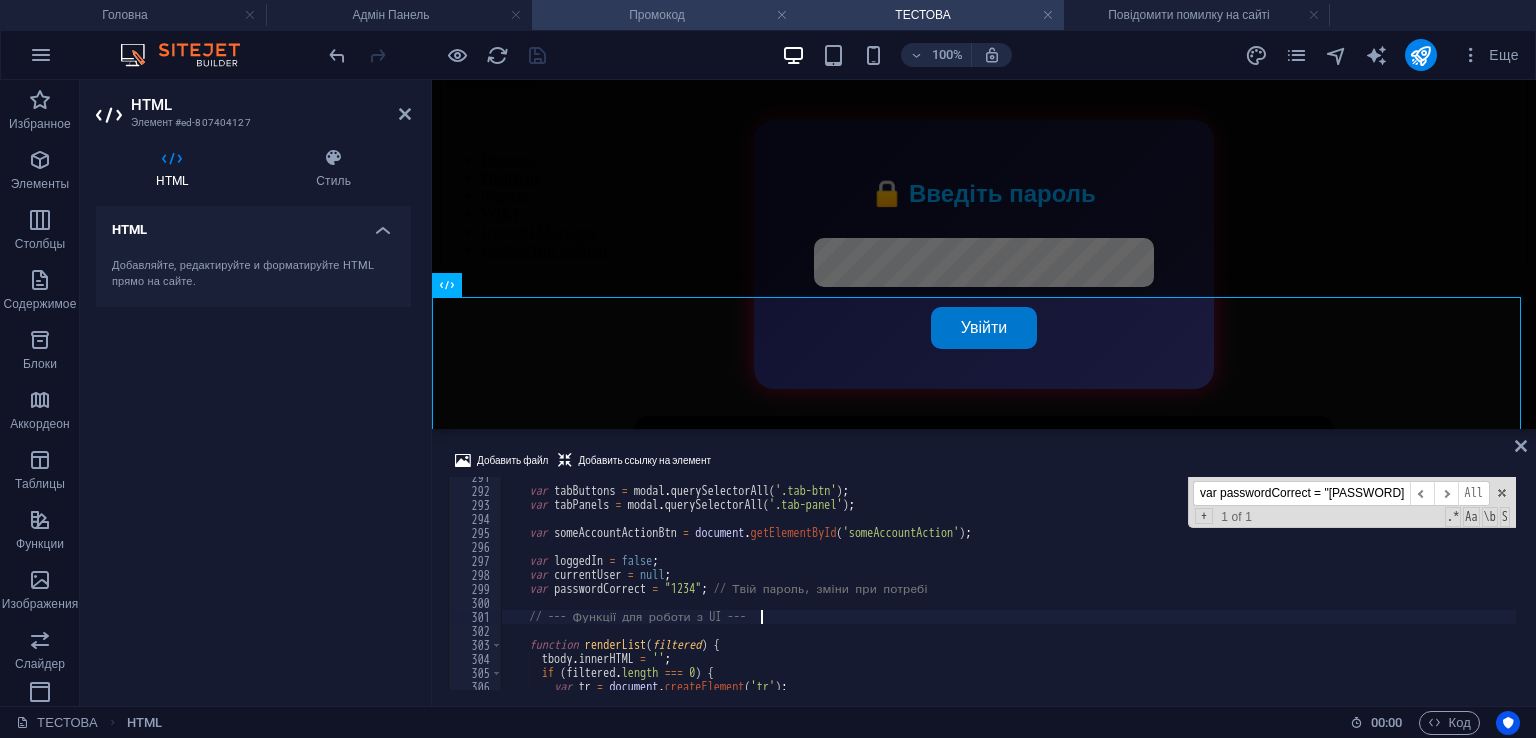 type on "// --- Функції для роботи з UI ---" 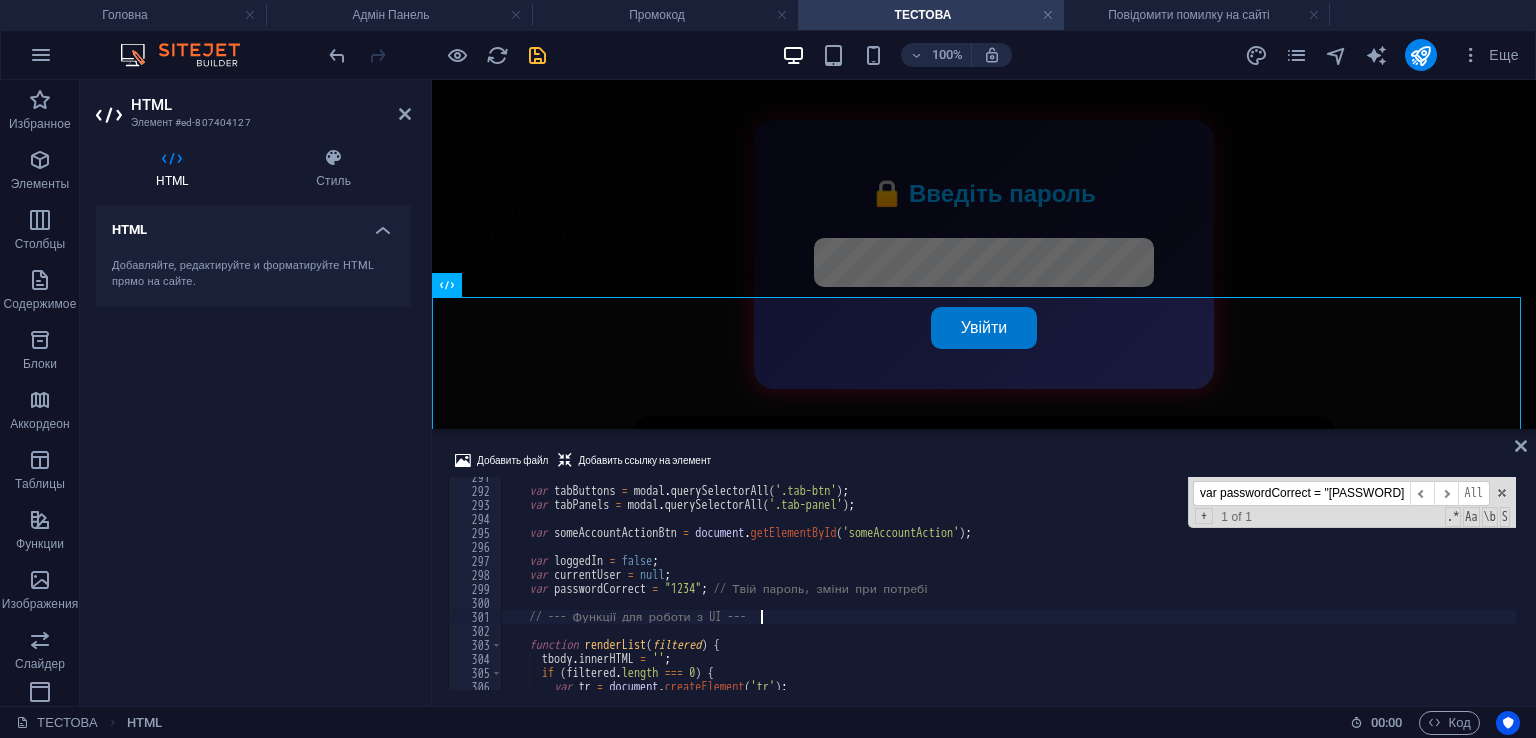 click on "var passwordCorrect = "[PASSWORD]"; // Твій пароль, зміни при потребі" at bounding box center (1301, 493) 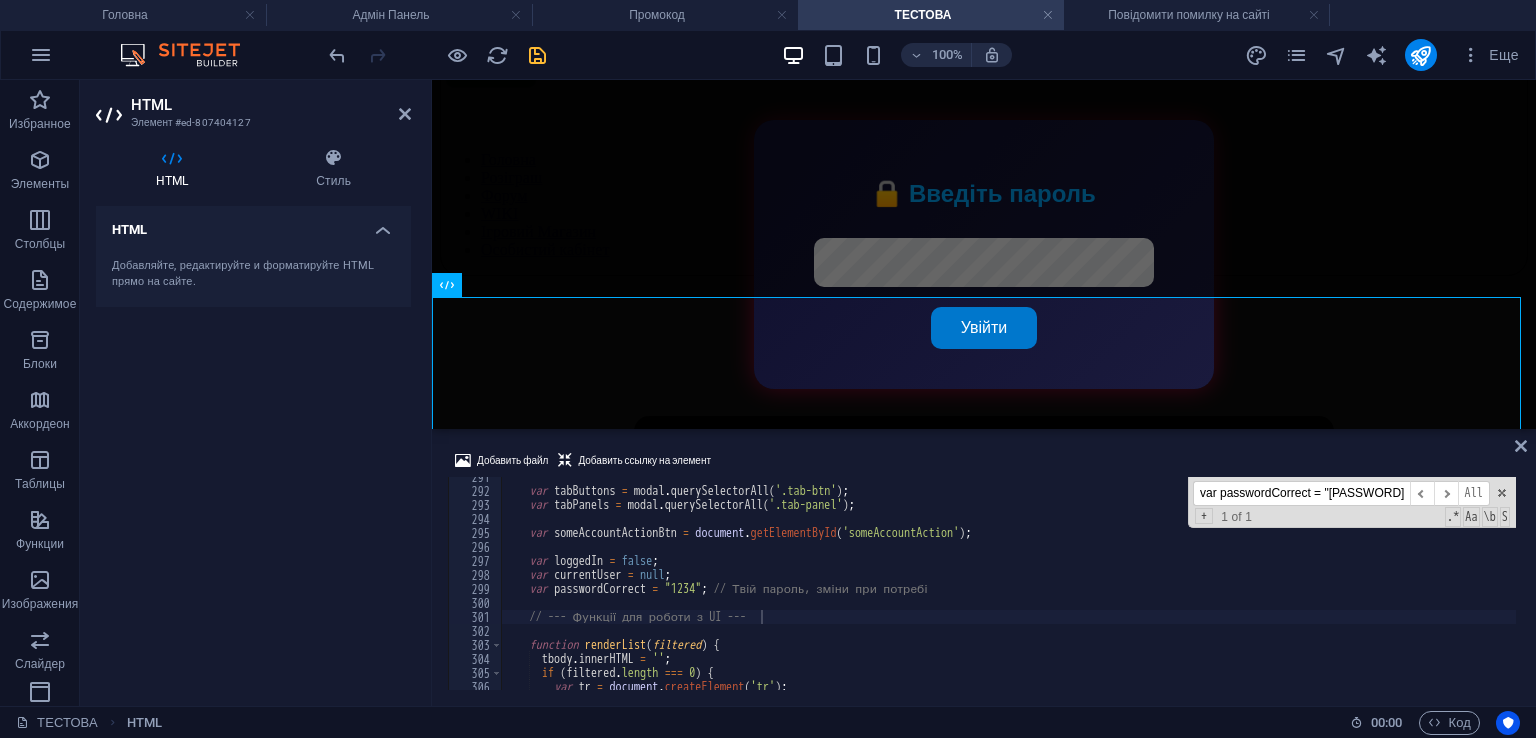 click on "var passwordCorrect = "[PASSWORD]"; // Твій пароль, зміни при потребі" at bounding box center [1301, 493] 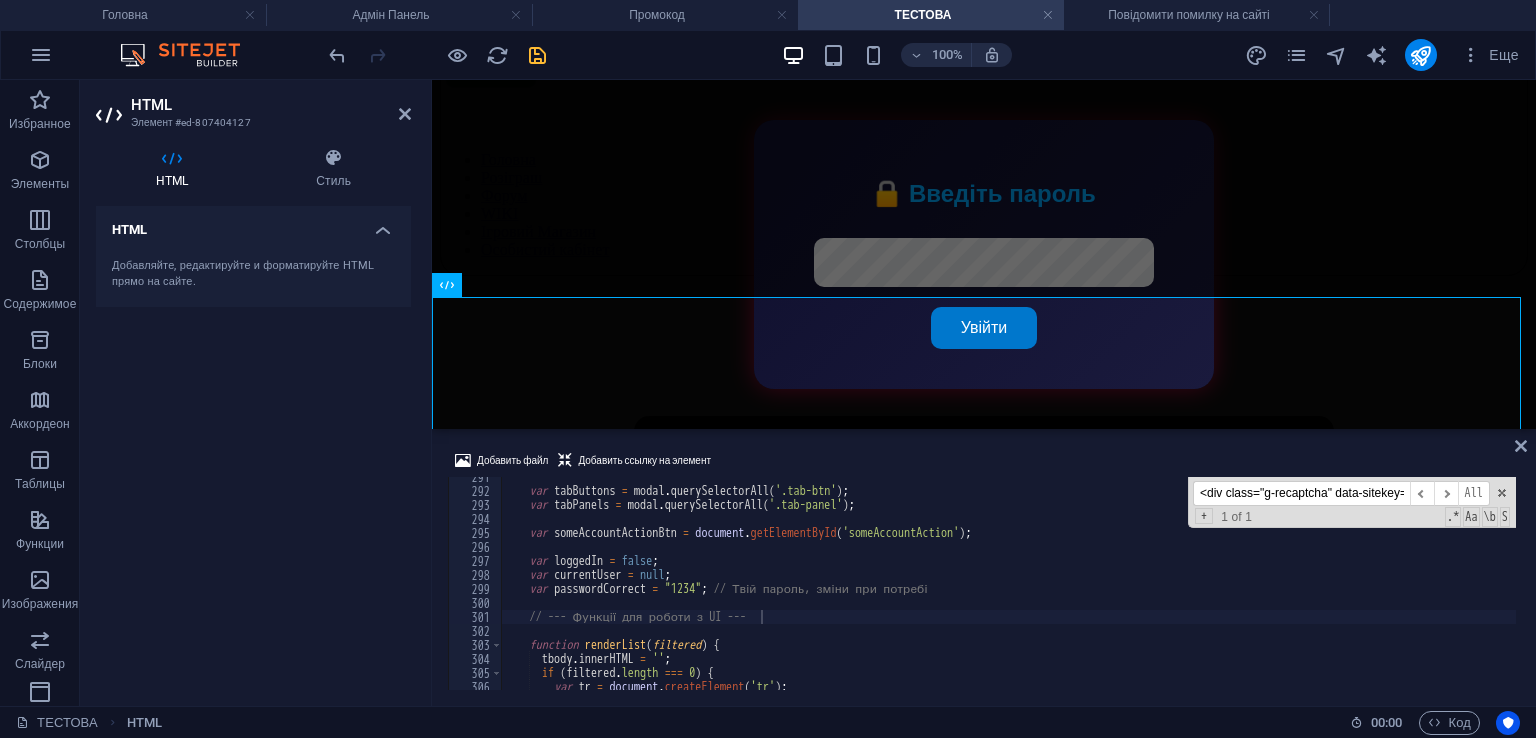 scroll, scrollTop: 0, scrollLeft: 334, axis: horizontal 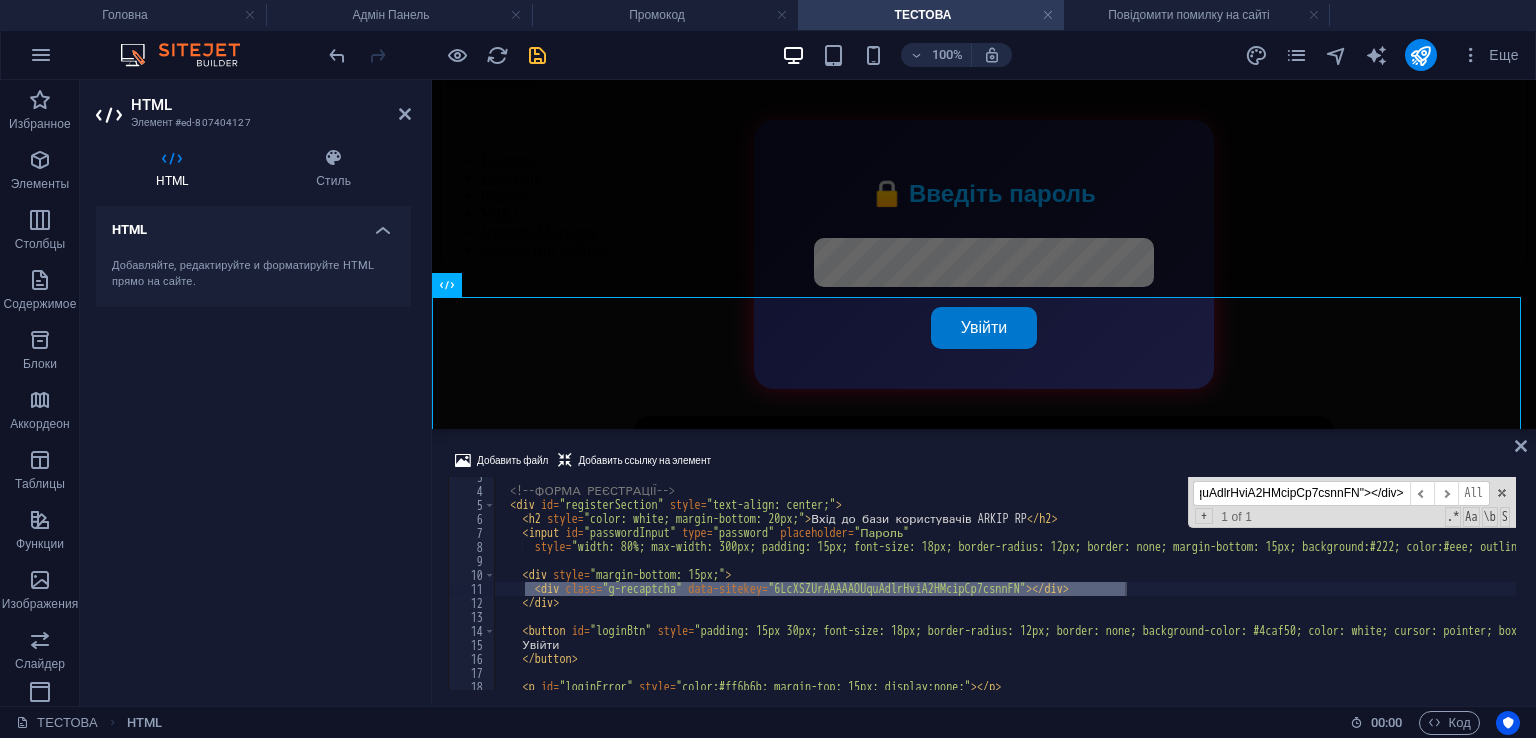 type on "<div class="g-recaptcha" data-sitekey="6LcXSZUrAAAAAOUquAdlrHviA2HMcipCp7csnnFN"></div>" 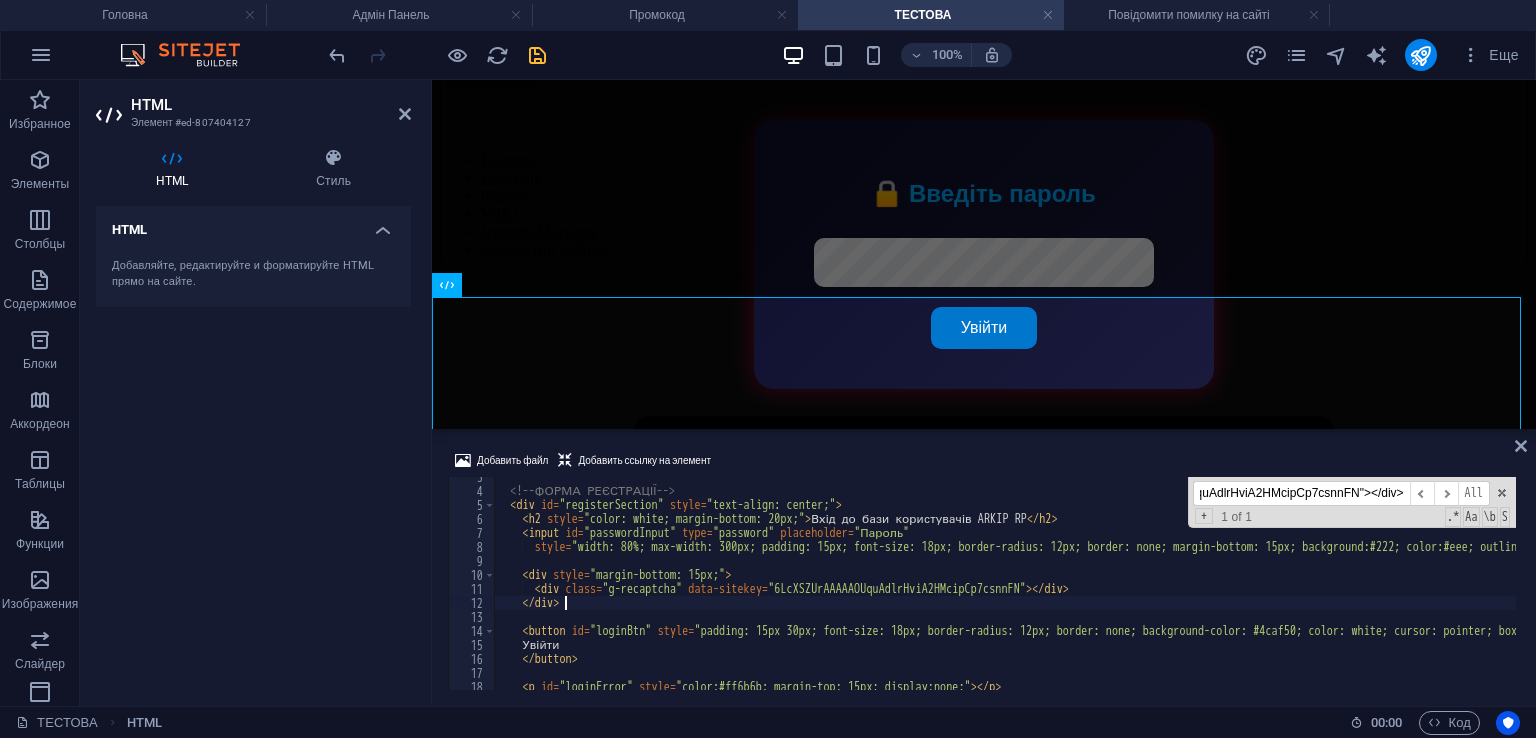 scroll, scrollTop: 0, scrollLeft: 0, axis: both 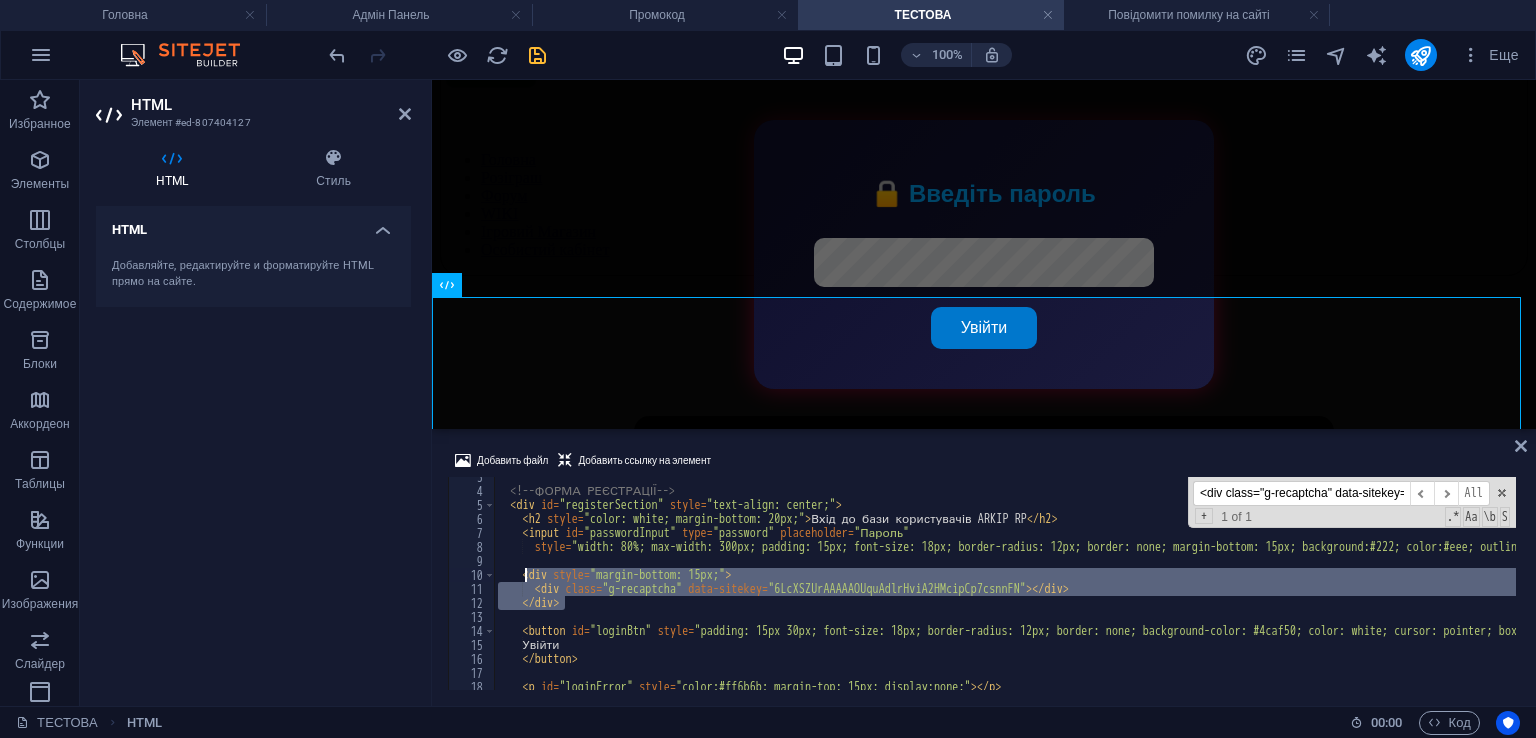 drag, startPoint x: 585, startPoint y: 605, endPoint x: 525, endPoint y: 577, distance: 66.211784 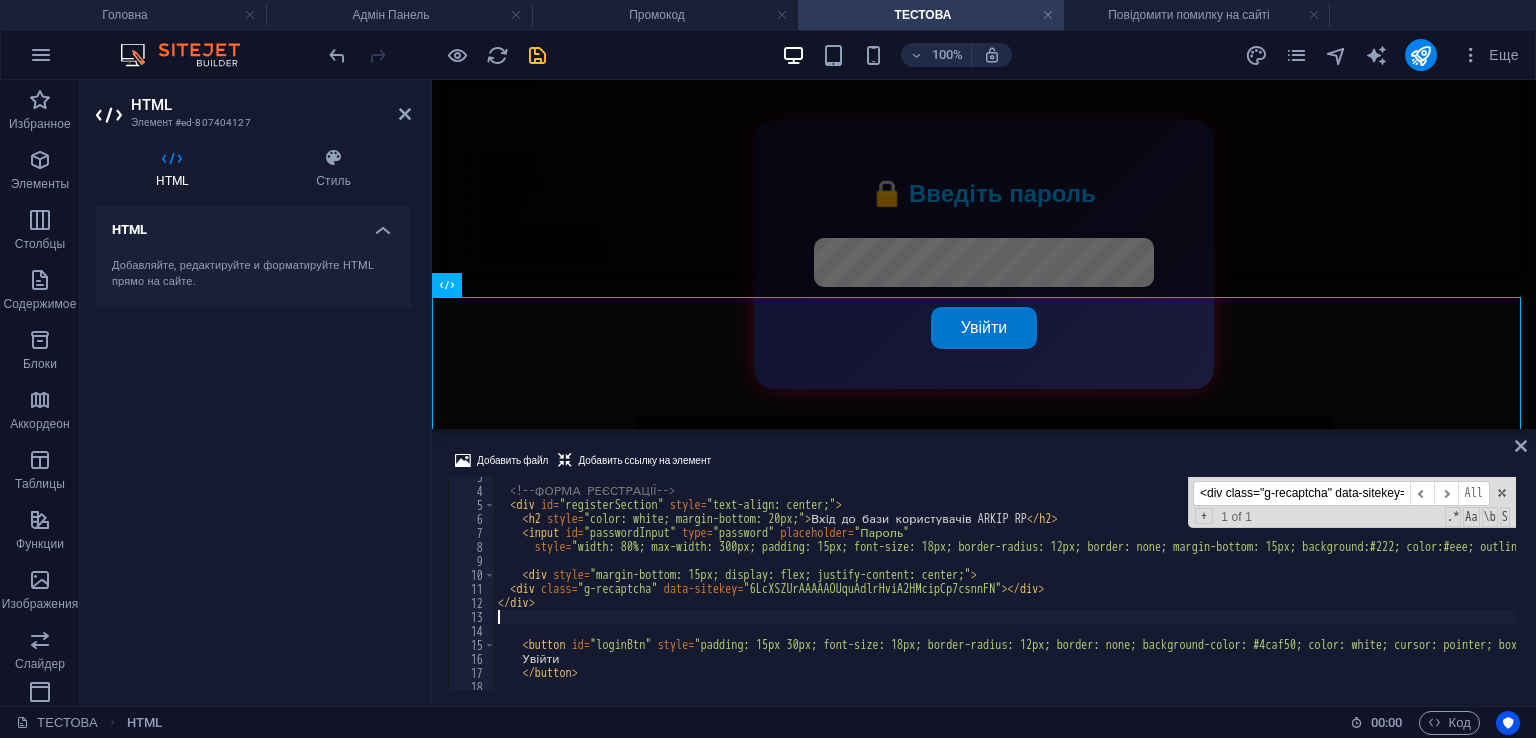 type on "</div>" 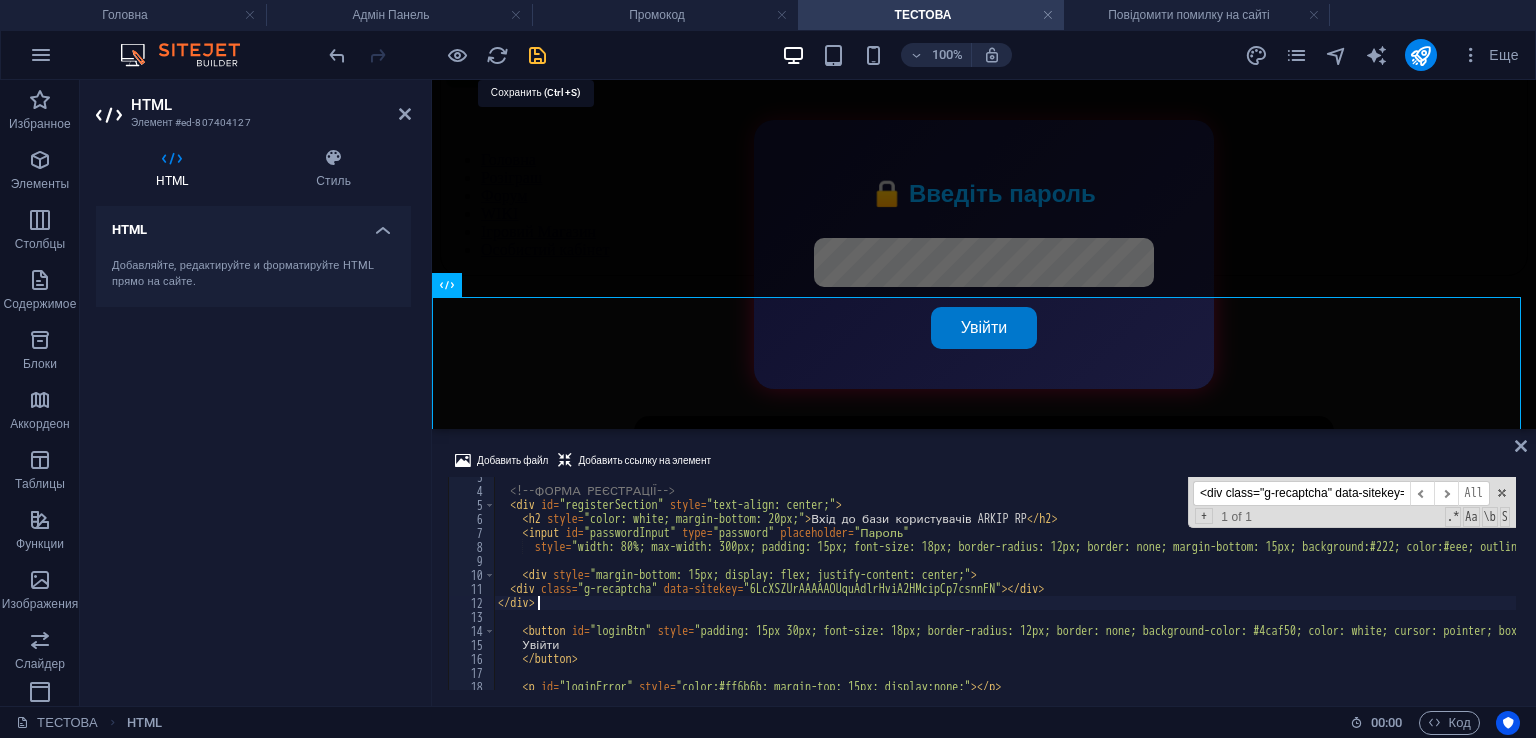 click at bounding box center [537, 55] 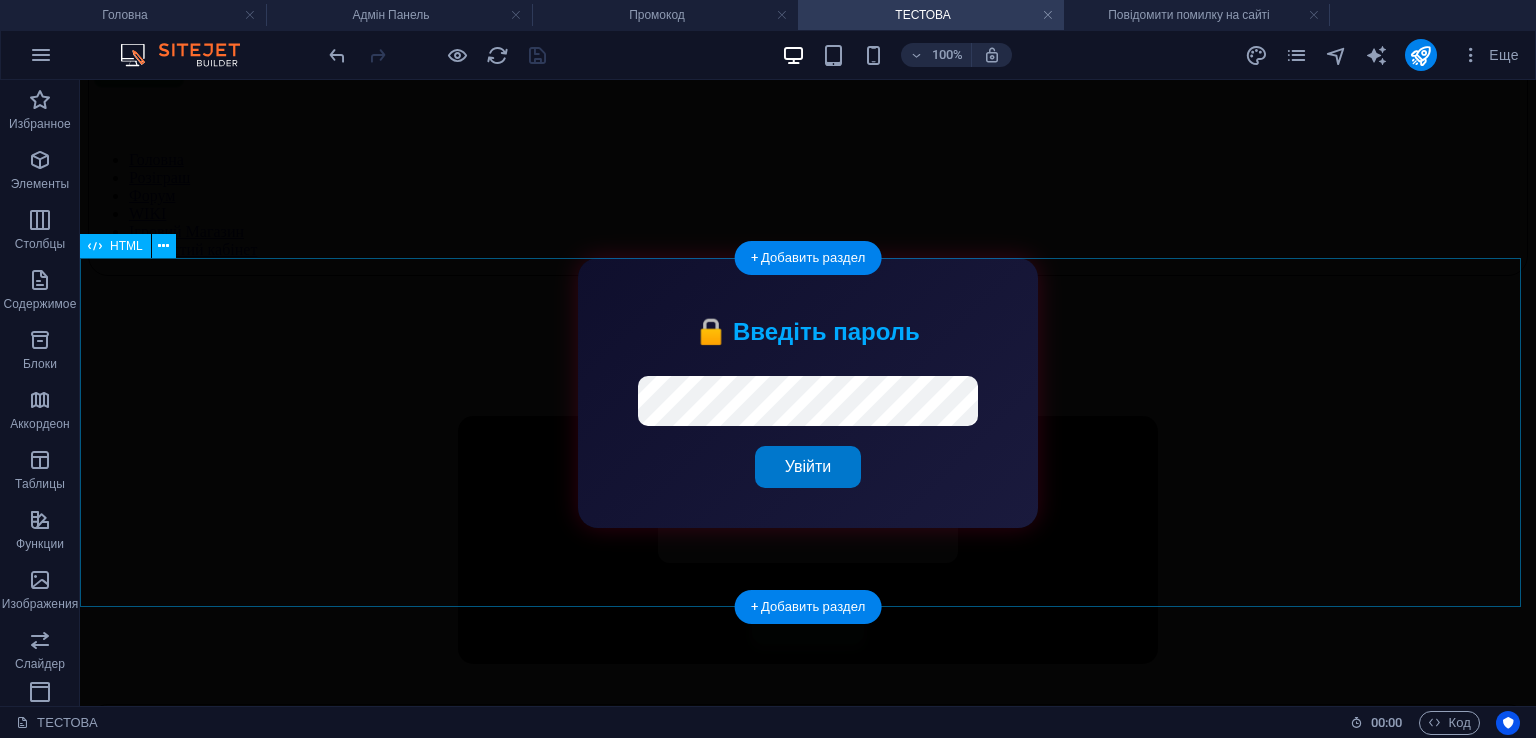click on "Вхід до бази користувачів ARKIP RP
Увійти
Пошук користувачів ARKIP RP
ID
Нікнейм
Рівень
Баланс
VIP
×
✏️ Редагувати
ID:
Email:
Рівень:
Баланс:    ARKIP₽
VIP статус:
Email:
Рівень:
Баланс:
VIP:
Так
Ні
Зберегти
Скасувати
Інформація
Покарання
Інше" at bounding box center [808, 540] 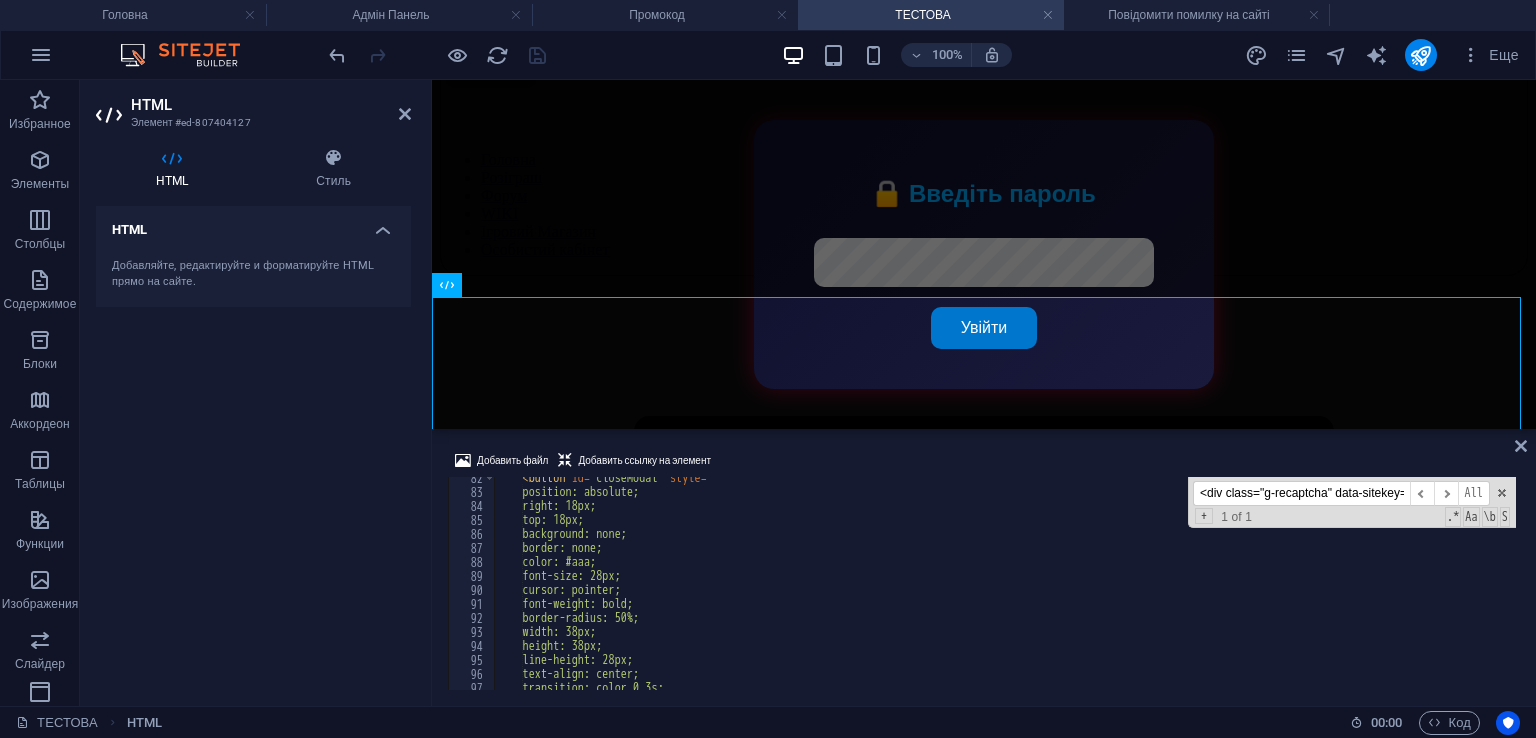 scroll, scrollTop: 1320, scrollLeft: 0, axis: vertical 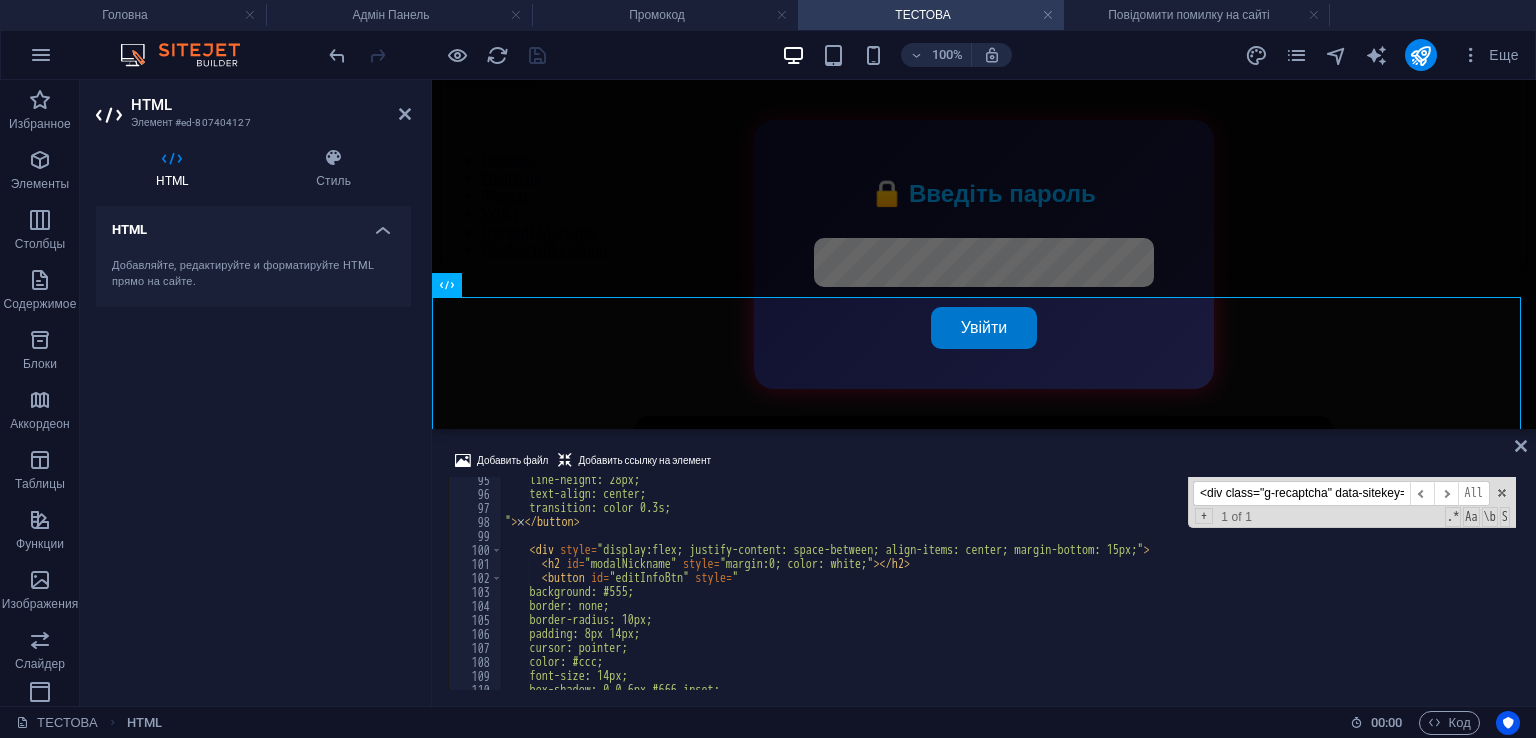 click on "<div class="g-recaptcha" data-sitekey="6LcXSZUrAAAAAOUquAdlrHviA2HMcipCp7csnnFN"></div> ​ ​ All Replace All + 1 of 1 .* Aa \b S" at bounding box center [1352, 502] 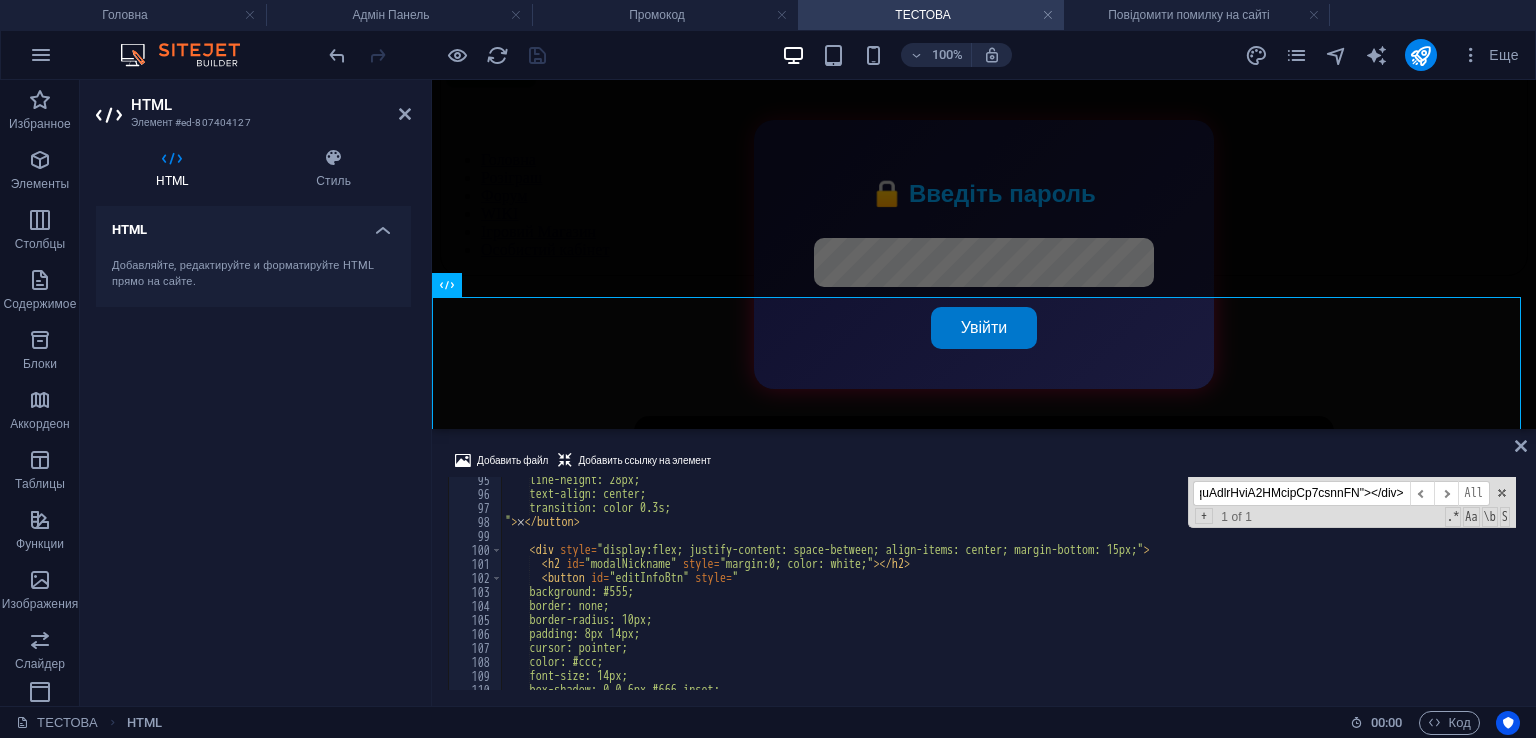 click on "<div class="g-recaptcha" data-sitekey="6LcXSZUrAAAAAOUquAdlrHviA2HMcipCp7csnnFN"></div> ​ ​ All Replace All + 1 of 1 .* Aa \b S" at bounding box center (1352, 502) 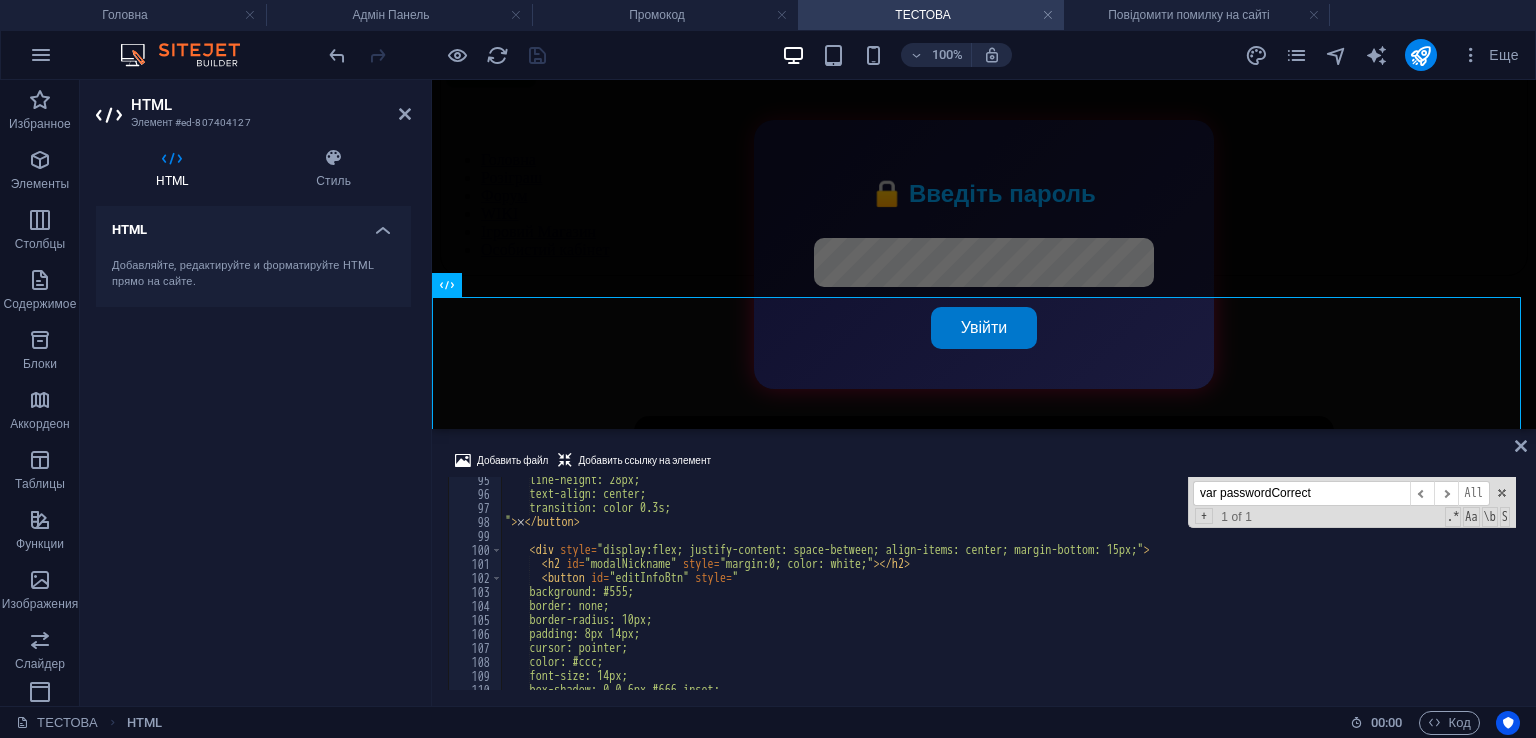 scroll, scrollTop: 0, scrollLeft: 0, axis: both 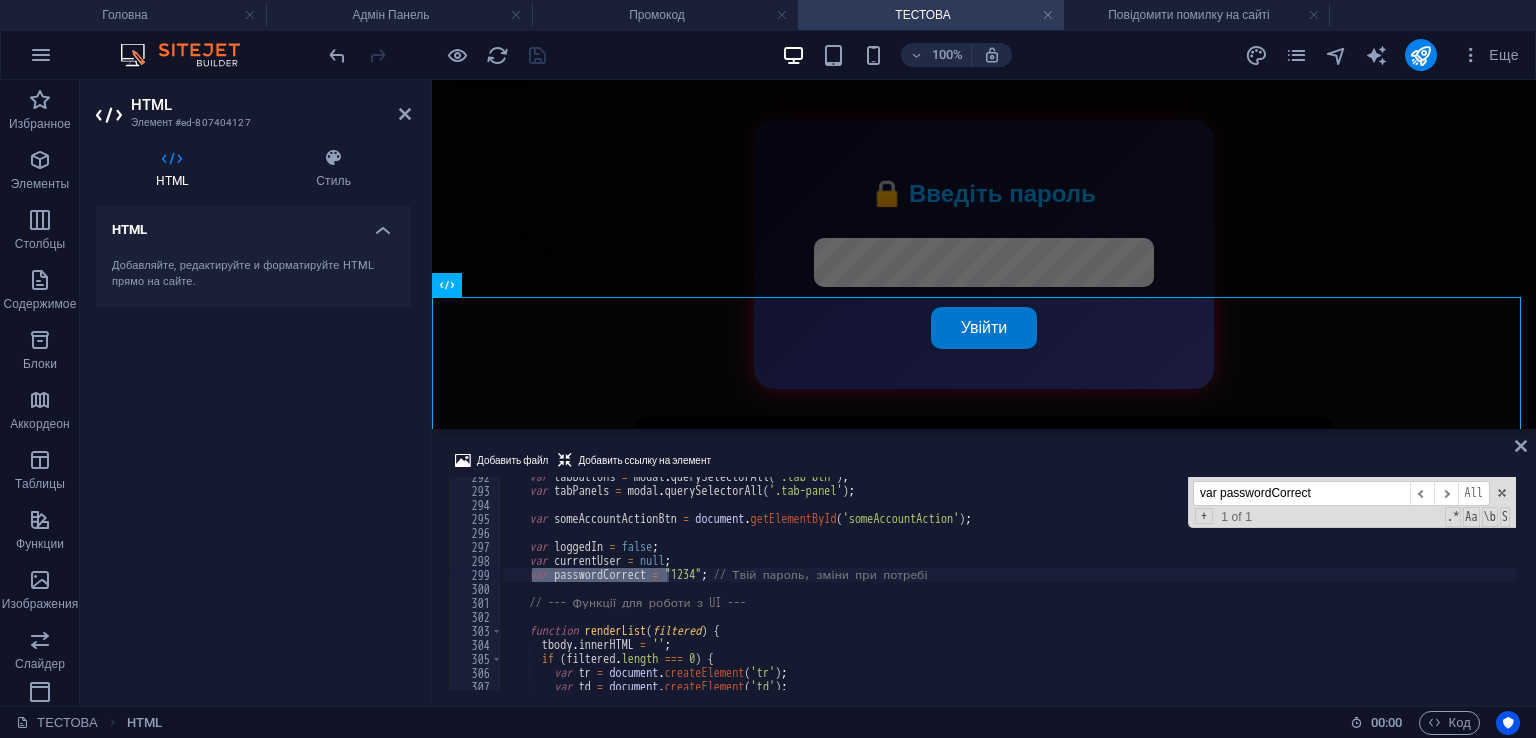 type on "var passwordCorrect" 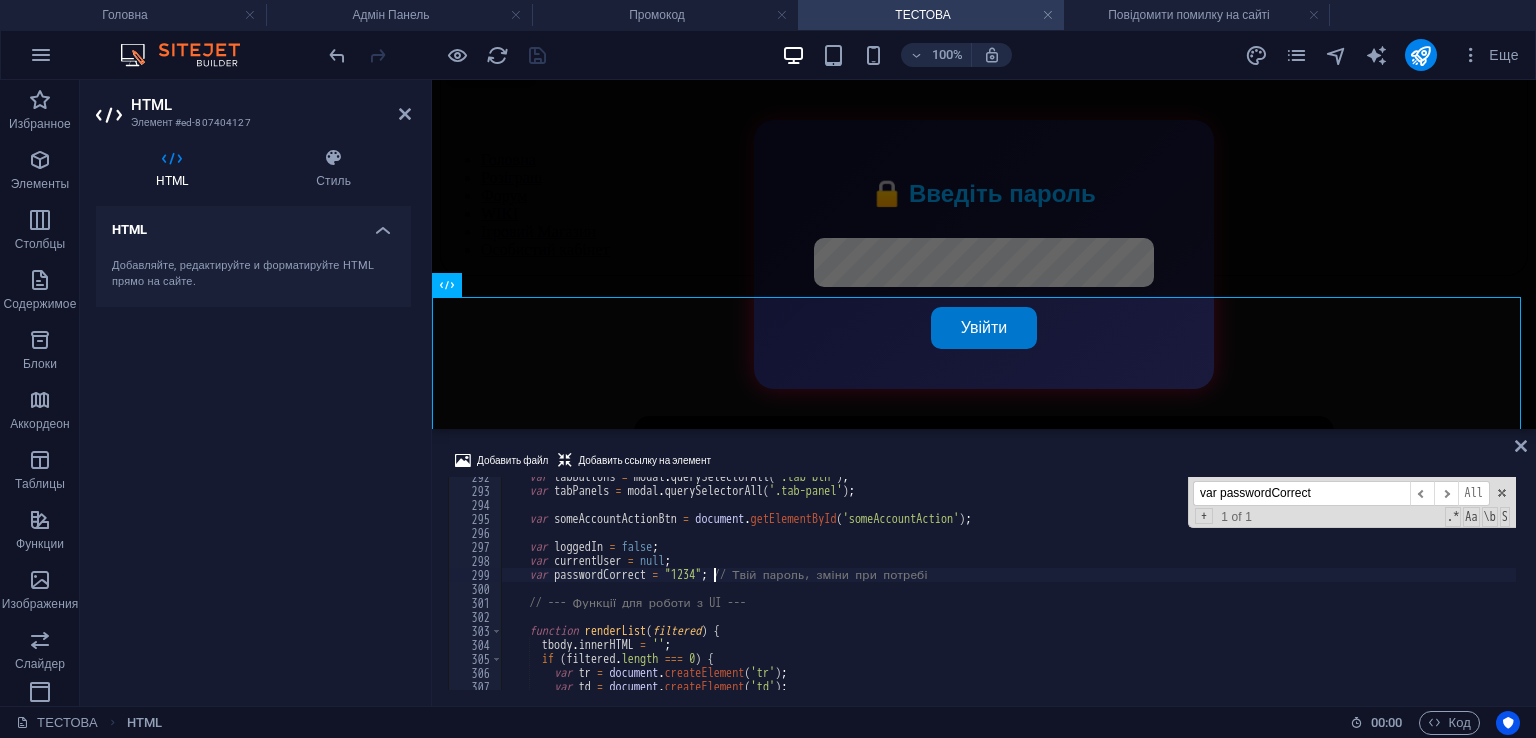 click on "var   tabButtons   =   modal . querySelectorAll ( '.tab-btn' ) ;      var   tabPanels   =   modal . querySelectorAll ( '.tab-panel' ) ;      var   someAccountActionBtn   =   document . getElementById ( 'someAccountAction' ) ;      var   loggedIn   =   false ;      var   currentUser   =   null ;      var   passwordCorrect   =   "1234" ;   // Твій пароль, зміни при потребі      // --- Функції для роботи з UI ---      function   renderList ( filtered )   {         tbody . innerHTML   =   '' ;         if   ( filtered . length   ===   0 )   {           var   tr   =   document . createElement ( 'tr' ) ;           var   td   =   document . createElement ( 'td' ) ;" at bounding box center [1323, 588] 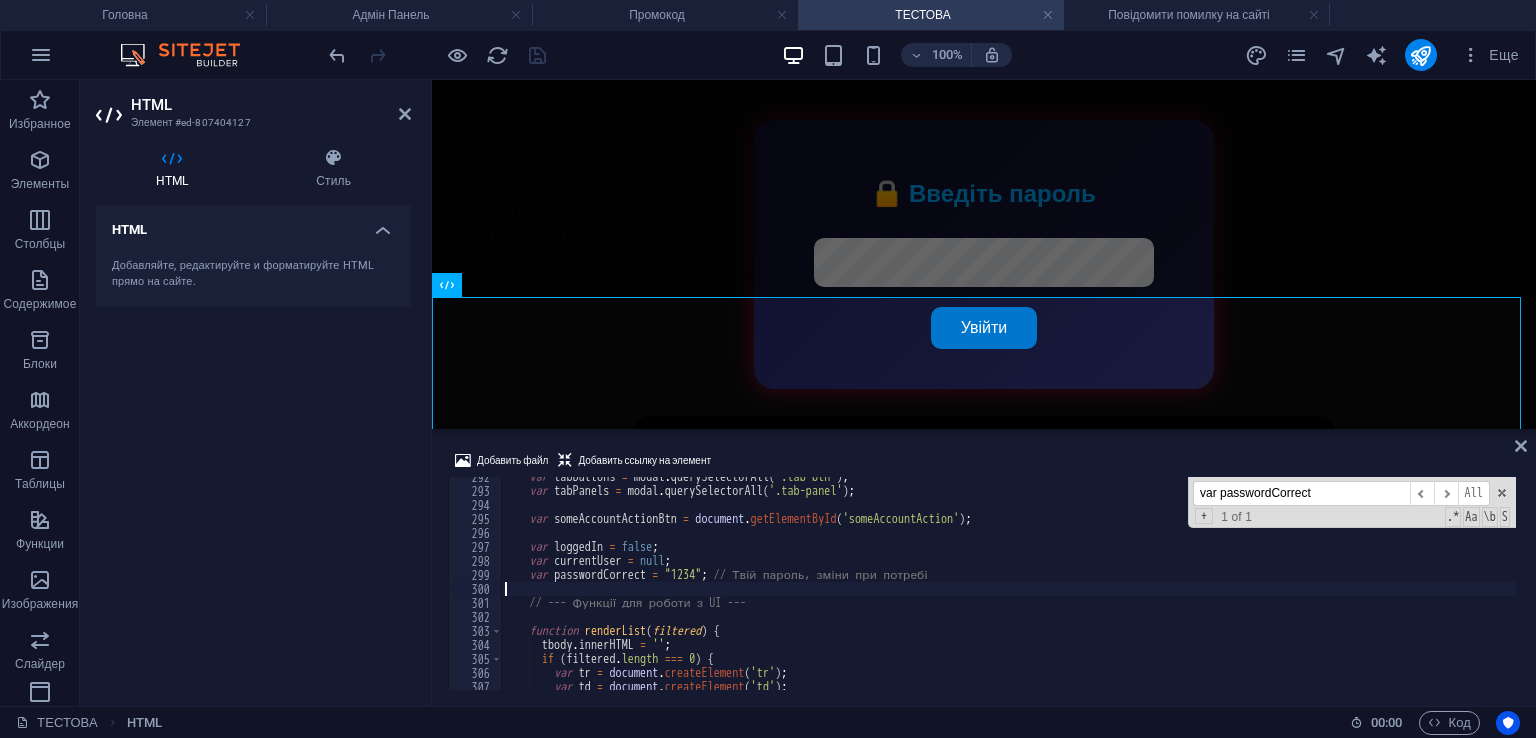 click on "var   tabButtons   =   modal . querySelectorAll ( '.tab-btn' ) ;      var   tabPanels   =   modal . querySelectorAll ( '.tab-panel' ) ;      var   someAccountActionBtn   =   document . getElementById ( 'someAccountAction' ) ;      var   loggedIn   =   false ;      var   currentUser   =   null ;      var   passwordCorrect   =   "1234" ;   // Твій пароль, зміни при потребі      // --- Функції для роботи з UI ---      function   renderList ( filtered )   {         tbody . innerHTML   =   '' ;         if   ( filtered . length   ===   0 )   {           var   tr   =   document . createElement ( 'tr' ) ;           var   td   =   document . createElement ( 'td' ) ;" at bounding box center [1323, 588] 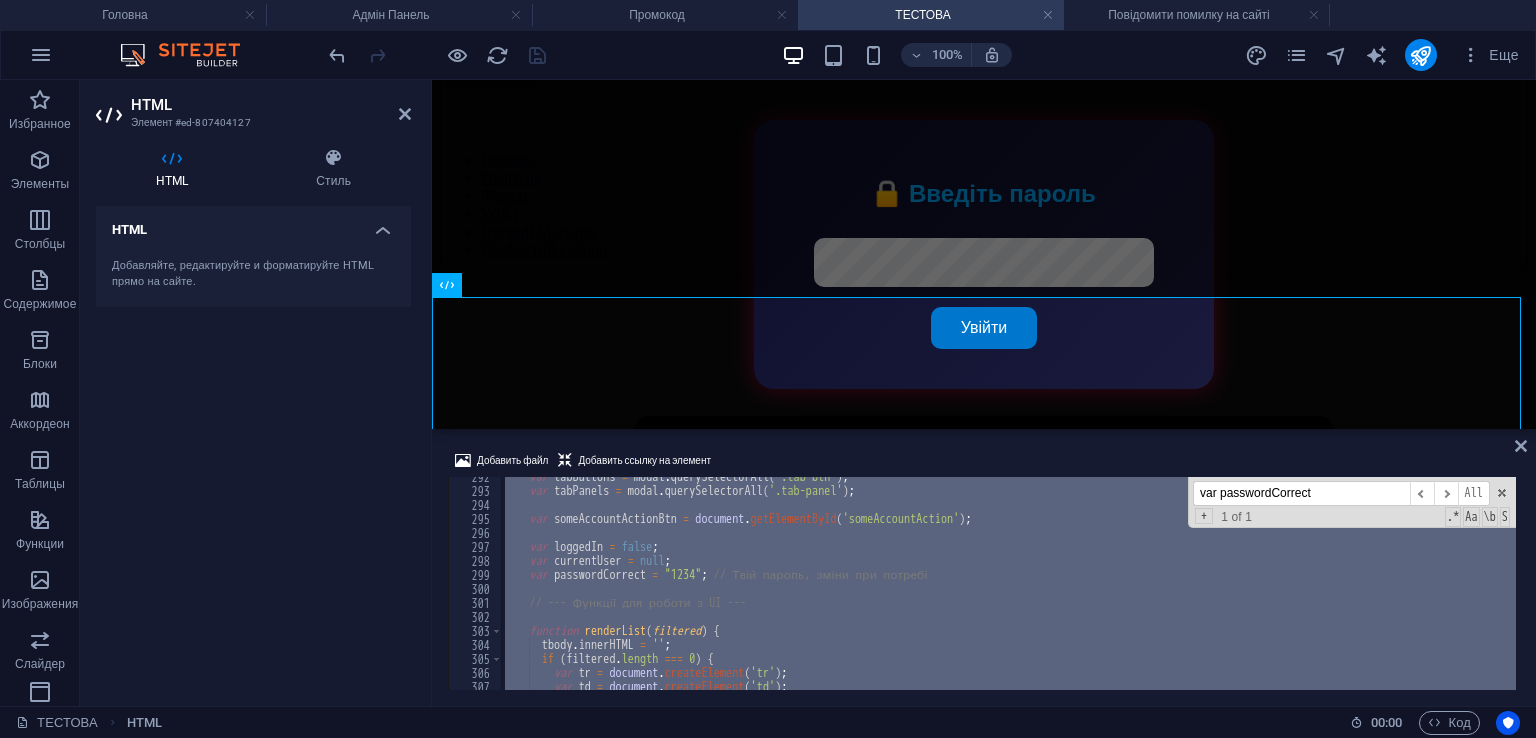 click on "var passwordCorrect ​ ​ All Replace All + 1 of 1 .* Aa \b S" at bounding box center (1008, 583) 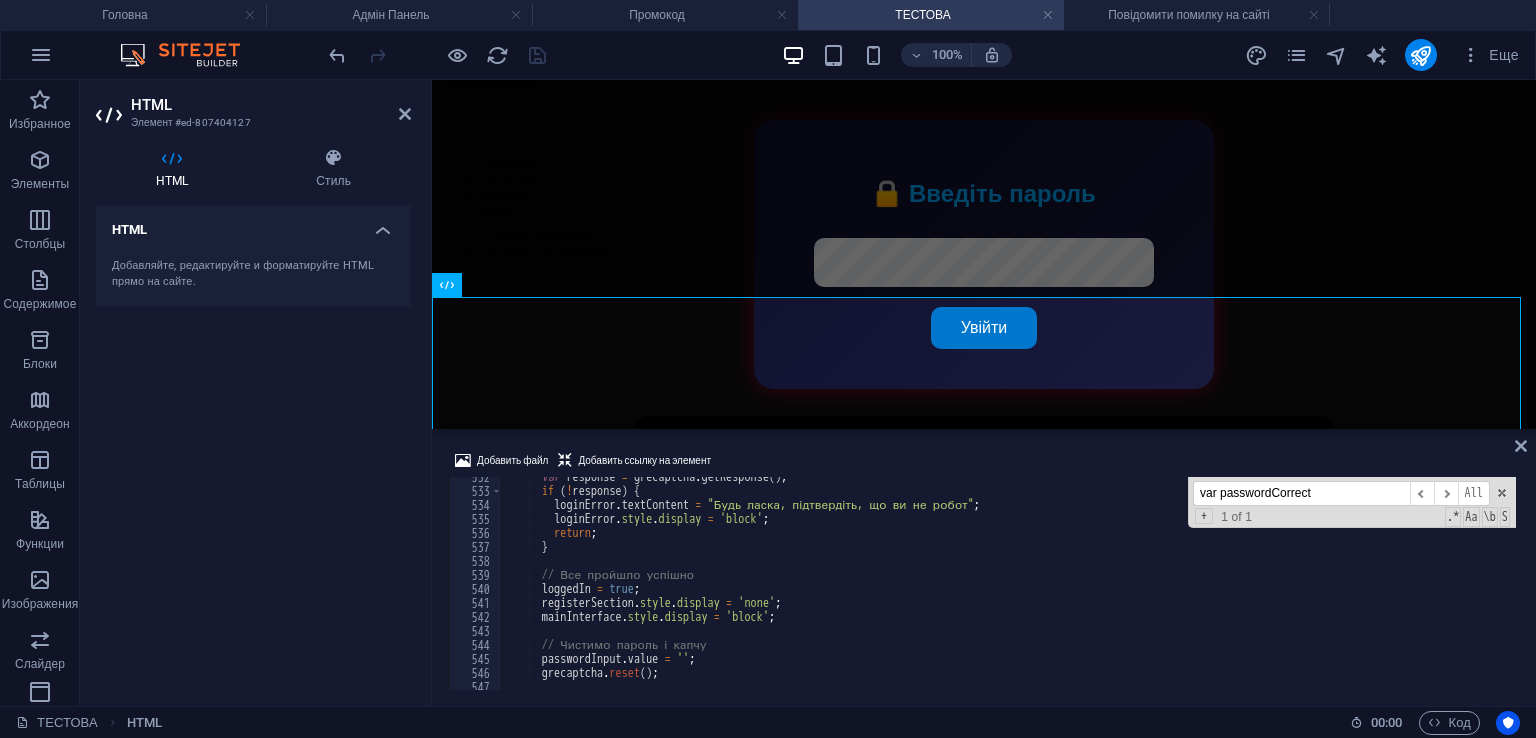 scroll, scrollTop: 7588, scrollLeft: 0, axis: vertical 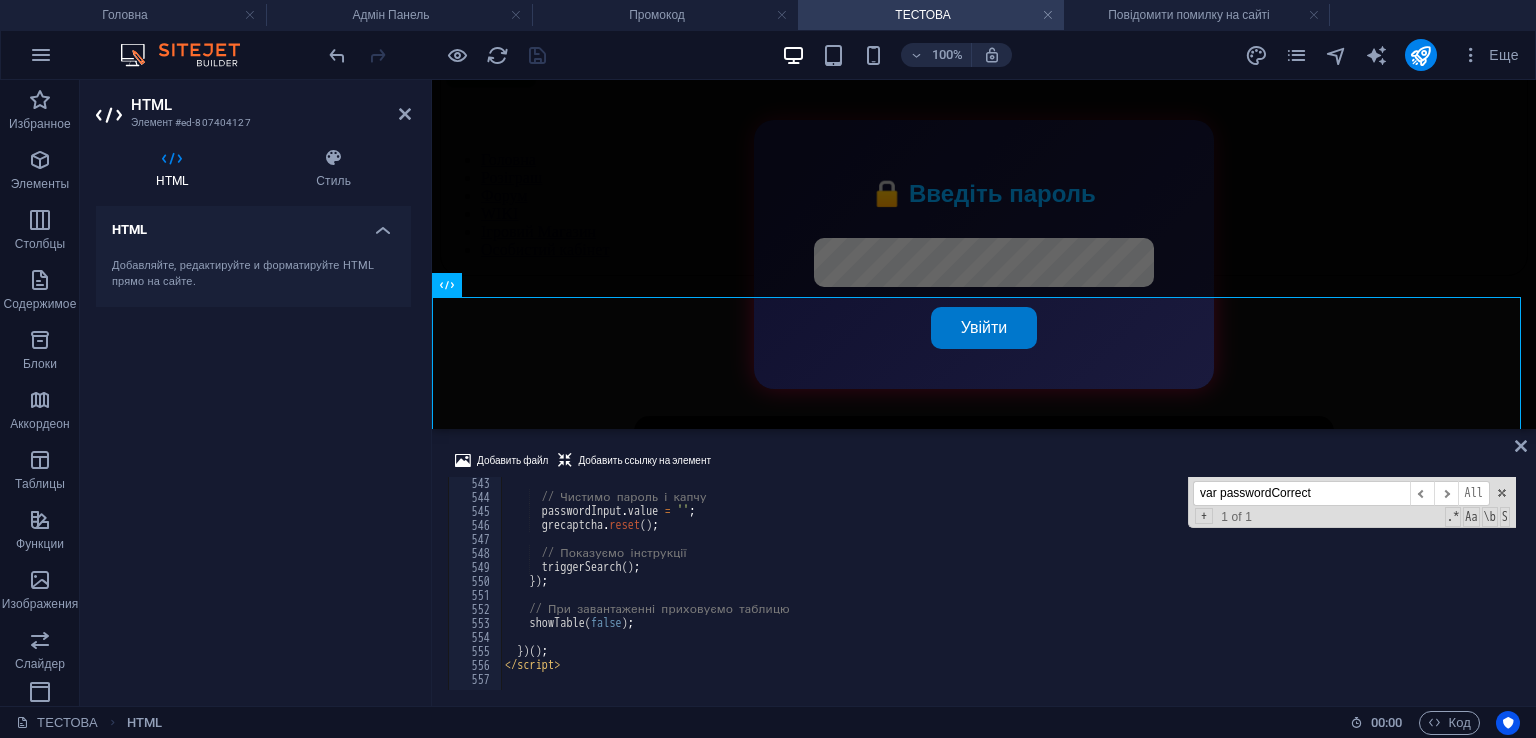 click on "// Чистимо пароль і капчу
passwordInput . value   =   '' ;
grecaptcha . reset ( ) ;
// Показуємо інструкції
triggerSearch ( ) ;
})
// При завантаженні приховуємо таблицю
showTable ( false ) ;
}( ) ;
< / script >" at bounding box center (1323, 594) 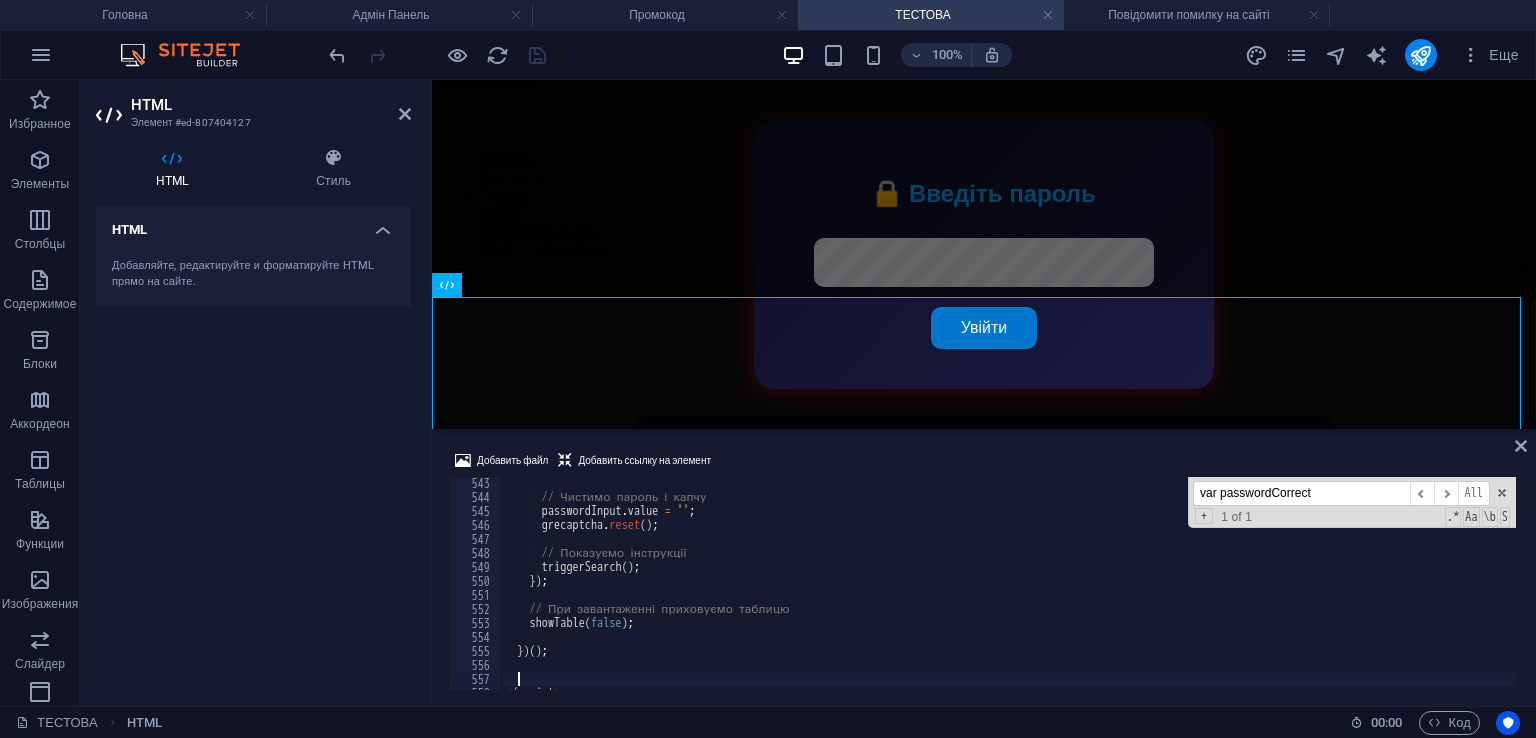 paste 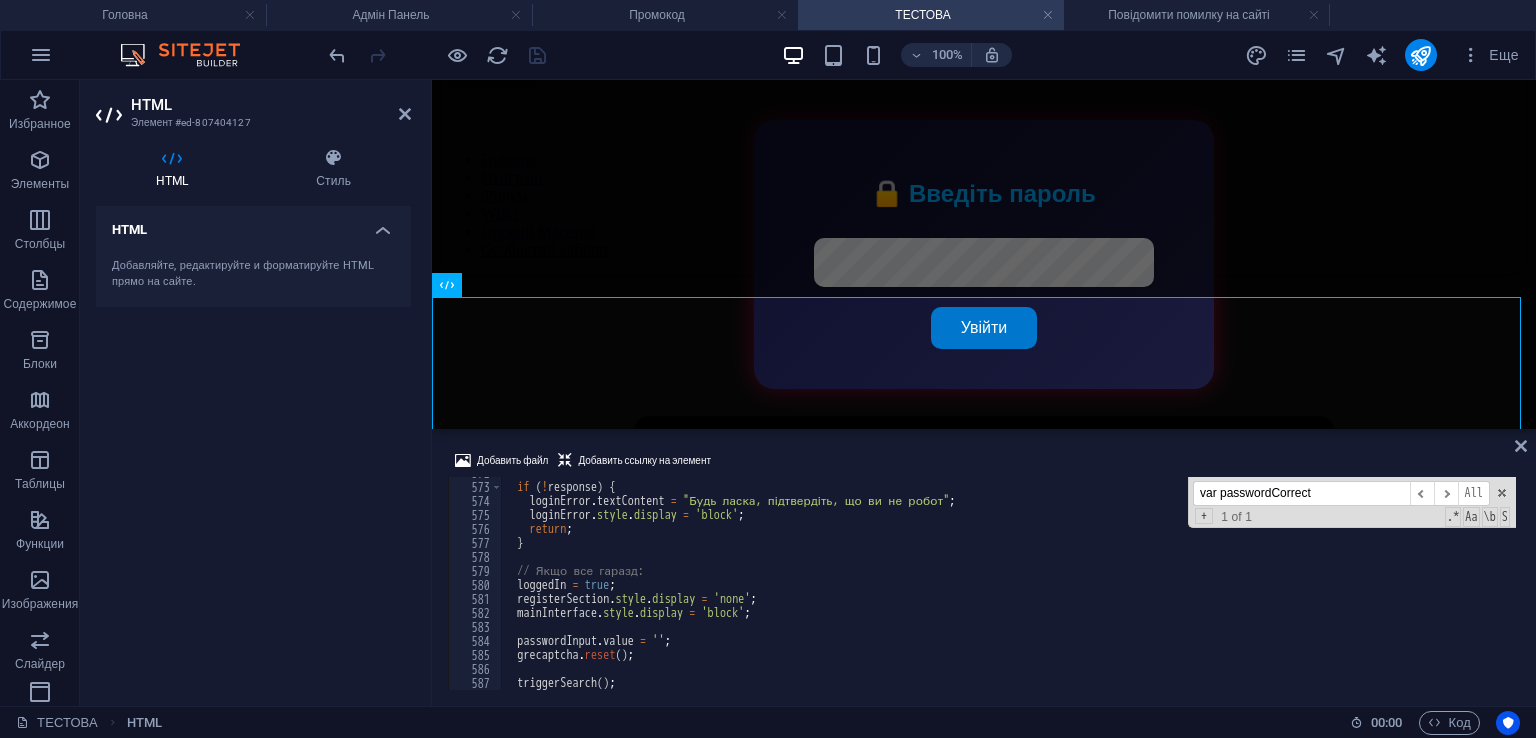scroll, scrollTop: 8064, scrollLeft: 0, axis: vertical 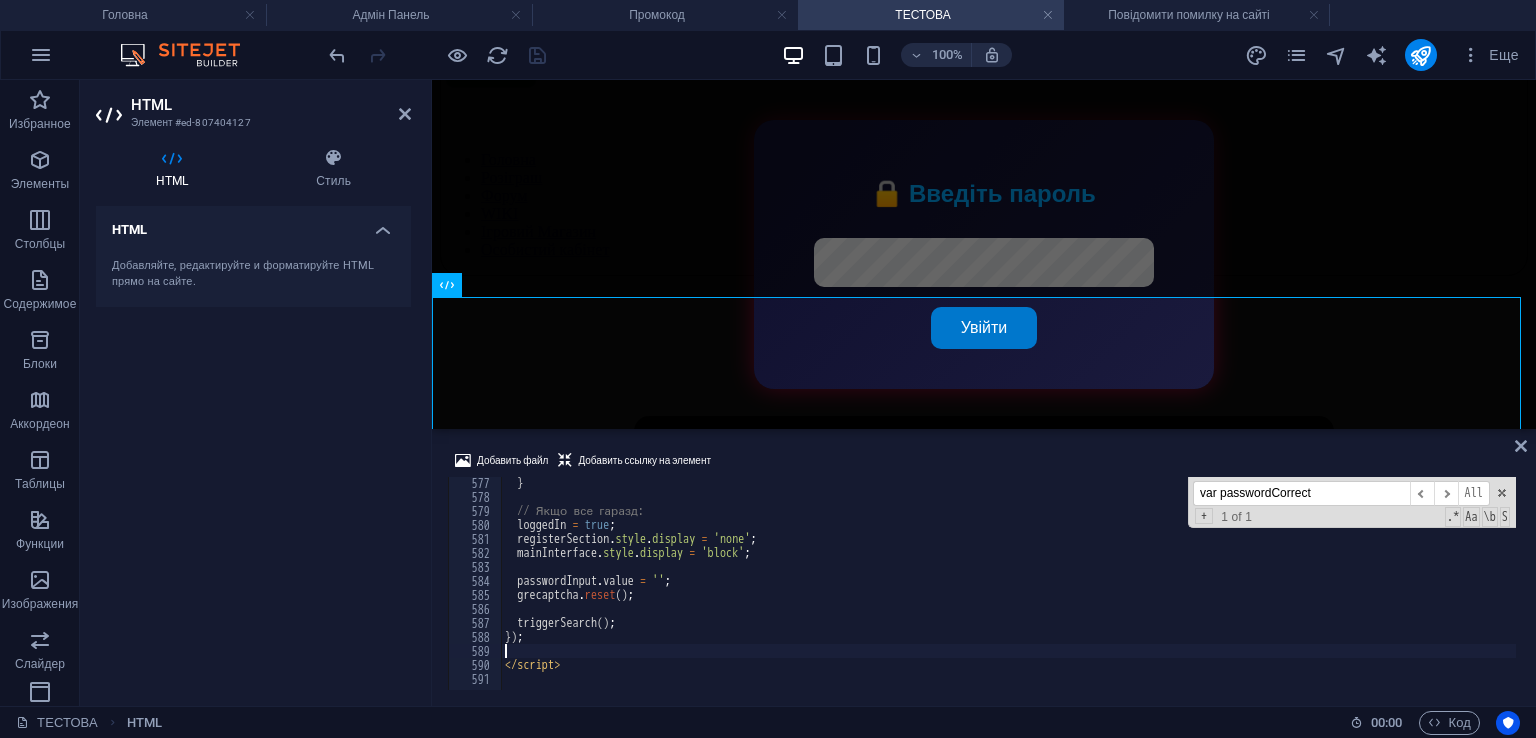 type 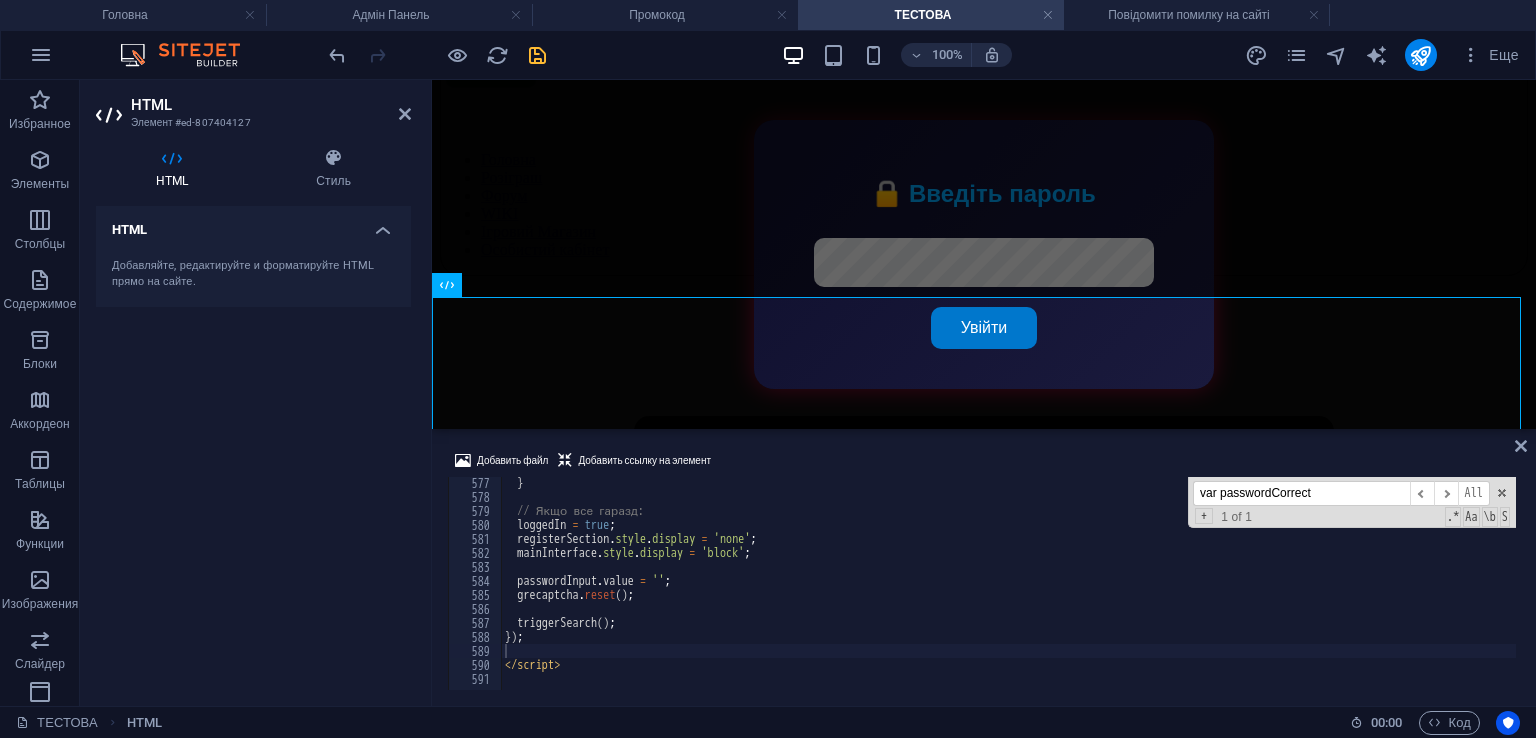 click at bounding box center (537, 55) 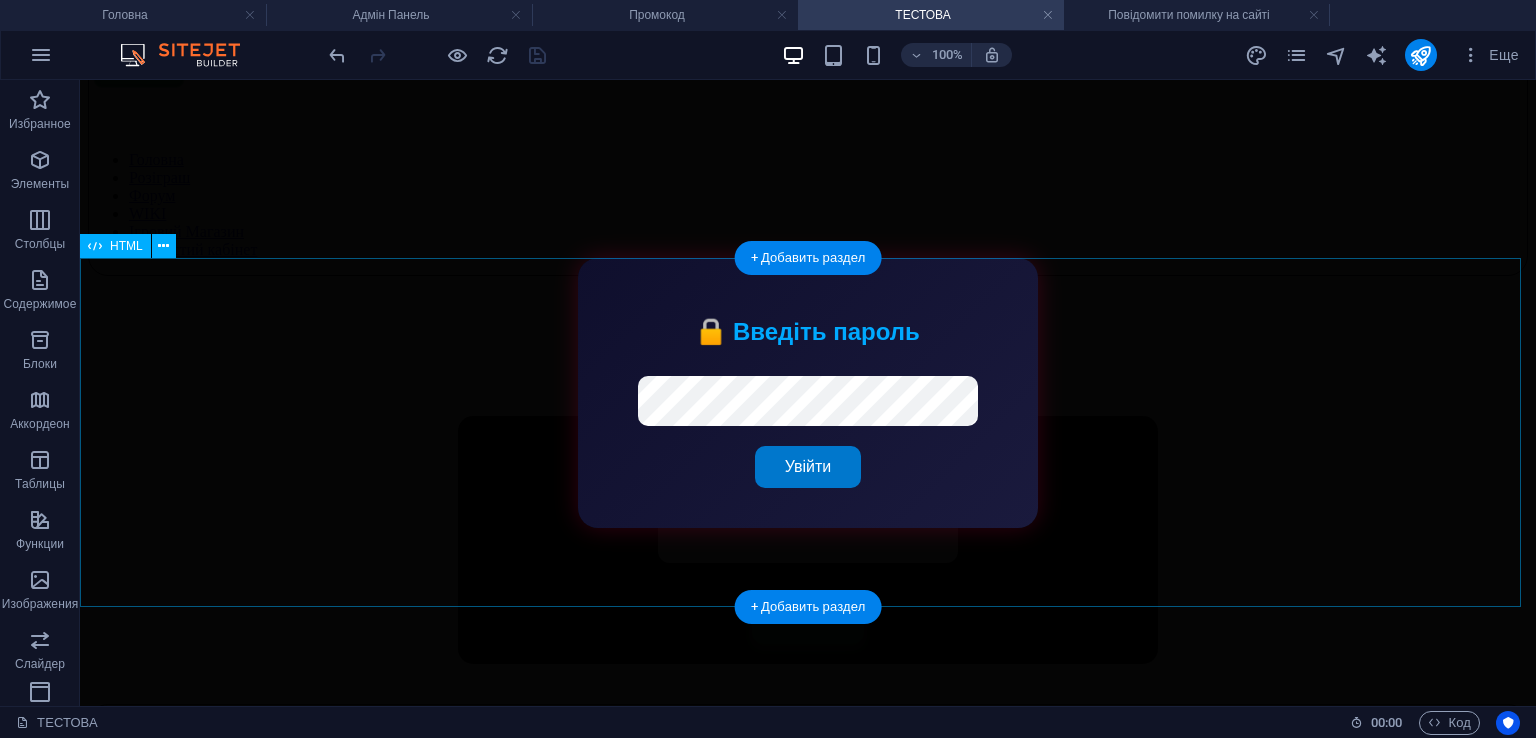 click on "Вхід до бази користувачів ARKIP RP
Увійти
Пошук користувачів ARKIP RP
ID
Нікнейм
Рівень
Баланс
VIP
×
✏️ Редагувати
ID:
Email:
Рівень:
Баланс:    ARKIP₽
VIP статус:
Email:
Рівень:
Баланс:
VIP:
Так
Ні
Зберегти
Скасувати
Інформація
Покарання
Інше" at bounding box center [808, 540] 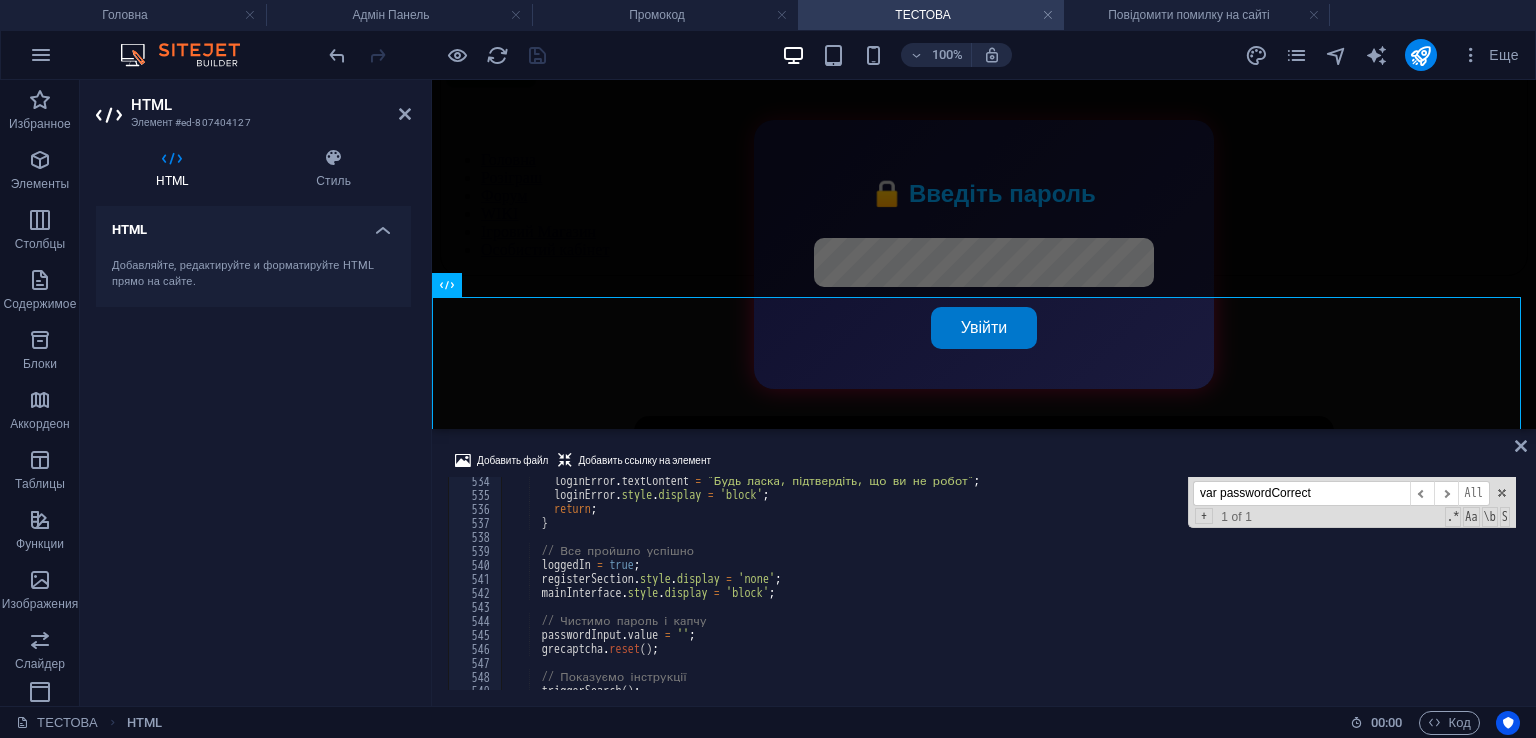 scroll, scrollTop: 7464, scrollLeft: 0, axis: vertical 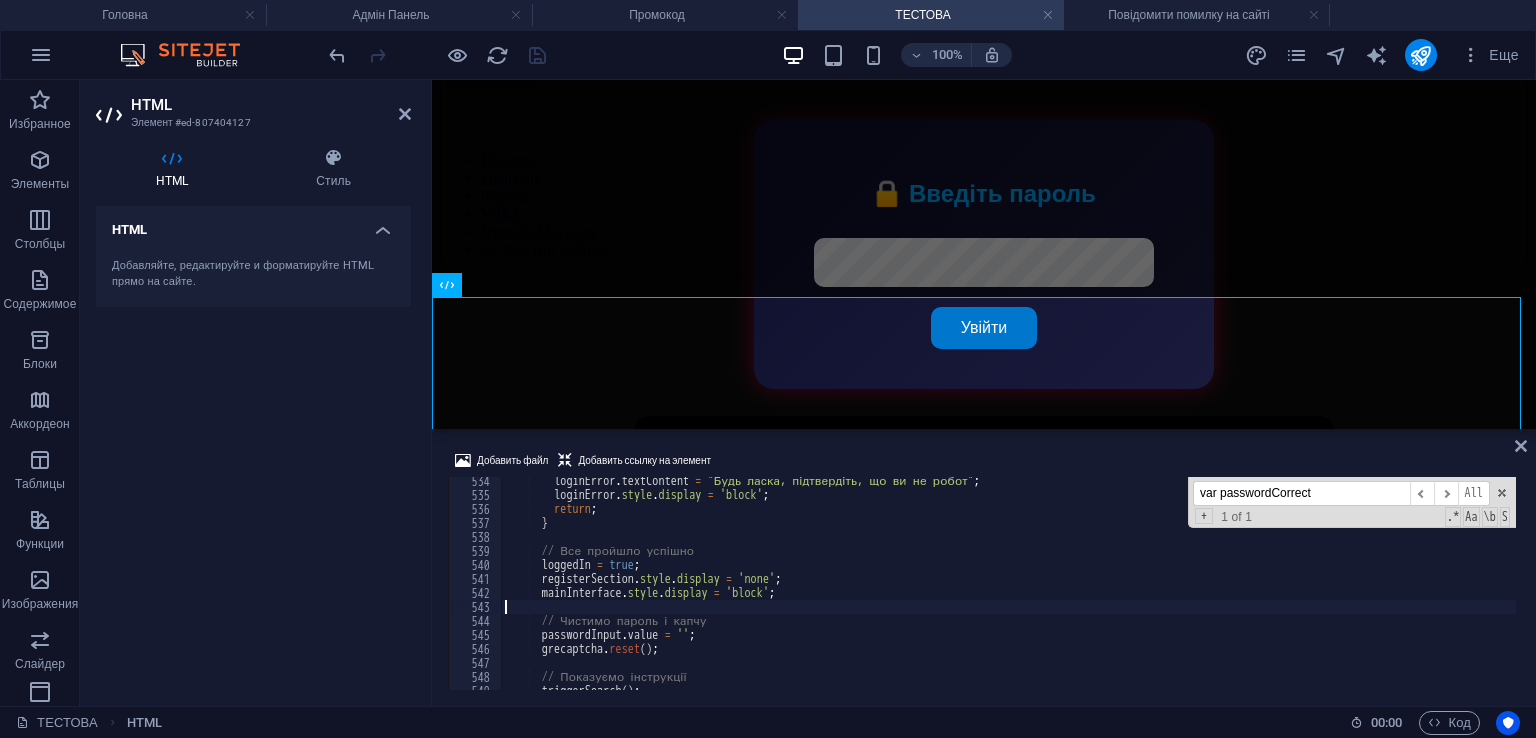 click on "loginError . textContent   =   "Будь ласка, підтвердіть, що ви не робот" ;           loginError . style . display   =   'block' ;           return ;         }         // Все пройшло успішно         loggedIn   =   true ;         registerSection . style . display   =   'none' ;         mainInterface . style . display   =   'block' ;         // Чистимо пароль і капчу         passwordInput . value   =   '' ;         grecaptcha . reset ( ) ;         // Показуємо інструкції         triggerSearch ( ) ;" at bounding box center [1323, 592] 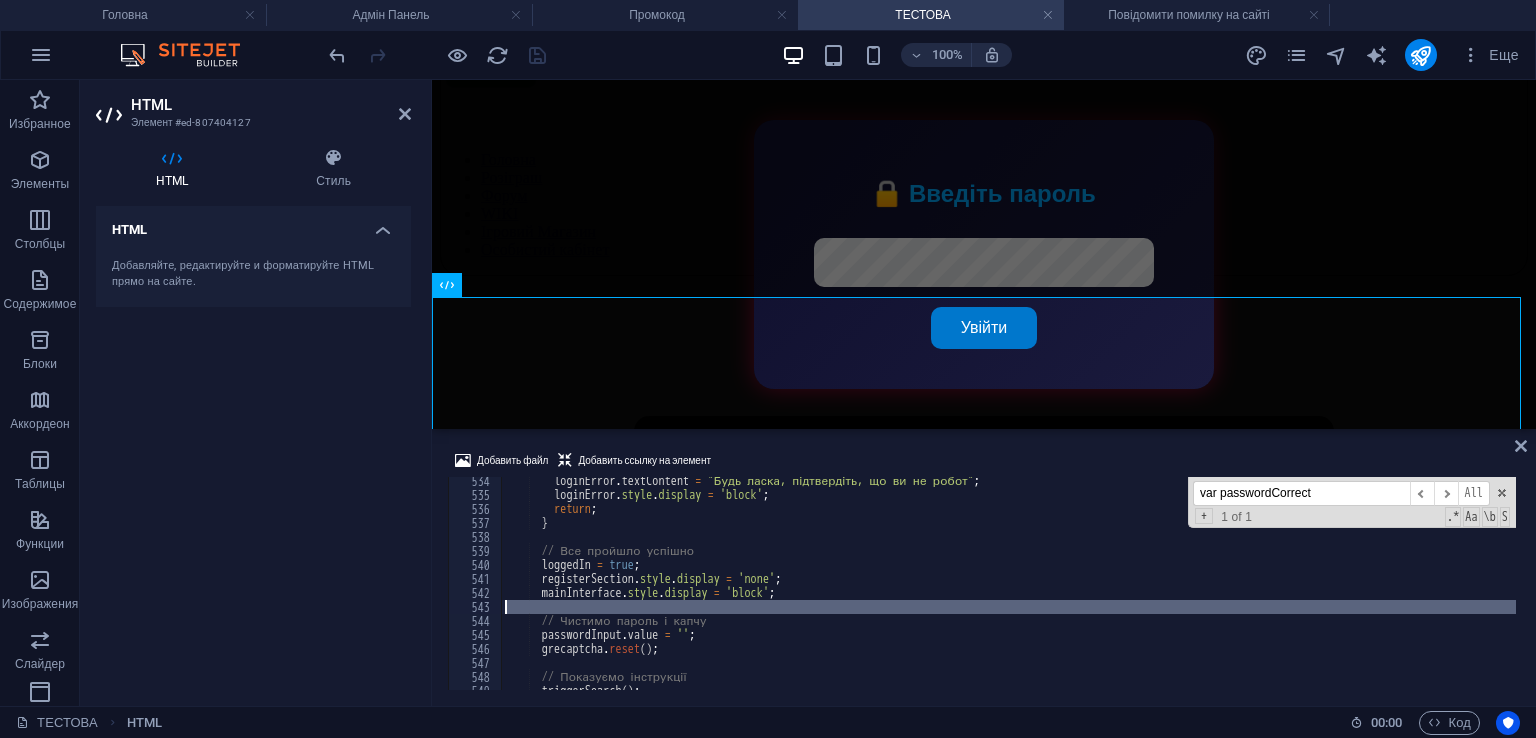 click on "loginError . textContent   =   "Будь ласка, підтвердіть, що ви не робот" ;           loginError . style . display   =   'block' ;           return ;         }         // Все пройшло успішно         loggedIn   =   true ;         registerSection . style . display   =   'none' ;         mainInterface . style . display   =   'block' ;         // Чистимо пароль і капчу         passwordInput . value   =   '' ;         grecaptcha . reset ( ) ;         // Показуємо інструкції         triggerSearch ( ) ; var passwordCorrect ​ ​ All Replace All + 1 of 1 .* Aa \b S" at bounding box center (1008, 583) 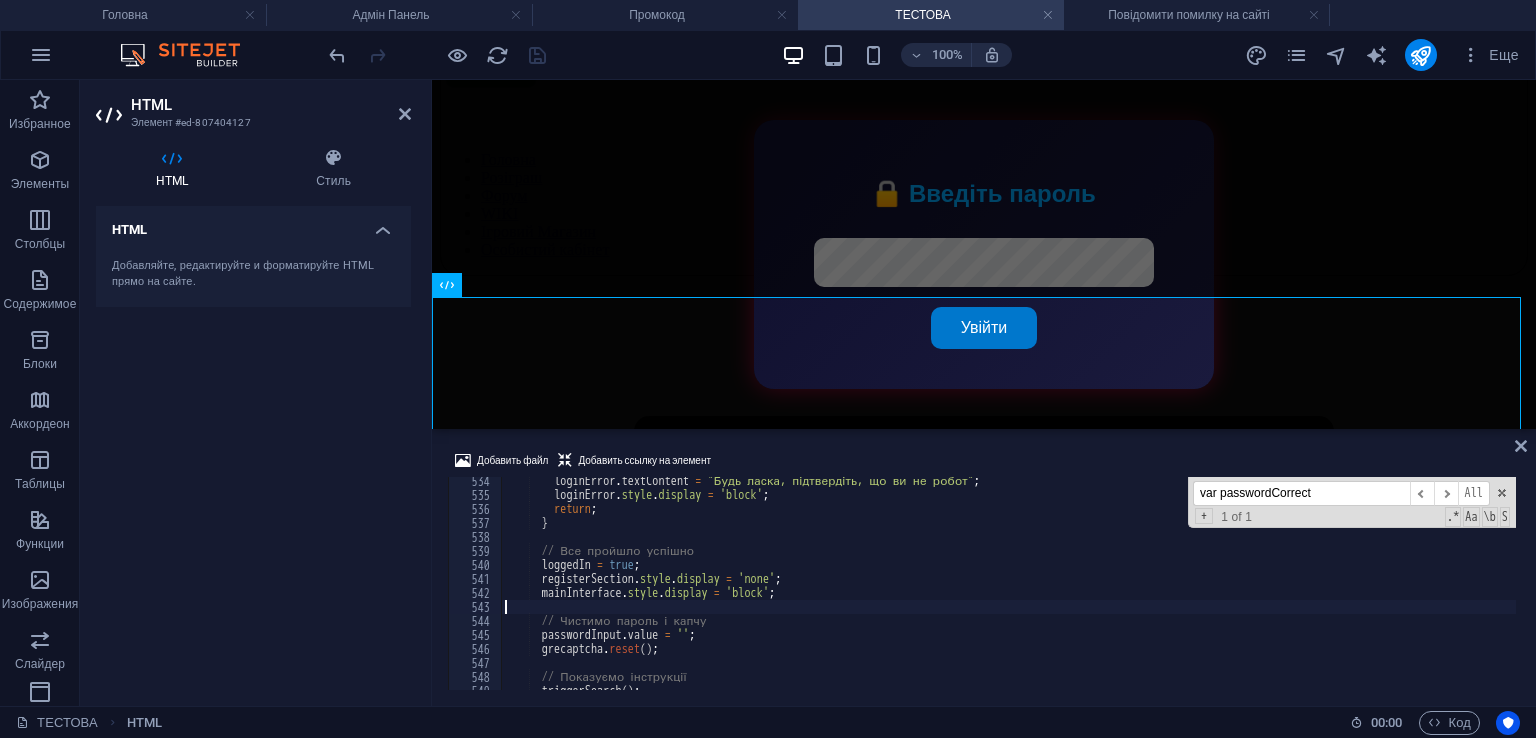 click on "loginError . textContent   =   "Будь ласка, підтвердіть, що ви не робот" ;           loginError . style . display   =   'block' ;           return ;         }         // Все пройшло успішно         loggedIn   =   true ;         registerSection . style . display   =   'none' ;         mainInterface . style . display   =   'block' ;         // Чистимо пароль і капчу         passwordInput . value   =   '' ;         grecaptcha . reset ( ) ;         // Показуємо інструкції         triggerSearch ( ) ;" at bounding box center [1323, 592] 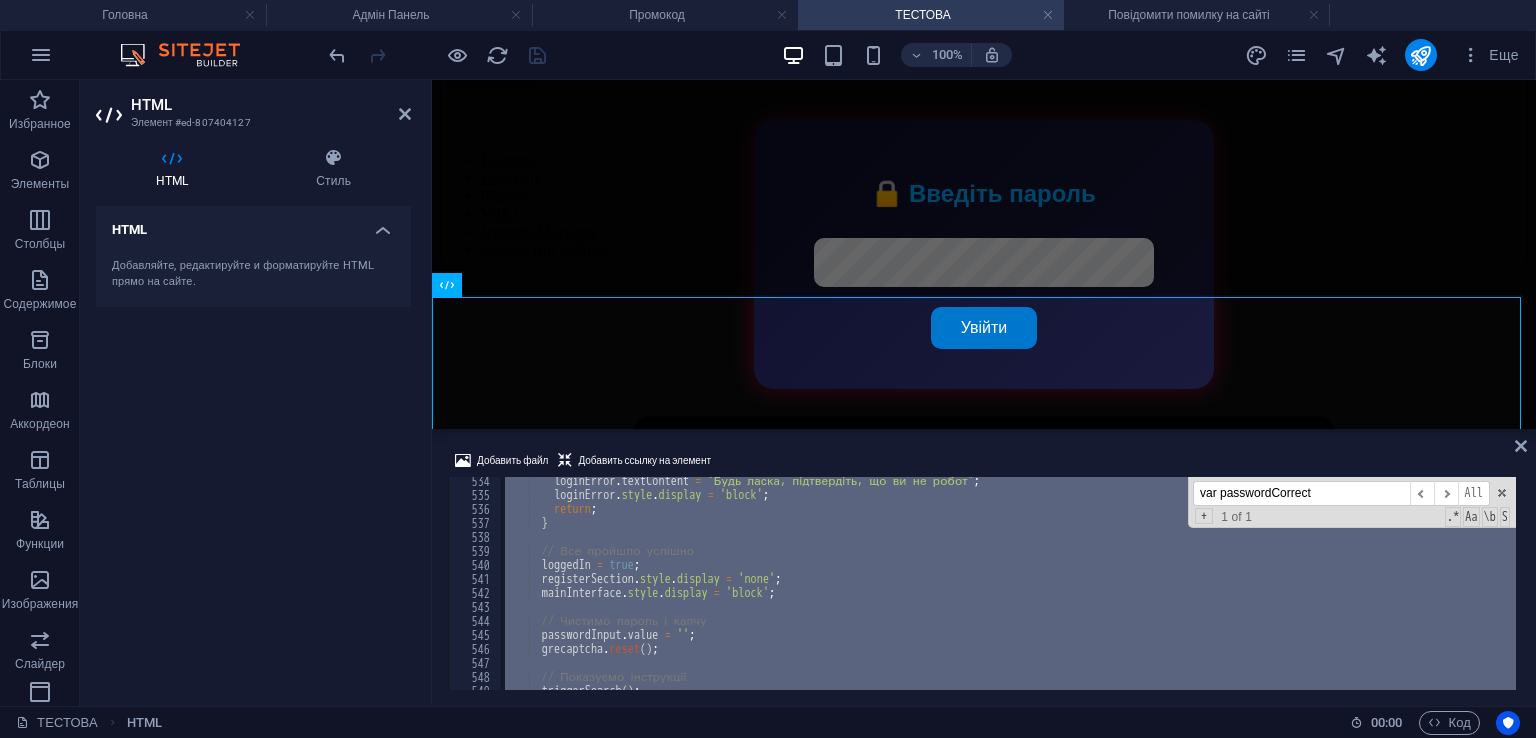 click on "loginError . textContent   =   "Будь ласка, підтвердіть, що ви не робот" ;           loginError . style . display   =   'block' ;           return ;         }         // Все пройшло успішно         loggedIn   =   true ;         registerSection . style . display   =   'none' ;         mainInterface . style . display   =   'block' ;         // Чистимо пароль і капчу         passwordInput . value   =   '' ;         grecaptcha . reset ( ) ;         // Показуємо інструкції         triggerSearch ( ) ;" at bounding box center (1323, 592) 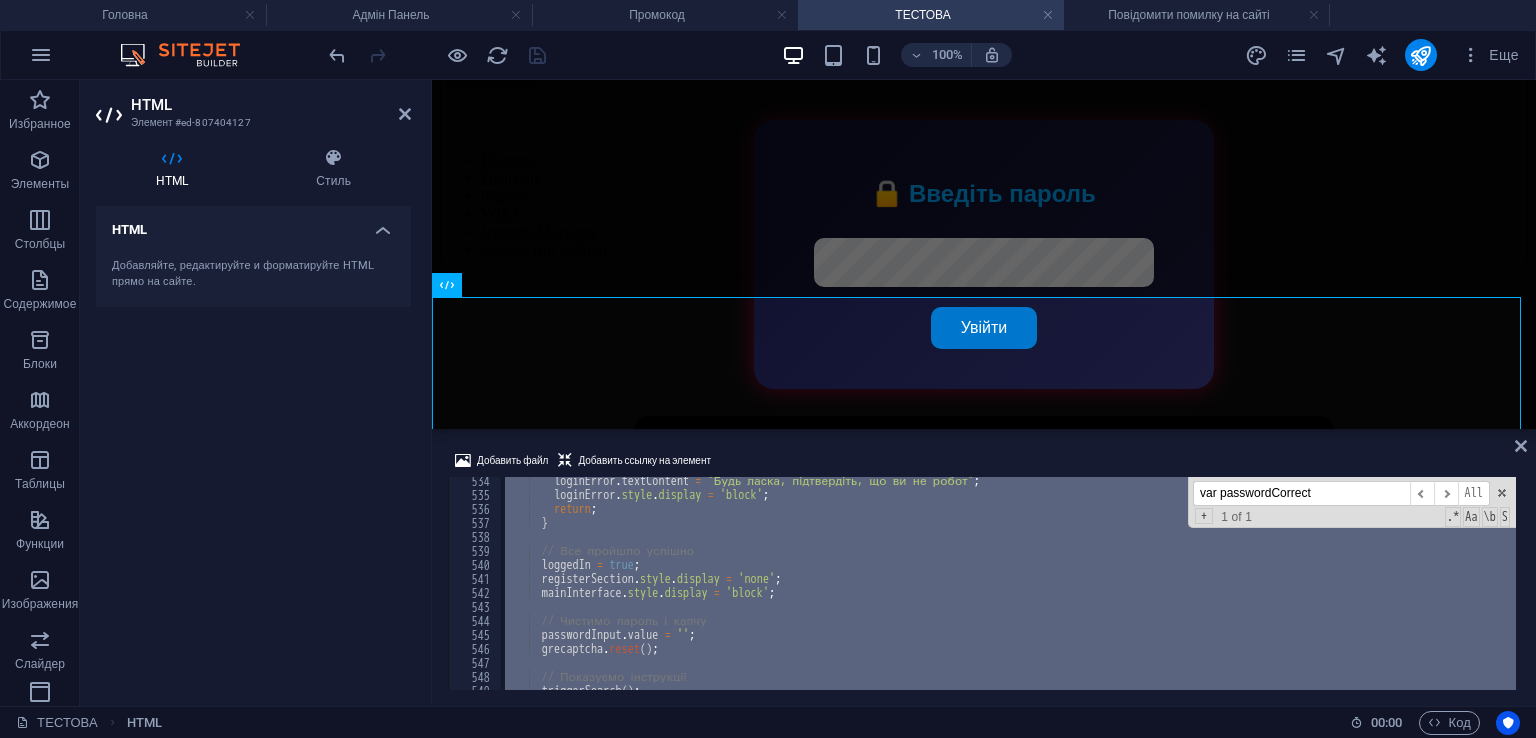 paste 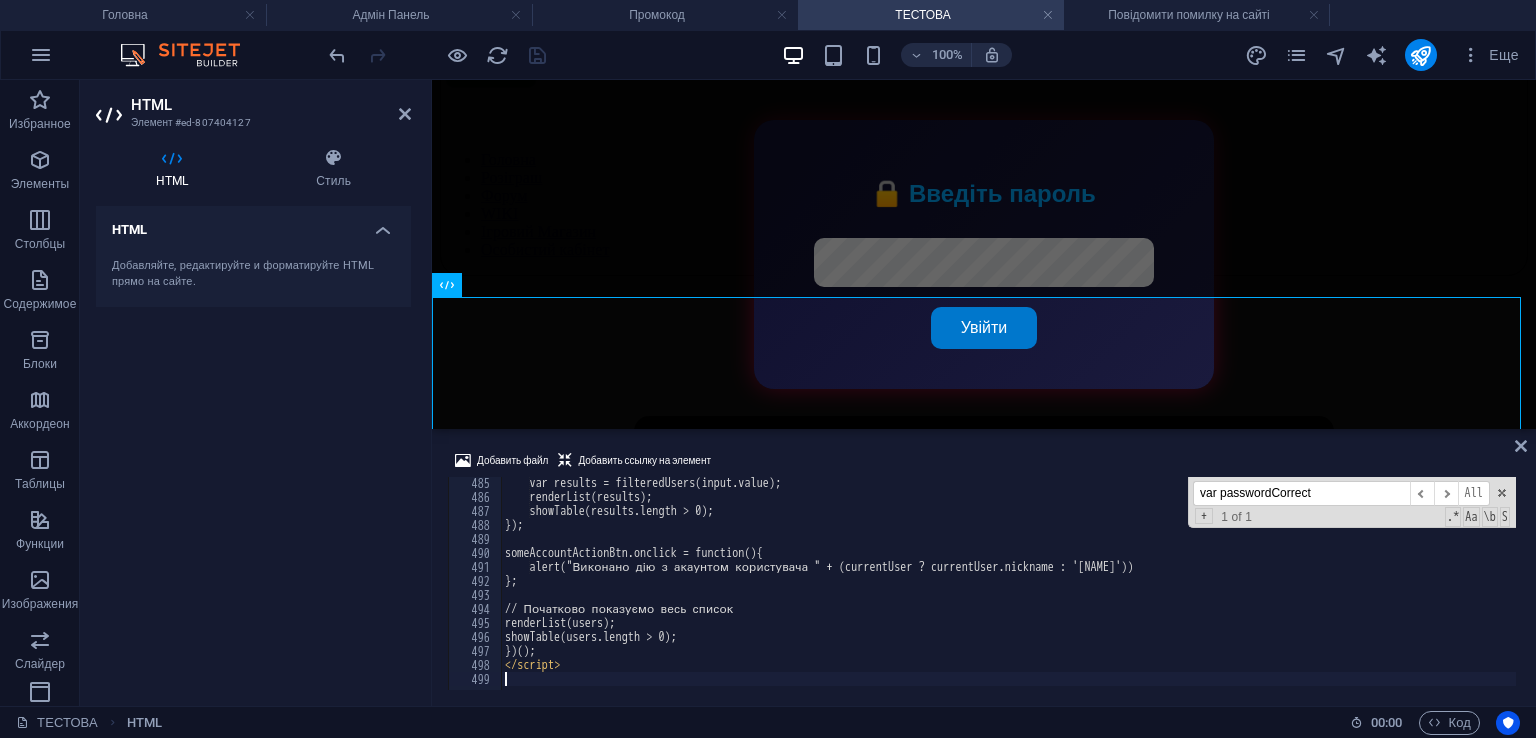 scroll, scrollTop: 6776, scrollLeft: 0, axis: vertical 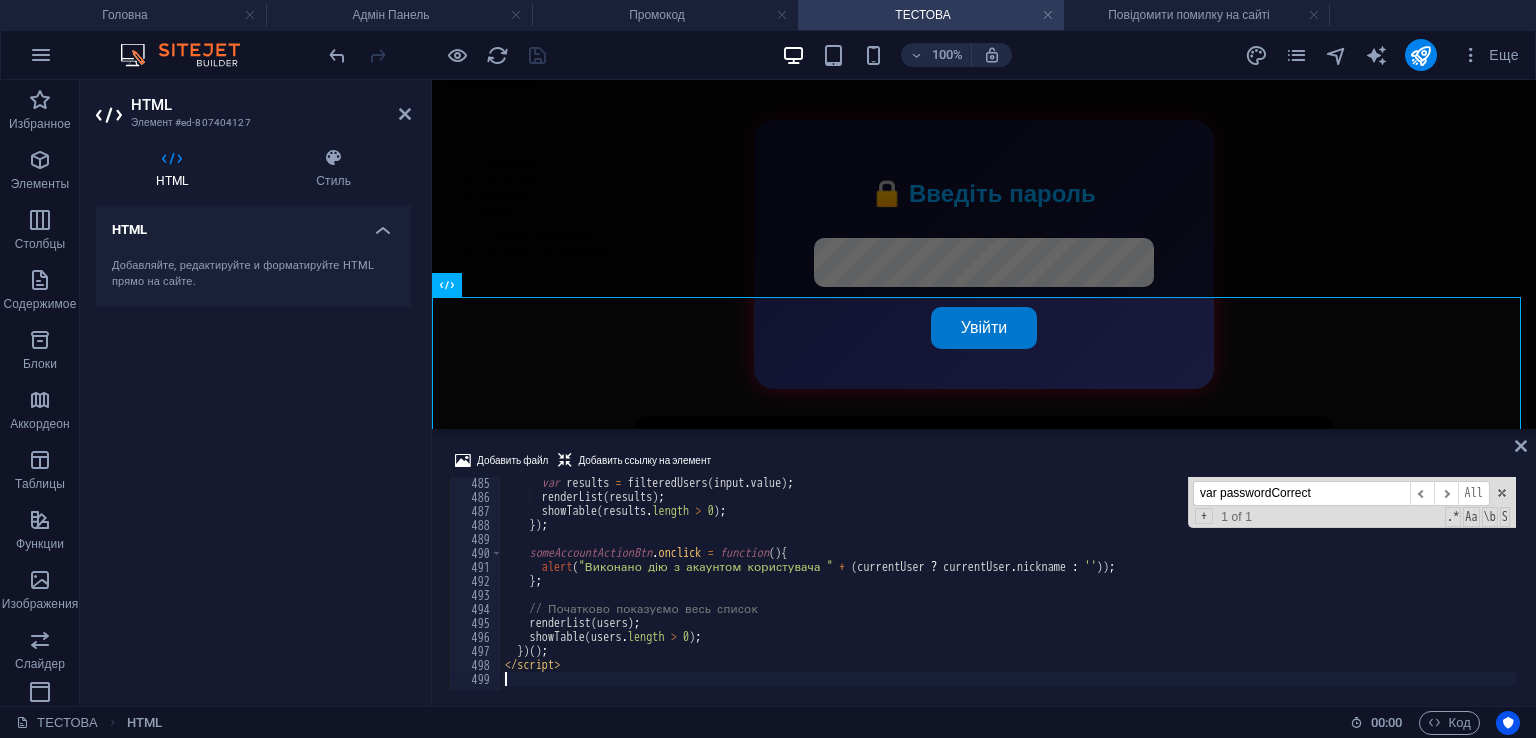 click at bounding box center [437, 55] 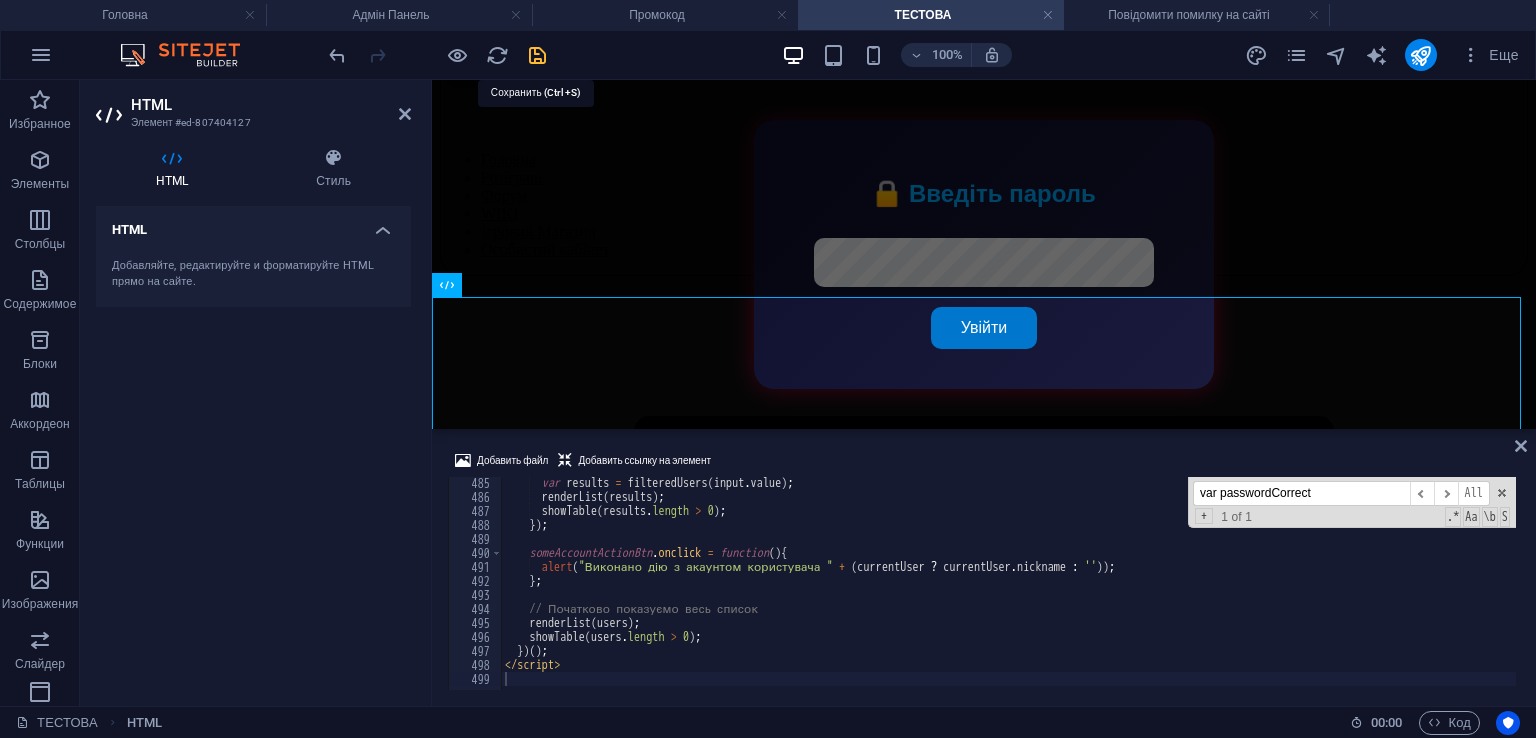 click at bounding box center [537, 55] 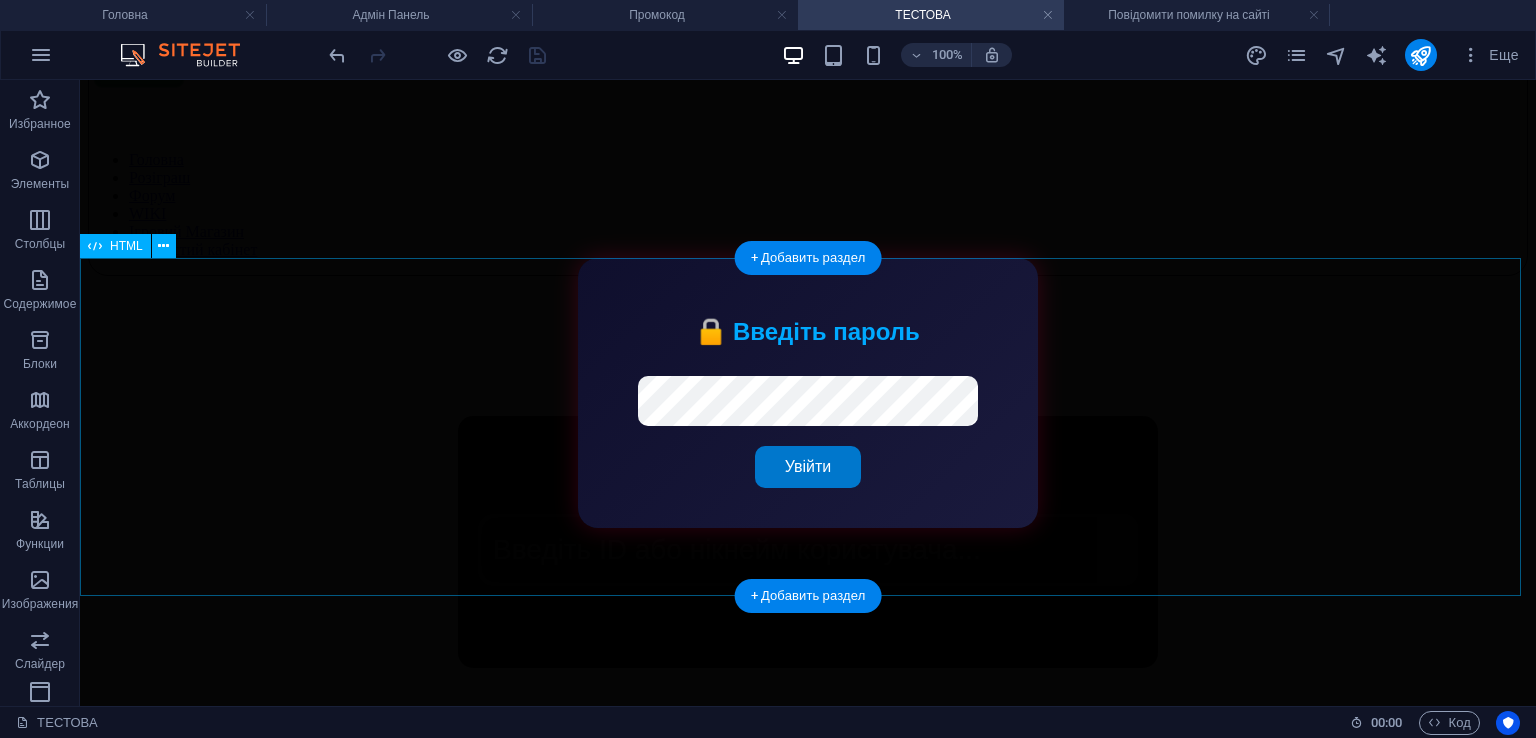 click on "Пошук користувачів ARKIP RP
ID
Нікнейм
Рівень
Баланс
VIP
×
✏️ Редагувати
ID:
Email:
Рівень:
Баланс:    ARKIP₽
VIP статус:
Email:
Рівень:
Баланс:
VIP:
Так
Ні
Зберегти
Скасувати
Інформація
Покарання
Інше
Додаткова детальна інформація про користувача може тут відображатись." at bounding box center [808, 542] 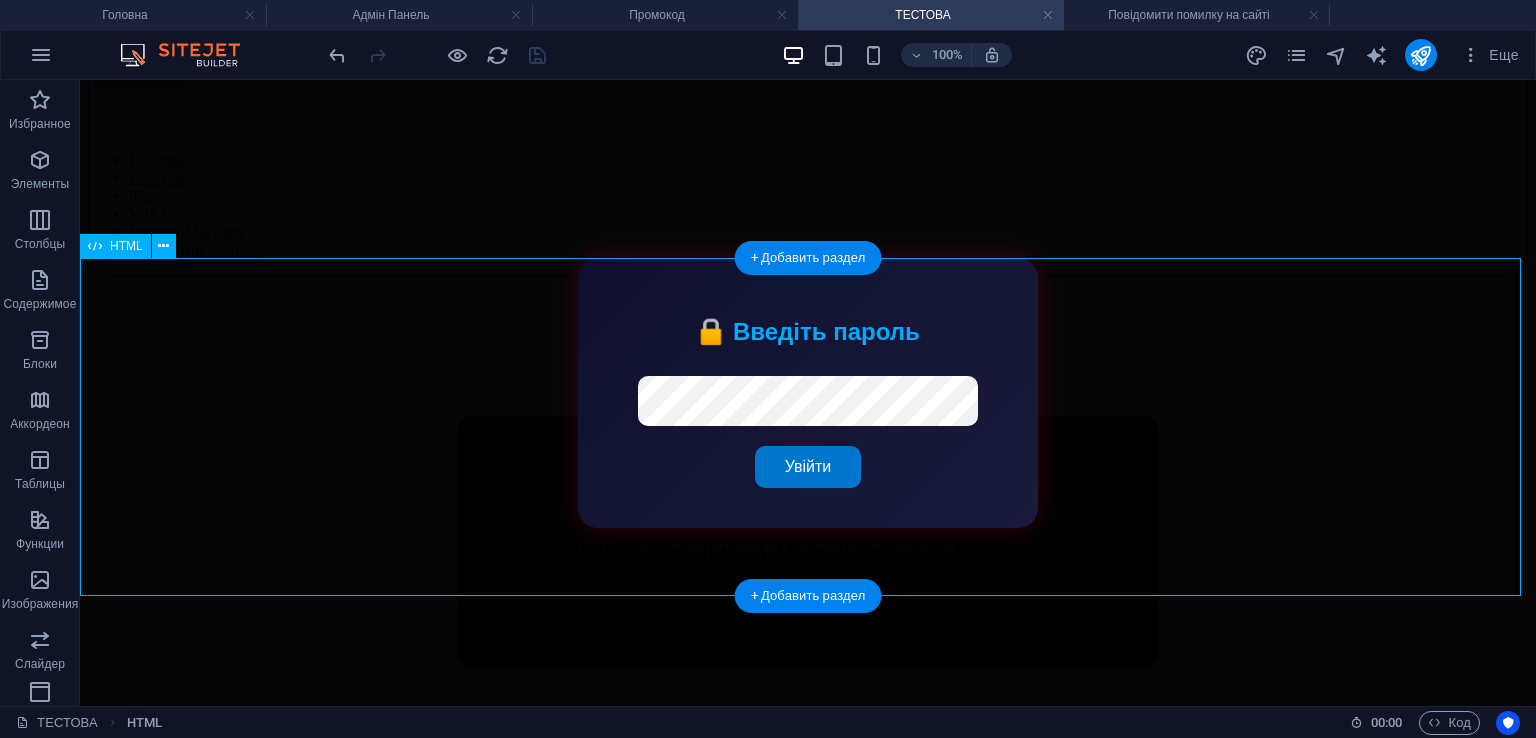 click on "Пошук користувачів ARKIP RP
ID
Нікнейм
Рівень
Баланс
VIP
×
✏️ Редагувати
ID:
Email:
Рівень:
Баланс:    ARKIP₽
VIP статус:
Email:
Рівень:
Баланс:
VIP:
Так
Ні
Зберегти
Скасувати
Інформація
Покарання
Інше
Додаткова детальна інформація про користувача може тут відображатись." at bounding box center [808, 542] 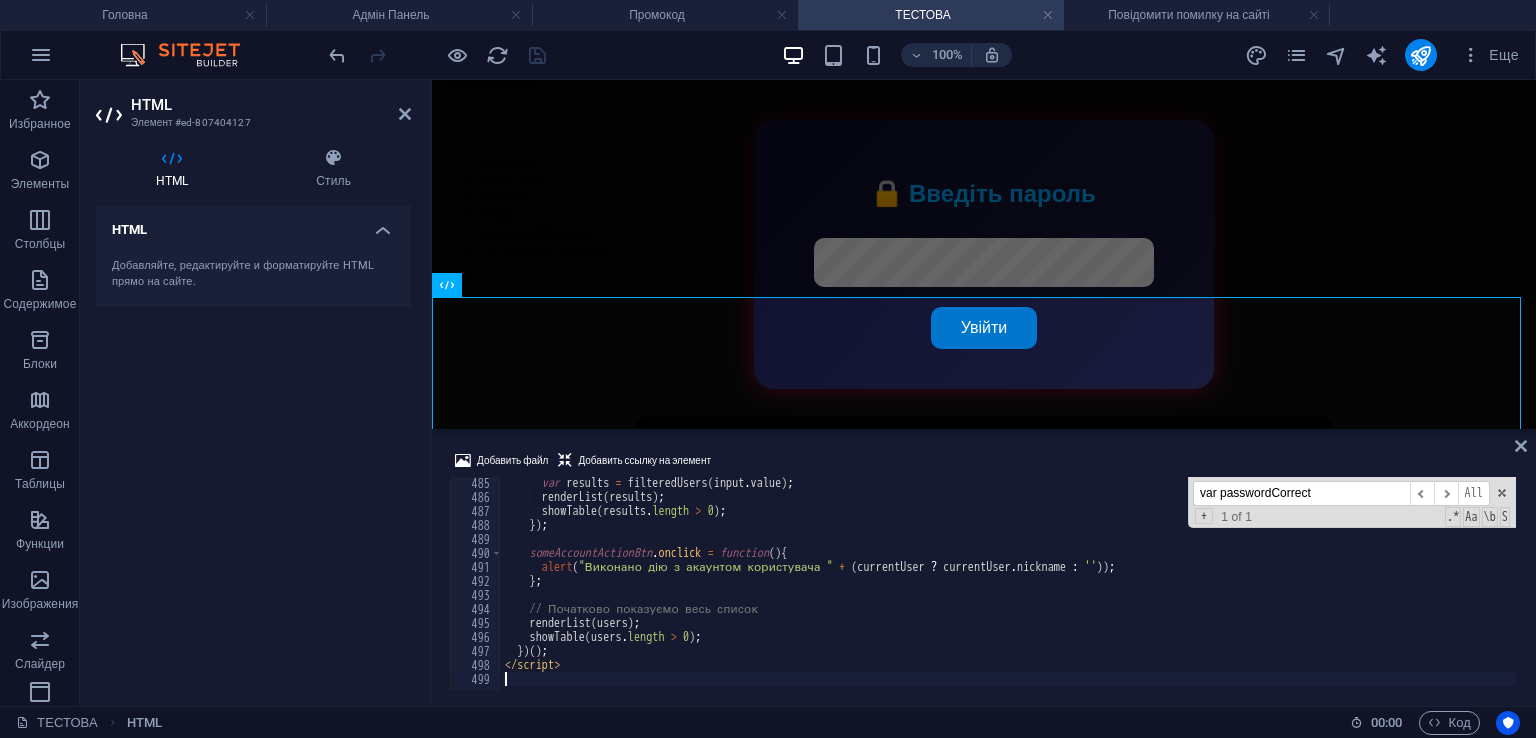 click on "var   results   =   filteredUsers ( input . value ) ;
renderList ( results ) ;
showTable ( results . length   >   0 ) ;
})
someAccountActionBtn . onclick   =   function ( ) {
alert ( "Виконано дію з акаунтом користувача "   +   ( currentUser   ?   currentUser . nickname   :   '' )) ;
} ;
// Початково показуємо весь список
renderList ( users ) ;
showTable ( users . length   >   0 ) ;
}( ) ;
< / script >" at bounding box center [1313, 594] 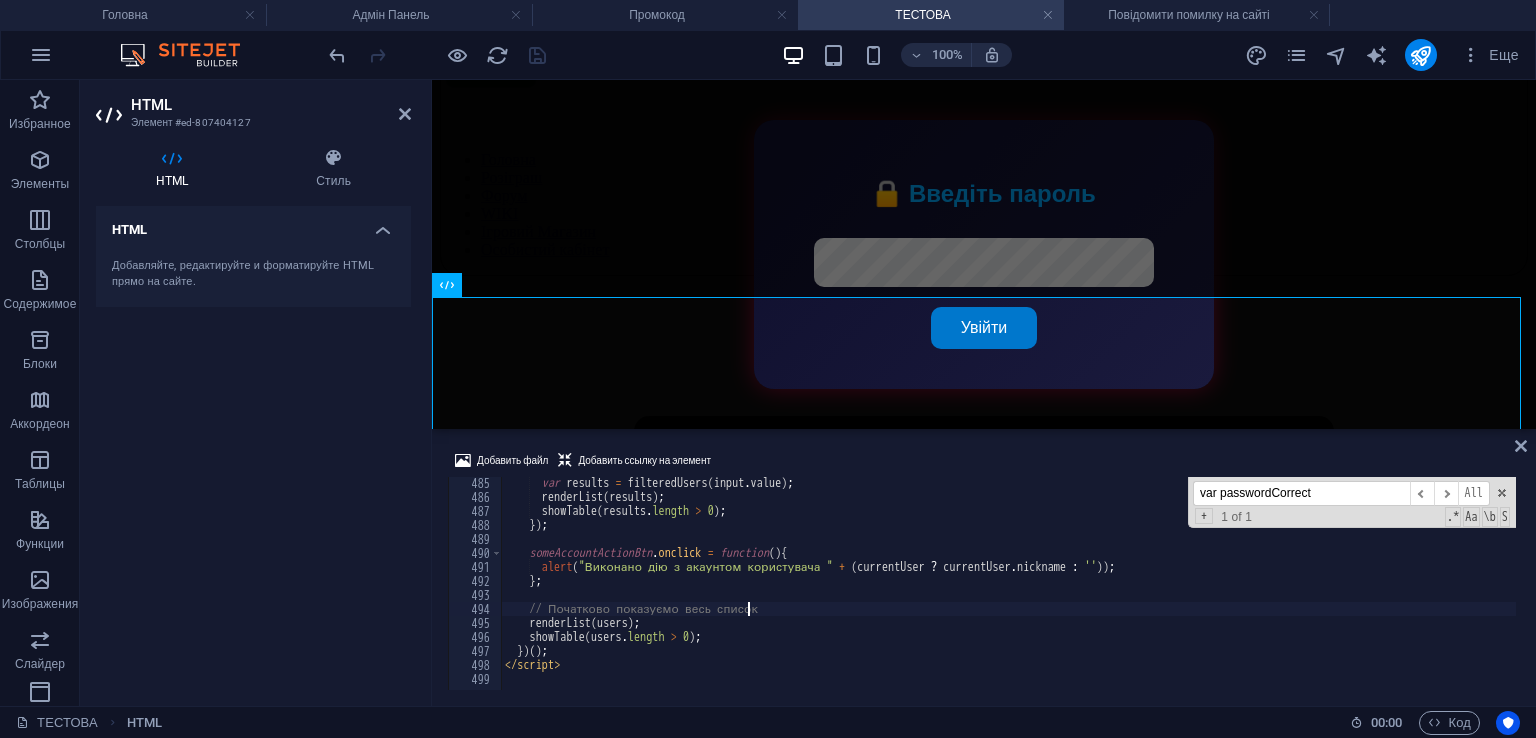 click on "var   results   =   filteredUsers ( input . value ) ;
renderList ( results ) ;
showTable ( results . length   >   0 ) ;
})
someAccountActionBtn . onclick   =   function ( ) {
alert ( "Виконано дію з акаунтом користувача "   +   ( currentUser   ?   currentUser . nickname   :   '' )) ;
} ;
// Початково показуємо весь список
renderList ( users ) ;
showTable ( users . length   >   0 ) ;
}( ) ;
< / script >" at bounding box center (1313, 594) 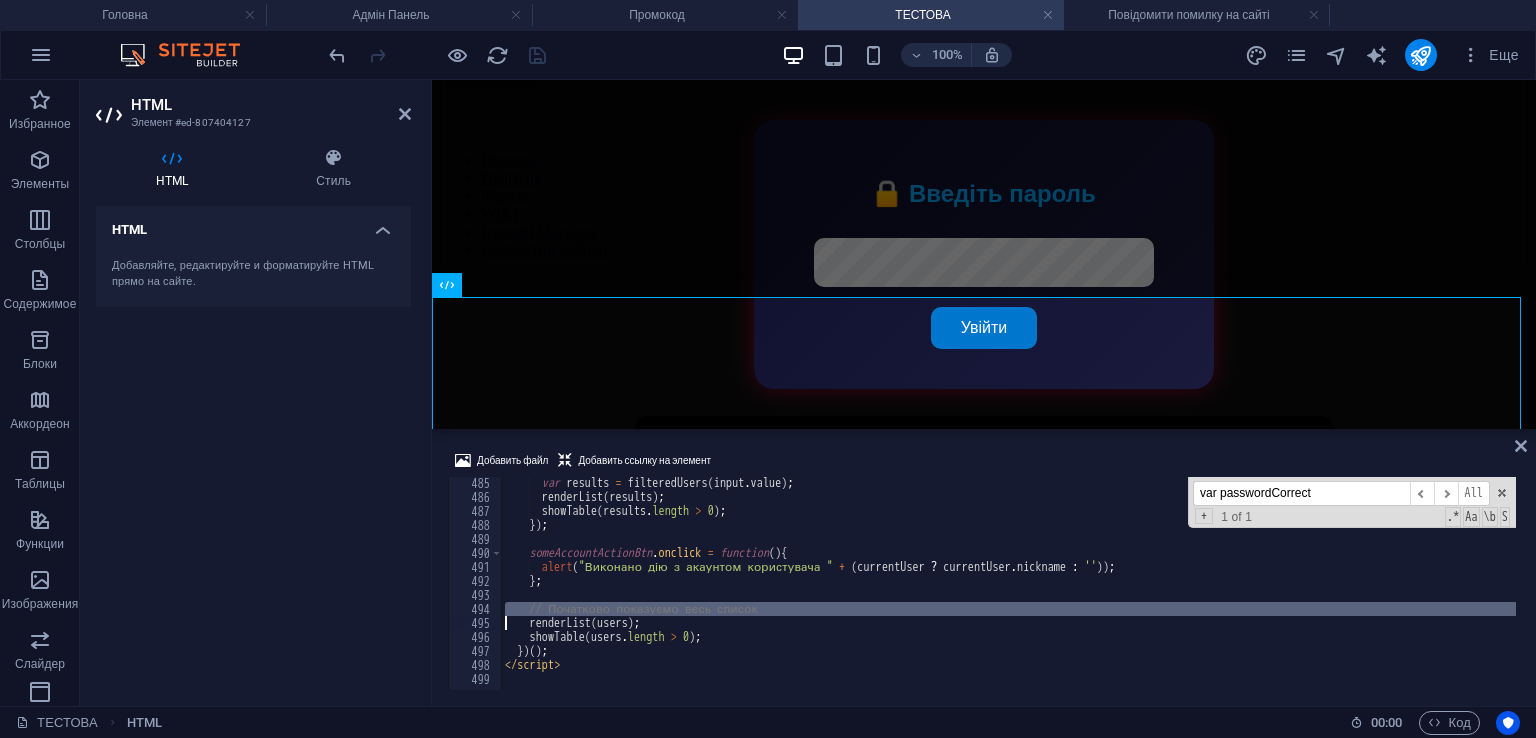 click on "var   results   =   filteredUsers ( input . value ) ;
renderList ( results ) ;
showTable ( results . length   >   0 ) ;
})
someAccountActionBtn . onclick   =   function ( ) {
alert ( "Виконано дію з акаунтом користувача "   +   ( currentUser   ?   currentUser . nickname   :   '' )) ;
} ;
// Початково показуємо весь список
renderList ( users ) ;
showTable ( users . length   >   0 ) ;
}( ) ;
< / script >" at bounding box center [1313, 594] 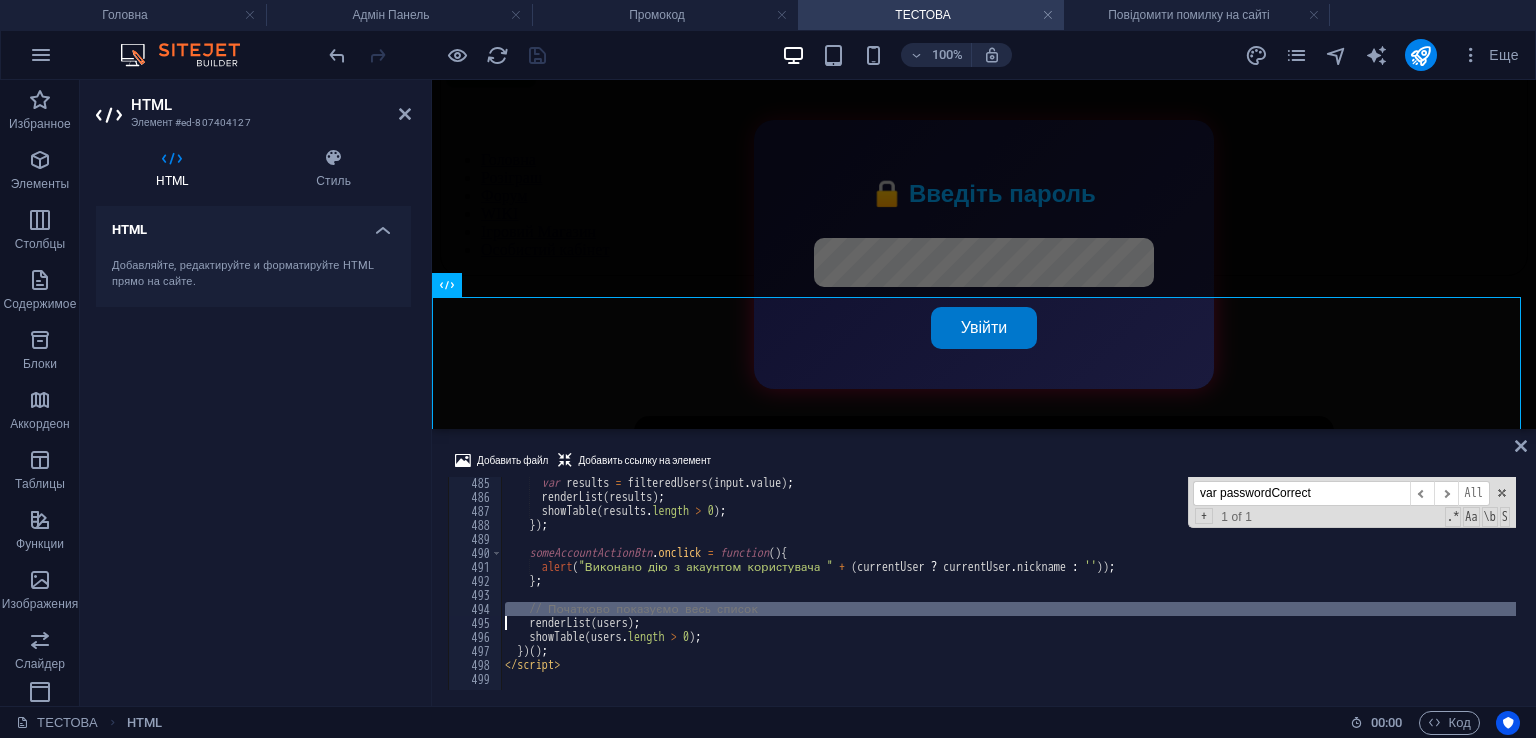 click on "var   results   =   filteredUsers ( input . value ) ;
renderList ( results ) ;
showTable ( results . length   >   0 ) ;
})
someAccountActionBtn . onclick   =   function ( ) {
alert ( "Виконано дію з акаунтом користувача "   +   ( currentUser   ?   currentUser . nickname   :   '' )) ;
} ;
// Початково показуємо весь список
renderList ( users ) ;
showTable ( users . length   >   0 ) ;
}( ) ;
< / script >" at bounding box center (1313, 594) 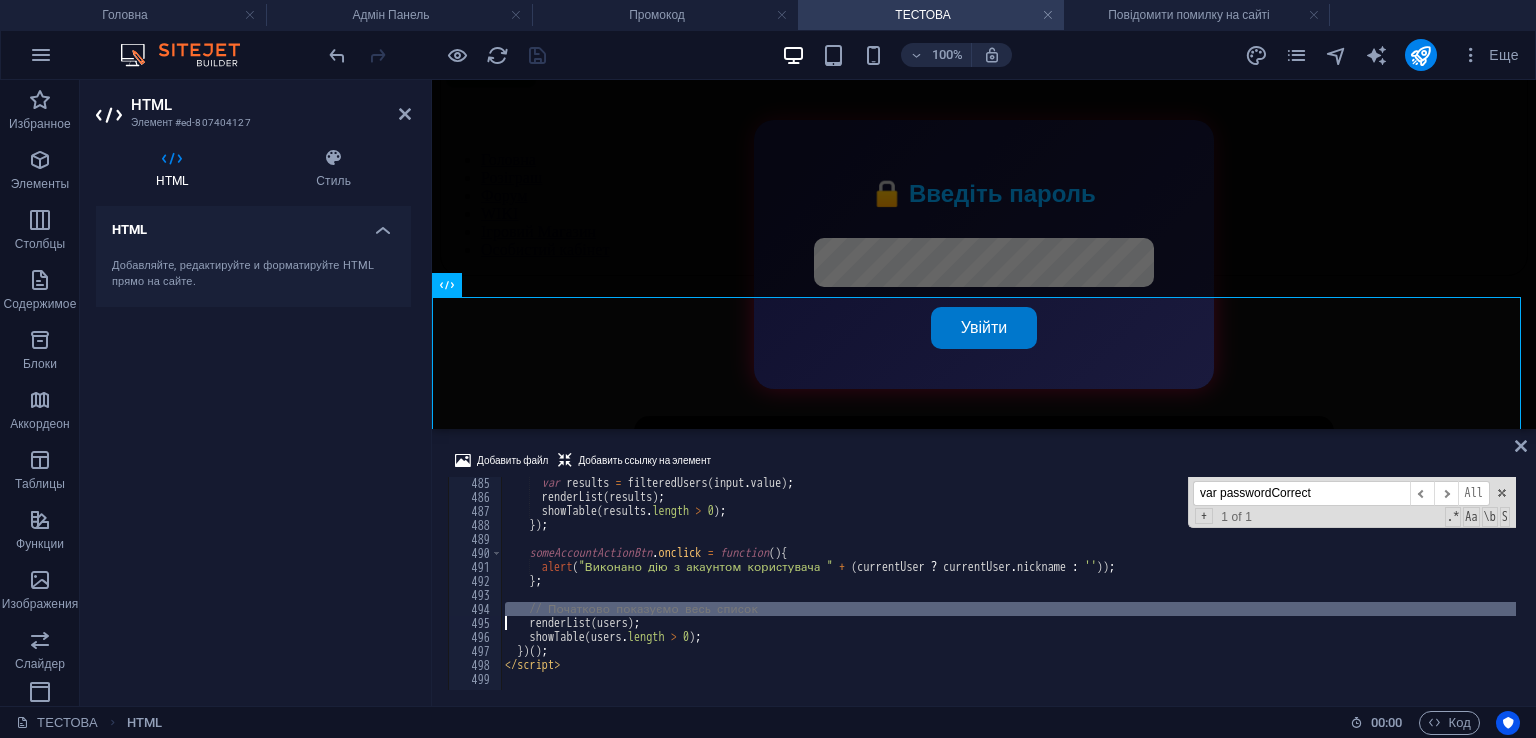 type on "</script>" 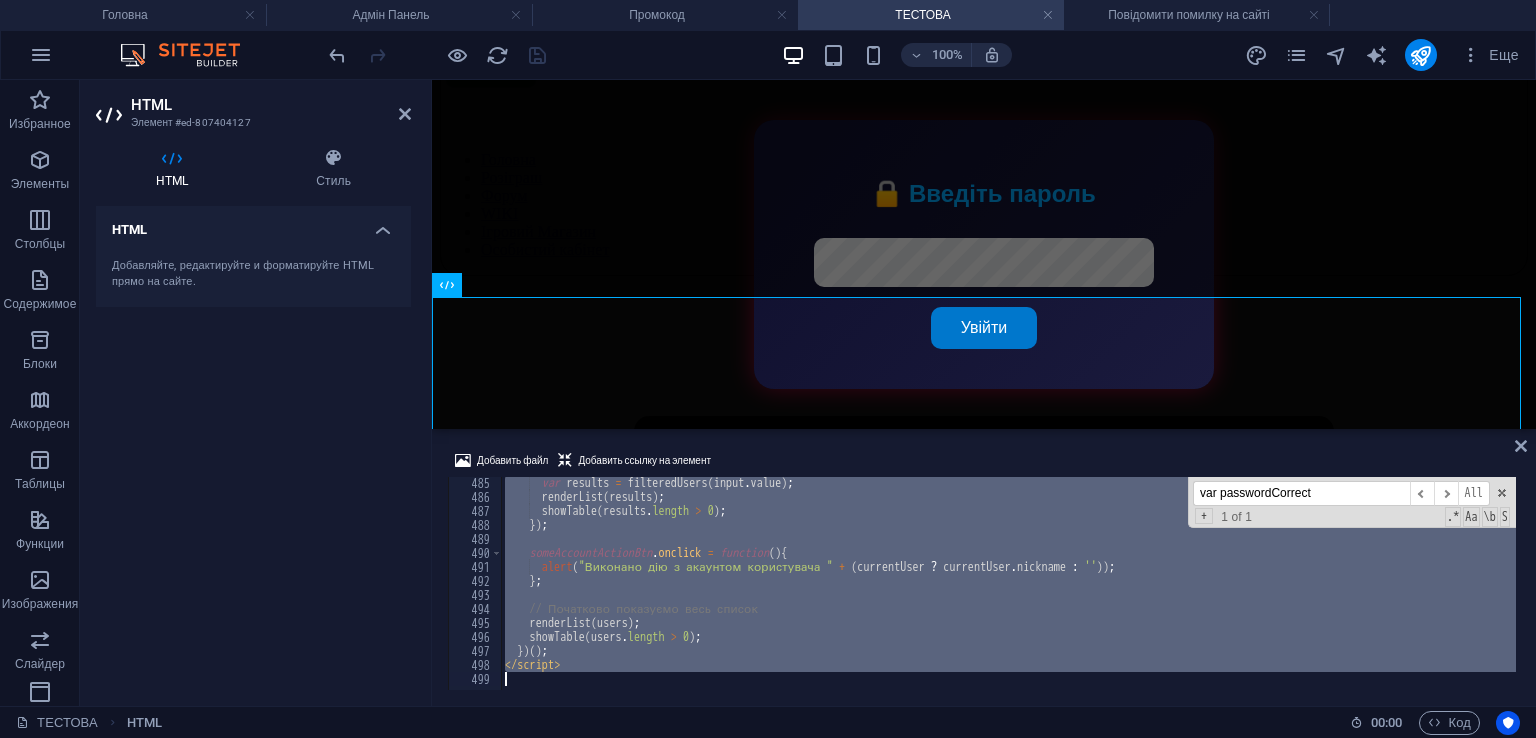 type 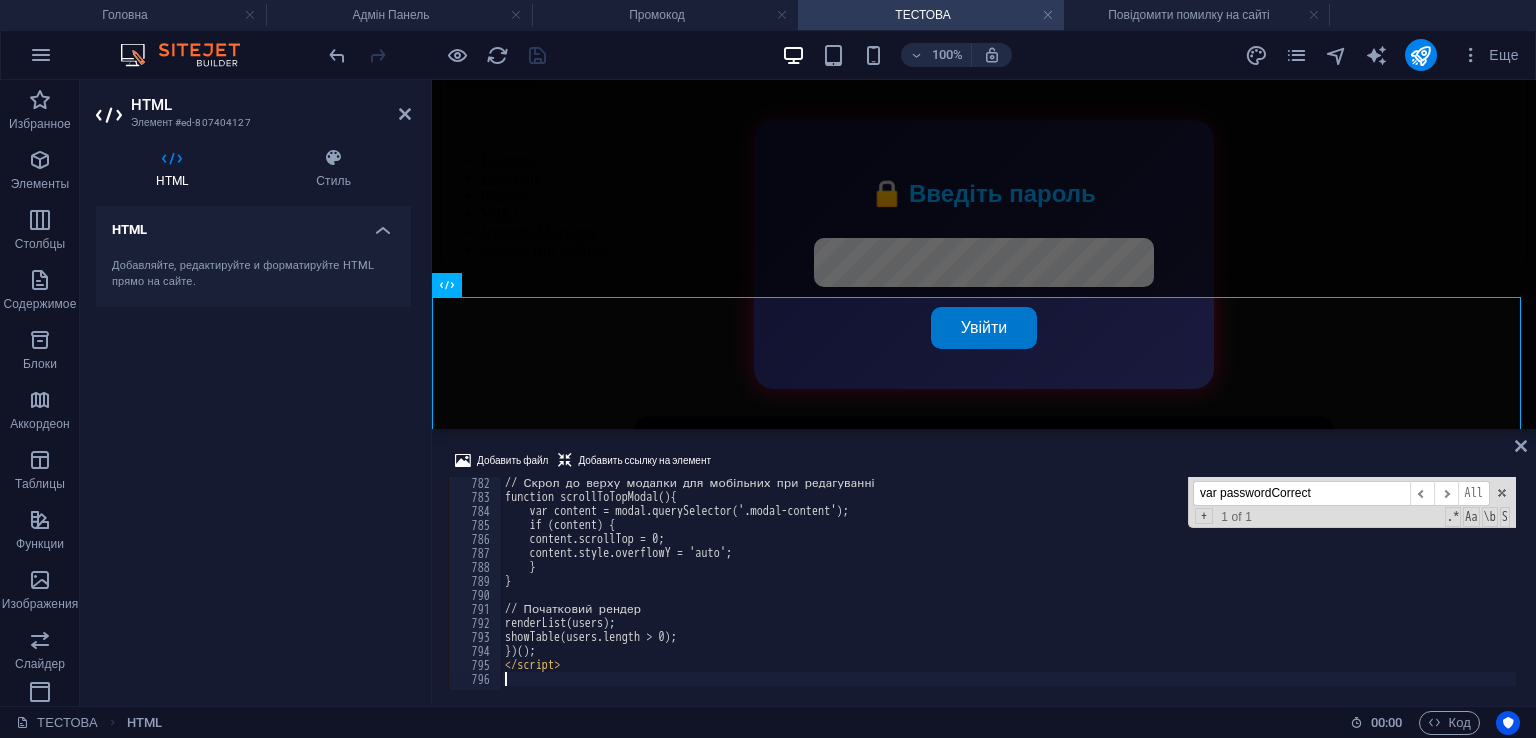 scroll, scrollTop: 10931, scrollLeft: 0, axis: vertical 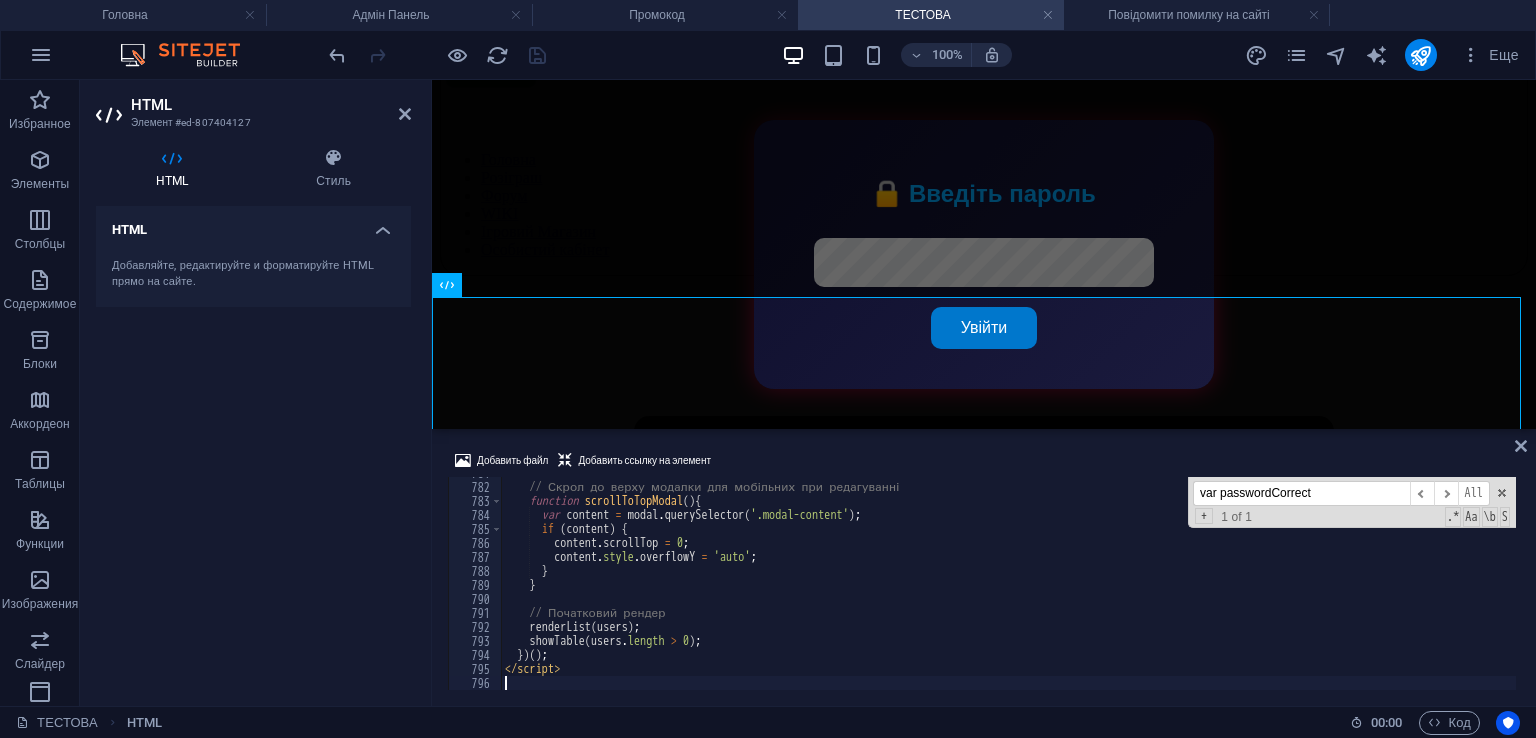 click on "Добавить файл Добавить ссылку на элемент" at bounding box center (984, 463) 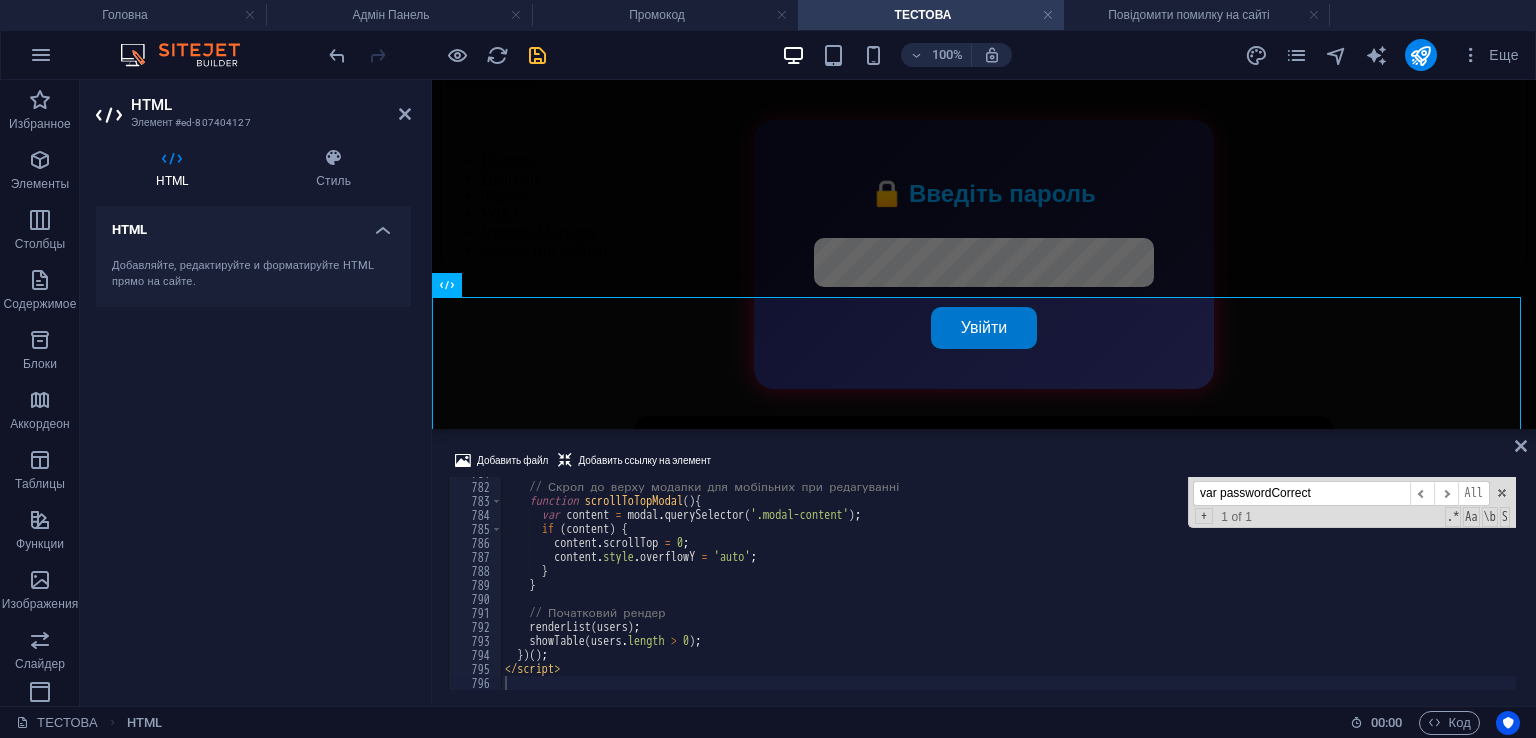 click at bounding box center [537, 55] 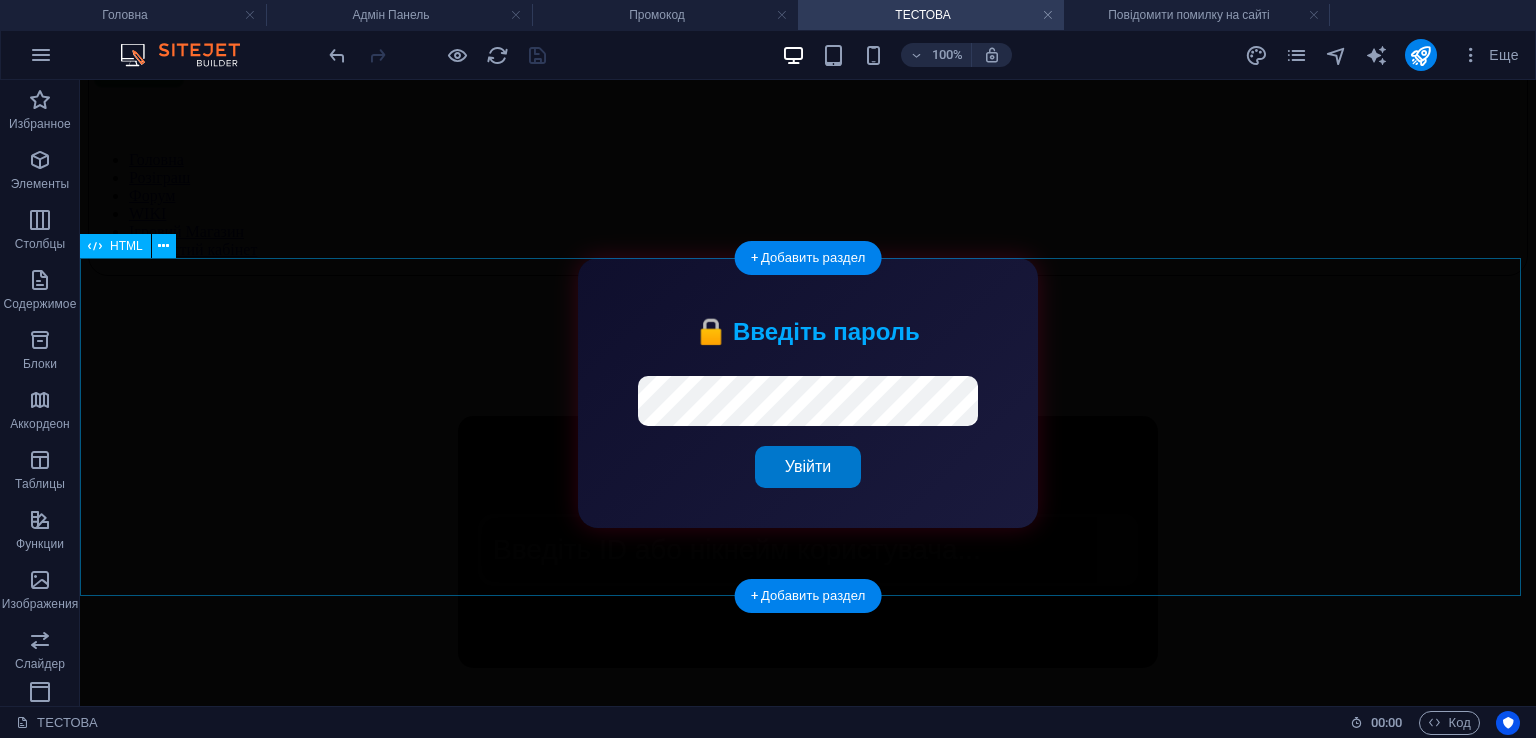 click on "Пошук користувачів ARKIP RP
ID
Нікнейм
Рівень
Баланс
VIP
×
ID:
Email:
Рівень:
Баланс:    ARKIP₽
VIP статус:
Email:
Рівень:
Баланс:
VIP:
Так
Ні
Зберегти
Скасувати
✏️ Редагувати
Інформація
Покарання
Інше
Додаткова детальна інформація про користувача може тут відображатись." at bounding box center [808, 542] 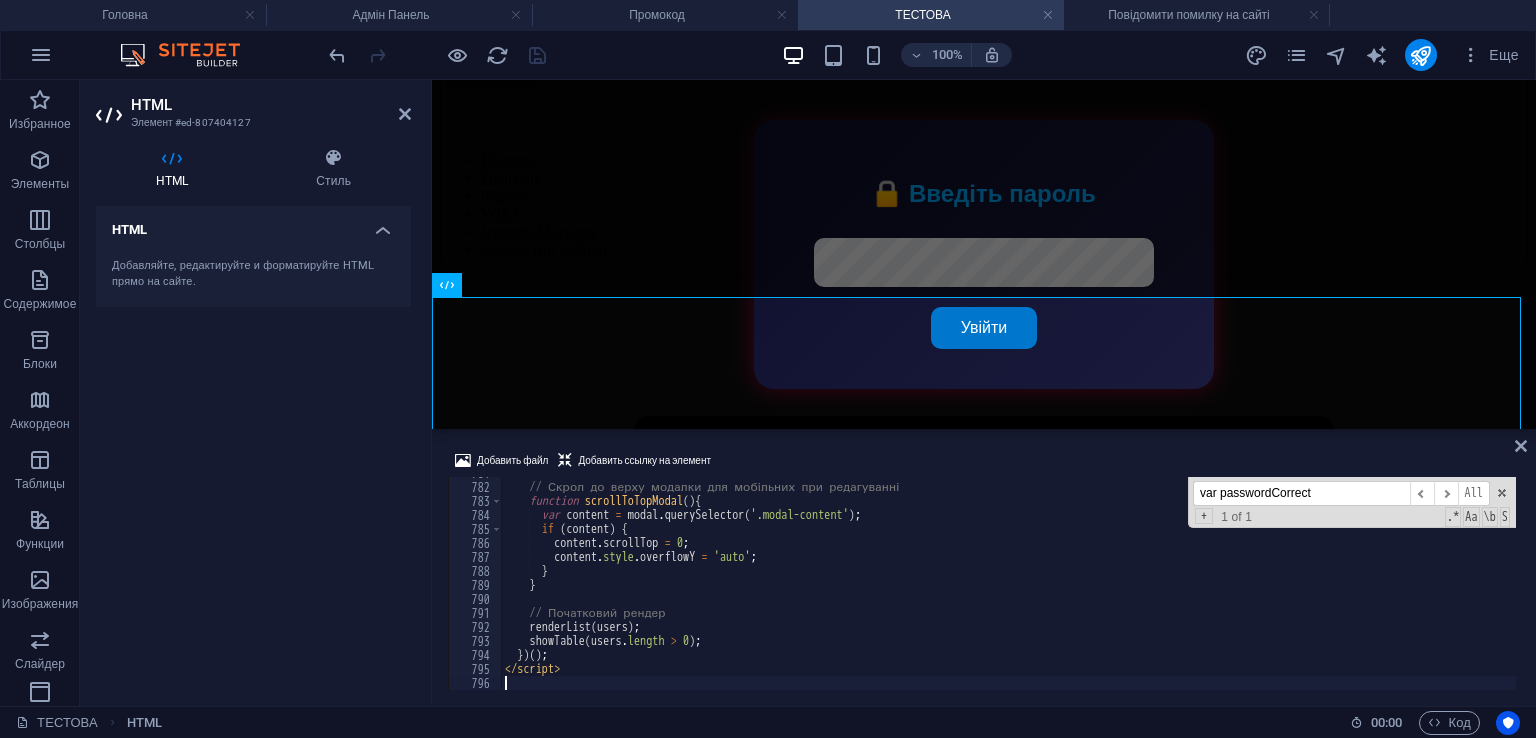 click on "// Скрол до верху модалки для мобільних при редагуванні      function   scrollToTopModal ( ) {         var   content   =   modal . querySelector ( '.modal-content' ) ;         if   ( content )   {           content . scrollTop   =   0 ;           content . style . overflowY   =   'auto' ;         }      }      // Початковий рендер      renderList ( users ) ;      showTable ( users . length   >   0 ) ;    }) ( ) ; </script>" at bounding box center (1008, 586) 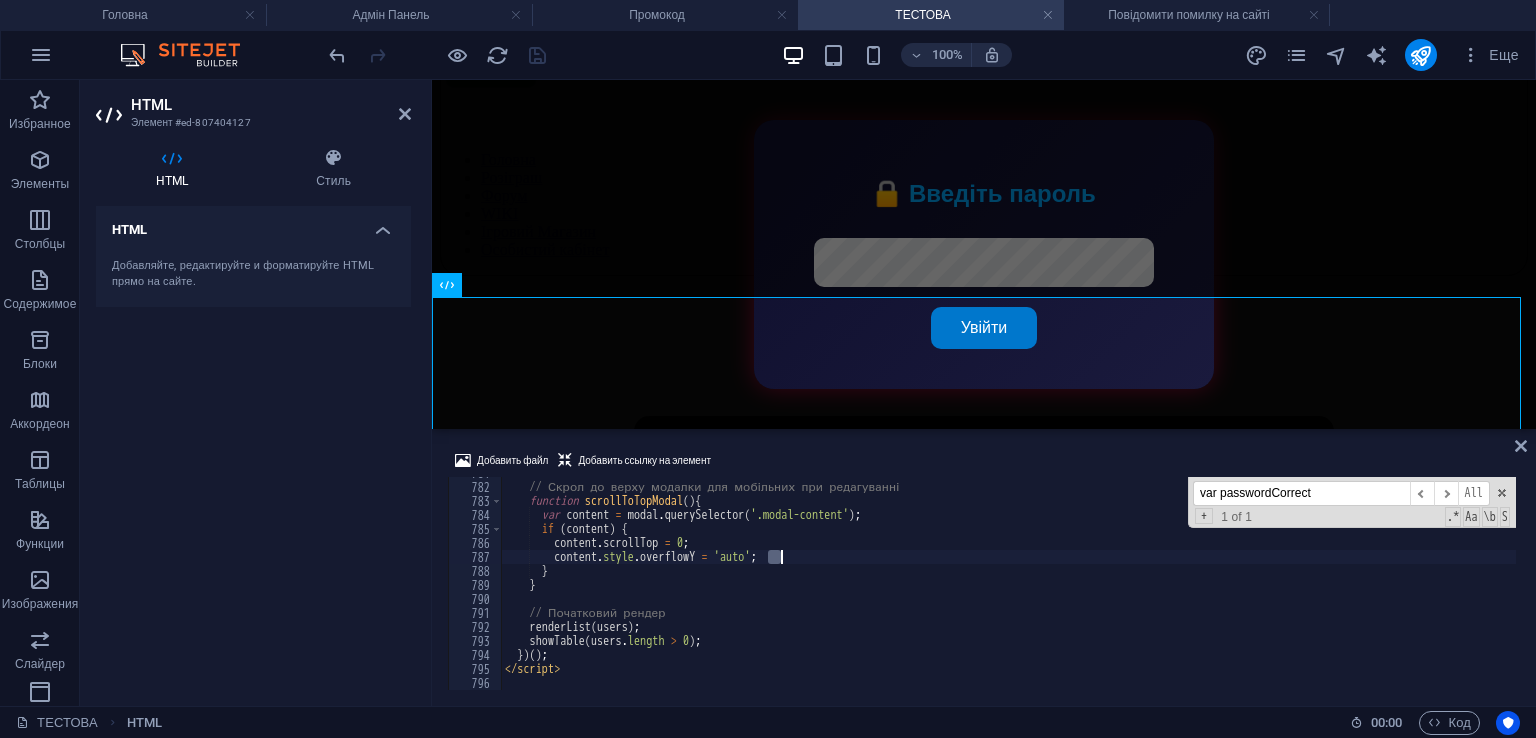 click on "// Скрол до верху модалки для мобільних при редагуванні      function   scrollToTopModal ( ) {         var   content   =   modal . querySelector ( '.modal-content' ) ;         if   ( content )   {           content . scrollTop   =   0 ;           content . style . overflowY   =   'auto' ;         }      }      // Початковий рендер      renderList ( users ) ;      showTable ( users . length   >   0 ) ;    }) ( ) ; </script>" at bounding box center [1008, 586] 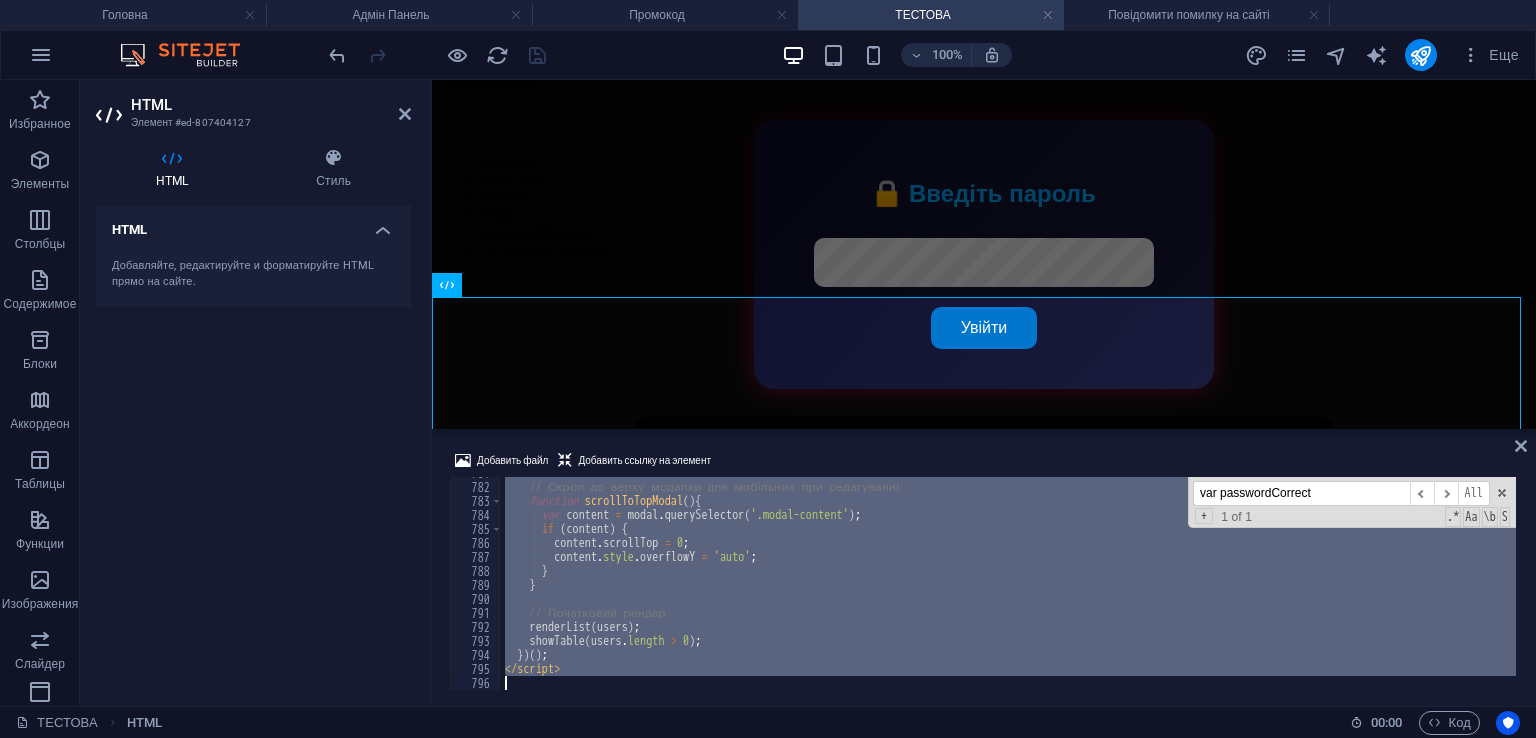 click on "// Скрол до верху модалки для мобільних при редагуванні      function   scrollToTopModal ( ) {         var   content   =   modal . querySelector ( '.modal-content' ) ;         if   ( content )   {           content . scrollTop   =   0 ;           content . style . overflowY   =   'auto' ;         }      }      // Початковий рендер      renderList ( users ) ;      showTable ( users . length   >   0 ) ;    }) ( ) ; </script>" at bounding box center (1008, 586) 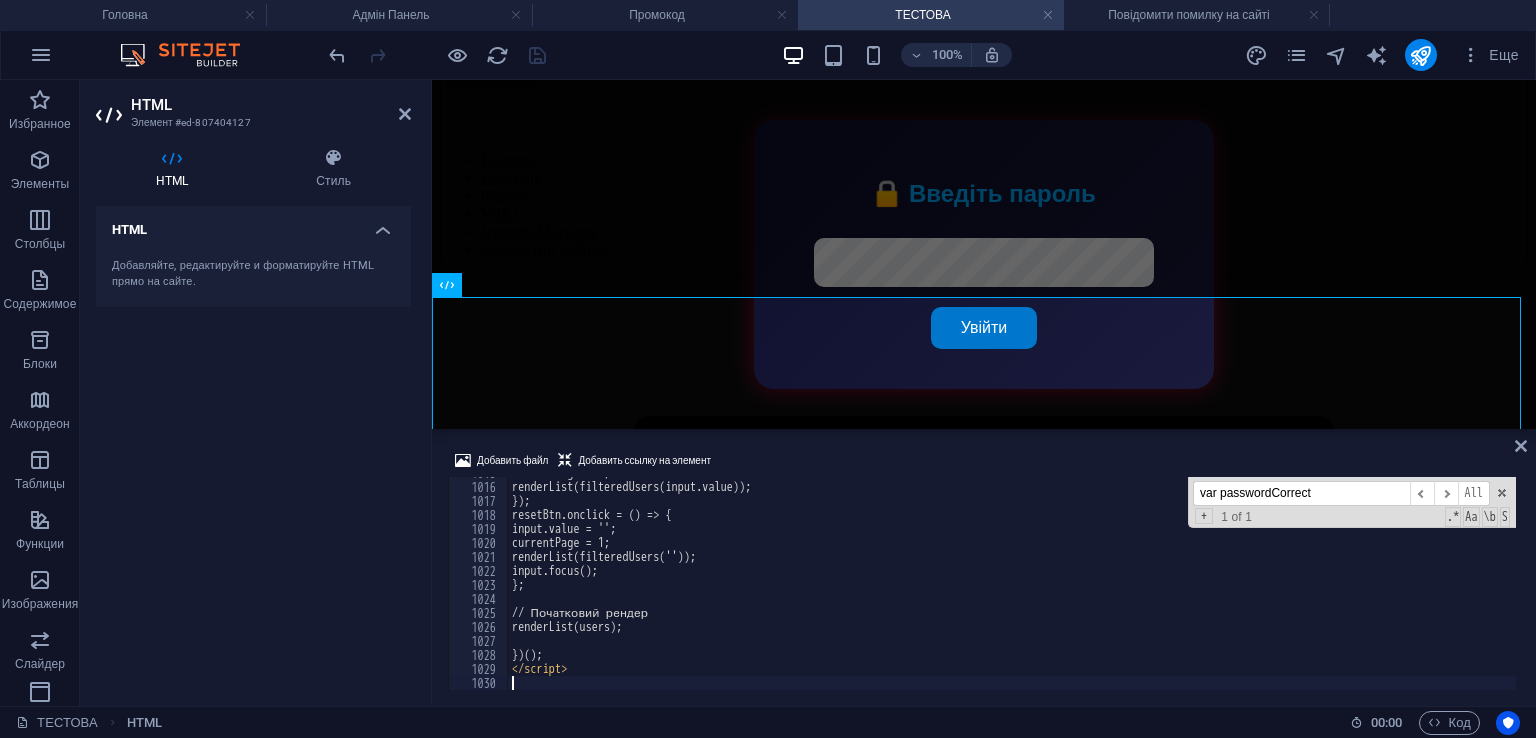 scroll, scrollTop: 14207, scrollLeft: 0, axis: vertical 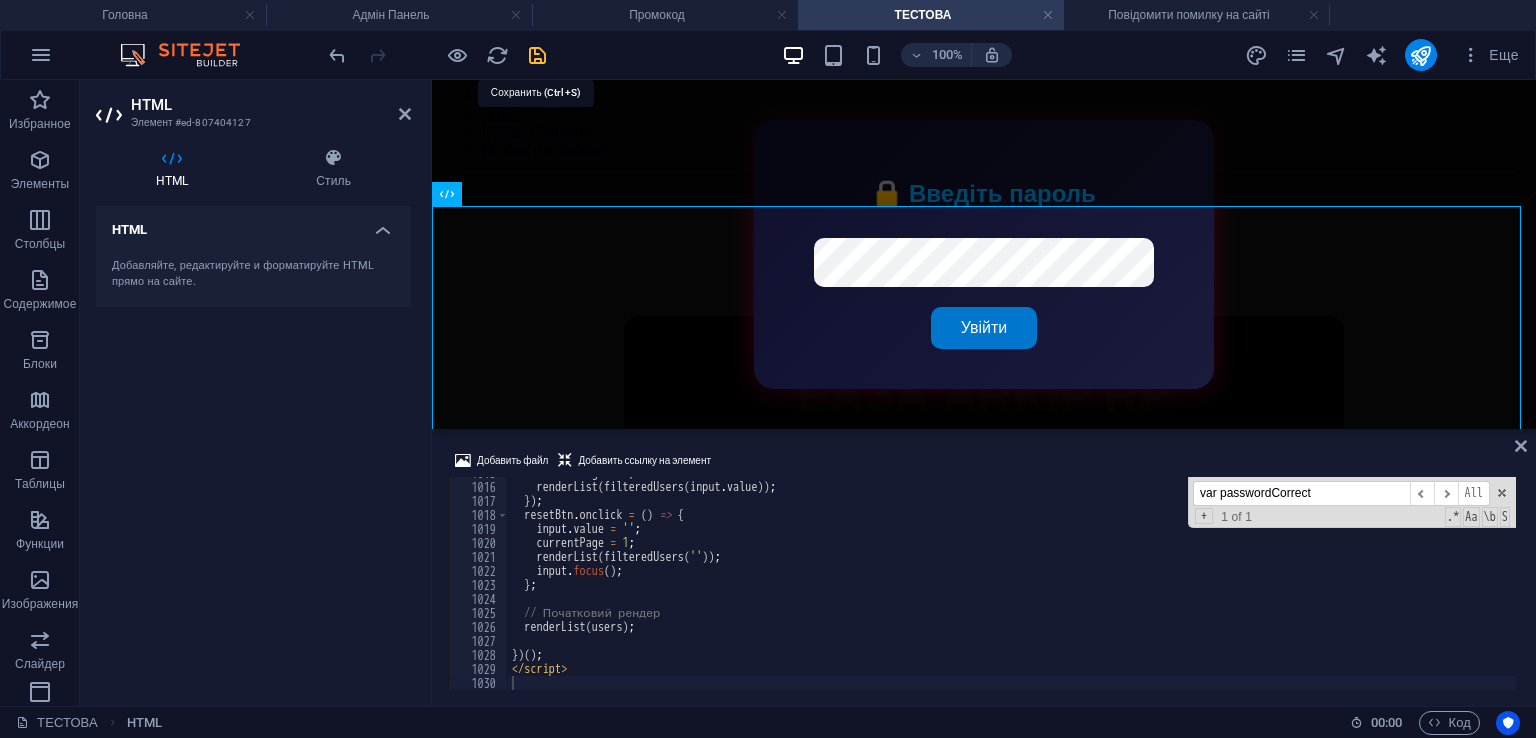 click at bounding box center [537, 55] 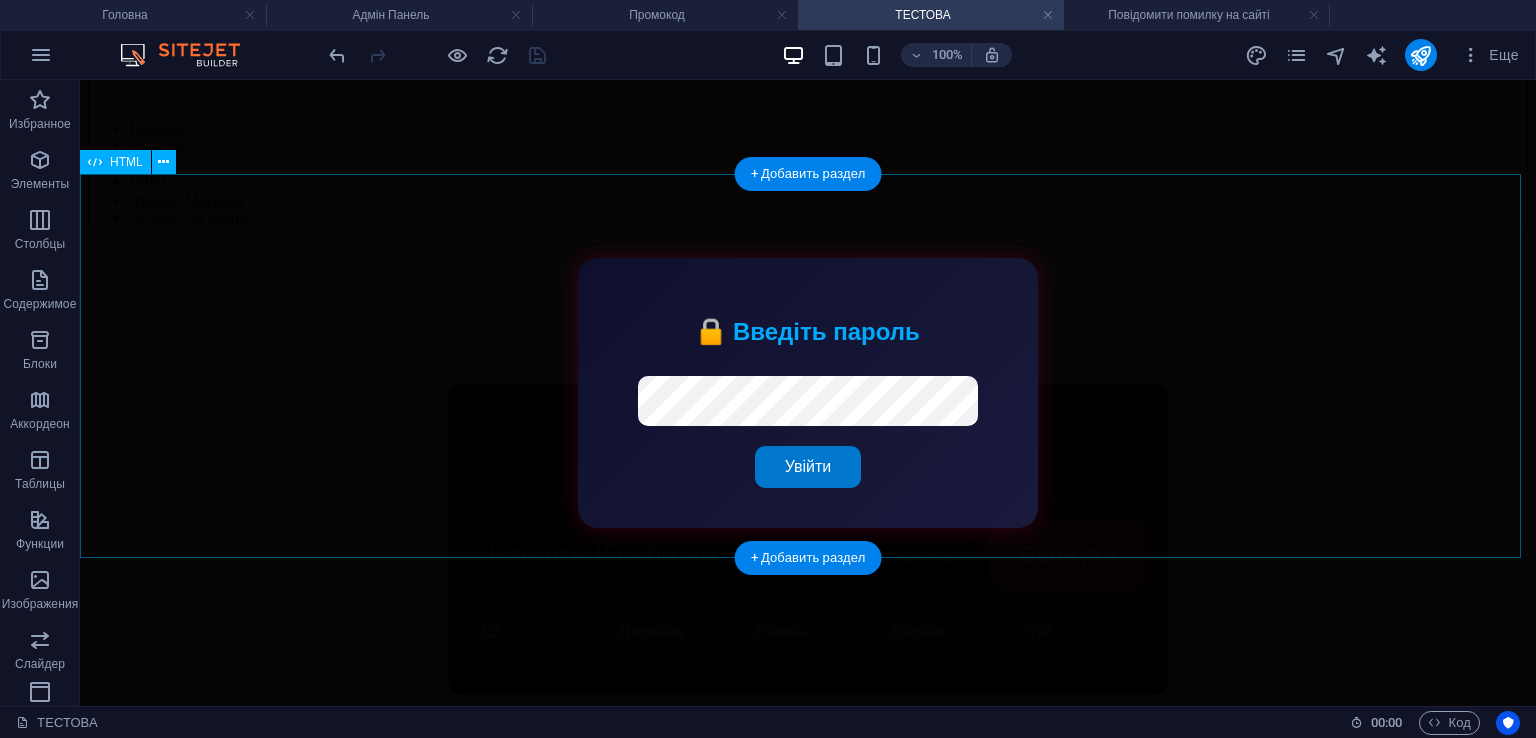 scroll, scrollTop: 123, scrollLeft: 0, axis: vertical 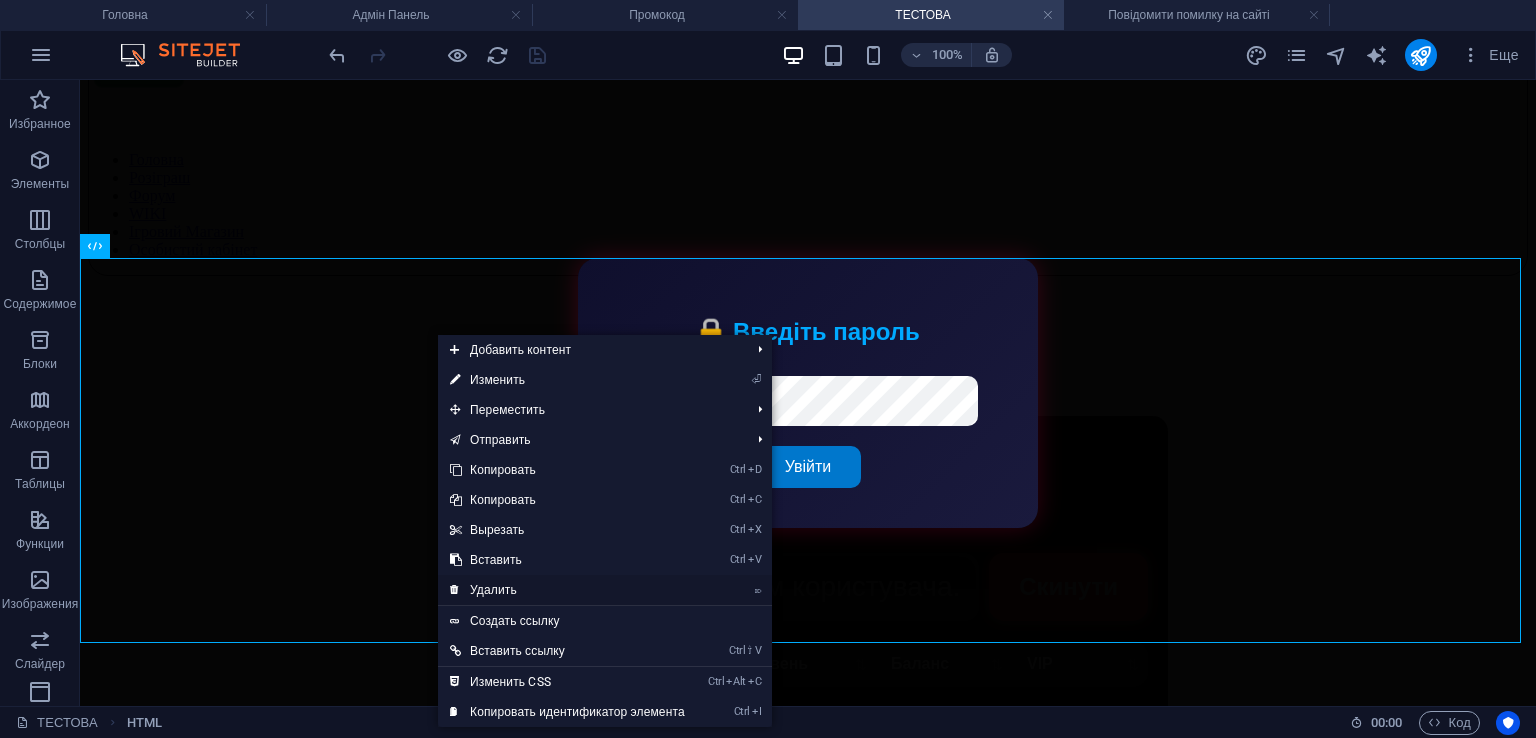 click on "⌦  Удалить" at bounding box center (567, 590) 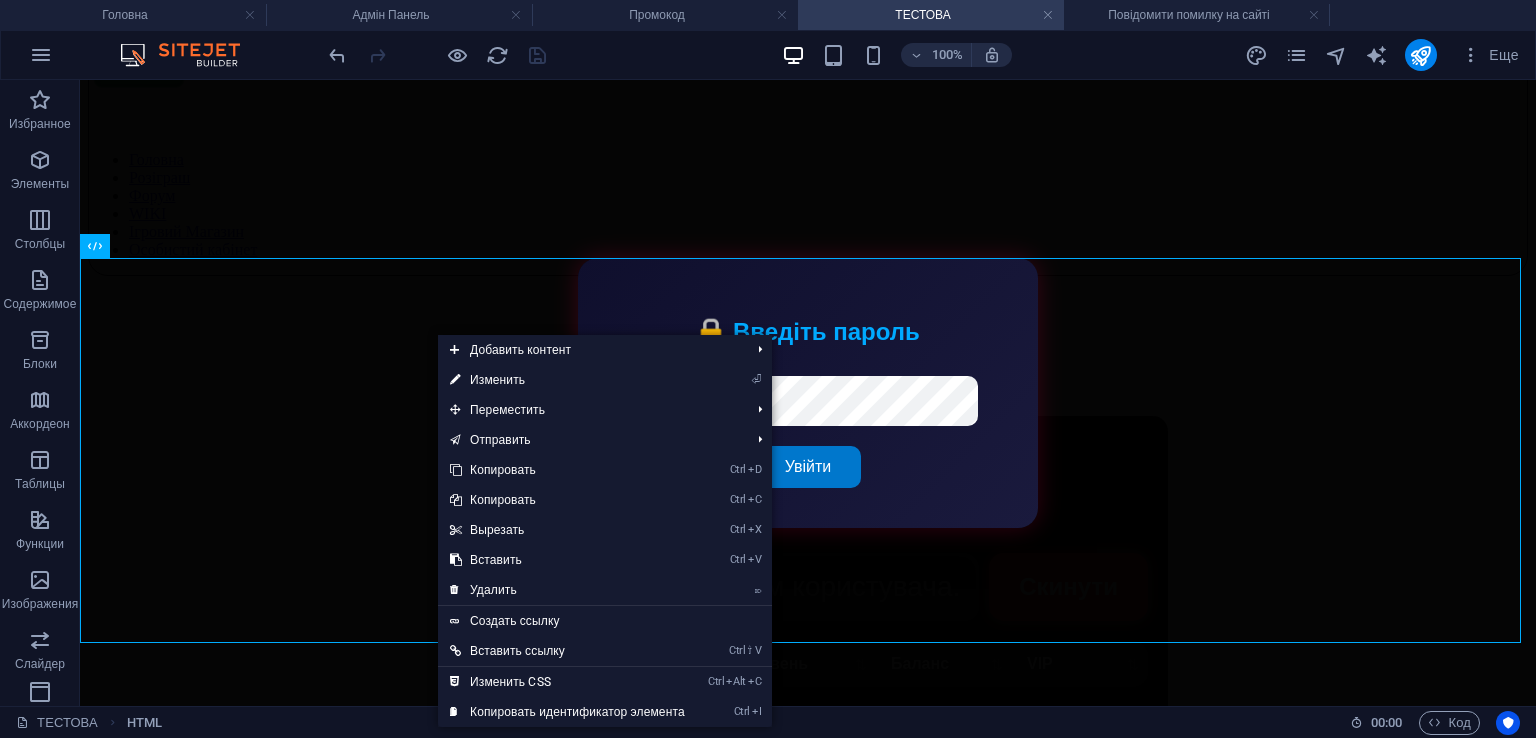 scroll, scrollTop: 0, scrollLeft: 0, axis: both 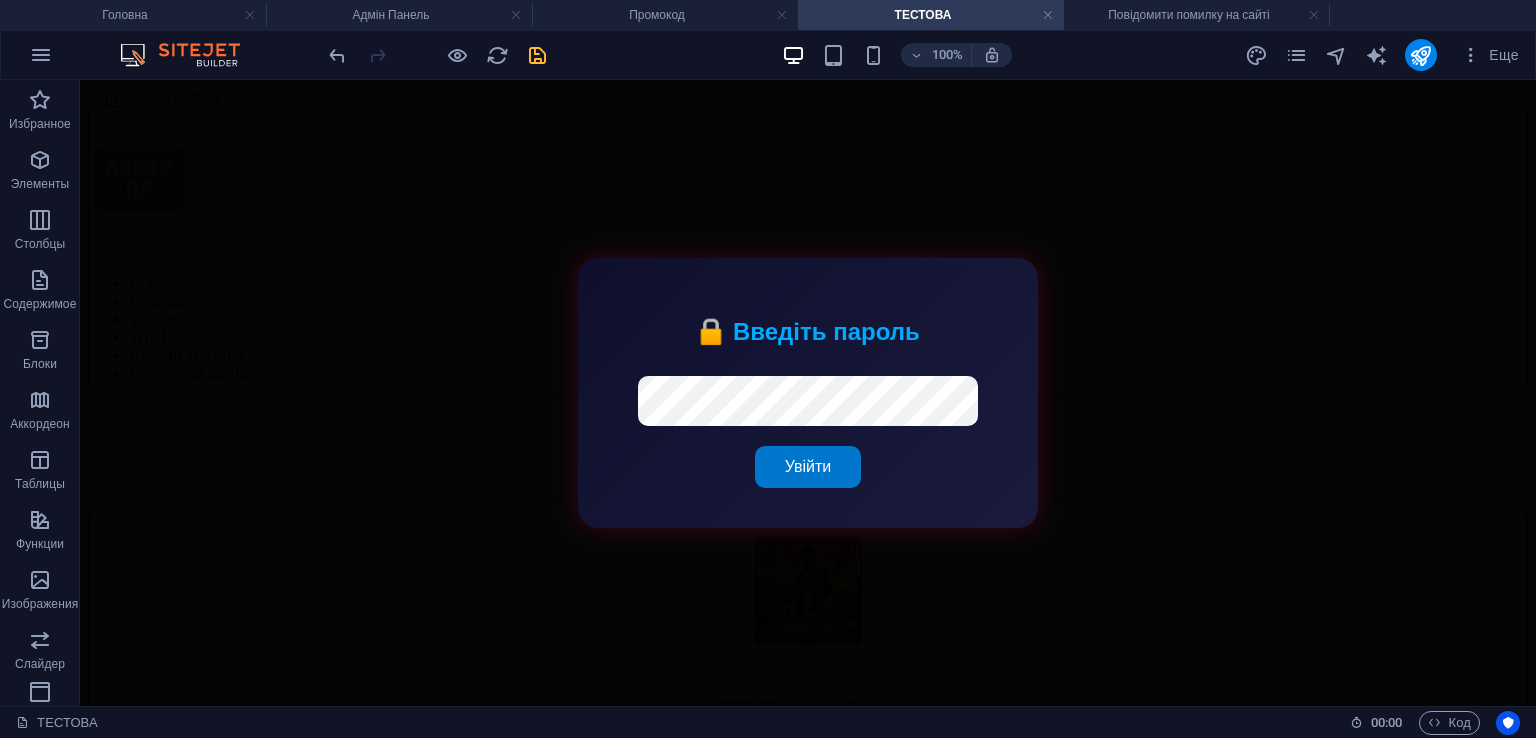 click at bounding box center (537, 55) 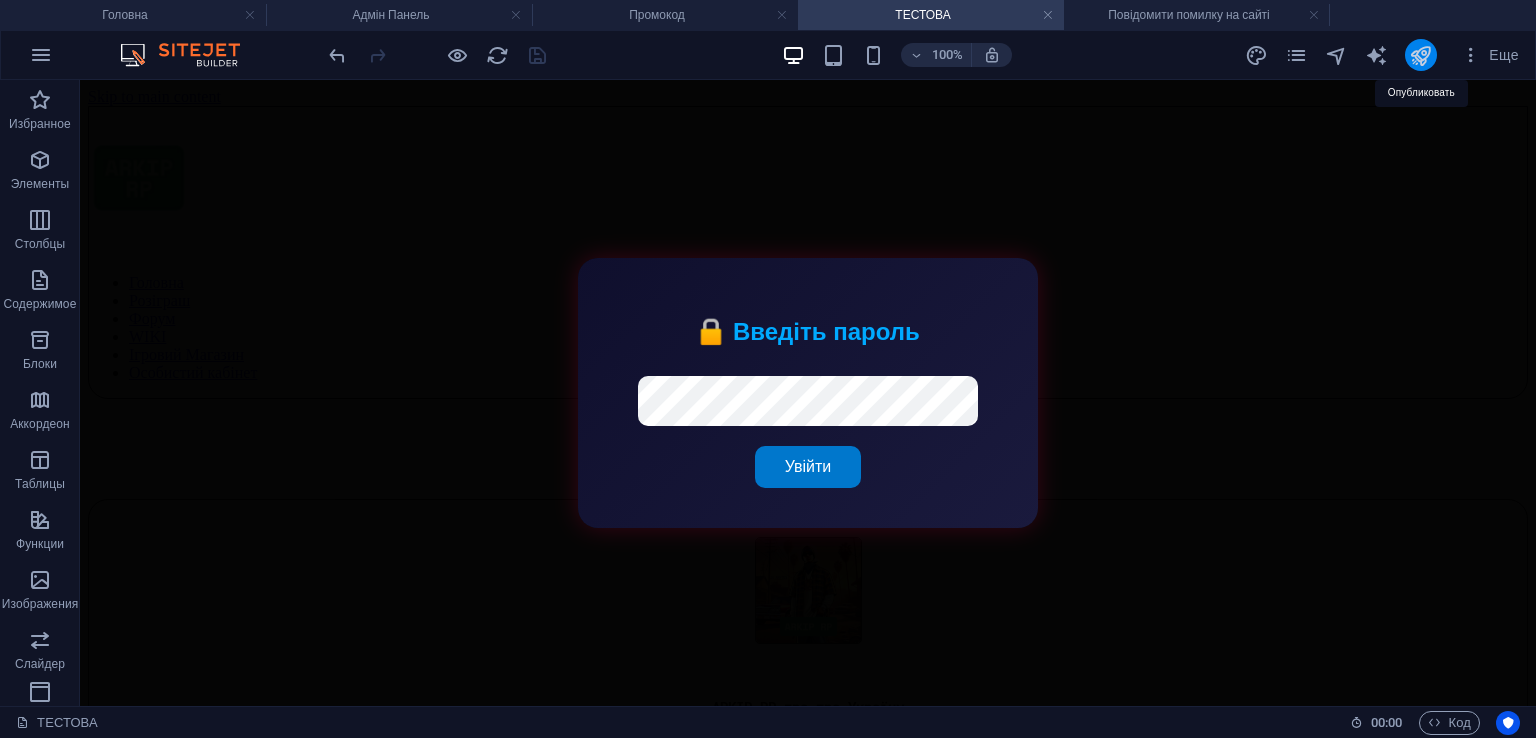 click at bounding box center (1420, 55) 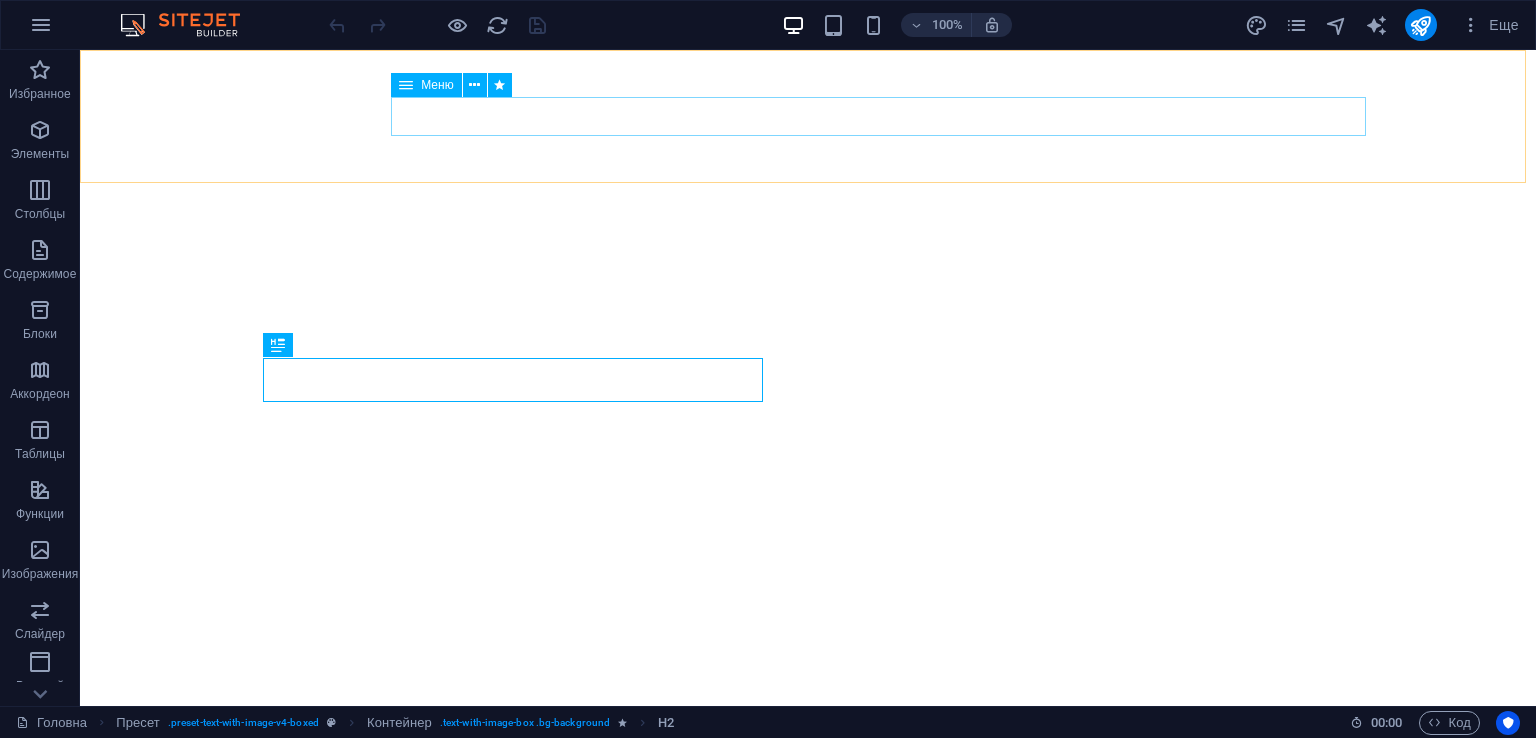 scroll, scrollTop: 0, scrollLeft: 0, axis: both 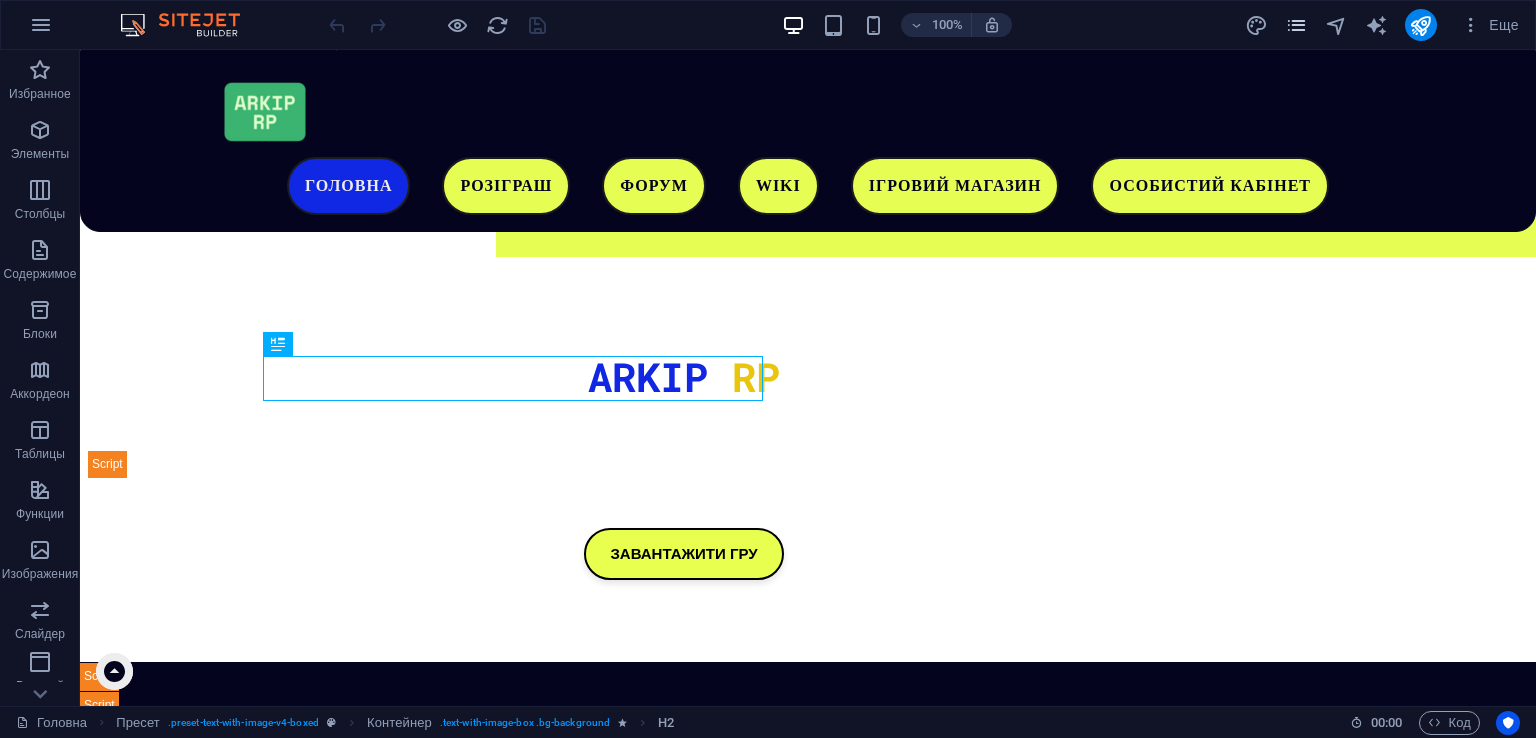 click at bounding box center [1296, 25] 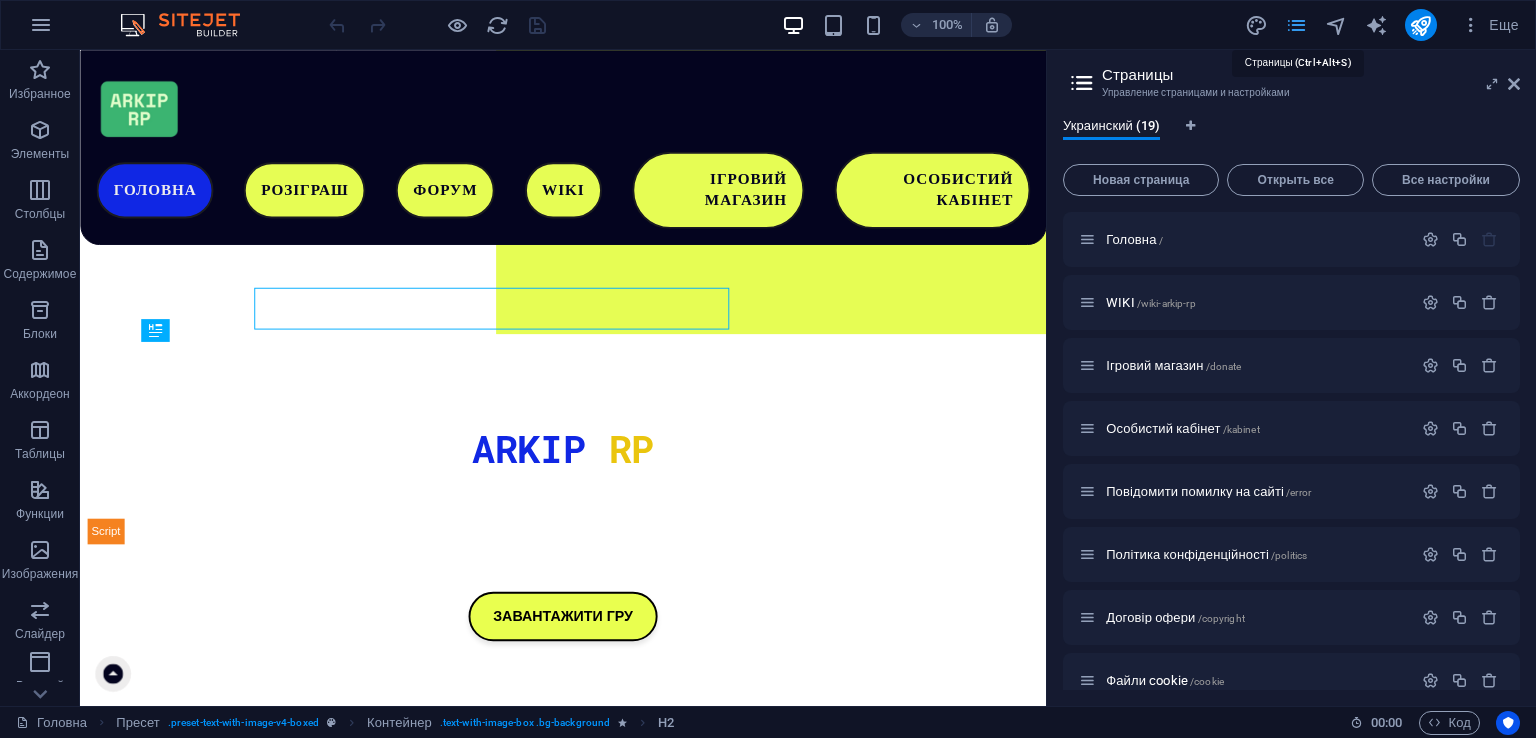 scroll, scrollTop: 630, scrollLeft: 0, axis: vertical 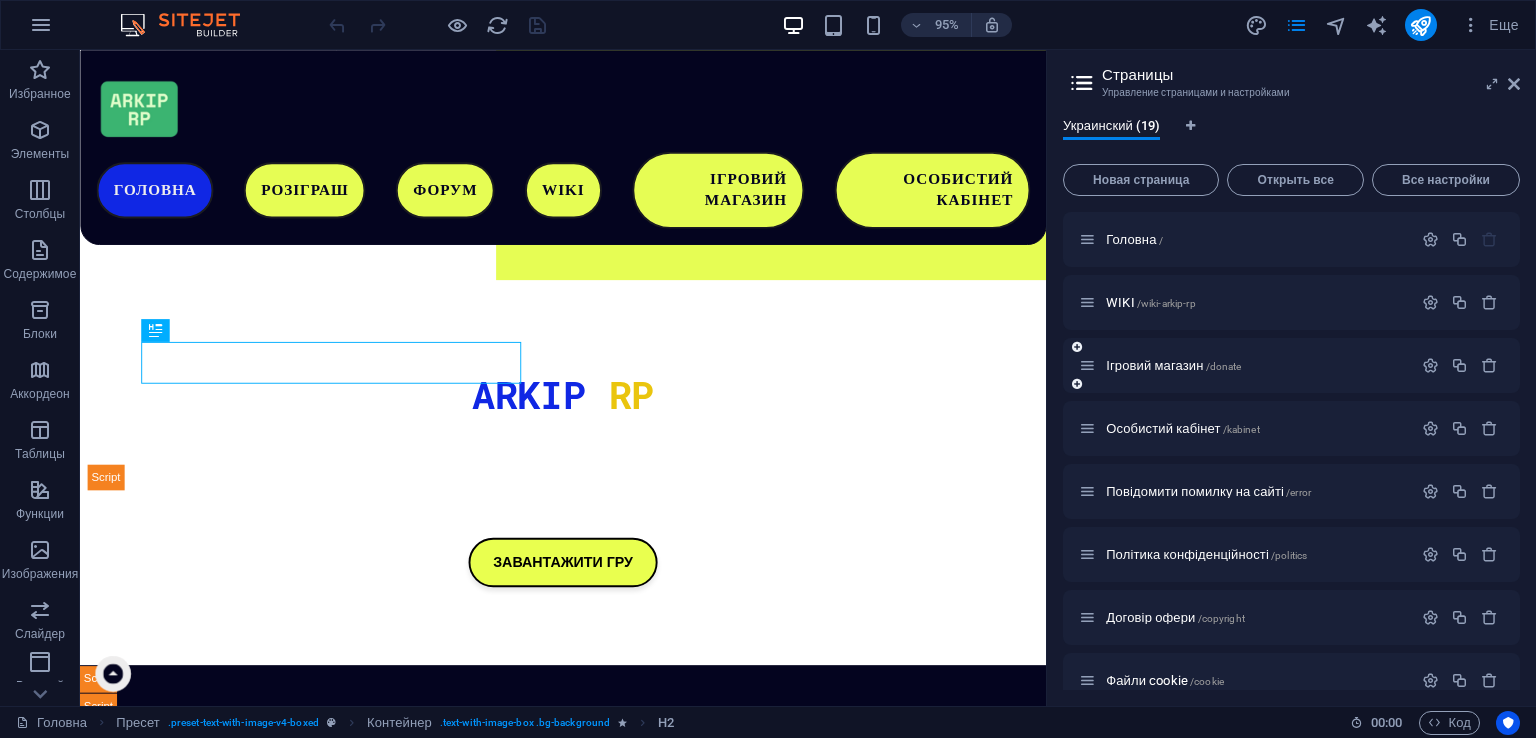 click on "Ігровий магазин /donate" at bounding box center [1291, 365] 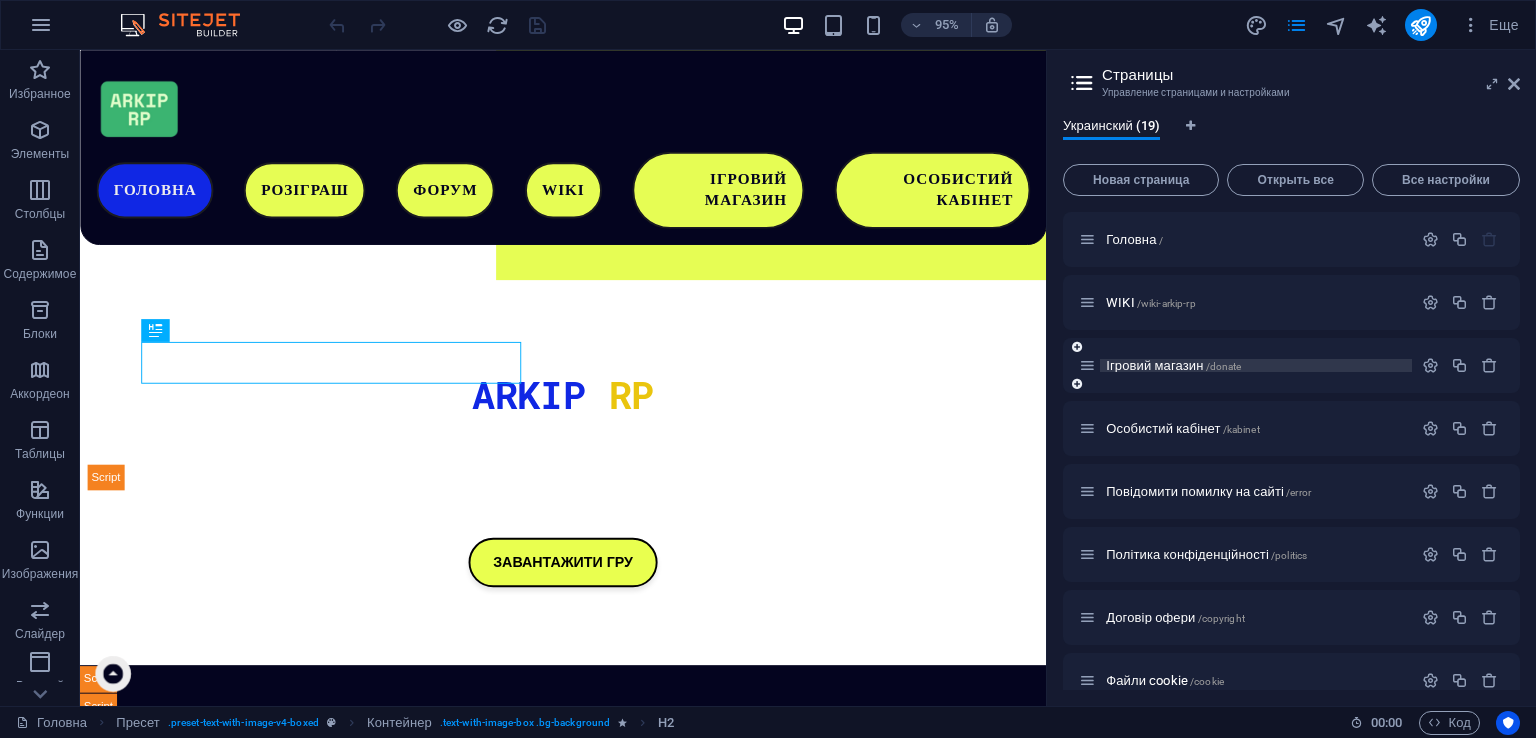 click on "/donate" at bounding box center [1224, 366] 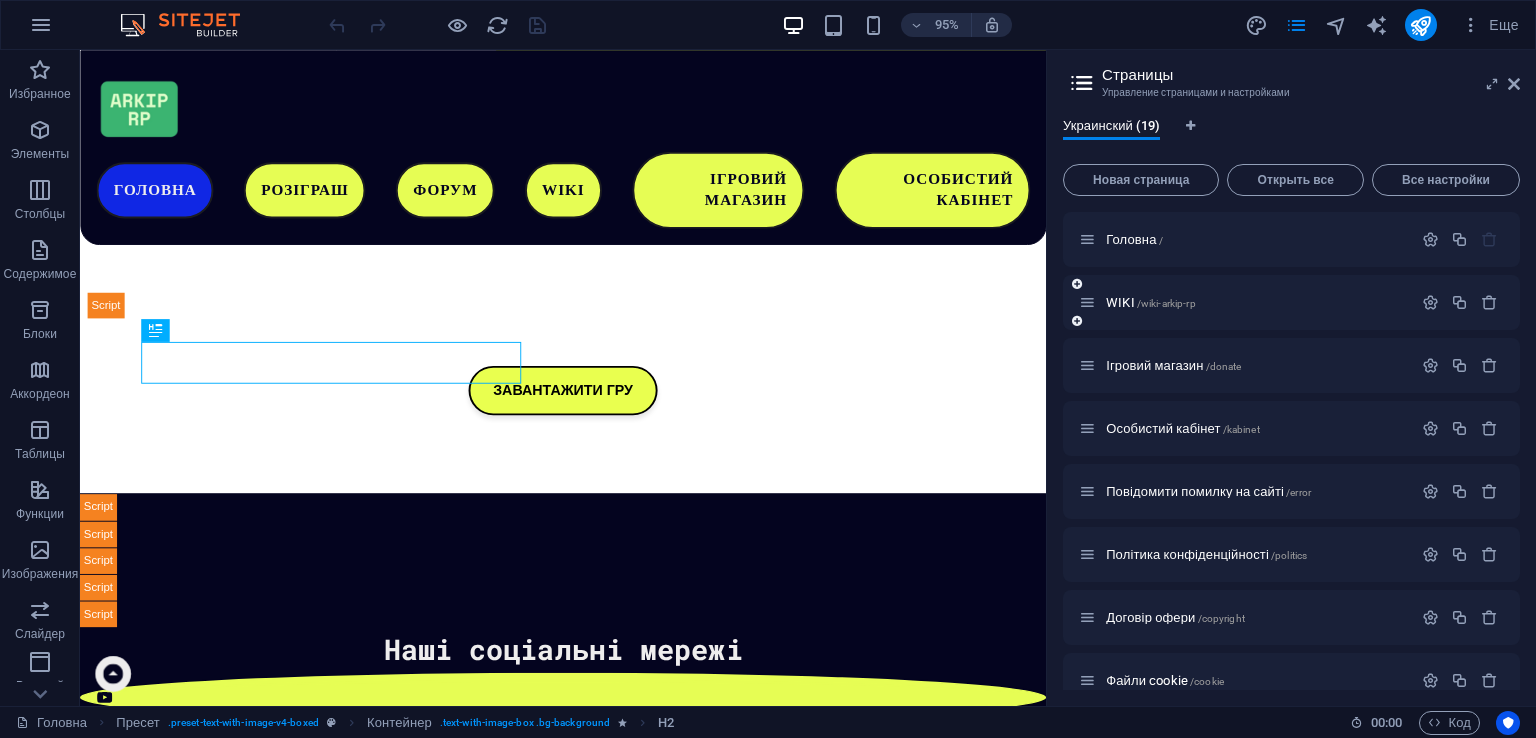 scroll, scrollTop: 0, scrollLeft: 0, axis: both 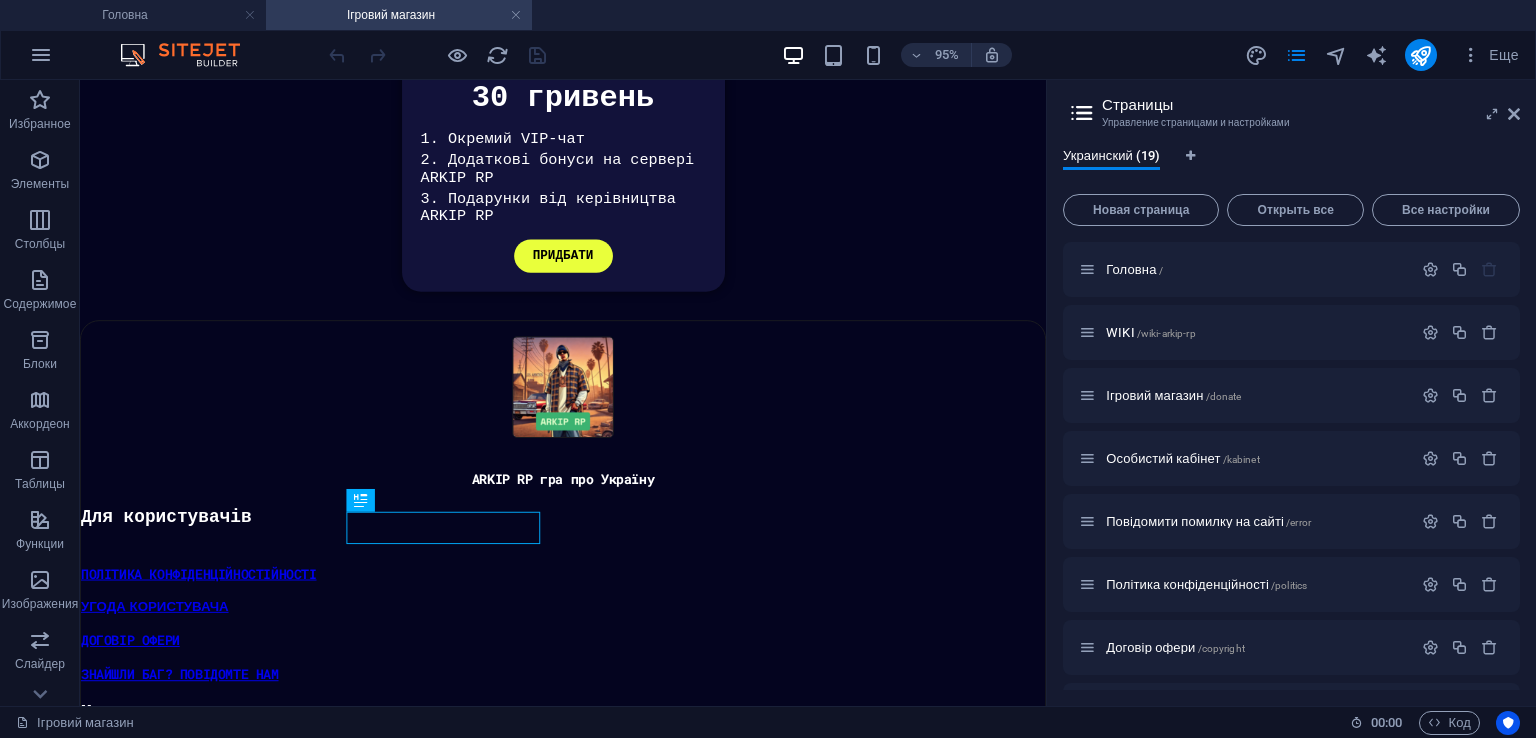 click on "Страницы" at bounding box center (1311, 105) 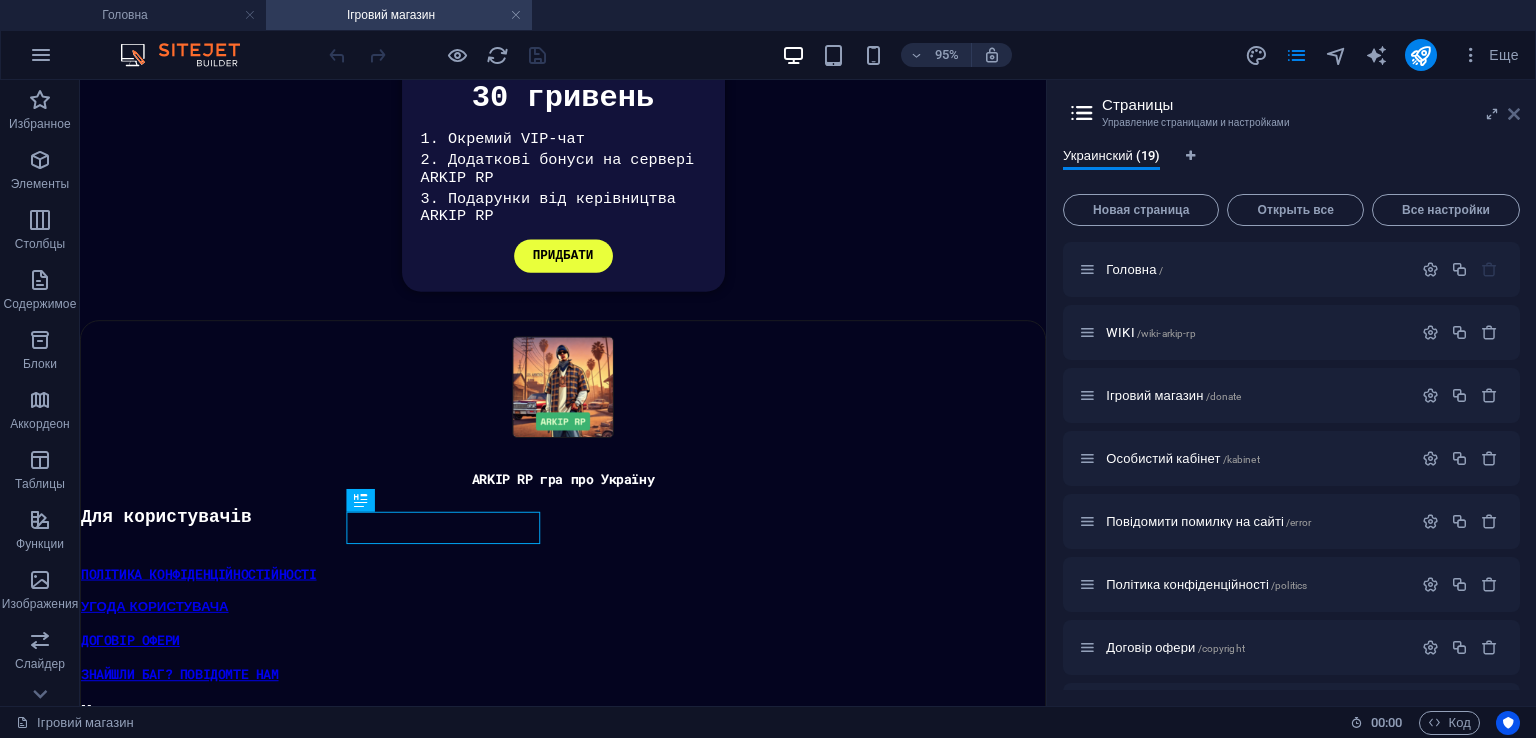 click at bounding box center (1514, 114) 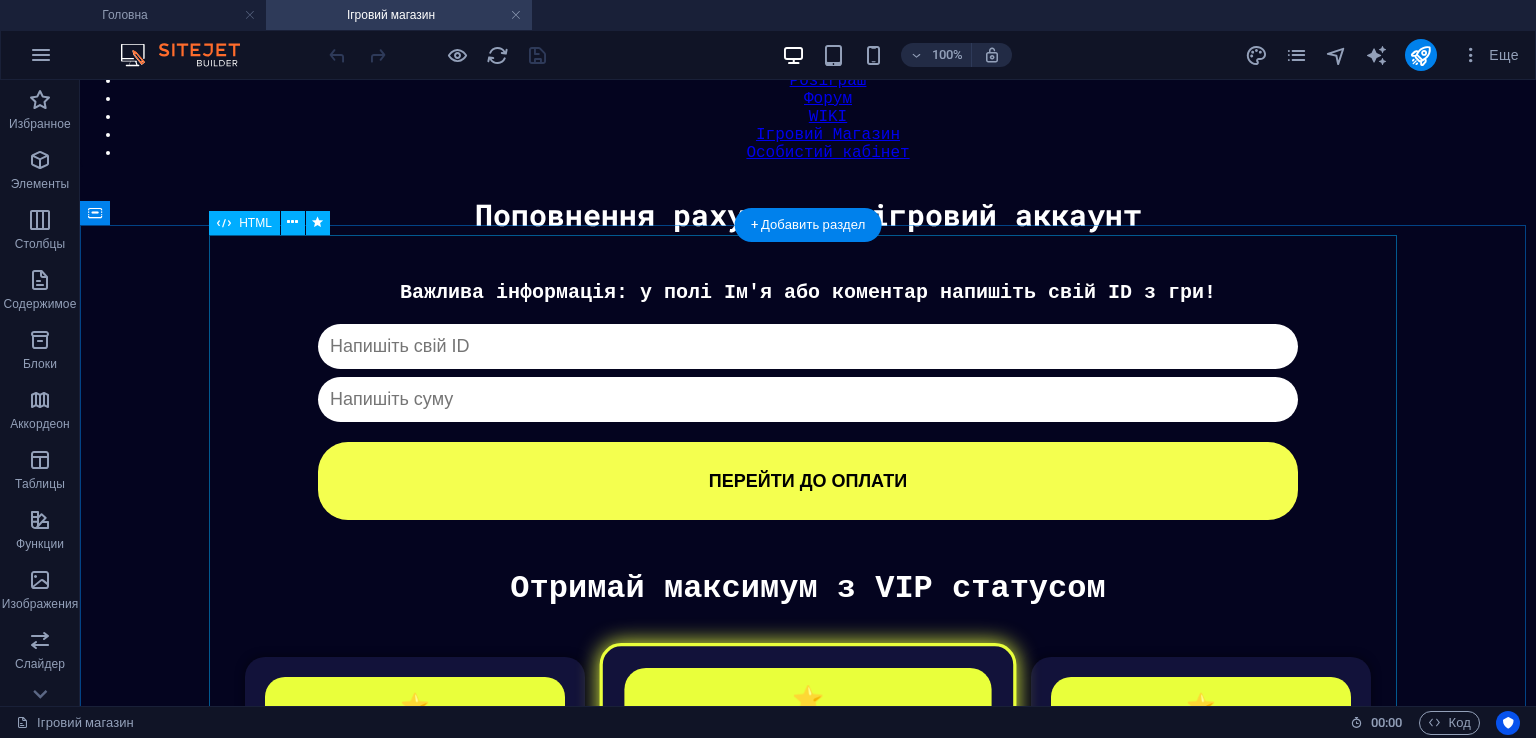 scroll, scrollTop: 0, scrollLeft: 0, axis: both 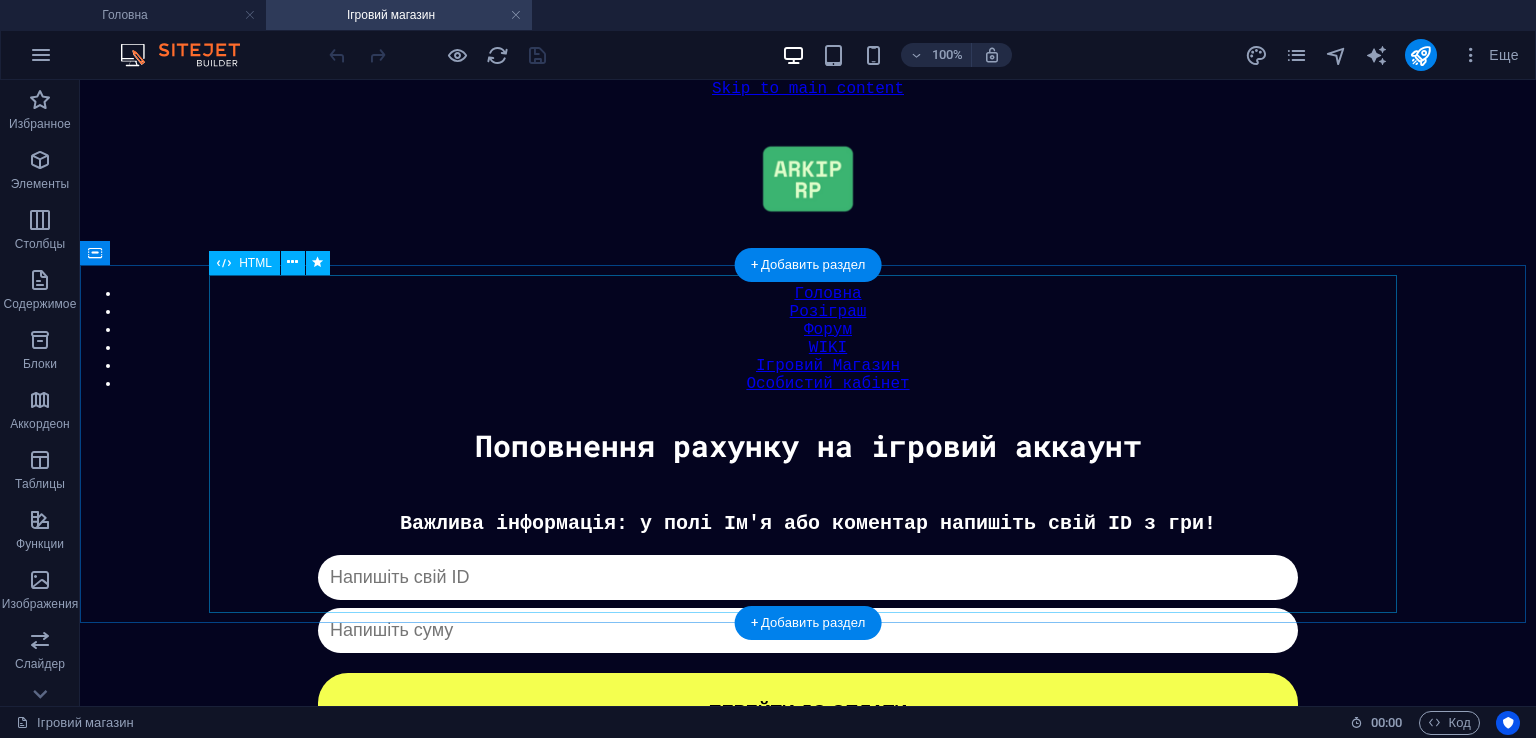 click on "Донат
Важлива інформація: у полі Ім'я або коментар напишіть свій ID з гри!
Капча не пройдена
ПЕРЕЙТИ ДО ОПЛАТИ" at bounding box center (808, 631) 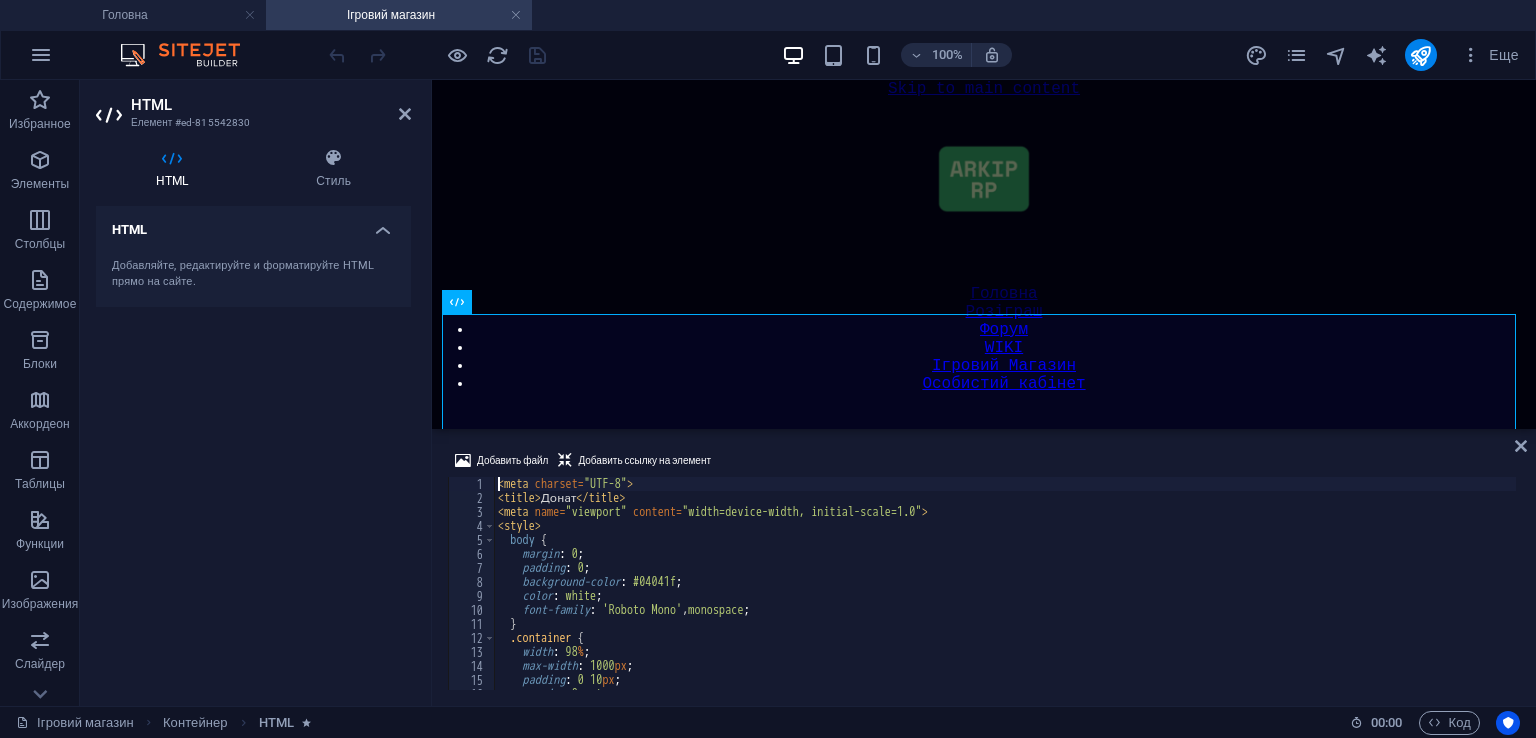 click on "< meta   charset = "UTF-8" > < title > Донат </ title > < meta   name = "viewport"   content = "width=device-width, initial-scale=1.0" > < style >    body   {      margin :   0 ;      padding :   0 ;      background-color :   #04041f ;      color :   white ;      font-family :   ' Roboto Mono ' ,  monospace ;    }    .container   {      width :   98 % ;      max-width :   1000 px ;      padding :   0   10 px ;      margin :   0   auto ;      box-sizing :   border-box ;" at bounding box center [1005, 597] 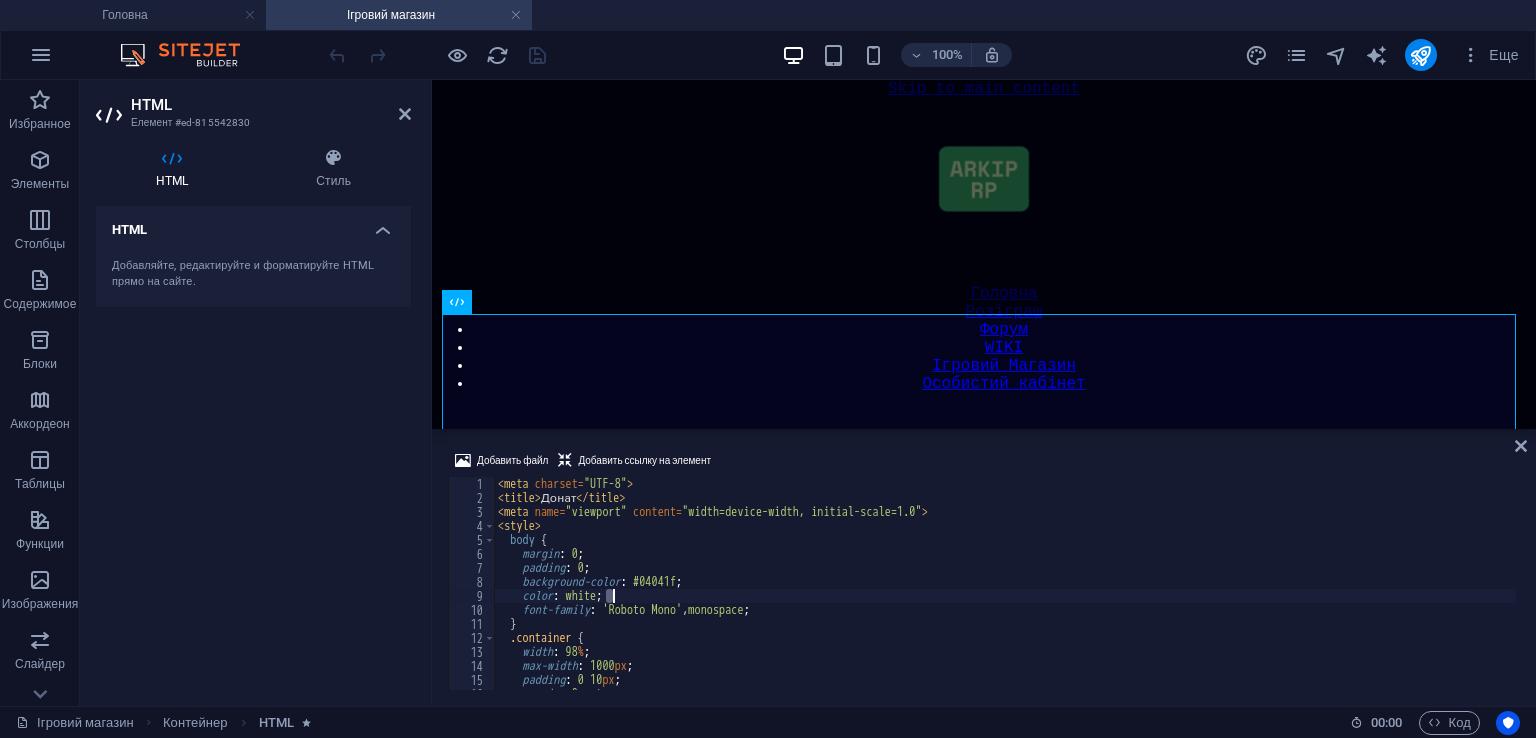 click on "< meta   charset = "UTF-8" > < title > Донат </ title > < meta   name = "viewport"   content = "width=device-width, initial-scale=1.0" > < style >    body   {      margin :   0 ;      padding :   0 ;      background-color :   #04041f ;      color :   white ;      font-family :   ' Roboto Mono ' ,  monospace ;    }    .container   {      width :   98 % ;      max-width :   1000 px ;      padding :   0   10 px ;      margin :   0   auto ;      box-sizing :   border-box ;" at bounding box center [1005, 597] 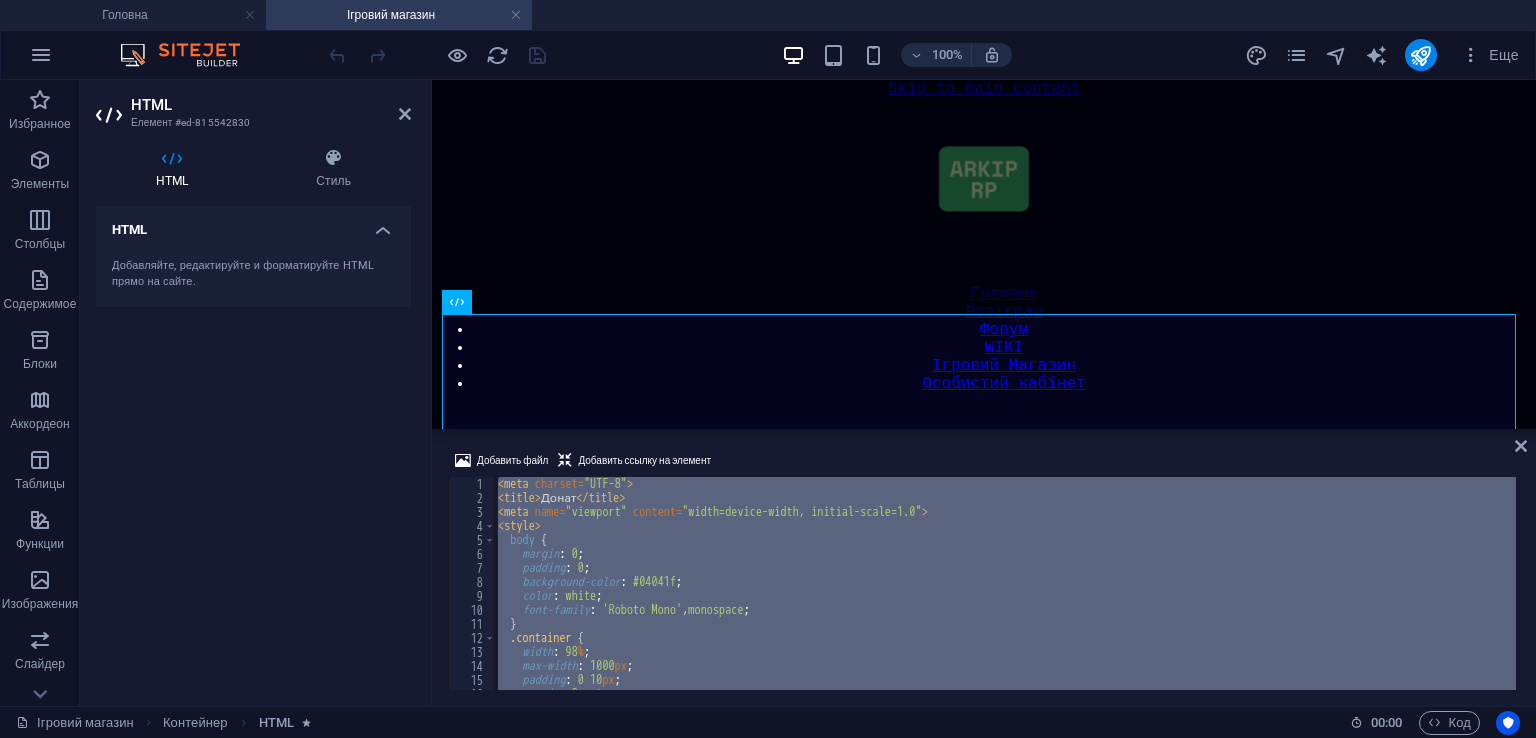 click on "< meta   charset = "UTF-8" > < title > Донат </ title > < meta   name = "viewport"   content = "width=device-width, initial-scale=1.0" > < style >    body   {      margin :   0 ;      padding :   0 ;      background-color :   #04041f ;      color :   white ;      font-family :   ' Roboto Mono ' ,  monospace ;    }    .container   {      width :   98 % ;      max-width :   1000 px ;      padding :   0   10 px ;      margin :   0   auto ;      box-sizing :   border-box ;" at bounding box center (1005, 597) 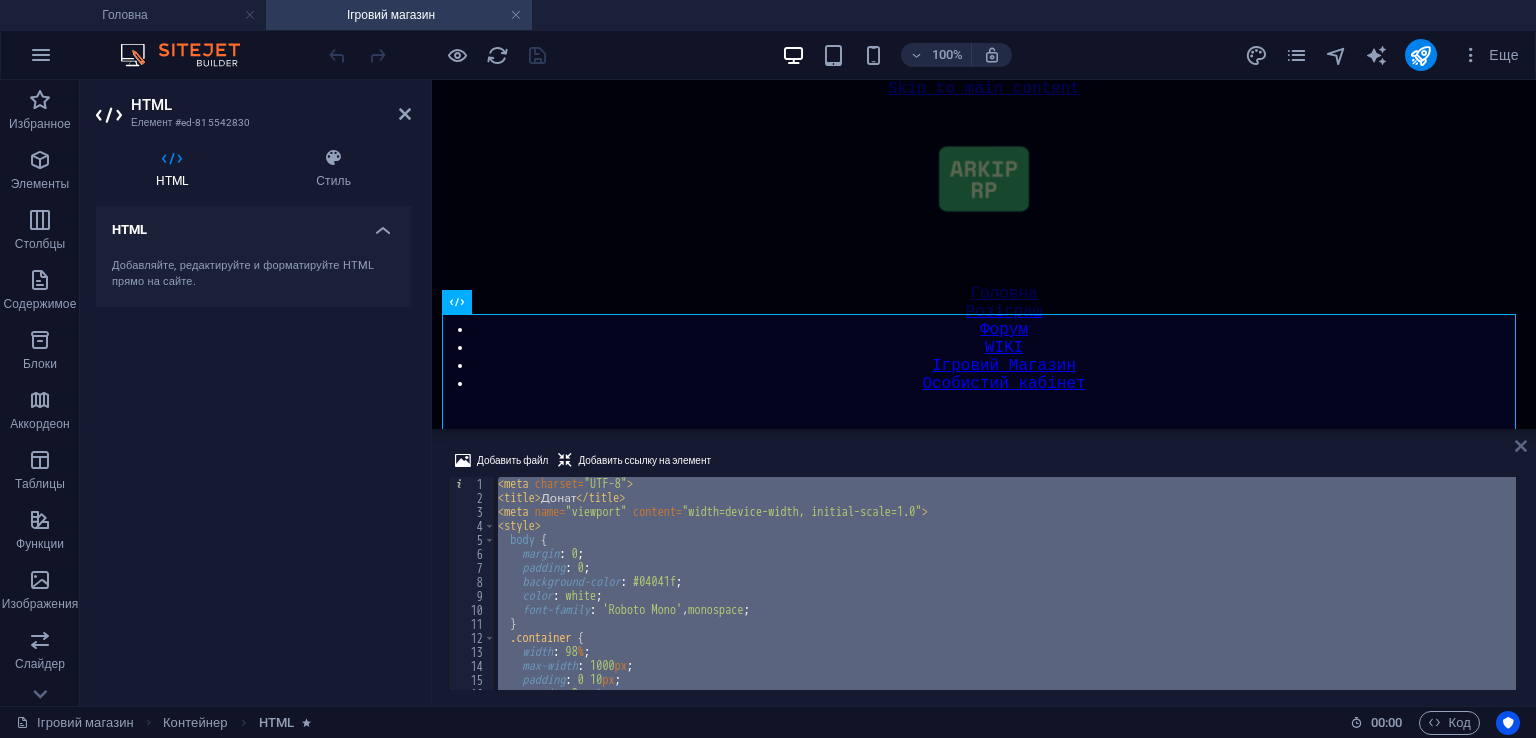 click at bounding box center (1521, 446) 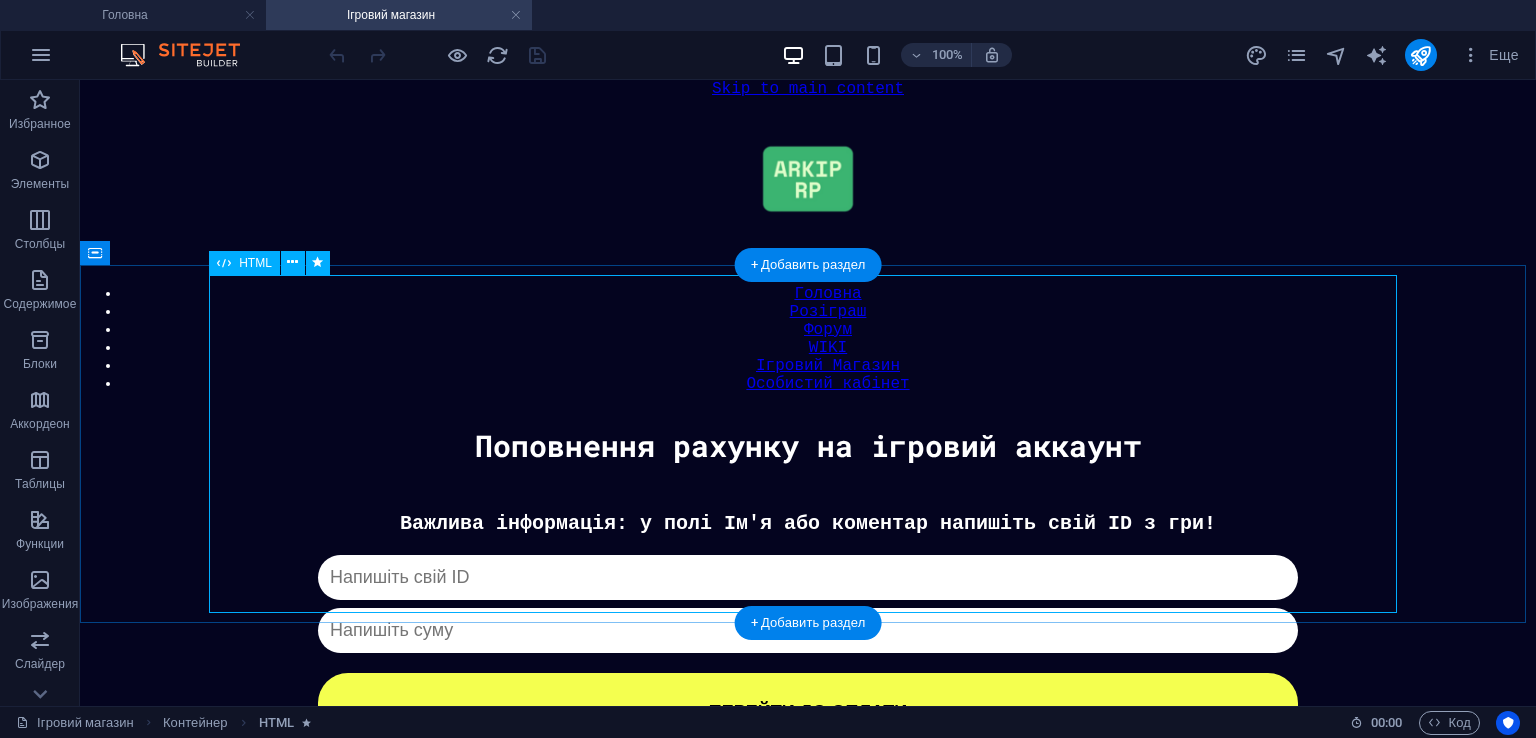click on "Донат
Важлива інформація: у полі Ім'я або коментар напишіть свій ID з гри!
Капча не пройдена
ПЕРЕЙТИ ДО ОПЛАТИ" at bounding box center (808, 631) 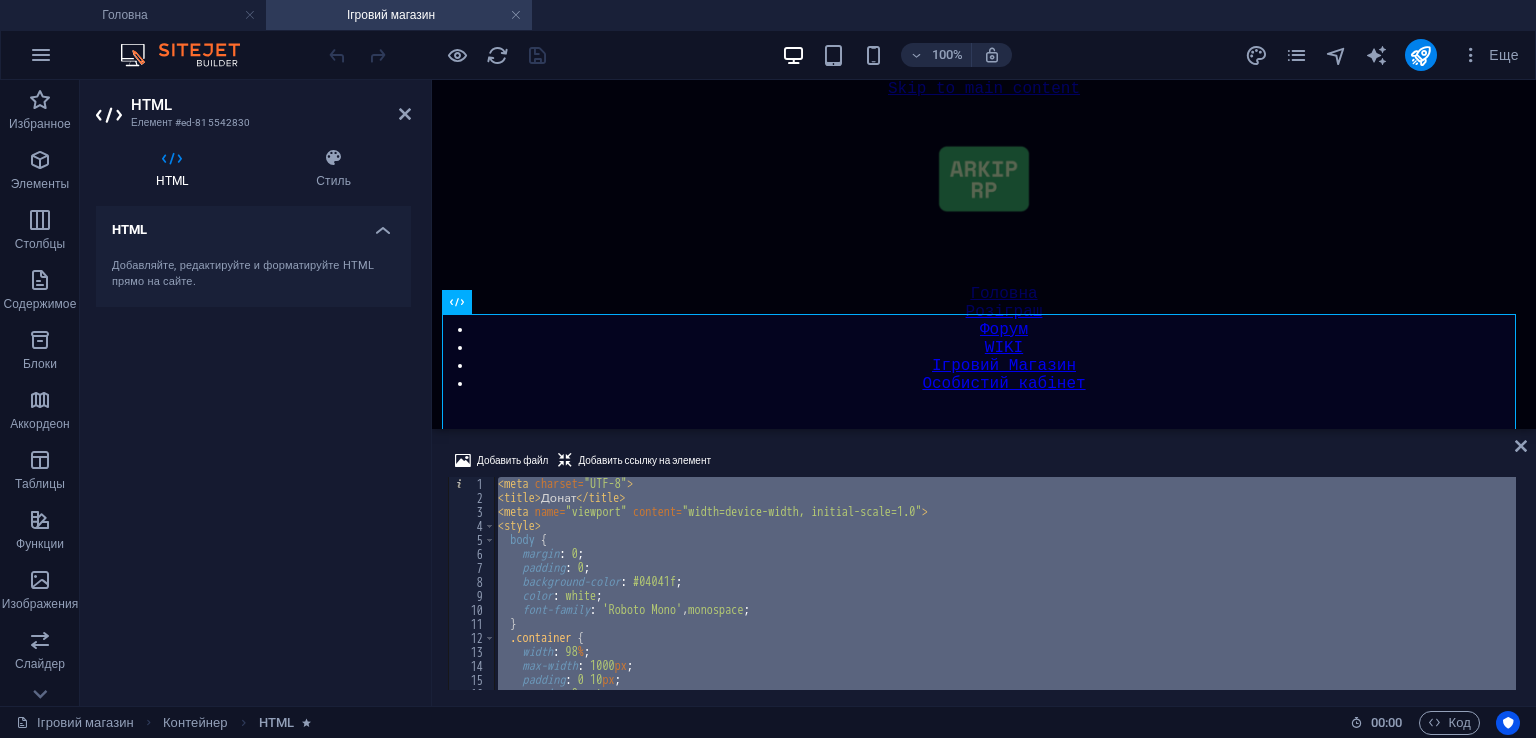 click on "< meta   charset = "UTF-8" > < title > Донат </ title > < meta   name = "viewport"   content = "width=device-width, initial-scale=1.0" > < style >    body   {      margin :   0 ;      padding :   0 ;      background-color :   #04041f ;      color :   white ;      font-family :   ' Roboto Mono ' ,  monospace ;    }    .container   {      width :   98 % ;      max-width :   1000 px ;      padding :   0   10 px ;      margin :   0   auto ;      box-sizing :   border-box ;" at bounding box center [1005, 583] 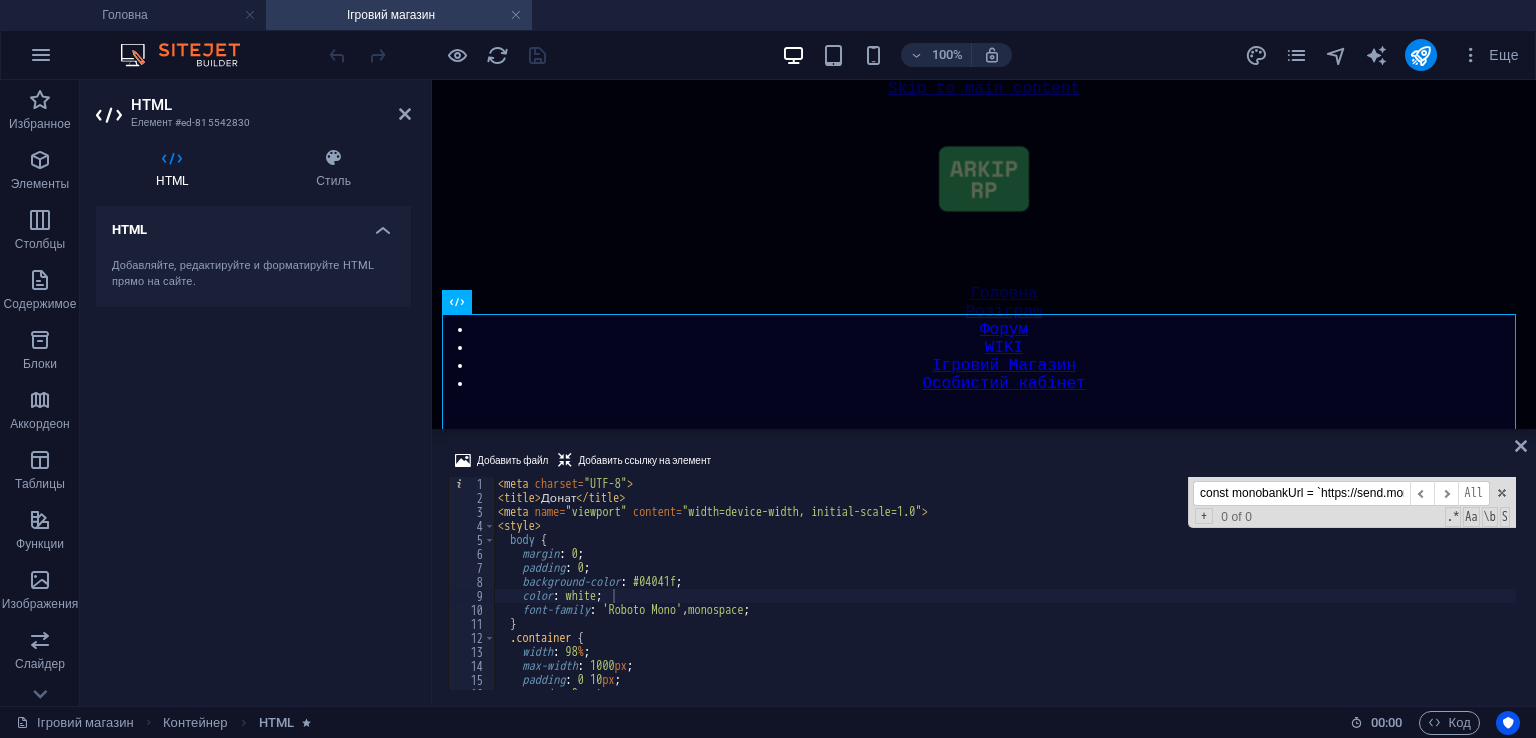 scroll, scrollTop: 0, scrollLeft: 396, axis: horizontal 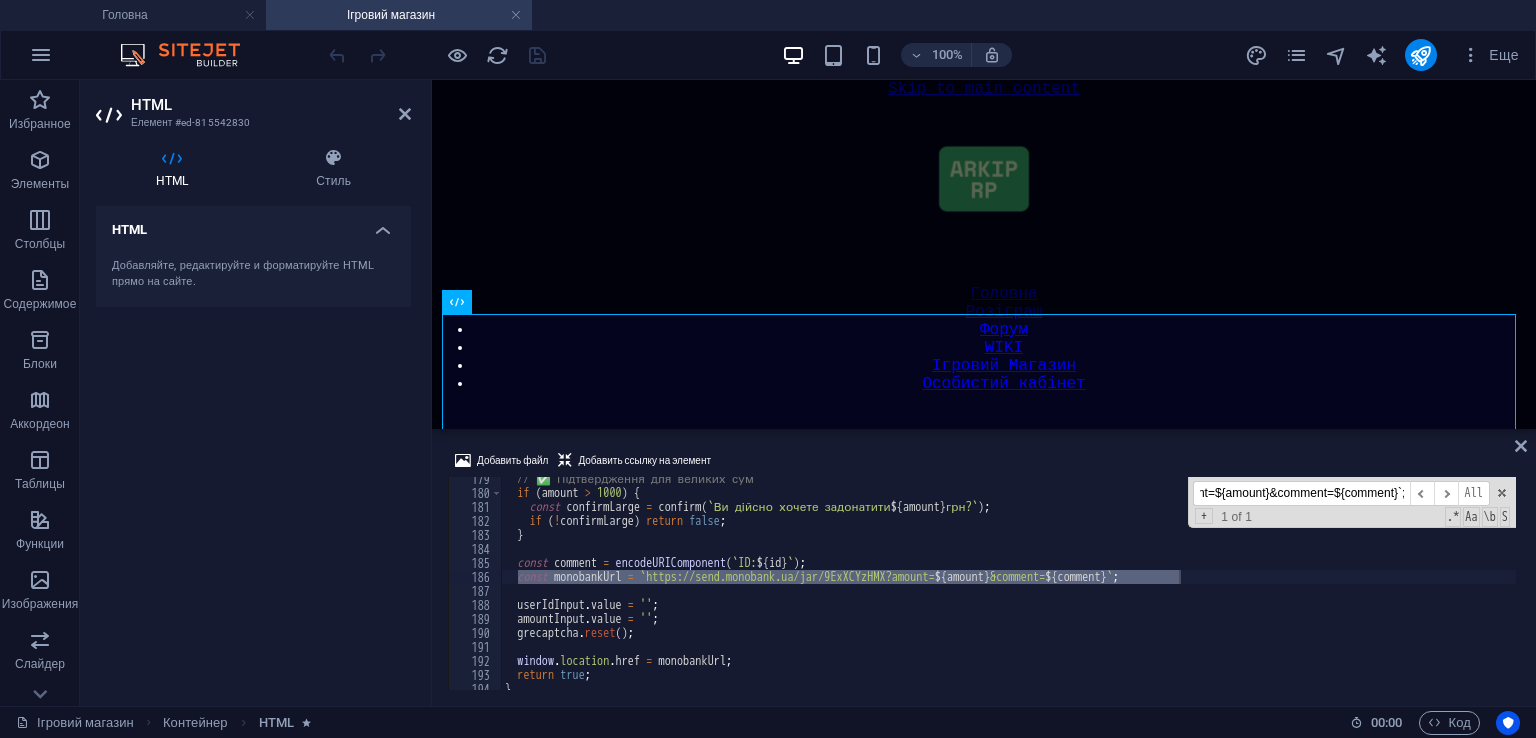 type on "const monobankUrl = `https://send.monobank.ua/jar/9ExXCYzHMX?amount=${amount}&comment=${comment}`;" 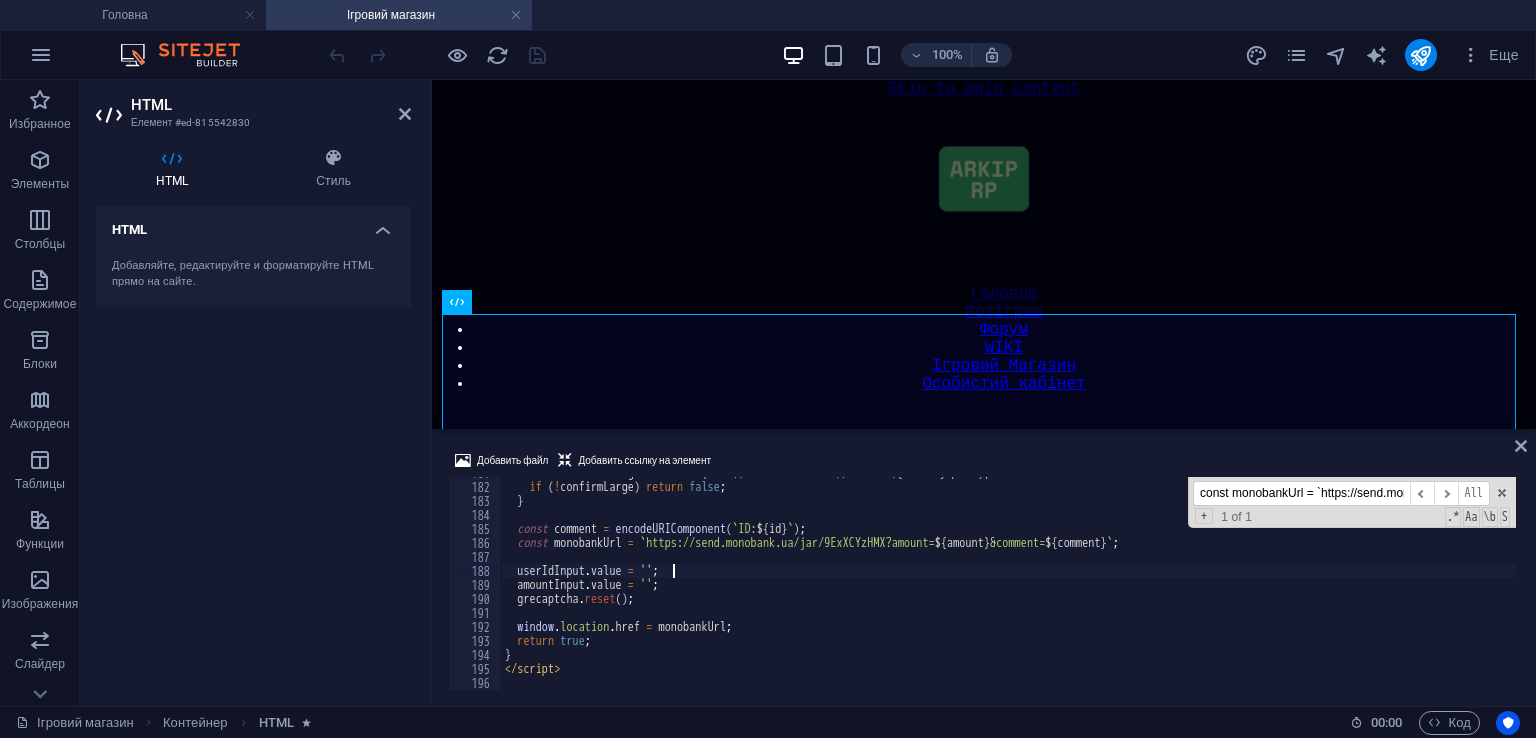 scroll, scrollTop: 2531, scrollLeft: 0, axis: vertical 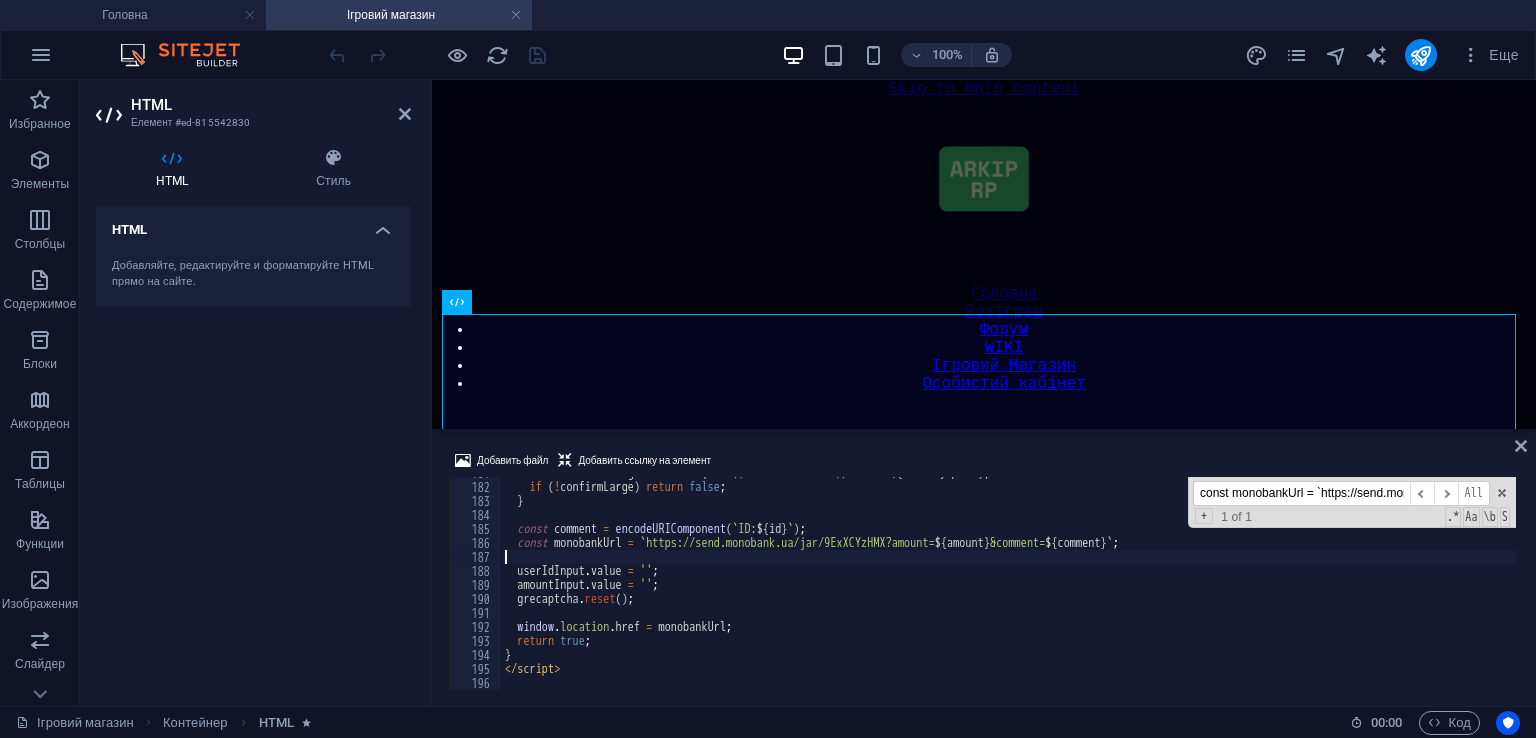 click on "const   confirmLarge   =   confirm ( ` Ви дійсно хочете задонатити  ${ amount }  грн? ` ) ;      if   ( ! confirmLarge )   return   false ;    }    const   comment   =   encodeURIComponent ( ` ID:  ${ id } ` ) ;    const   monobankUrl   =   ` https://send.monobank.ua/jar/9ExXCYzHMX?amount= ${ amount } &comment= ${ comment } ` ;    userIdInput . value   =   '' ;    amountInput . value   =   '' ;    grecaptcha . reset ( ) ;    window . location . href   =   monobankUrl ;    return   true ; } </ script >" at bounding box center [1008, 586] 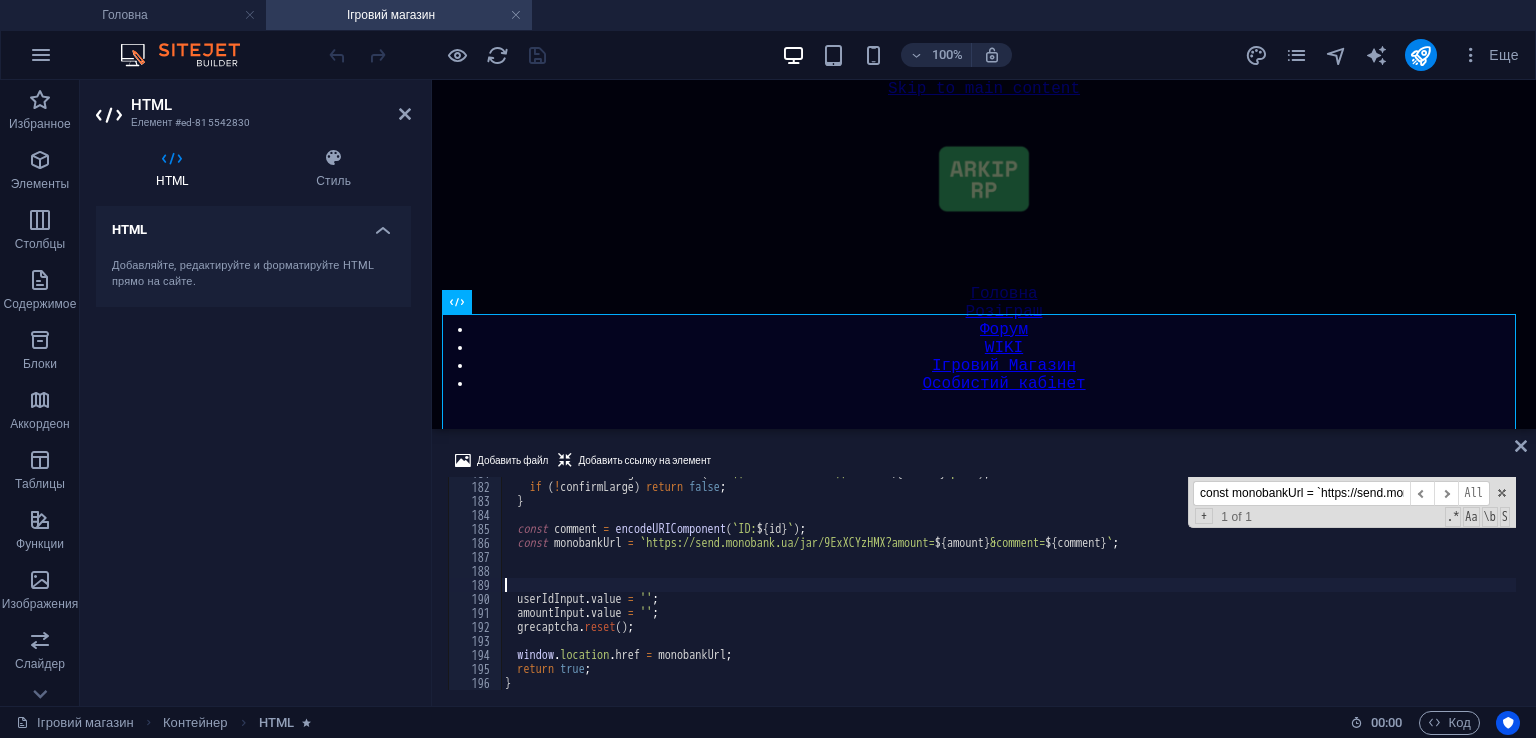 click on "const   confirmLarge   =   confirm ( ` Ви дійсно хочете задонатити  ${ amount }  грн? ` ) ;      if   ( ! confirmLarge )   return   false ;    }    const   comment   =   encodeURIComponent ( ` ID:  ${ id } ` ) ;    const   monobankUrl   =   ` https://send.monobank.ua/jar/9ExXCYzHMX?amount= ${ amount } &comment= ${ comment } ` ;    userIdInput . value   =   '' ;    amountInput . value   =   '' ;    grecaptcha . reset ( ) ;    window . location . href   =   monobankUrl ;    return   true ; } </ script >" at bounding box center (1008, 586) 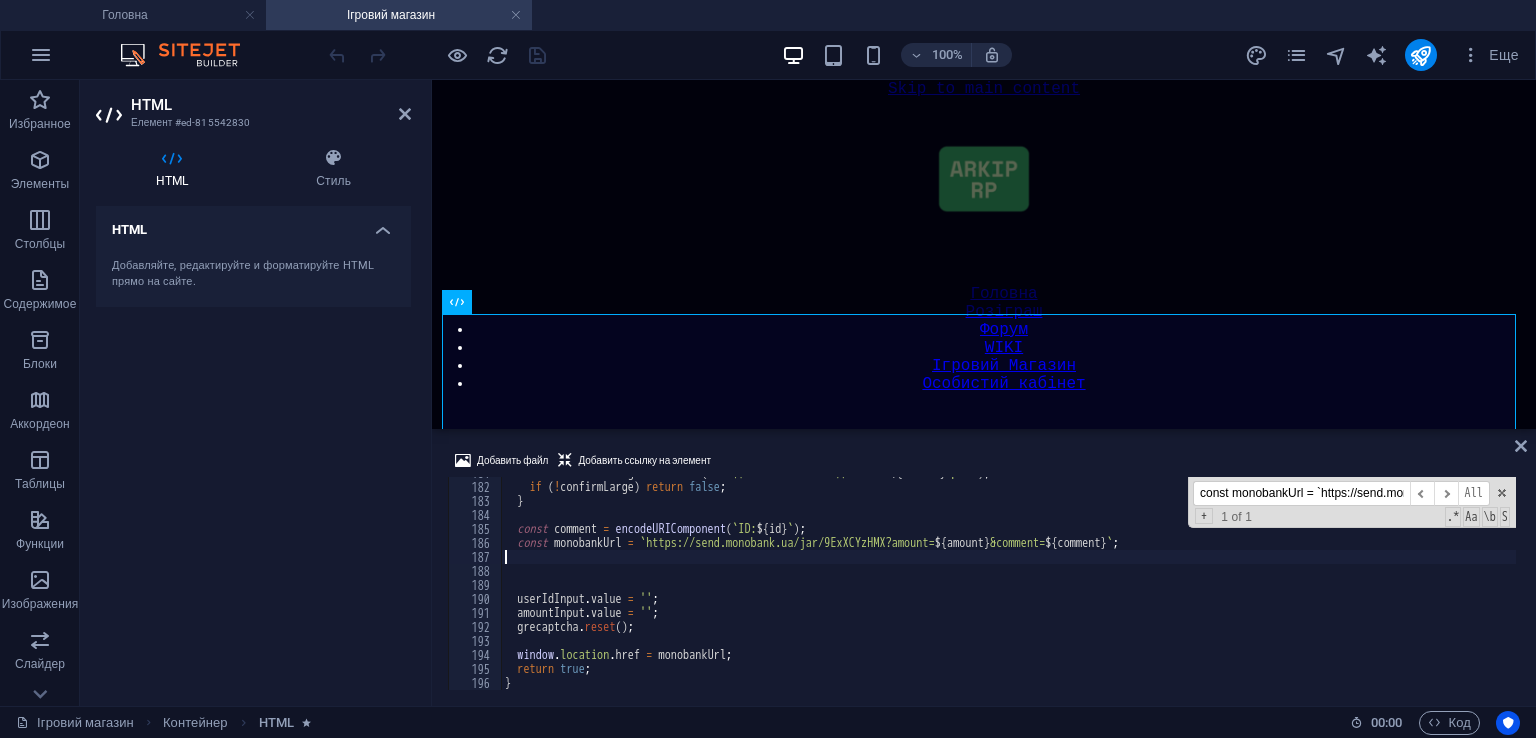 click on "const   confirmLarge   =   confirm ( ` Ви дійсно хочете задонатити  ${ amount }  грн? ` ) ;      if   ( ! confirmLarge )   return   false ;    }    const   comment   =   encodeURIComponent ( ` ID:  ${ id } ` ) ;    const   monobankUrl   =   ` https://send.monobank.ua/jar/9ExXCYzHMX?amount= ${ amount } &comment= ${ comment } ` ;    userIdInput . value   =   '' ;    amountInput . value   =   '' ;    grecaptcha . reset ( ) ;    window . location . href   =   monobankUrl ;    return   true ; } </ script >" at bounding box center [1008, 586] 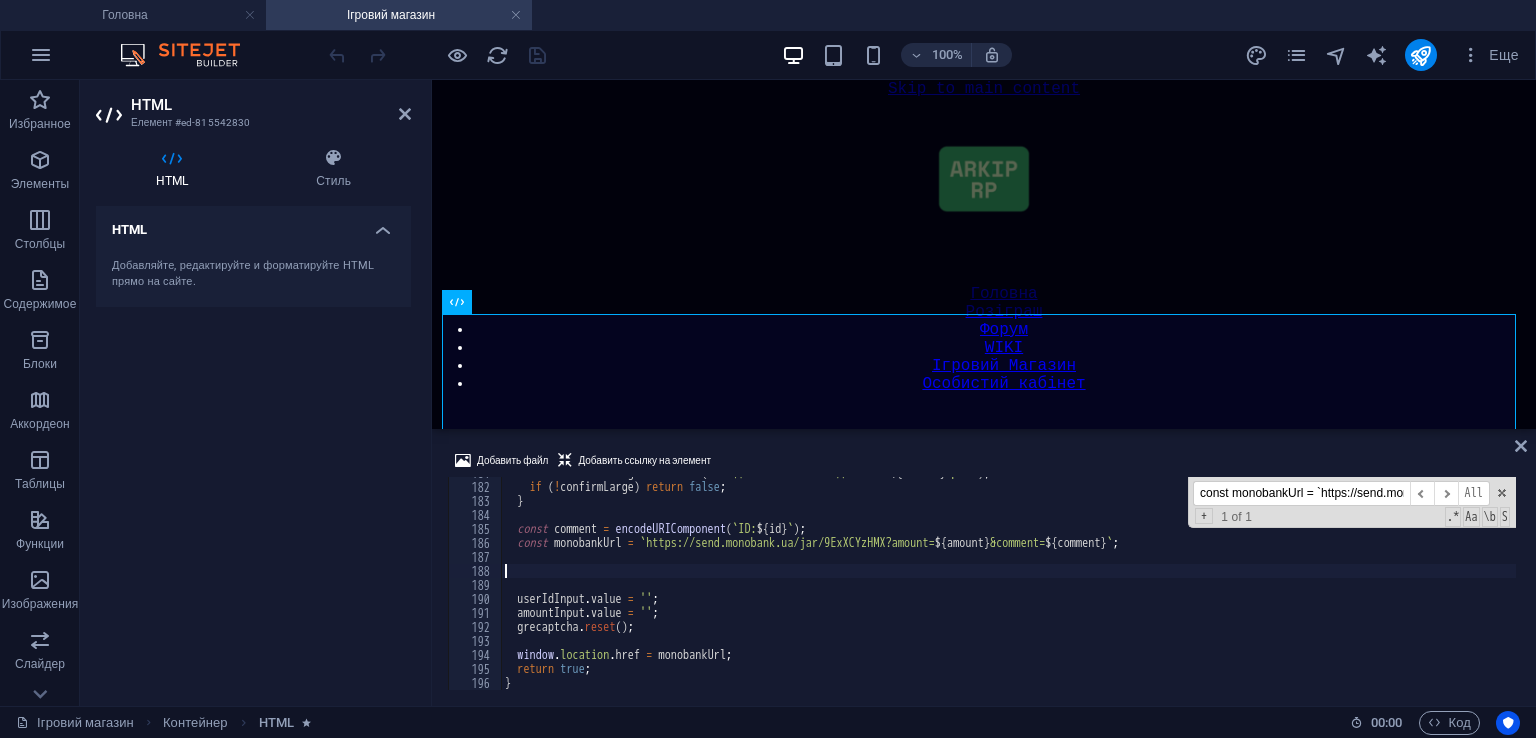 paste on "navigator.clipboard.writeText(amount.toString()).catch(() => {});" 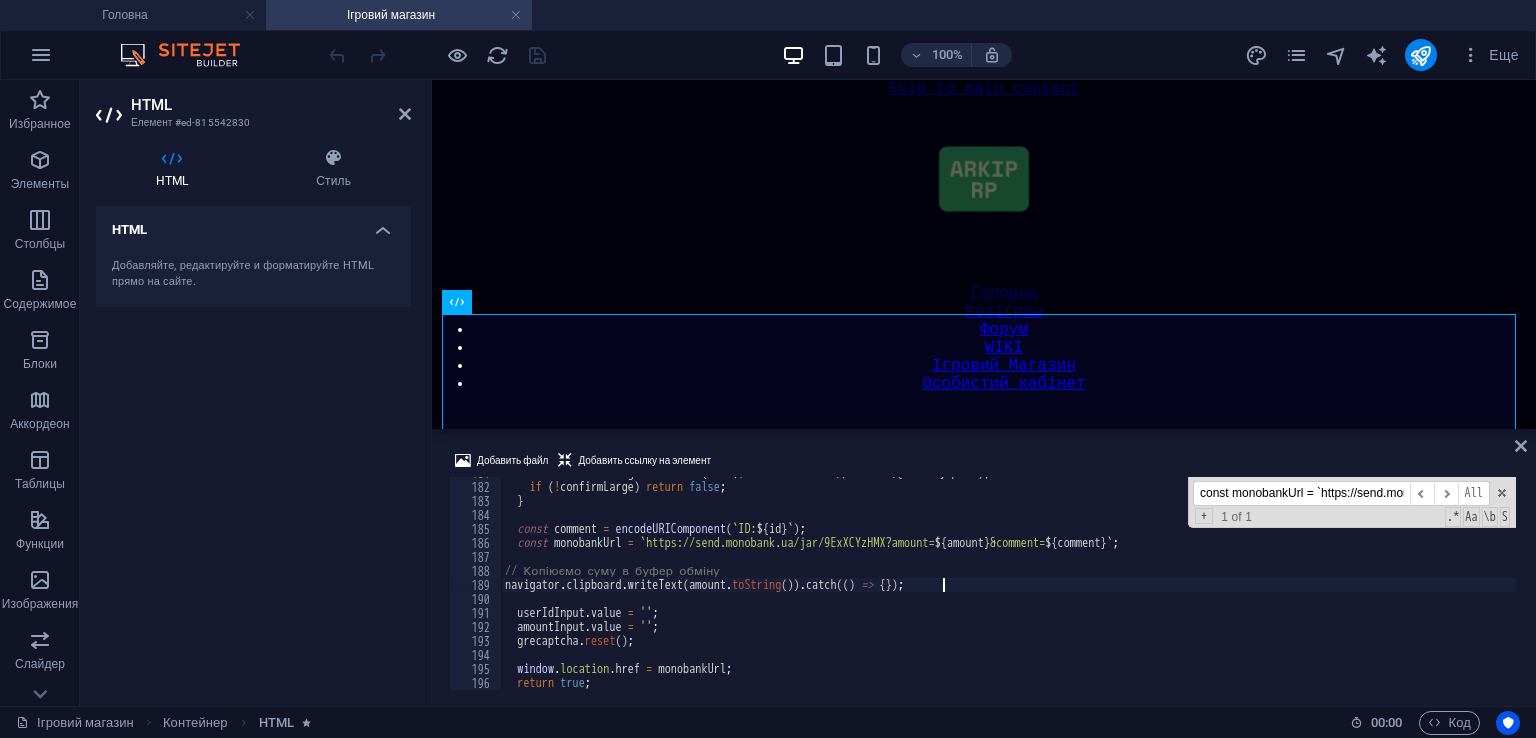 type on "navigator.clipboard.writeText(amount.toString()).catch(() => {});" 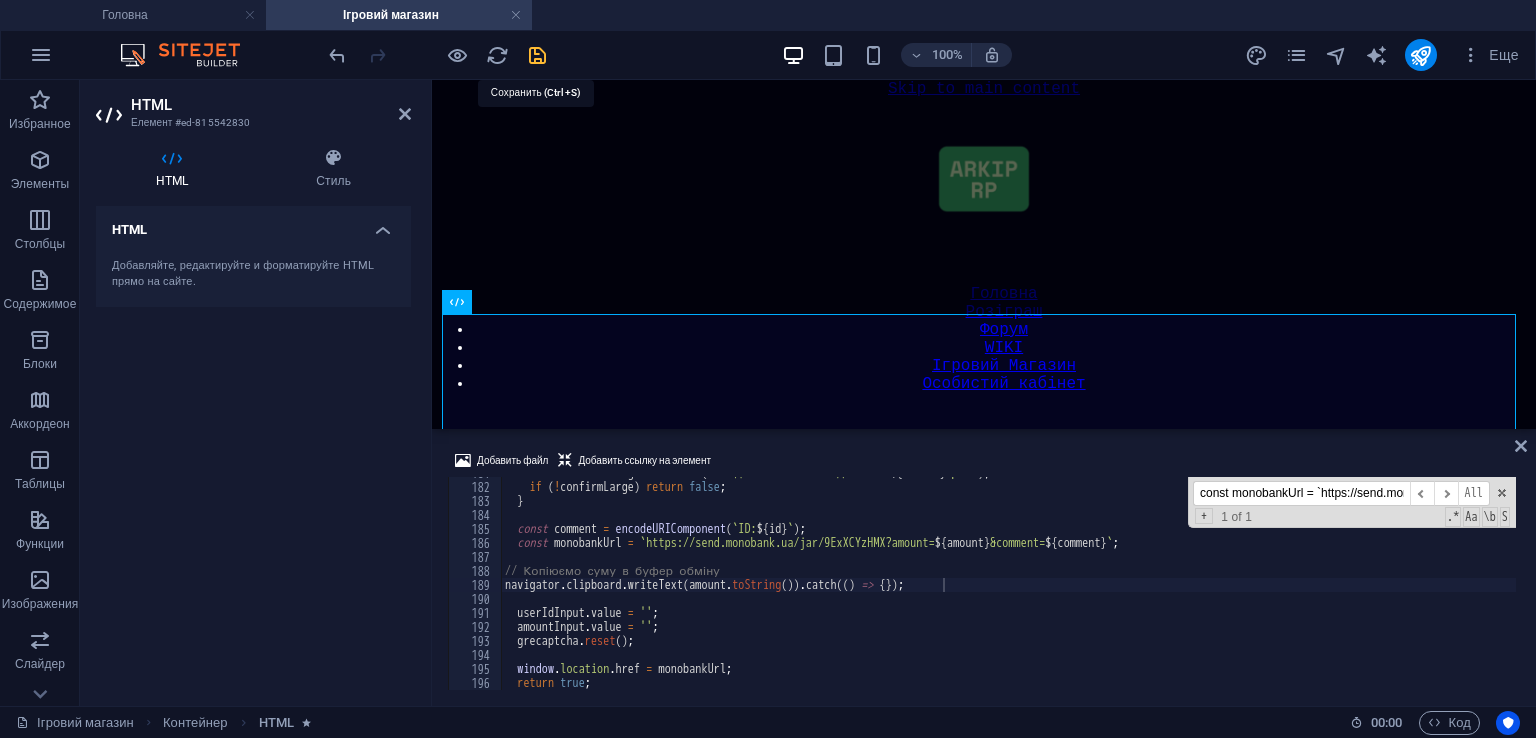 click at bounding box center [537, 55] 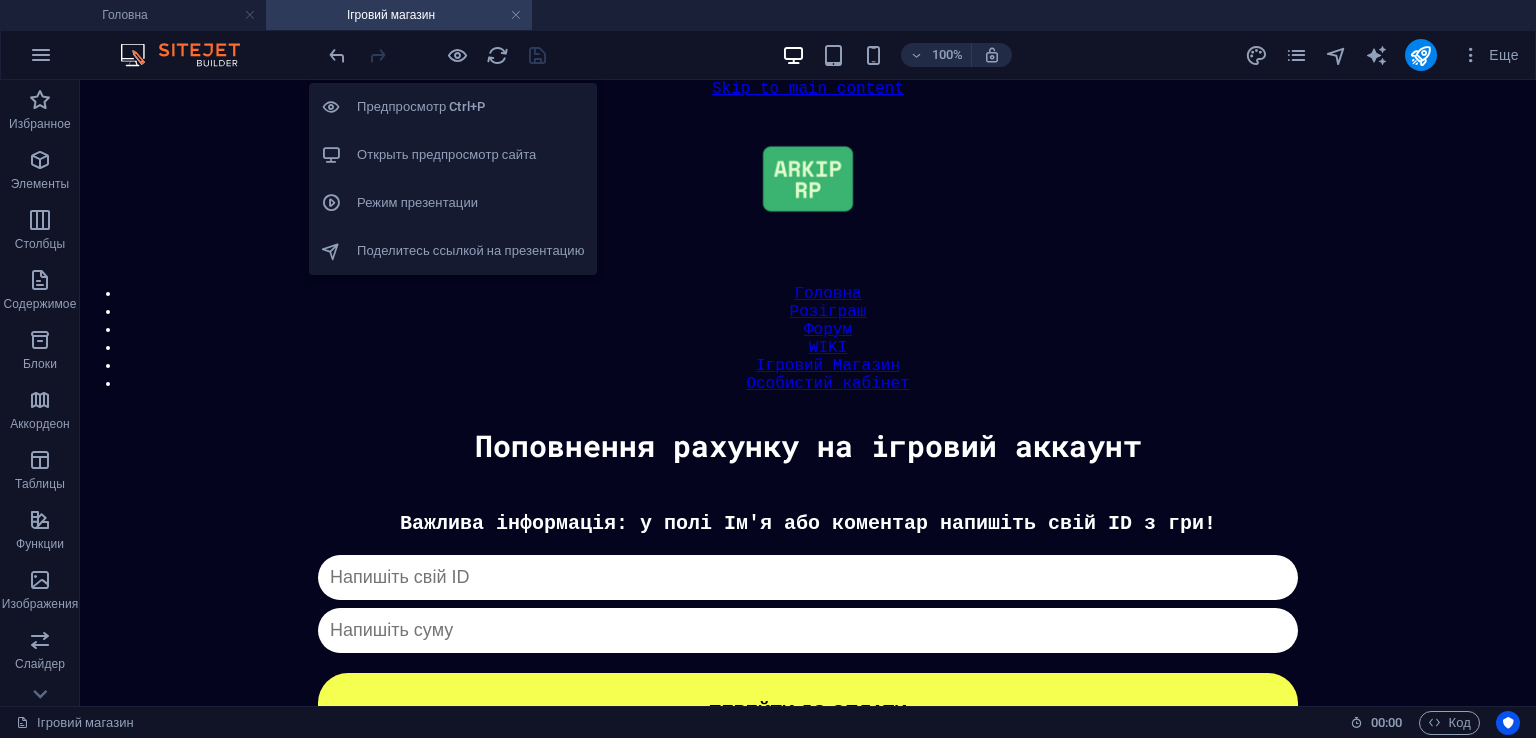 click on "Открыть предпросмотр сайта" at bounding box center [471, 155] 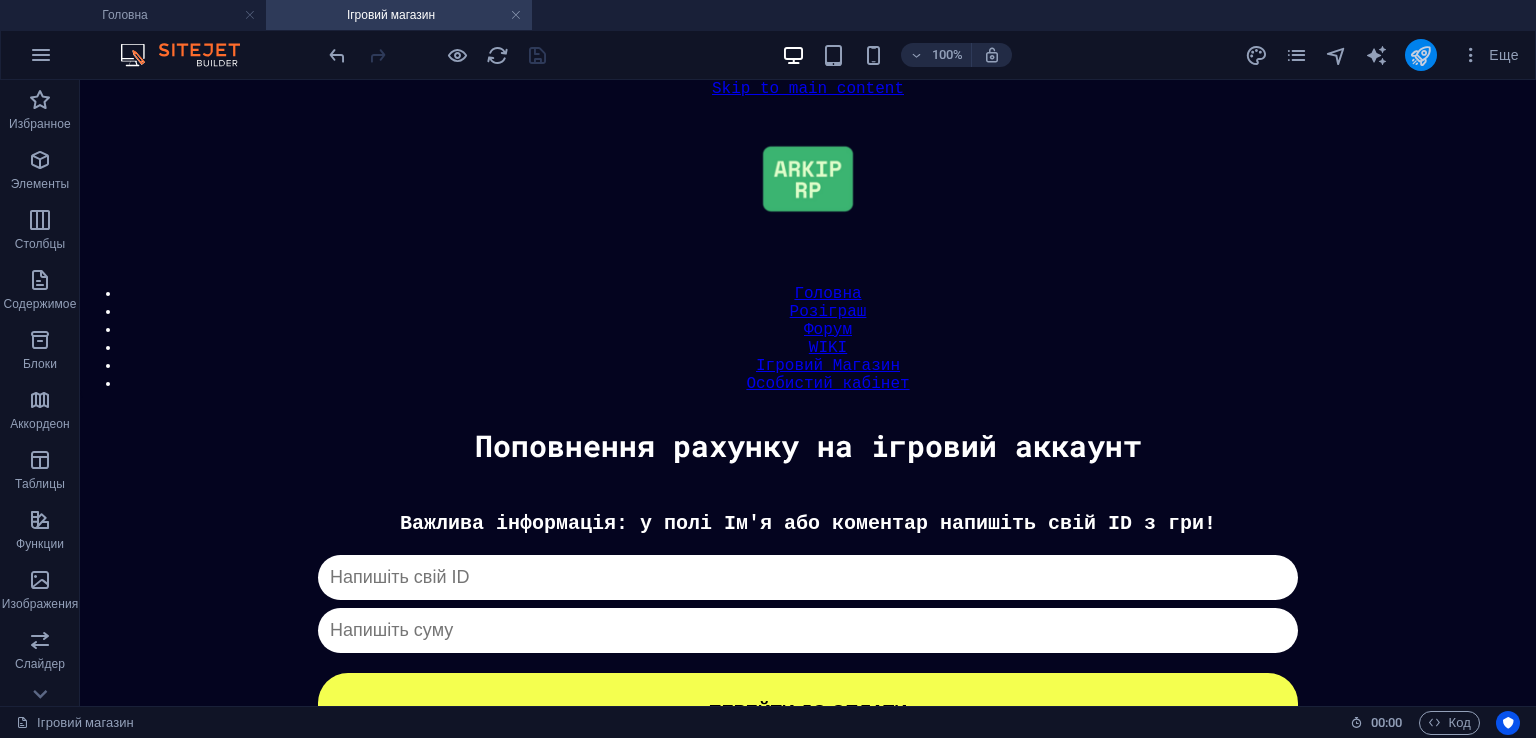 click at bounding box center [1421, 55] 